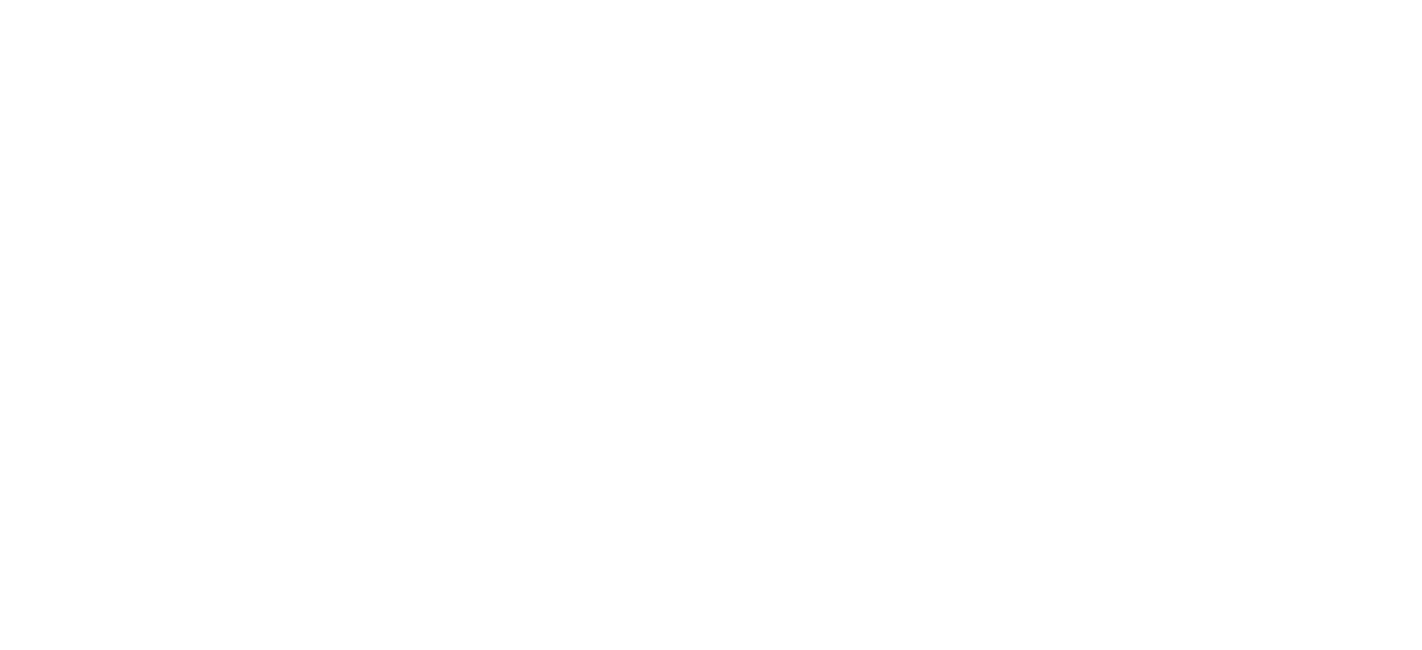 scroll, scrollTop: 0, scrollLeft: 0, axis: both 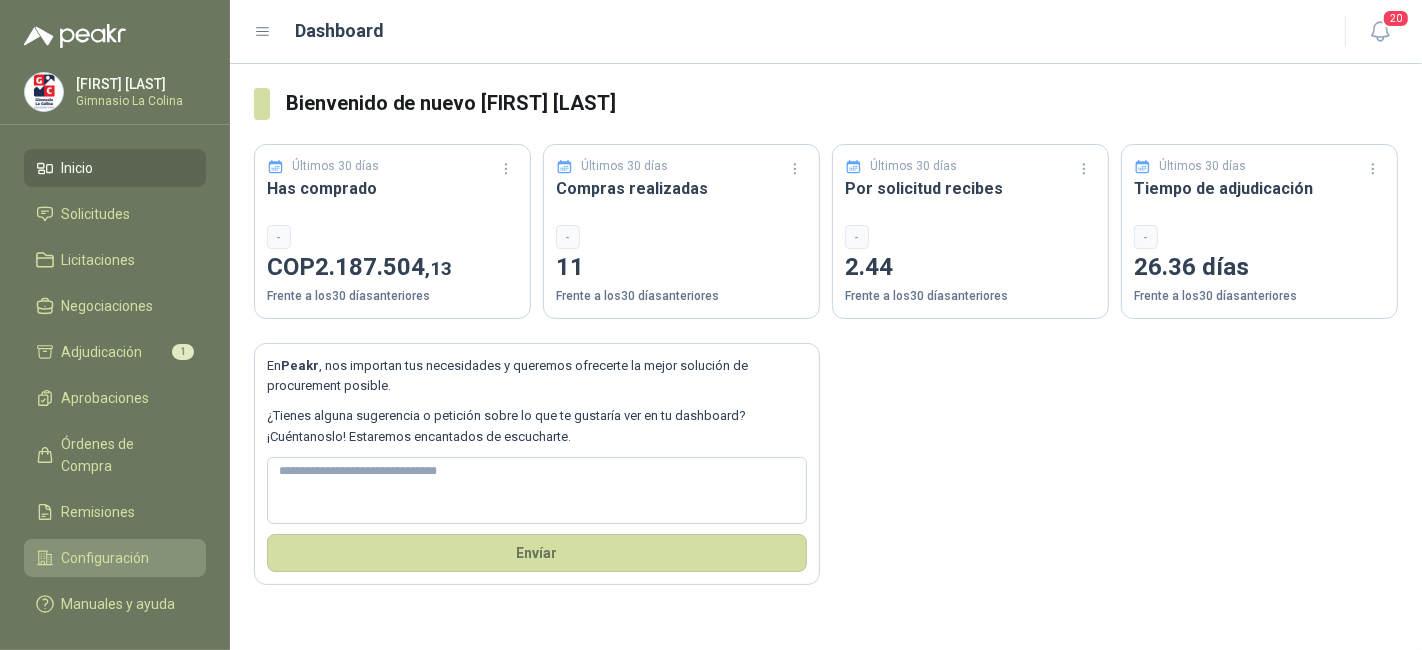 click on "Configuración" at bounding box center (106, 558) 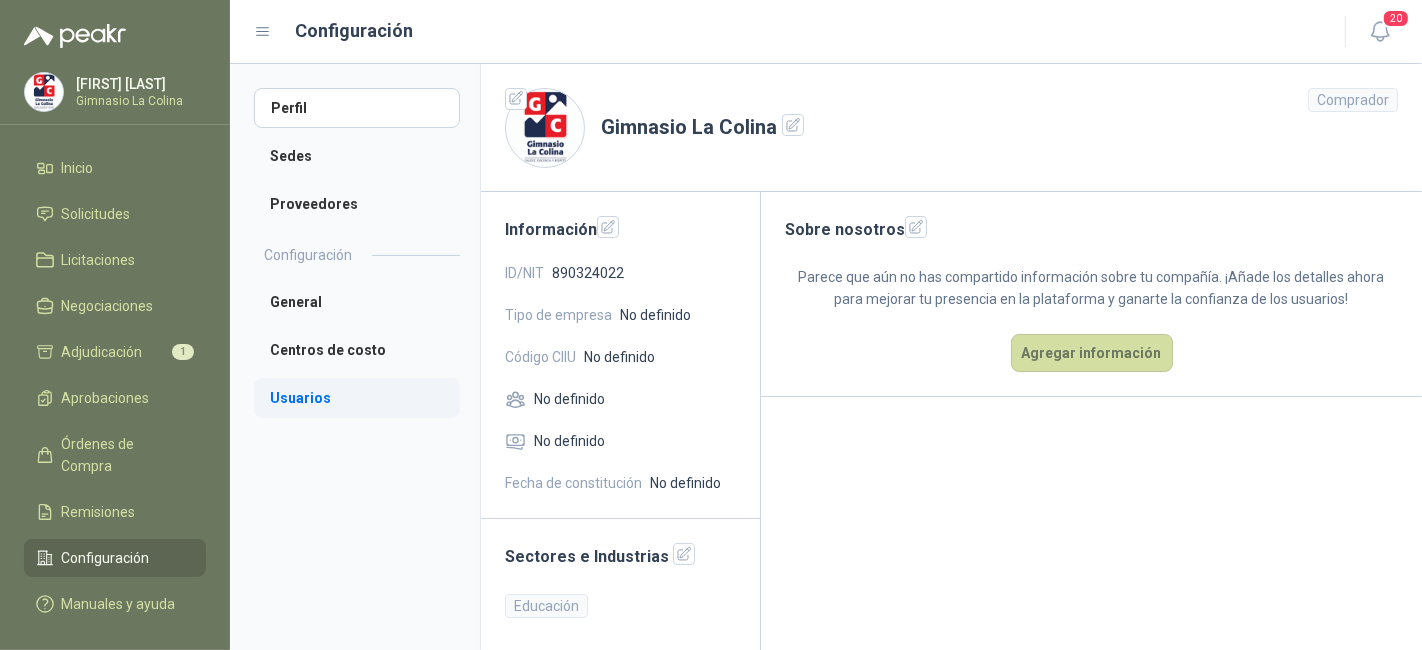 click on "Usuarios" at bounding box center (357, 398) 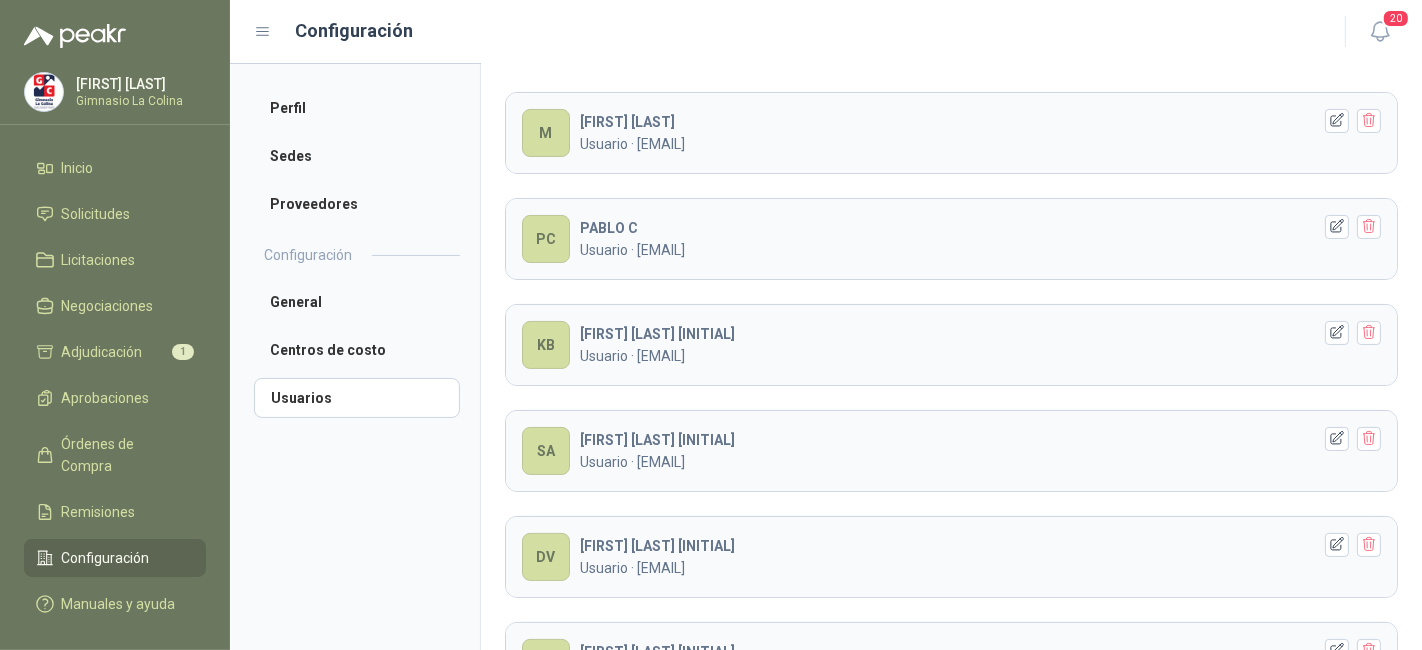 scroll, scrollTop: 0, scrollLeft: 0, axis: both 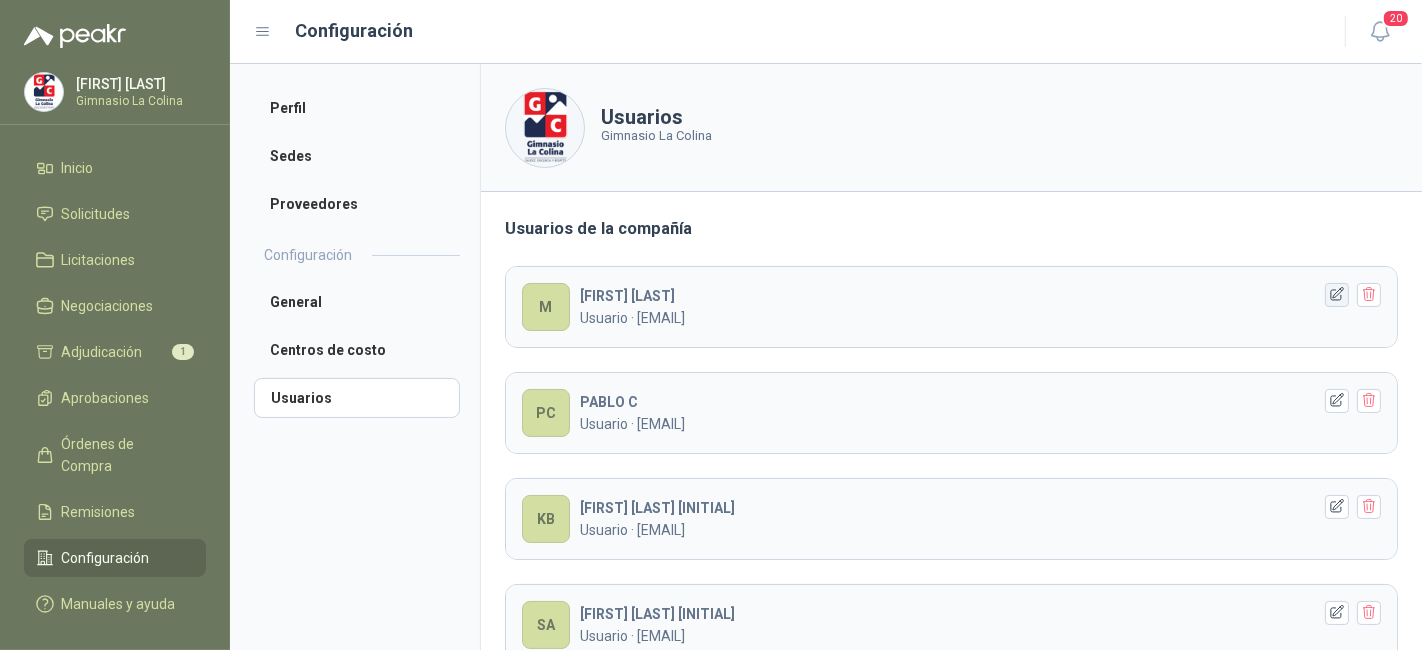 click 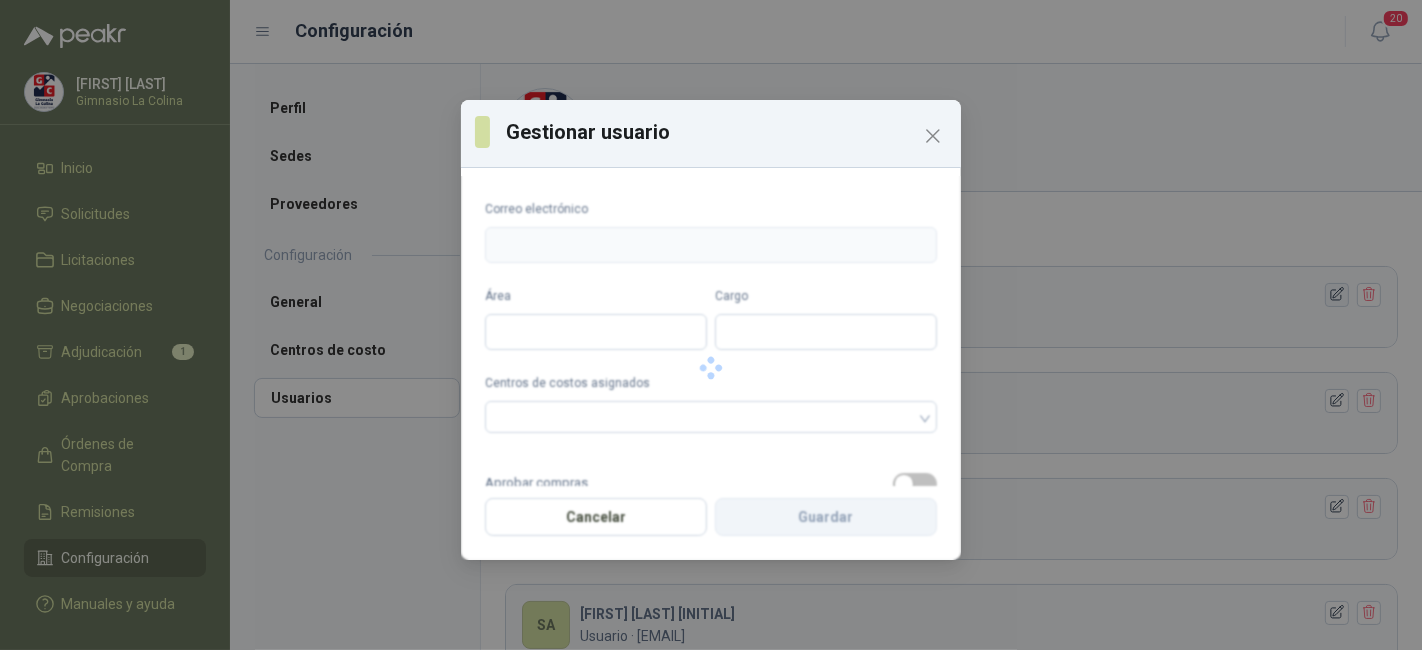 type on "**********" 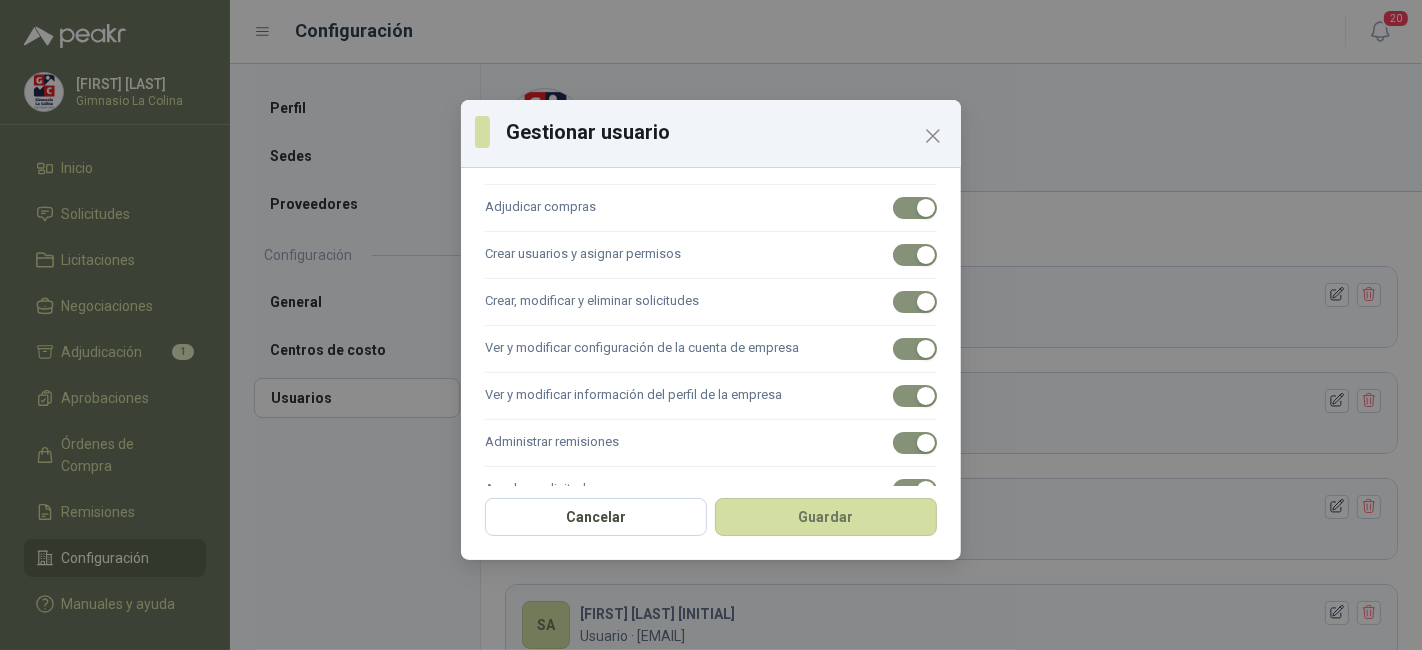 scroll, scrollTop: 428, scrollLeft: 0, axis: vertical 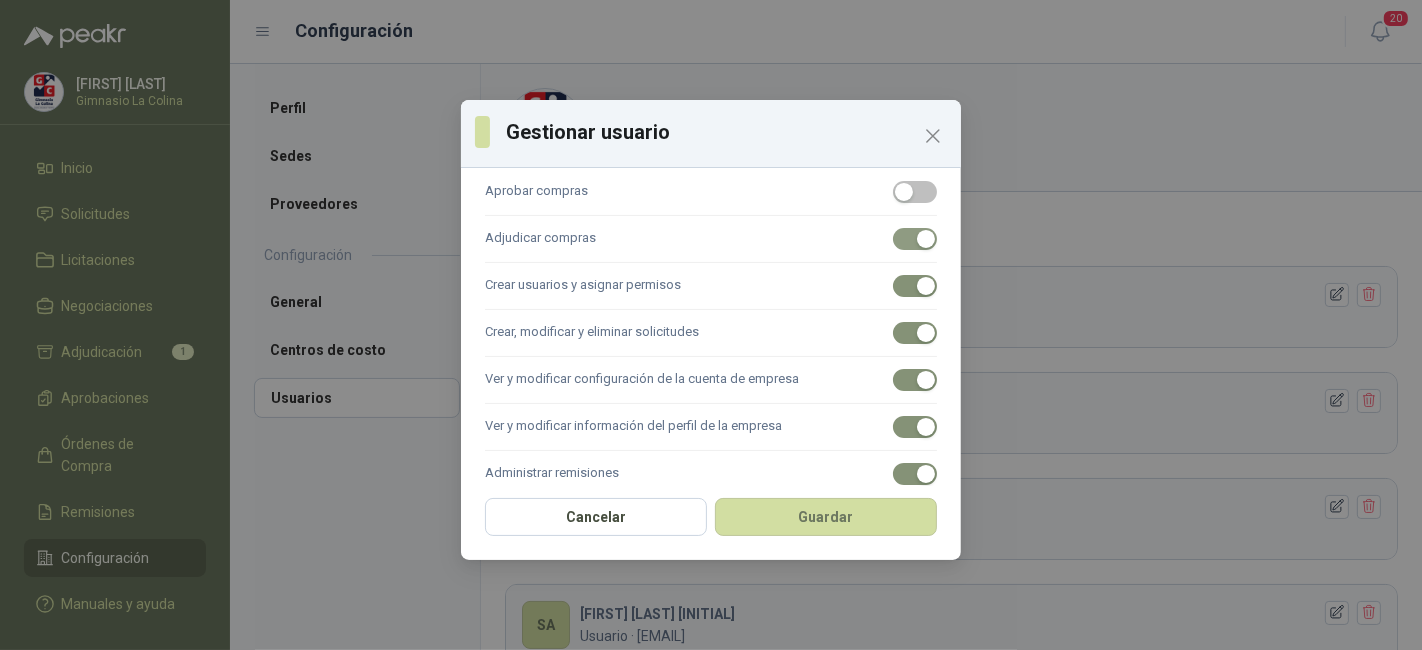 click at bounding box center [915, 239] 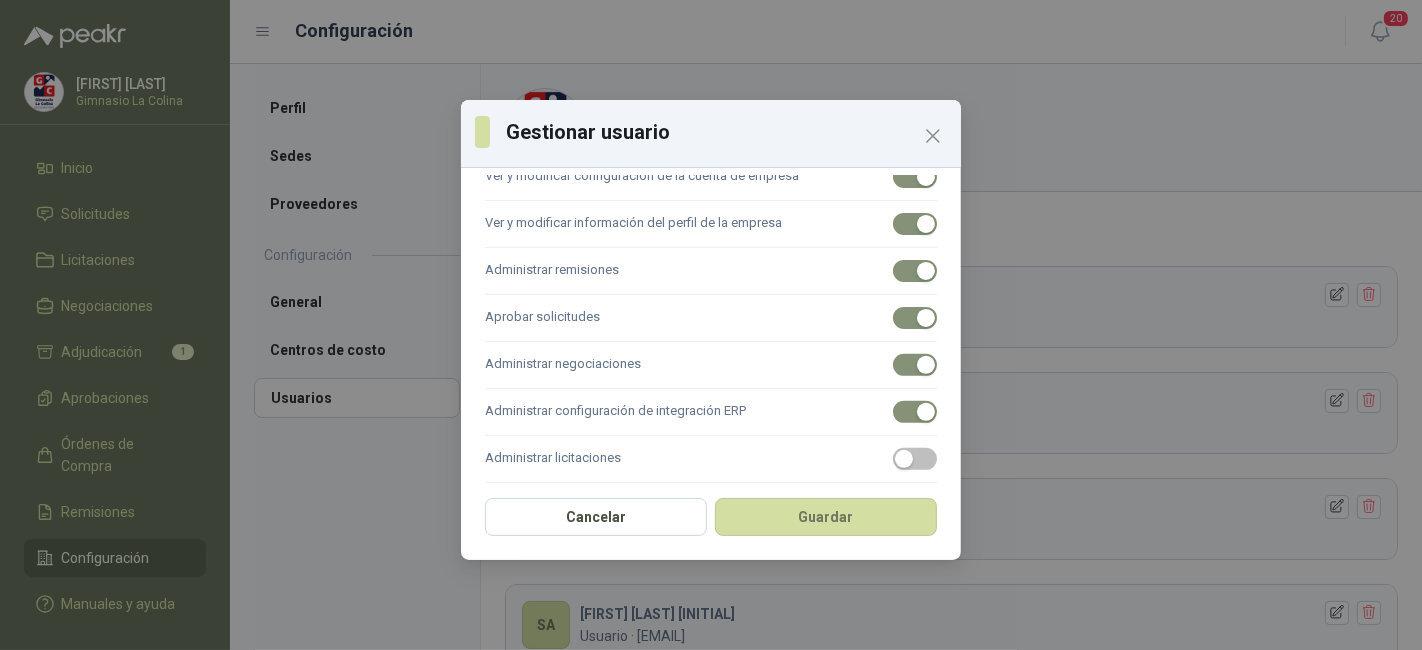 scroll, scrollTop: 639, scrollLeft: 0, axis: vertical 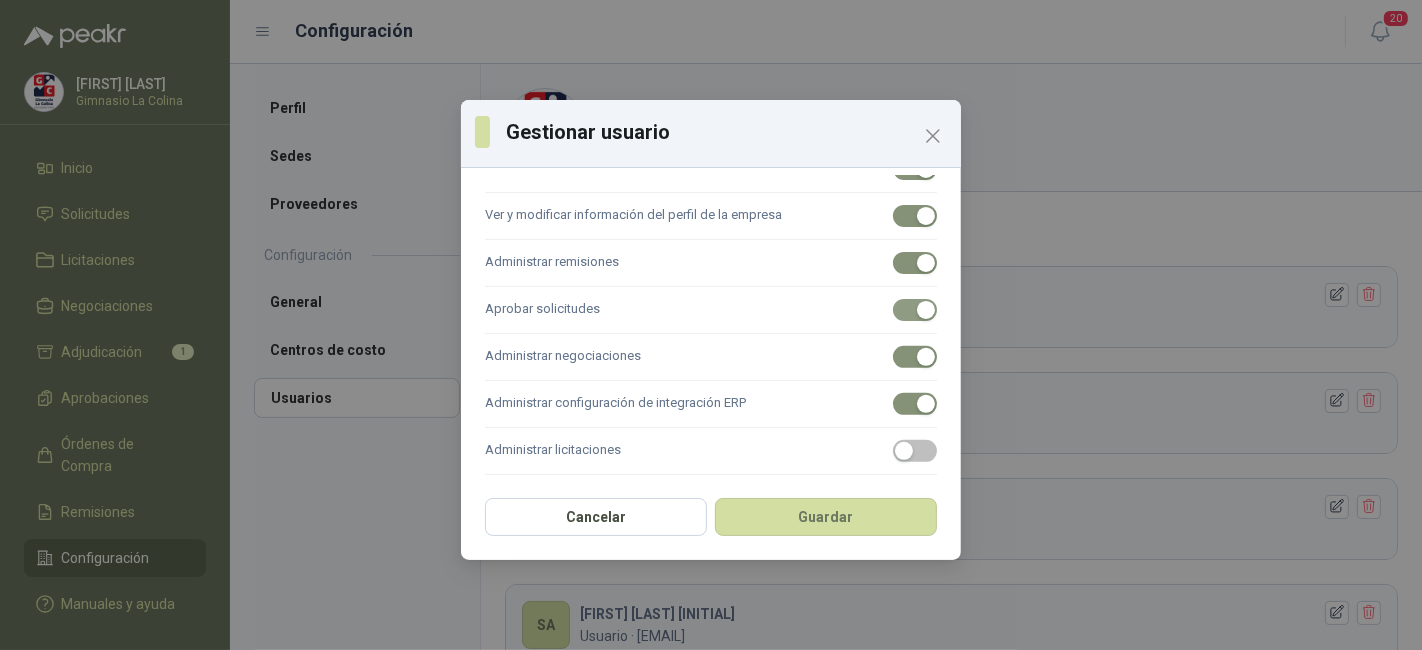 click at bounding box center (915, 310) 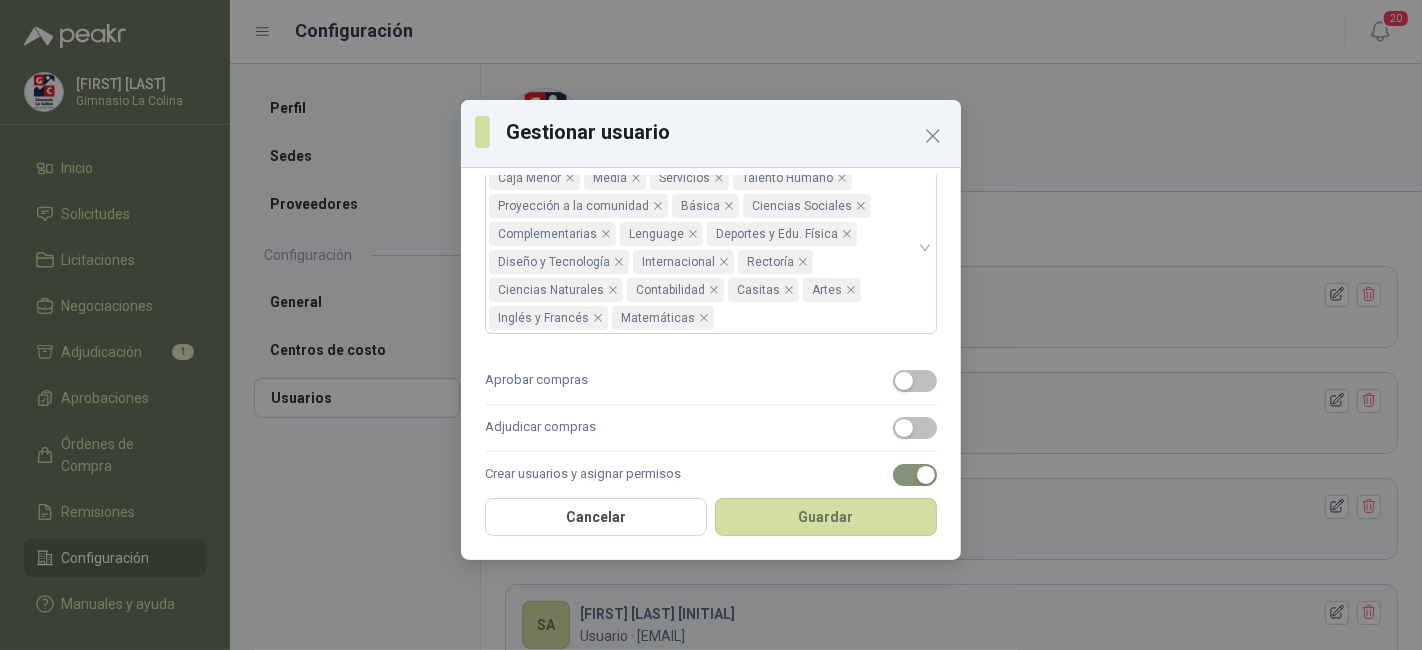 scroll, scrollTop: 238, scrollLeft: 0, axis: vertical 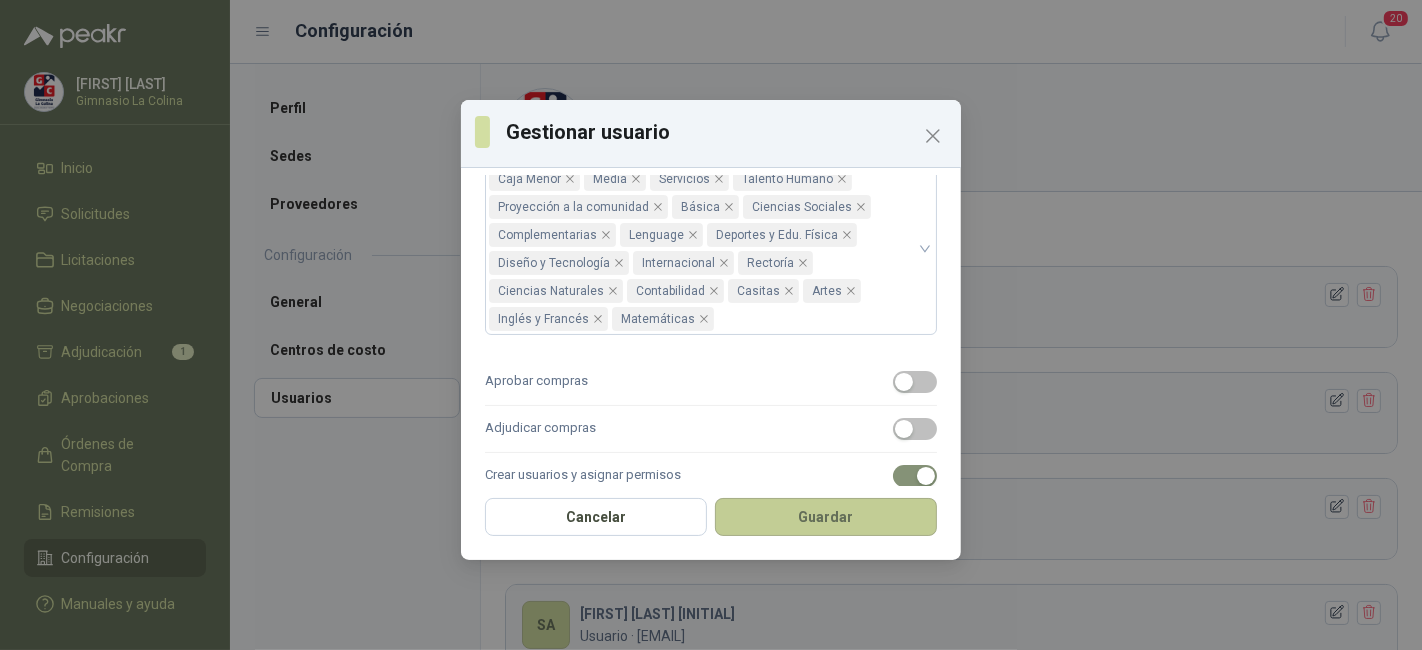 click on "Guardar" at bounding box center (826, 517) 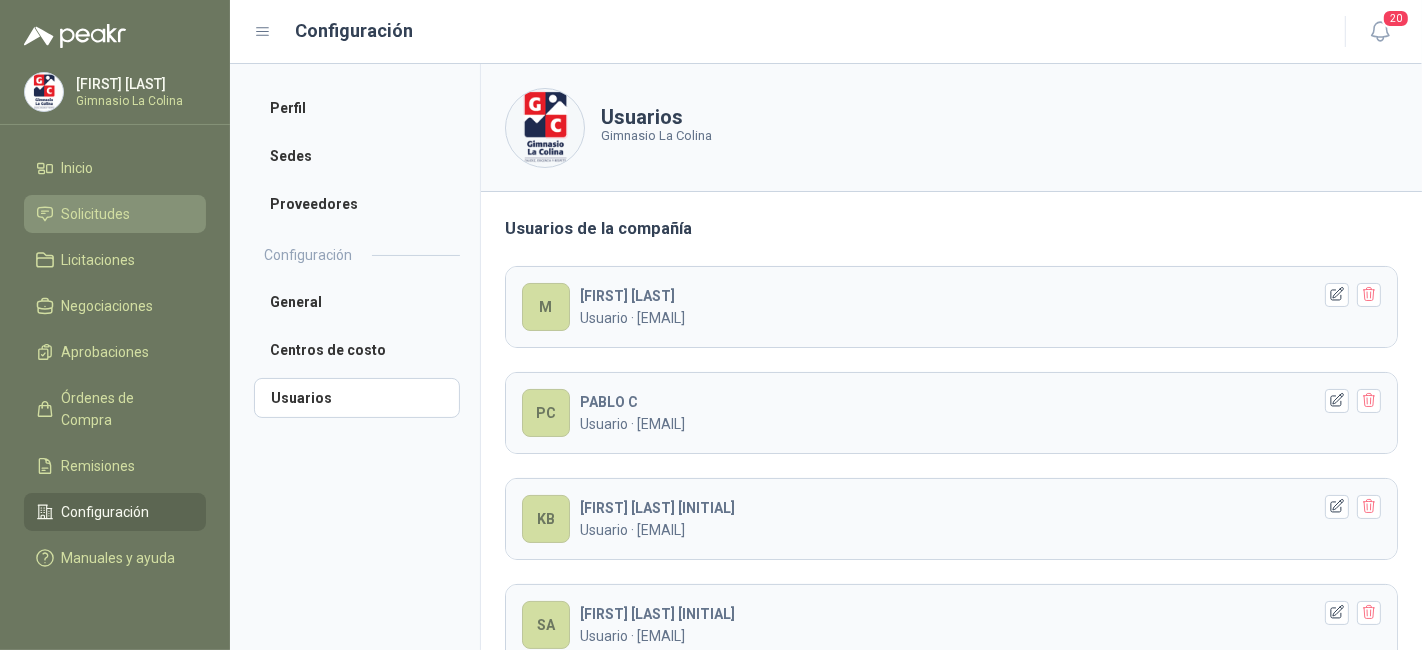 click on "Solicitudes" at bounding box center [115, 214] 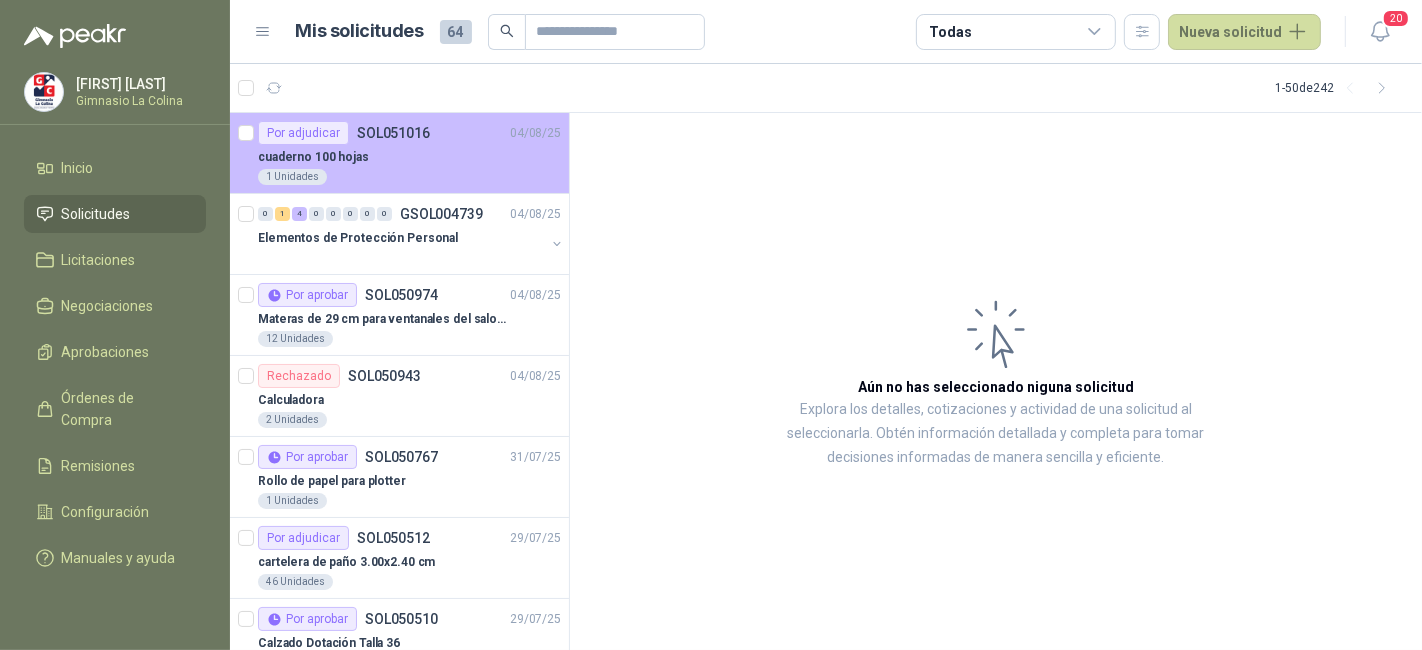 click on "1   Unidades" at bounding box center (409, 177) 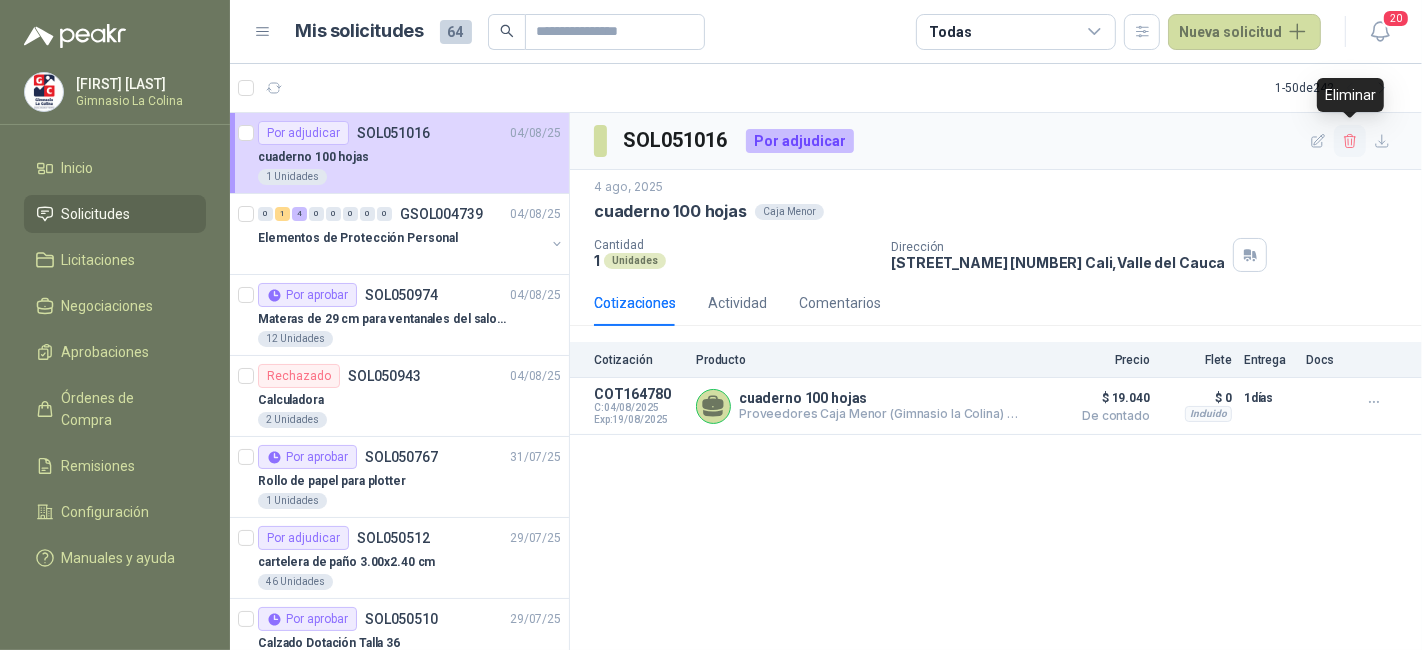 click 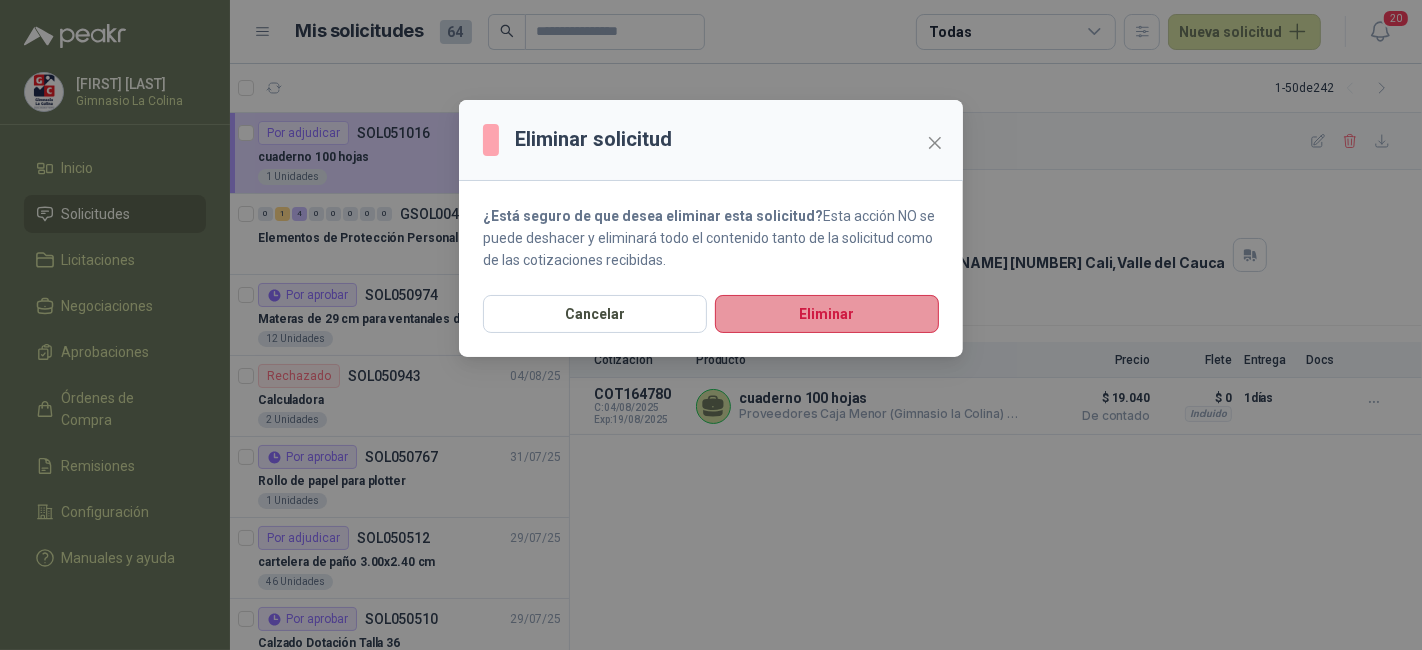 click on "Eliminar" at bounding box center (827, 314) 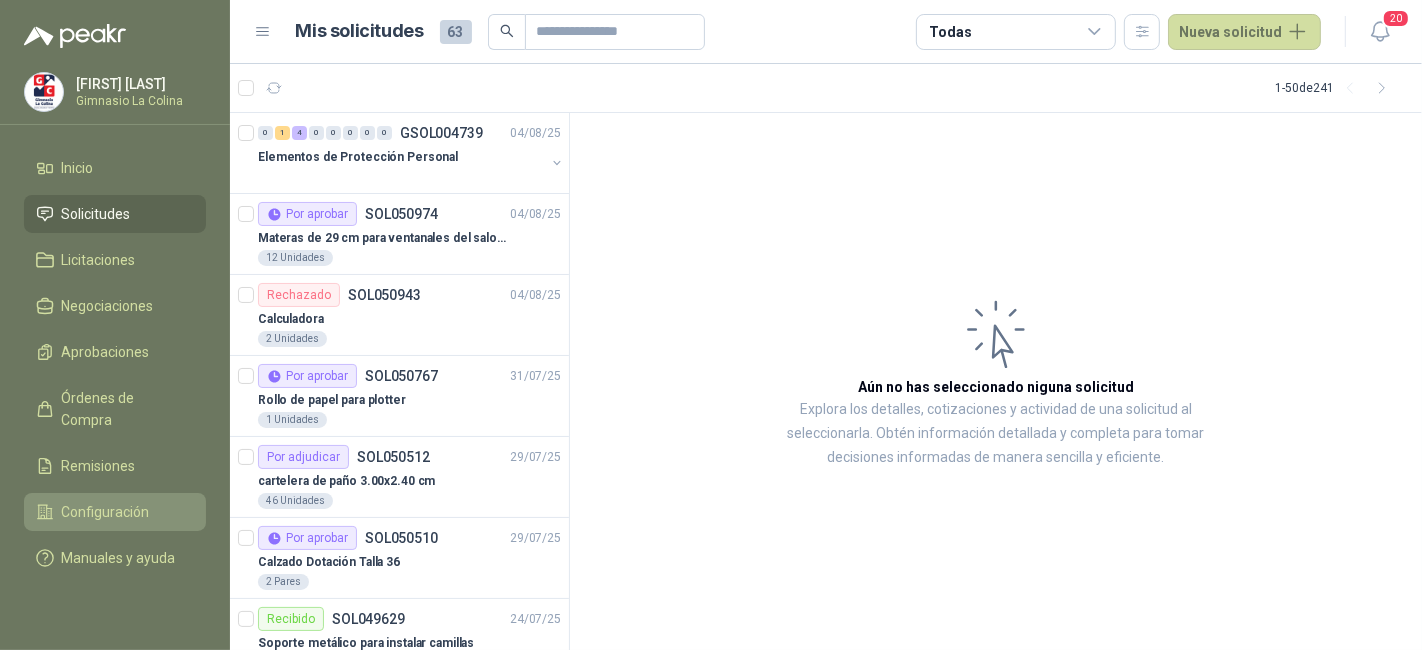 click on "Configuración" at bounding box center (106, 512) 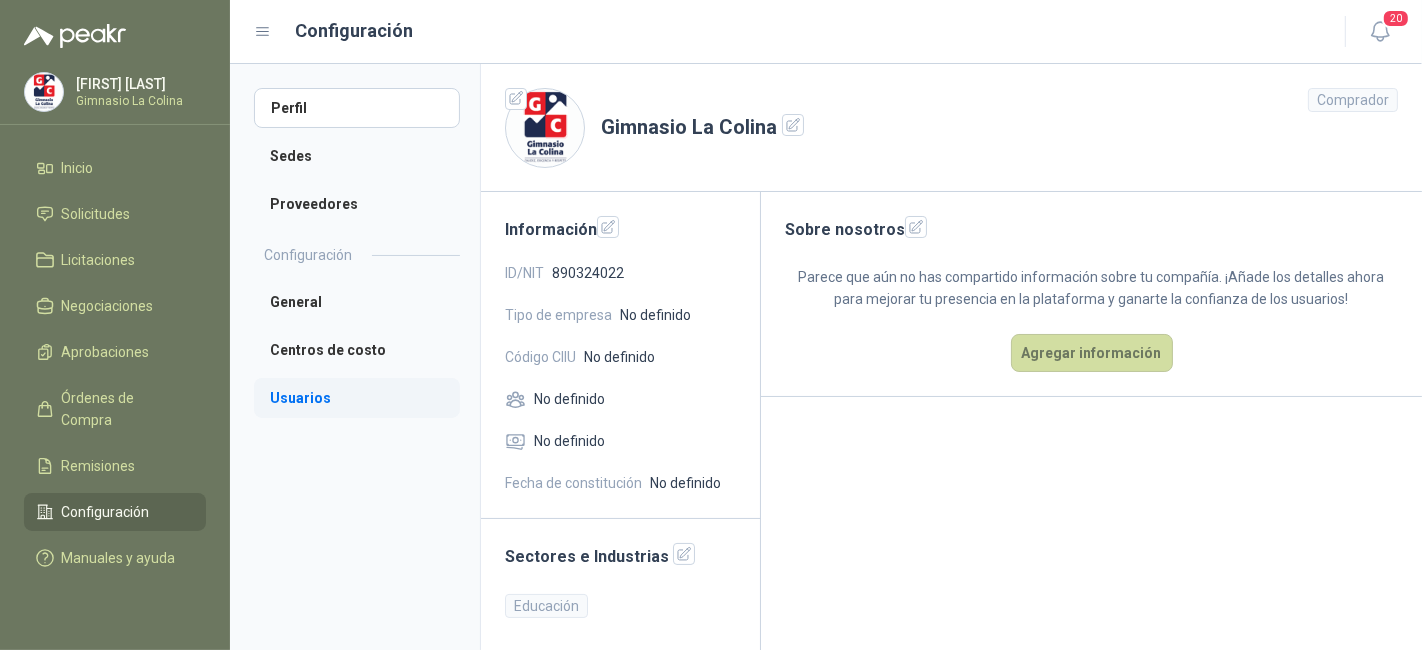 click on "Usuarios" at bounding box center (357, 398) 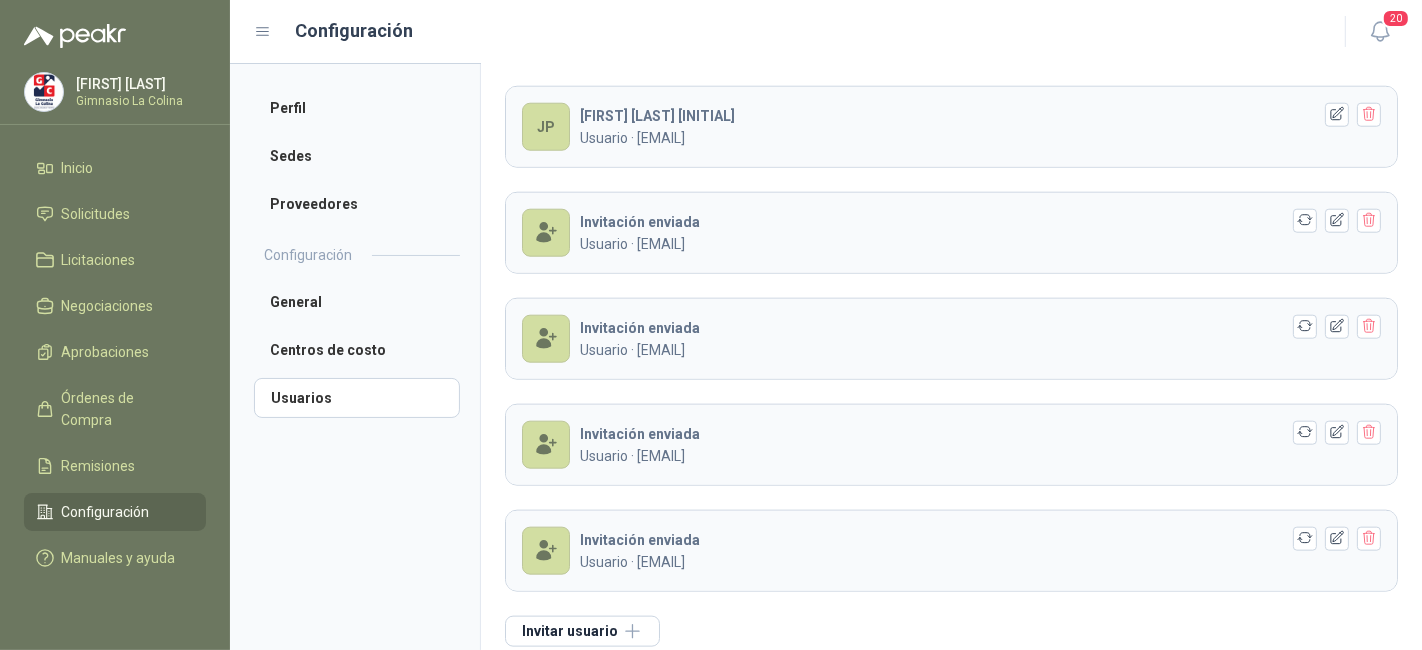 scroll, scrollTop: 1778, scrollLeft: 0, axis: vertical 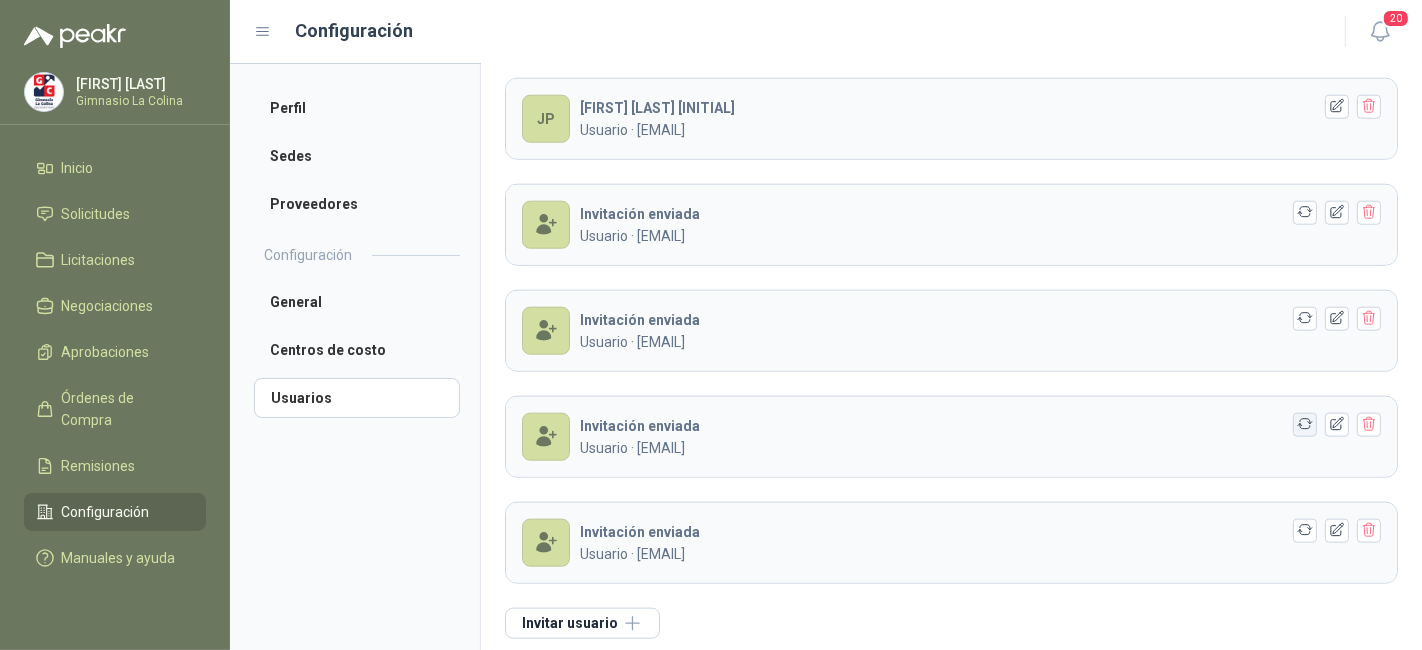 click 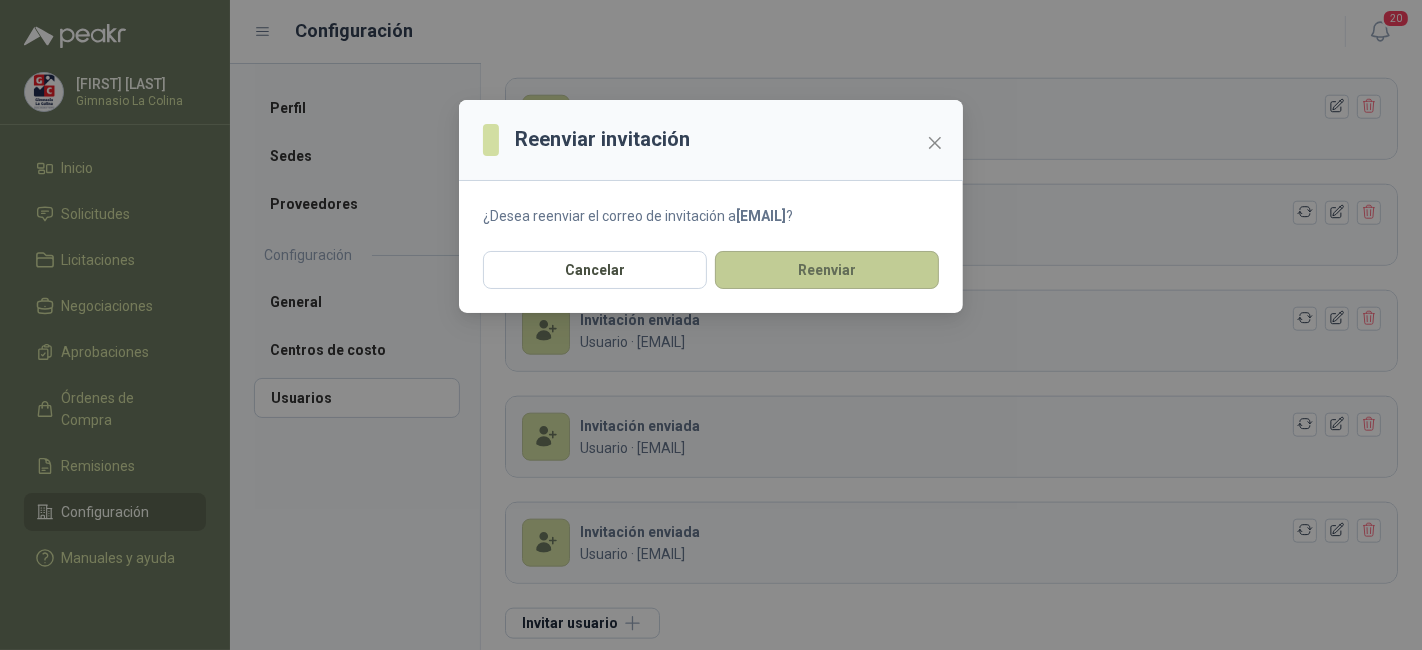 click on "Reenviar" at bounding box center [827, 270] 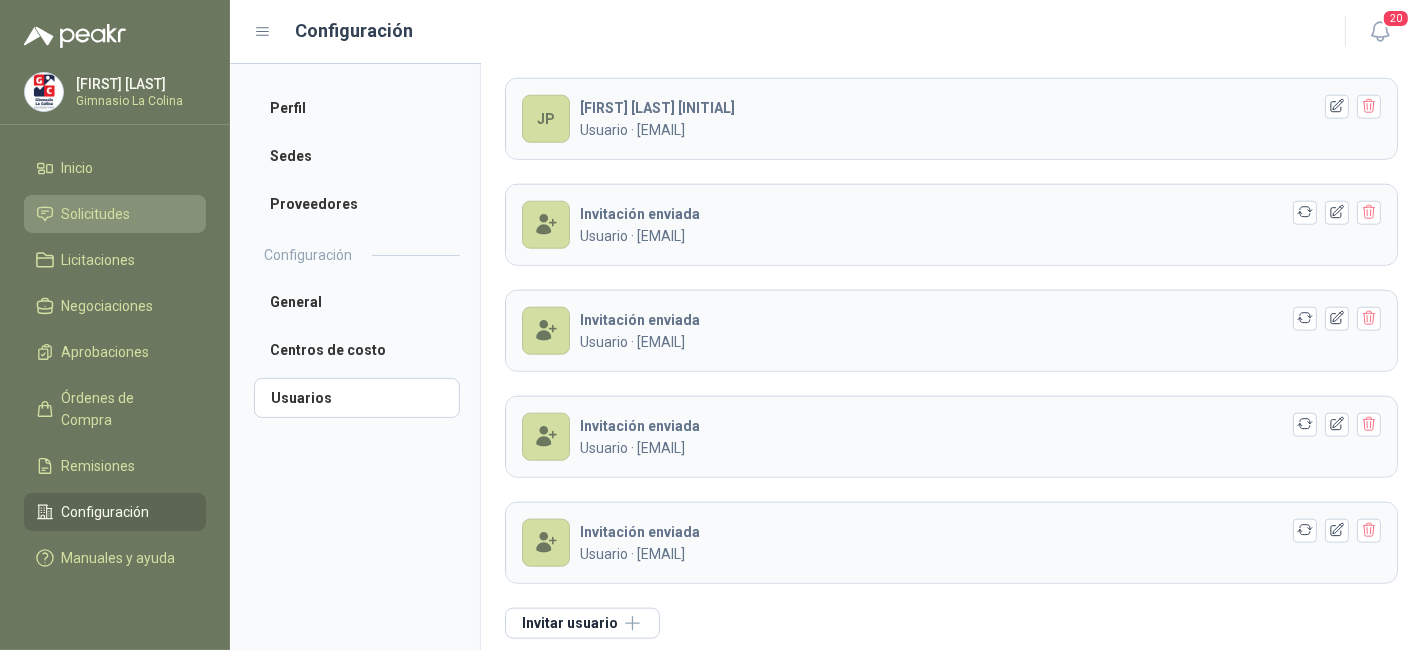 click on "Solicitudes" at bounding box center (115, 214) 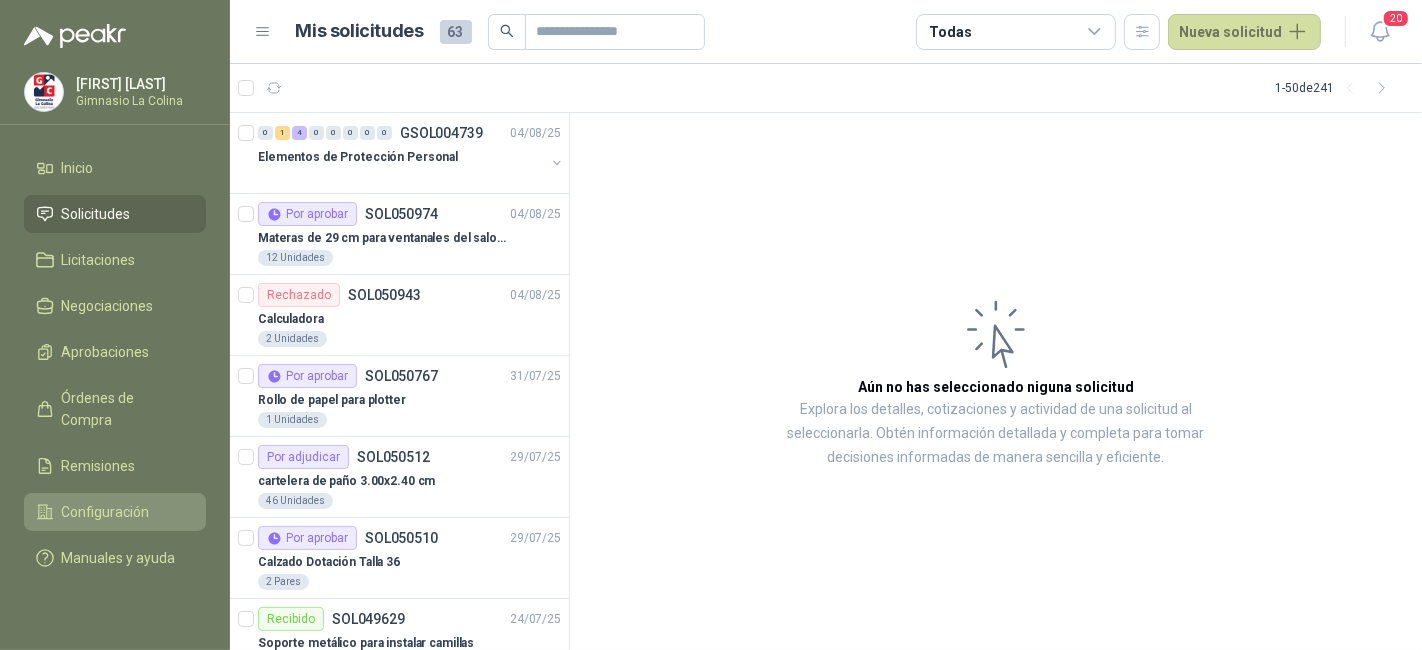 click on "Configuración" at bounding box center (106, 512) 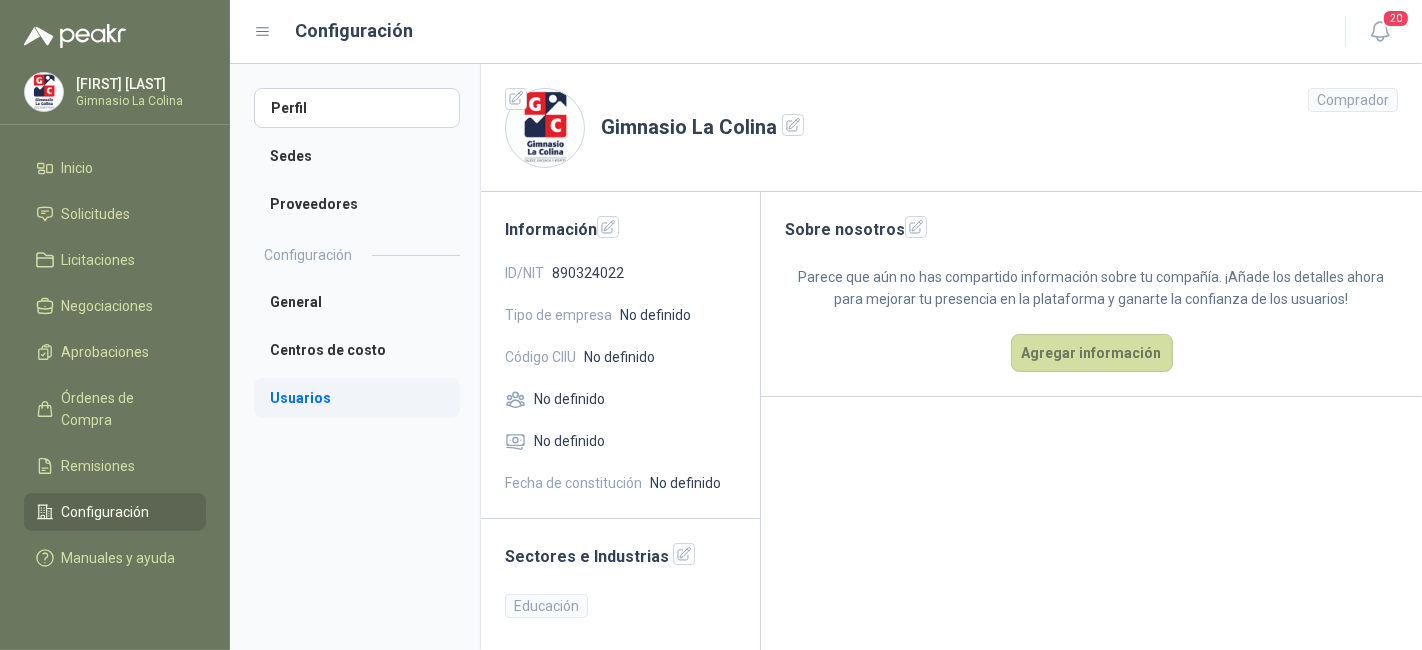 click on "Usuarios" at bounding box center [357, 398] 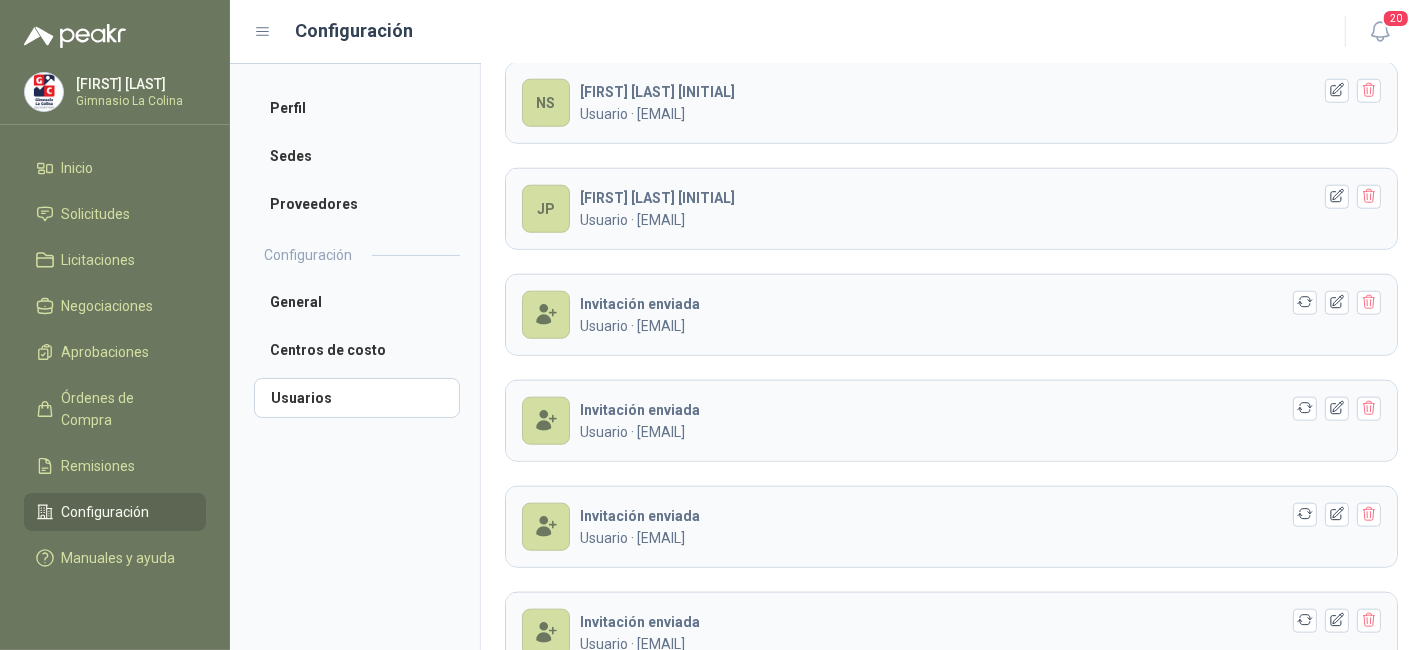 scroll, scrollTop: 1693, scrollLeft: 0, axis: vertical 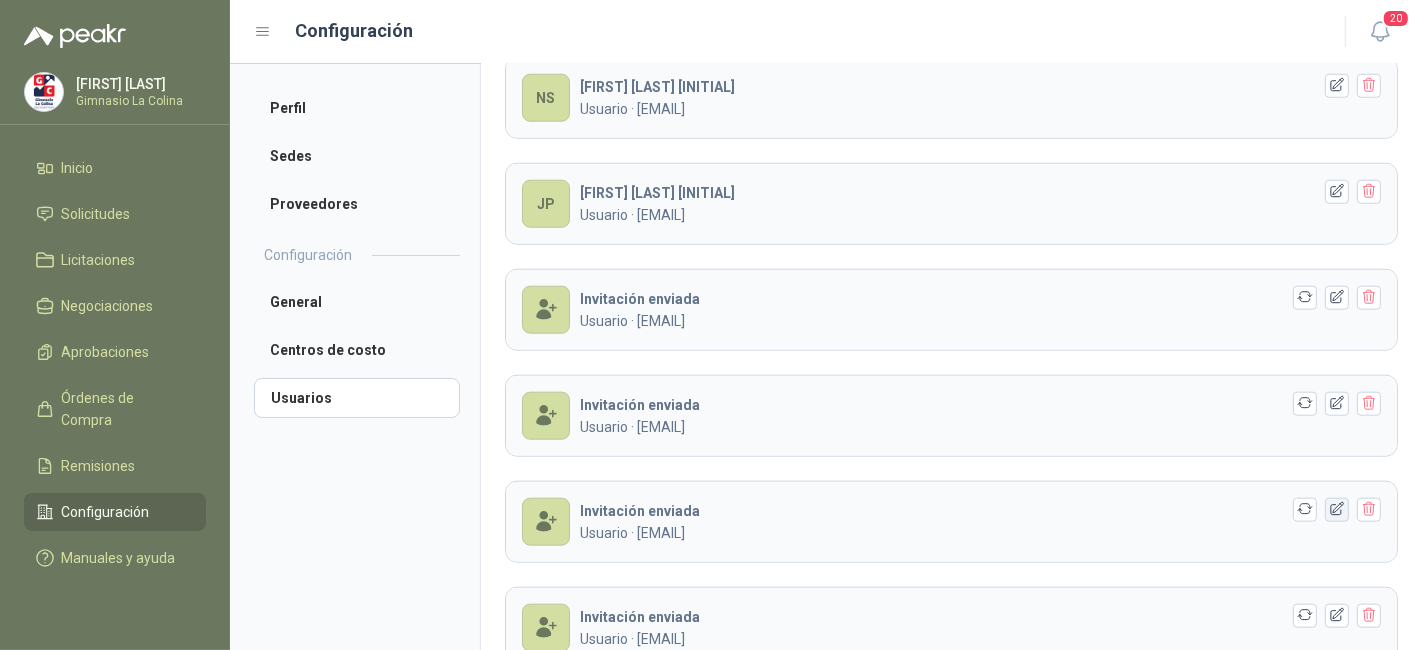 click 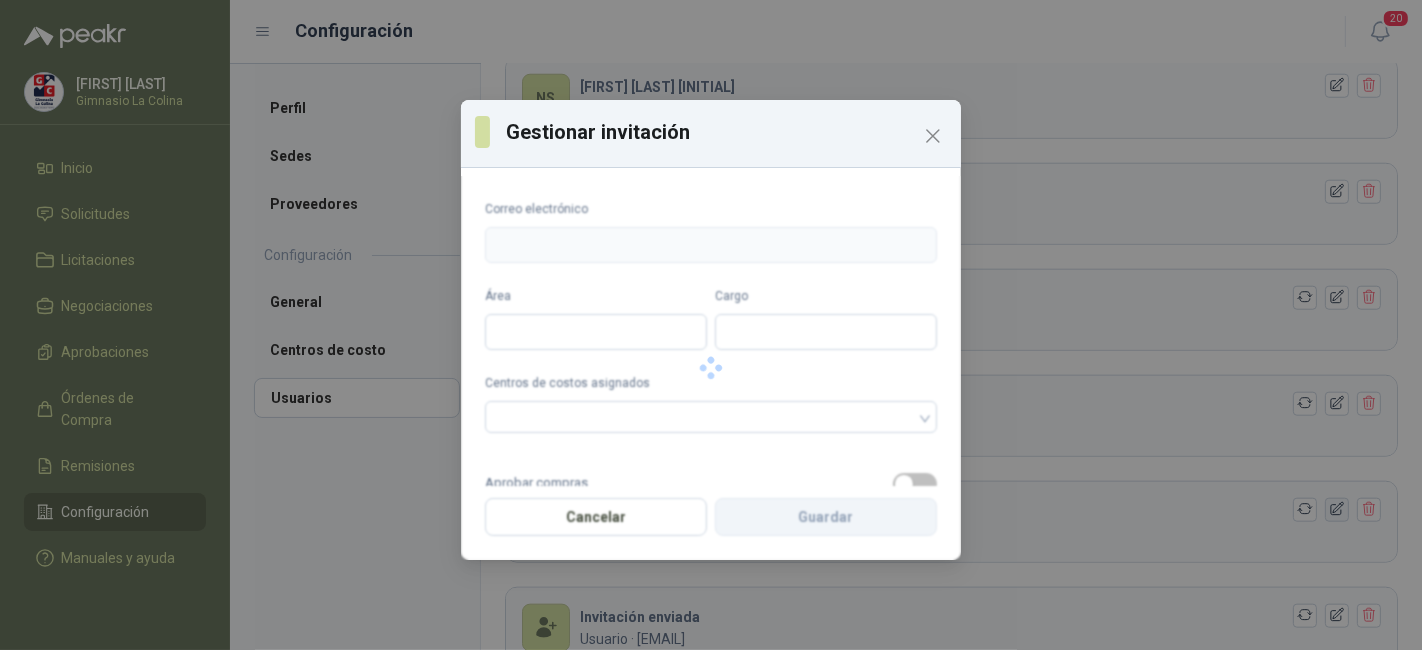type on "**********" 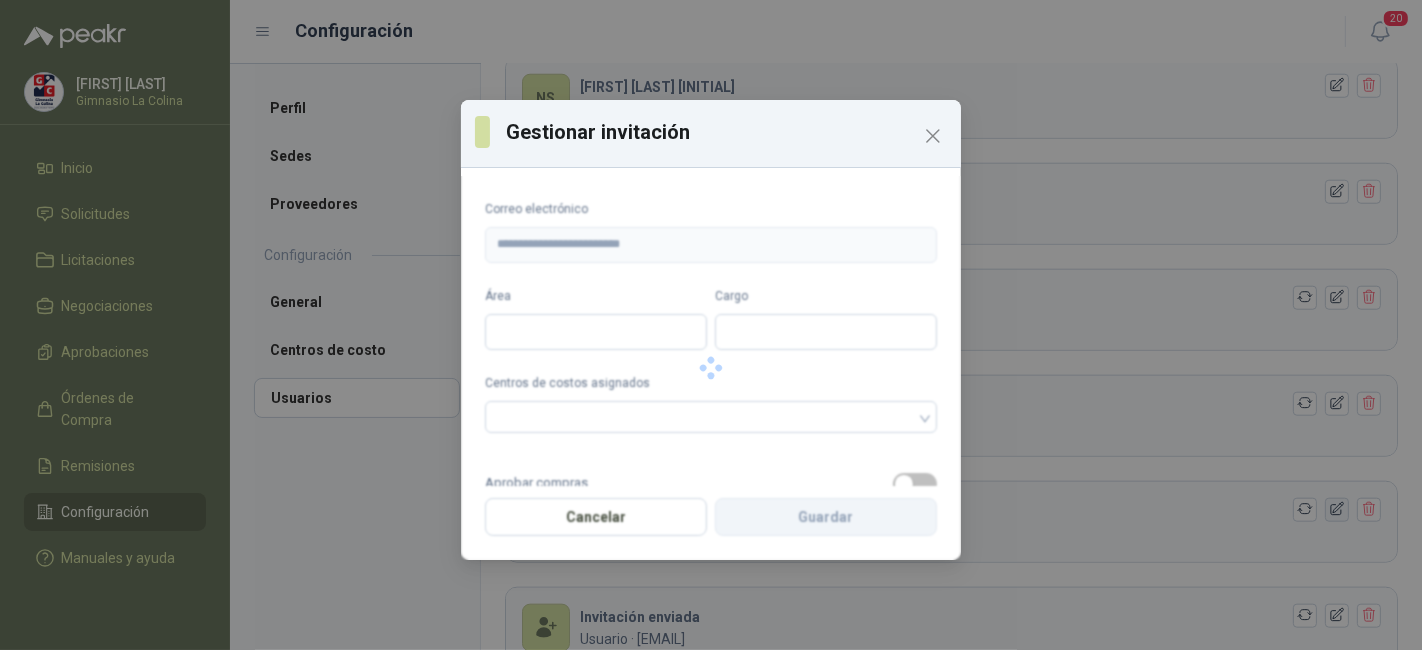 type on "**********" 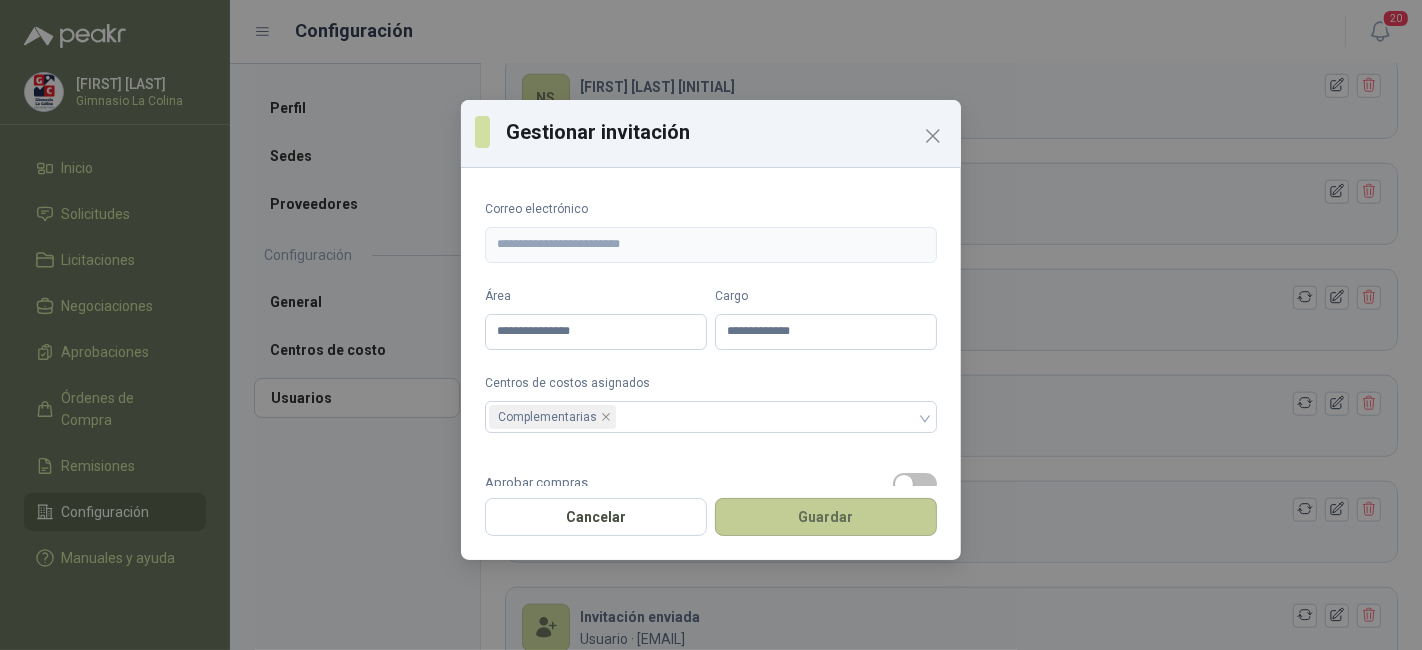 click on "Guardar" at bounding box center [826, 517] 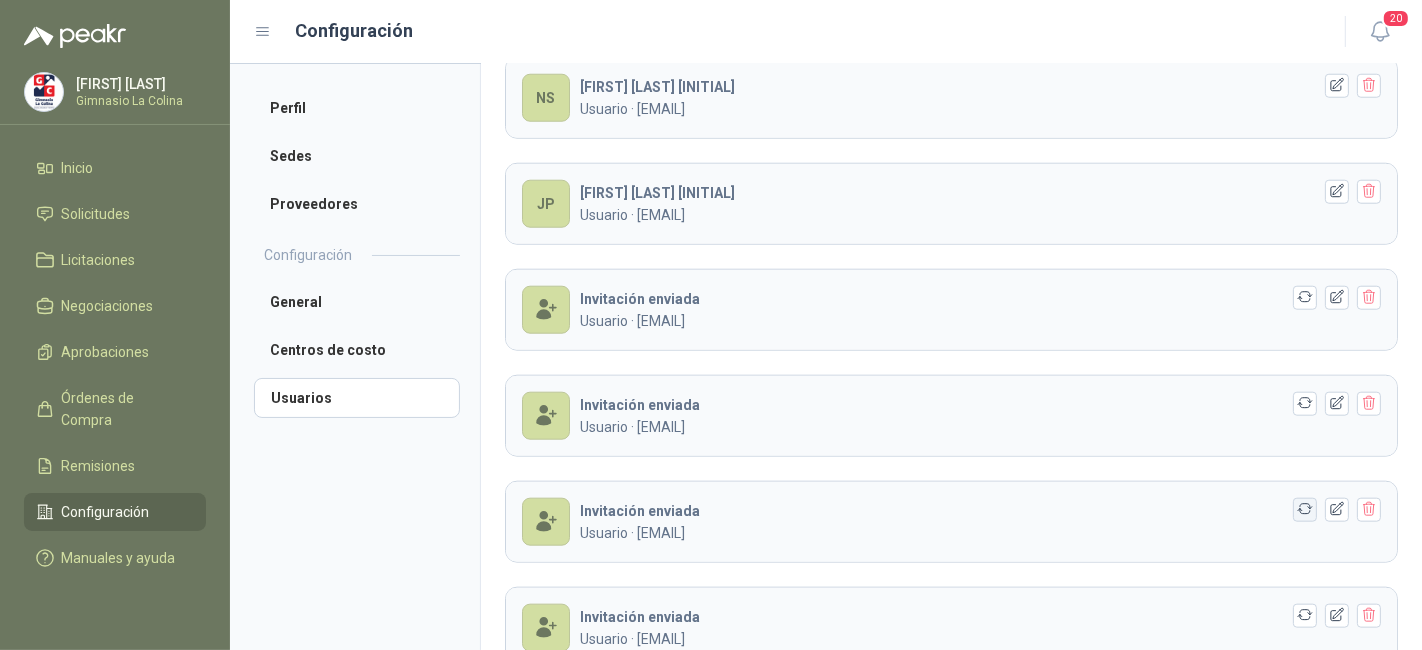 click 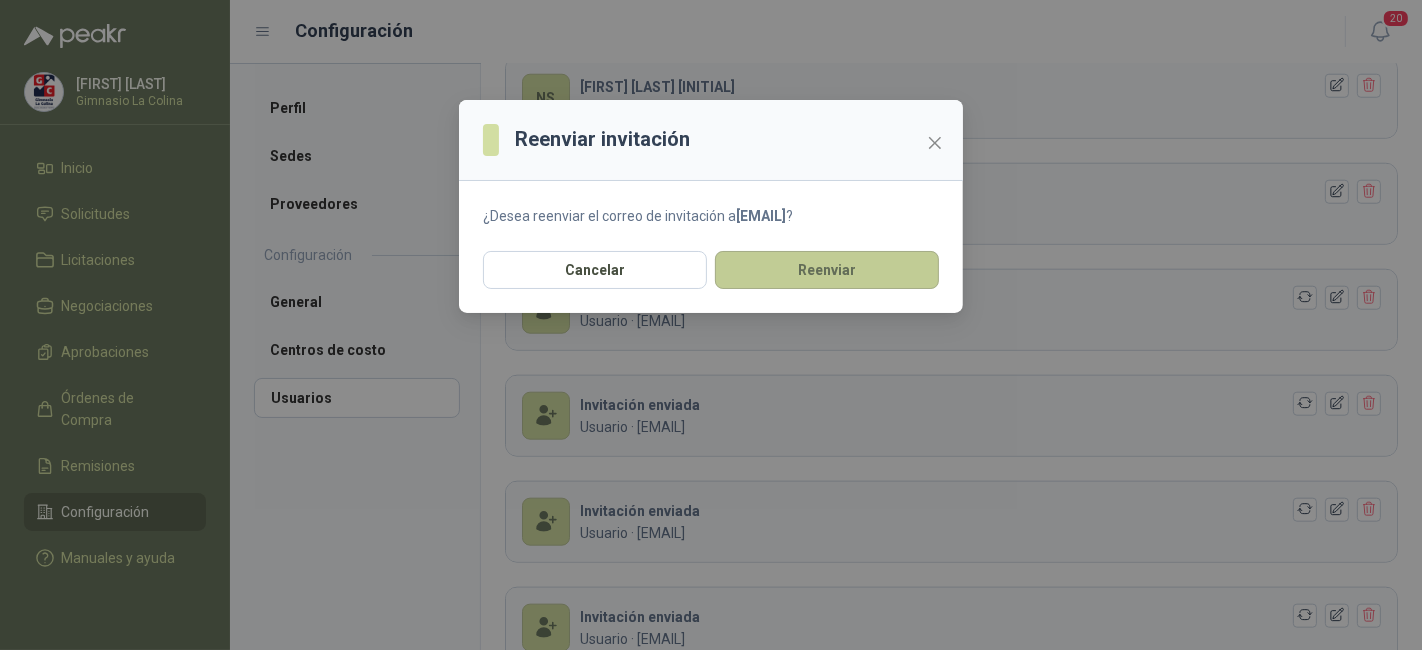 click on "Reenviar" at bounding box center (827, 270) 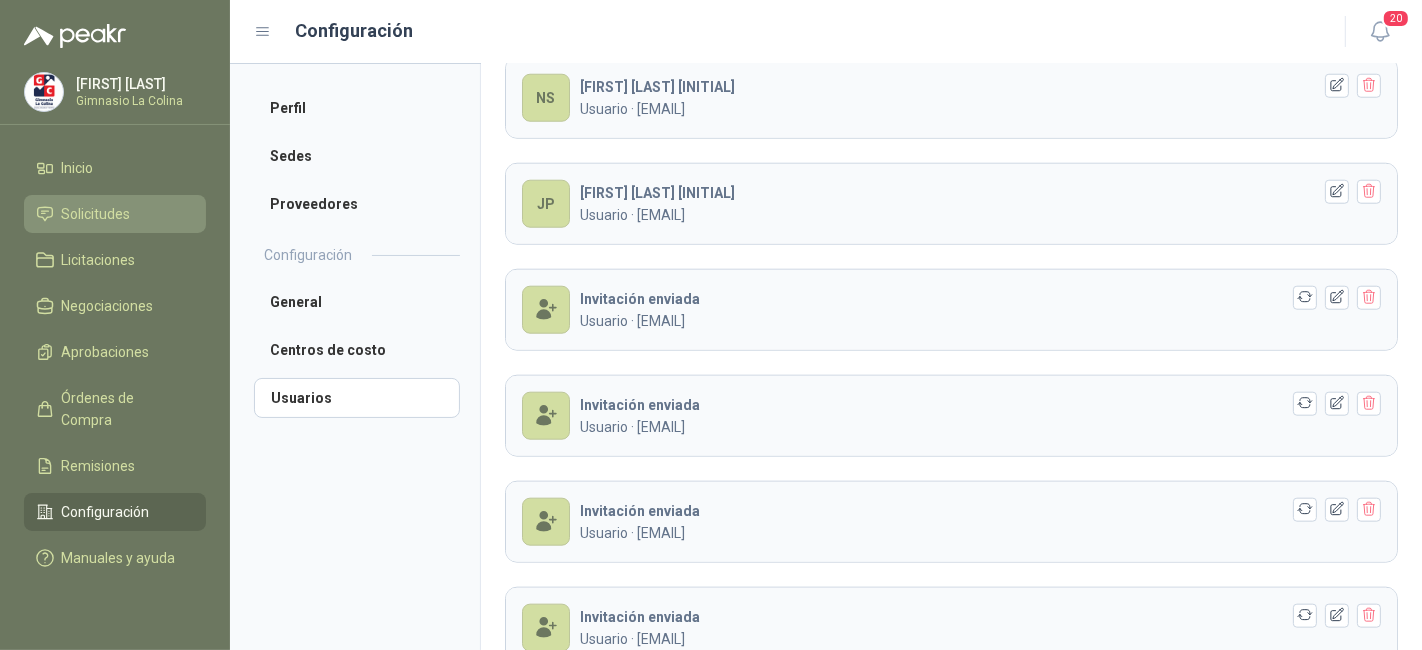 click on "Solicitudes" at bounding box center [115, 214] 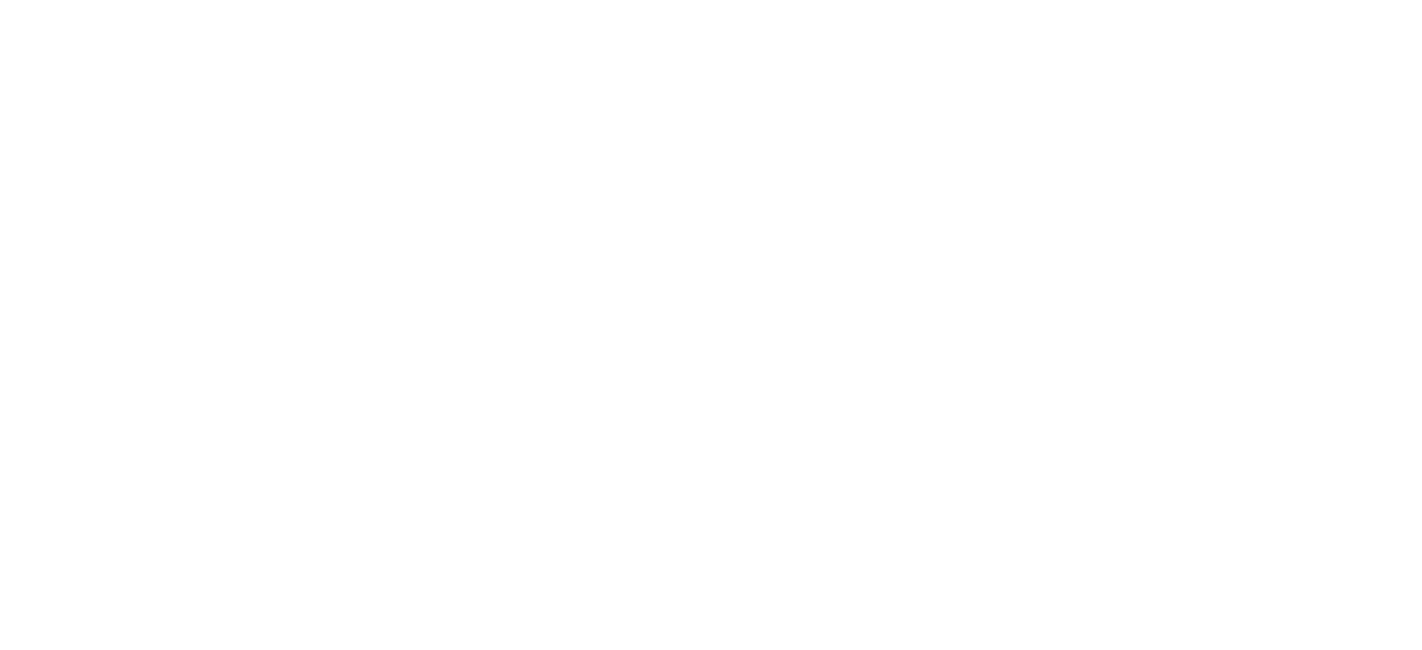 scroll, scrollTop: 0, scrollLeft: 0, axis: both 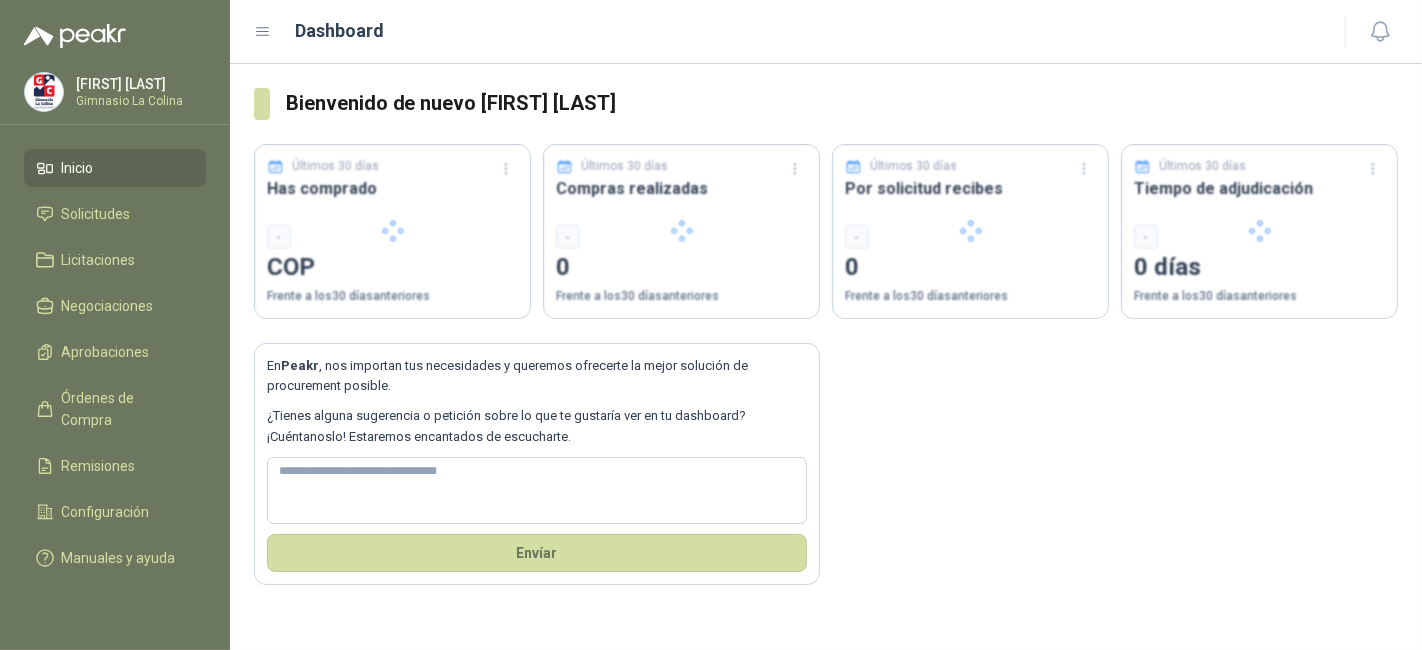 type 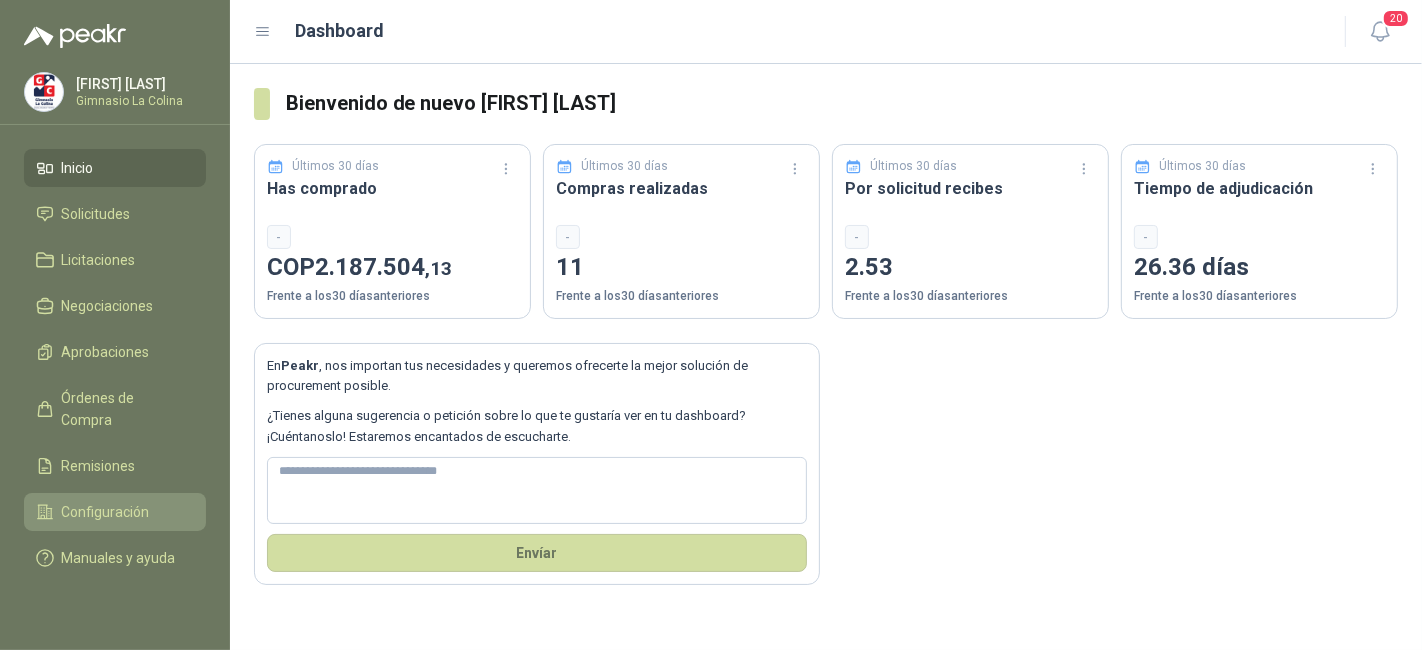 click on "Configuración" at bounding box center [115, 512] 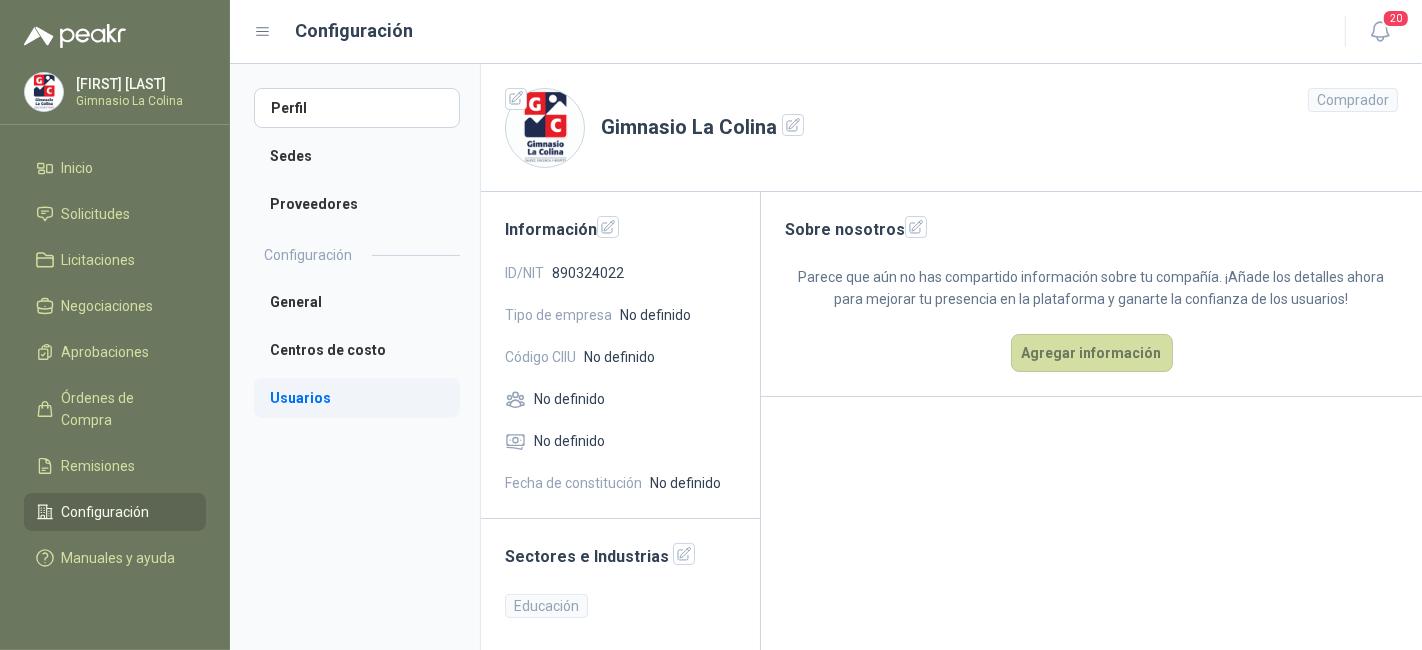 click on "Usuarios" at bounding box center [357, 398] 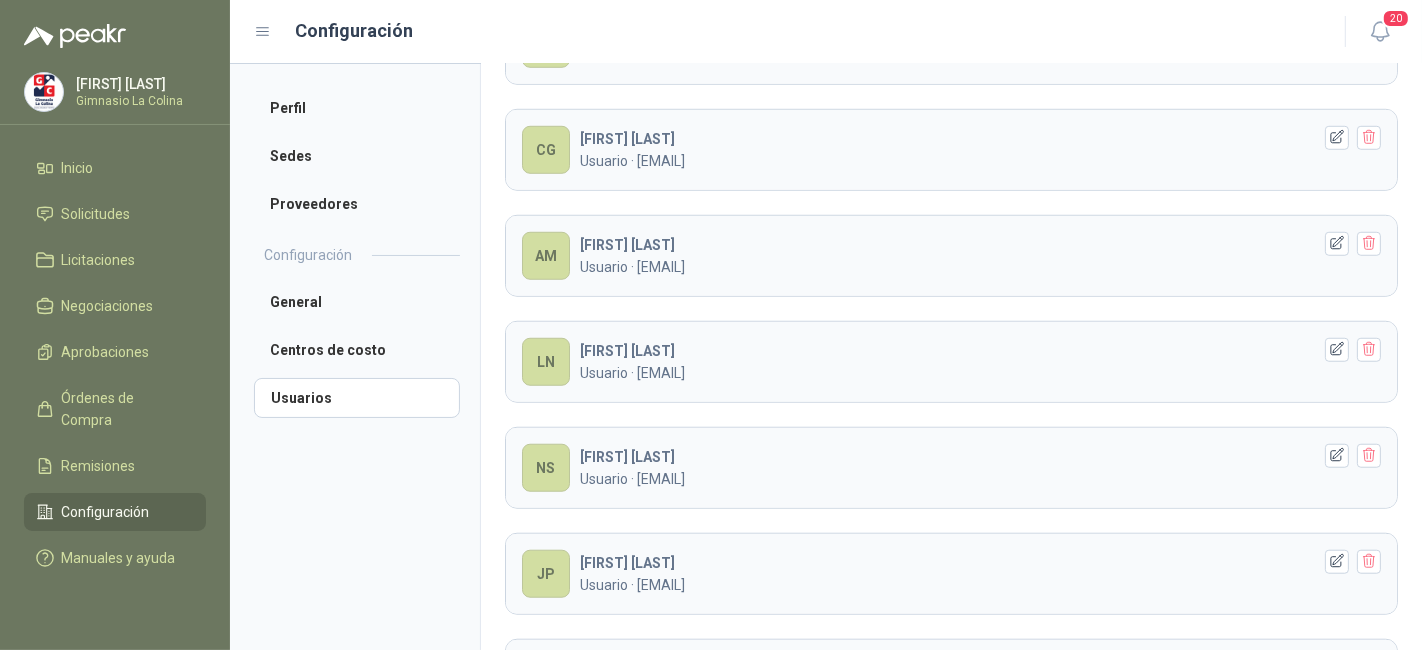 scroll, scrollTop: 1778, scrollLeft: 0, axis: vertical 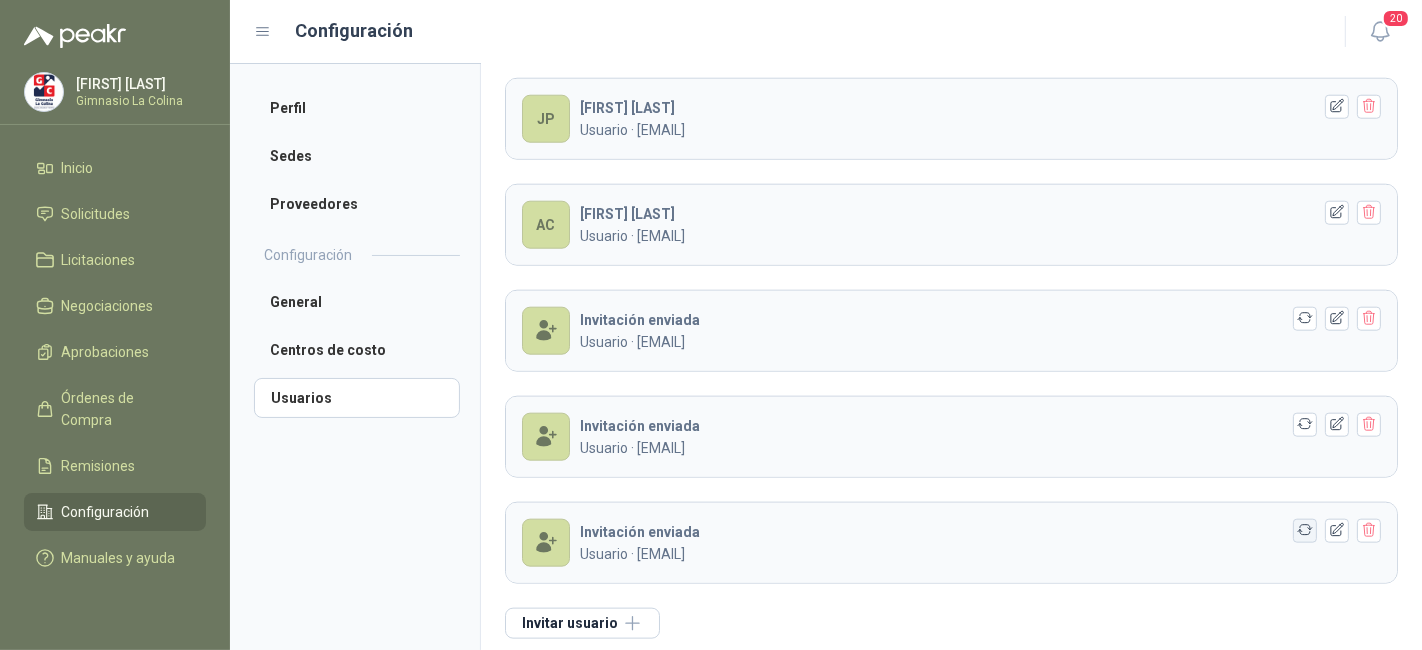 click 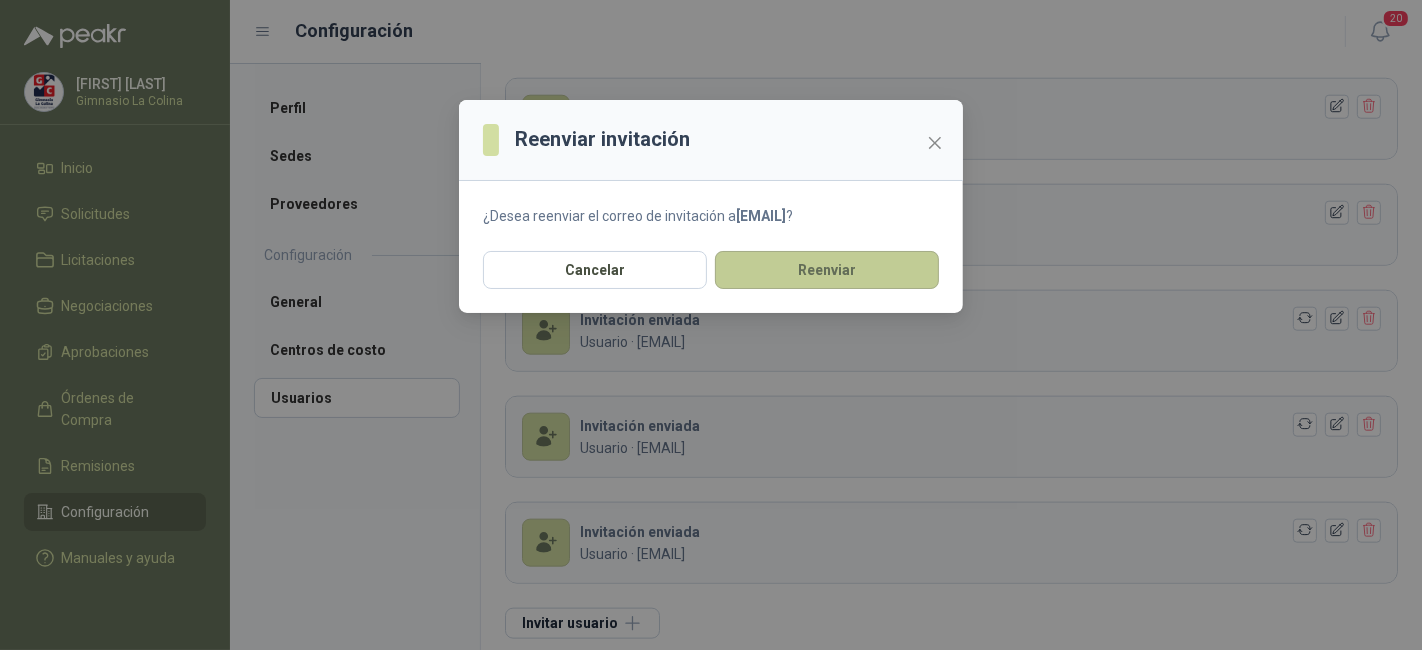 click on "Reenviar" at bounding box center (827, 270) 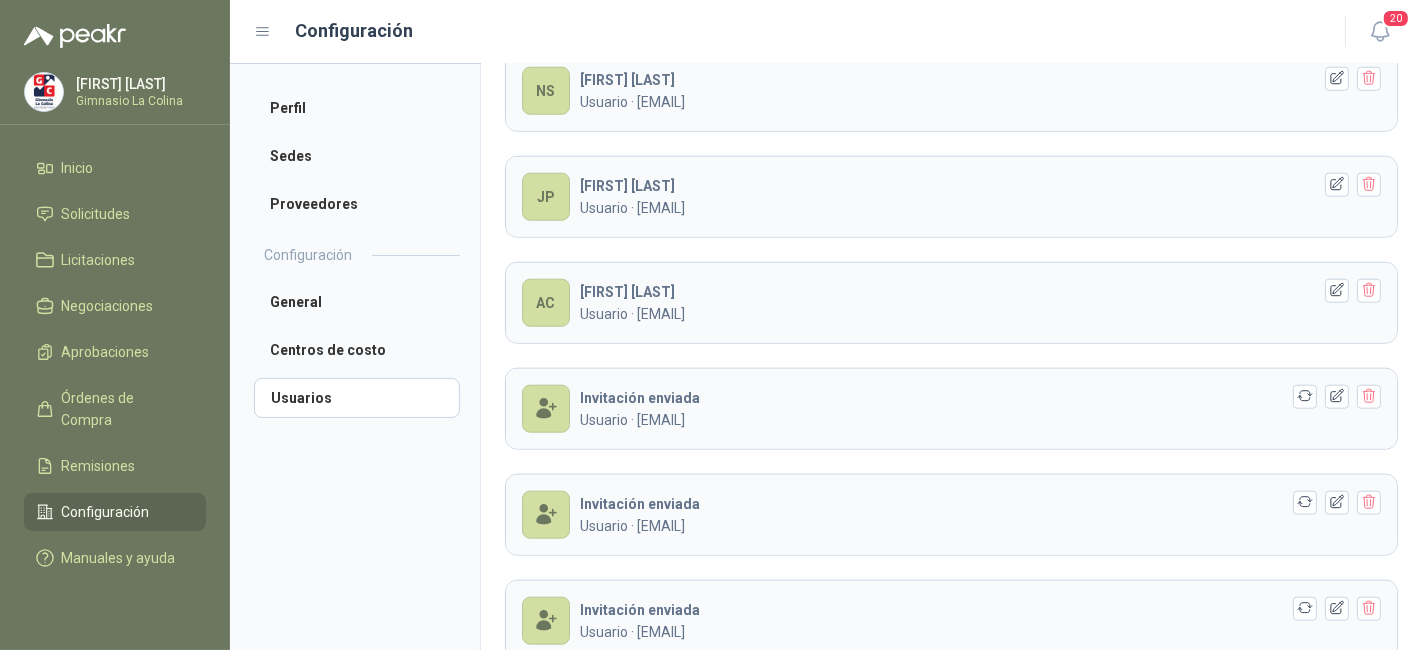 scroll, scrollTop: 1778, scrollLeft: 0, axis: vertical 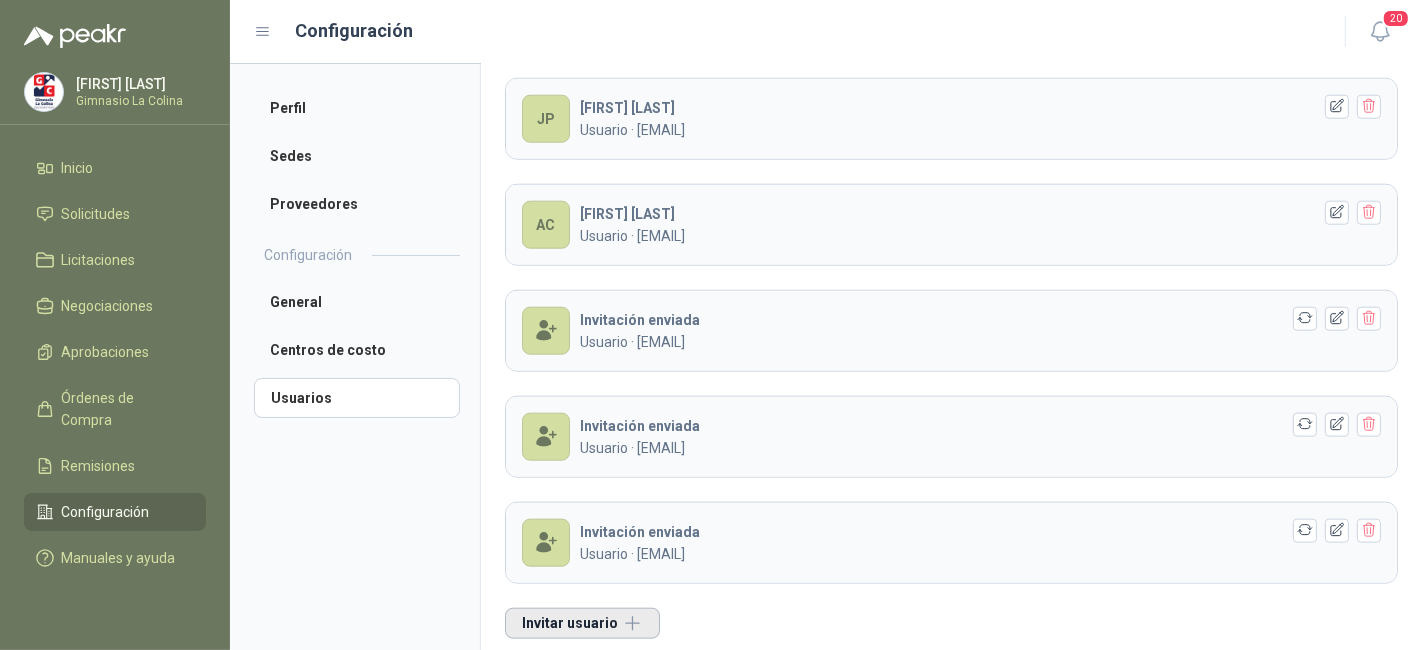 click on "Invitar usuario" at bounding box center (582, 623) 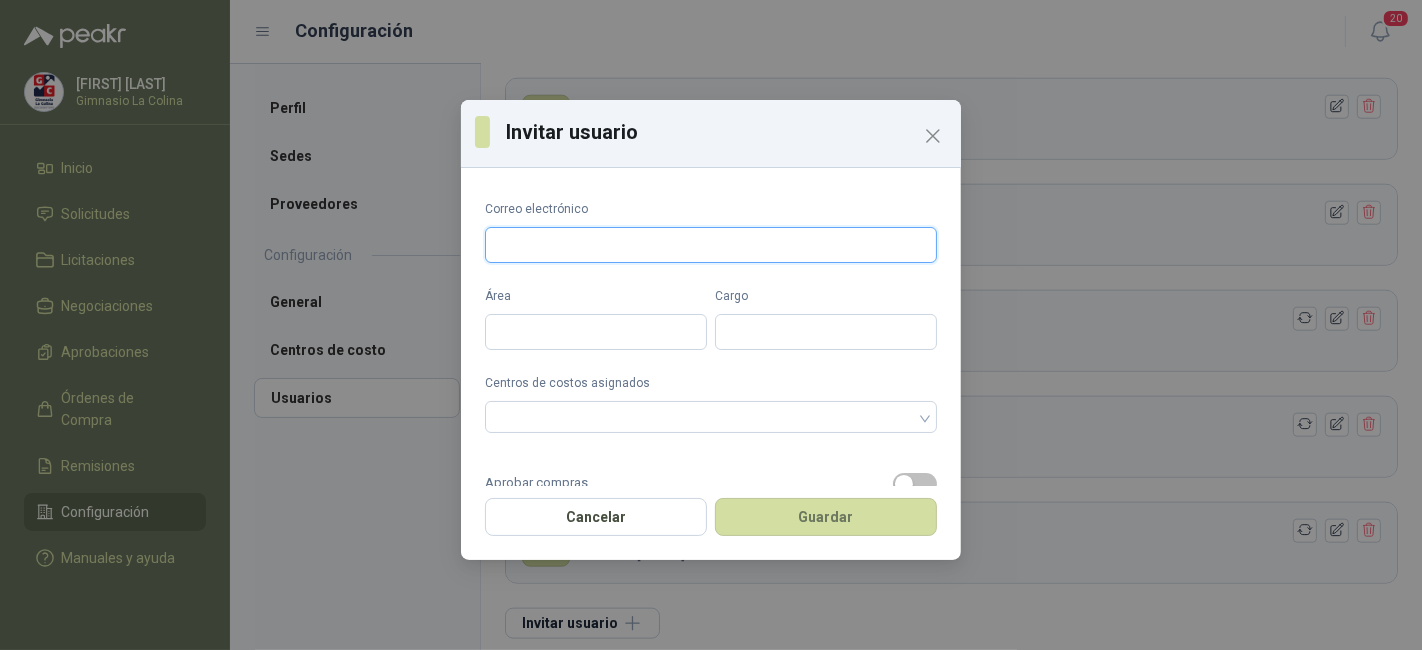 click on "Correo electrónico" at bounding box center (711, 245) 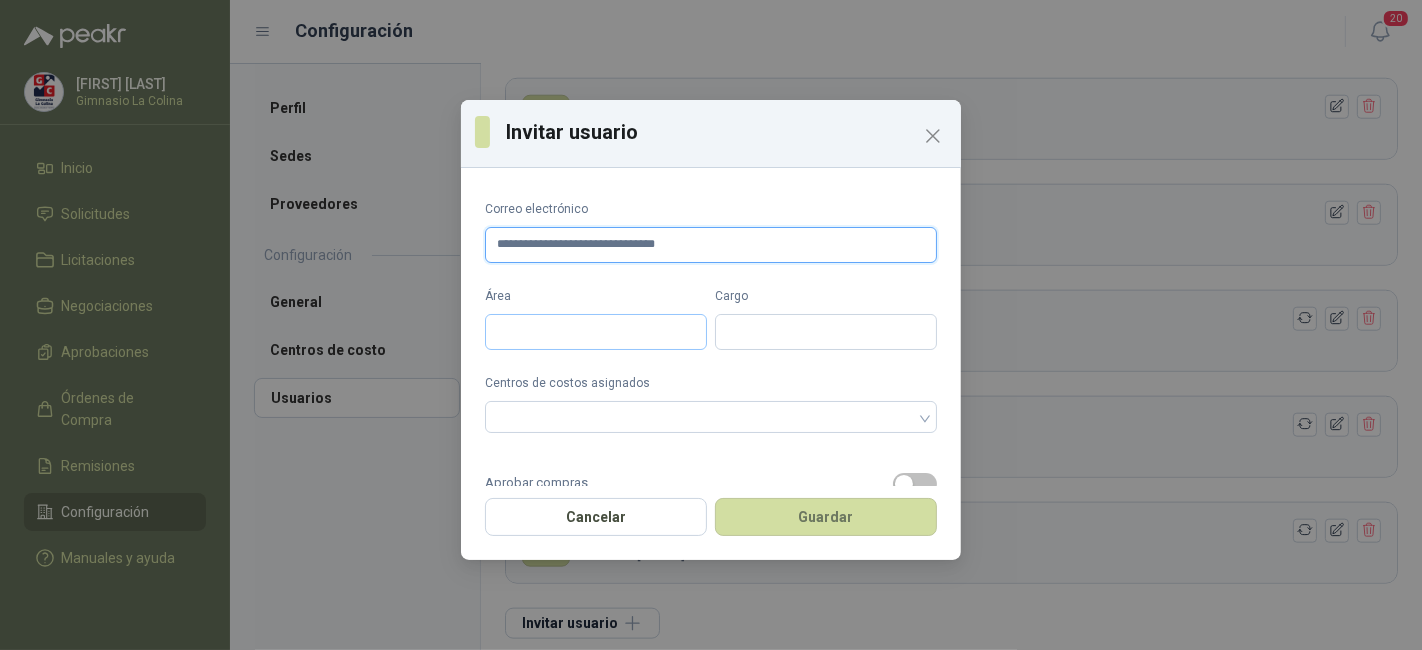 type on "**********" 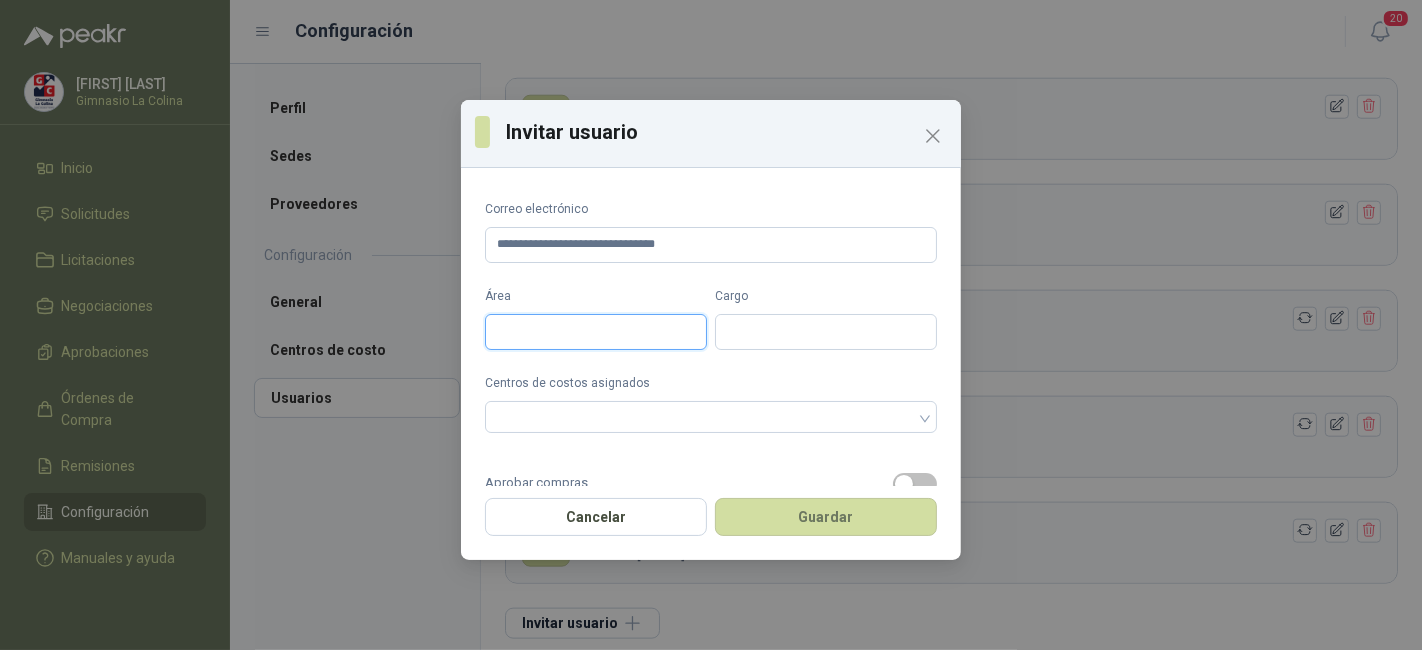 click on "Área" at bounding box center (596, 332) 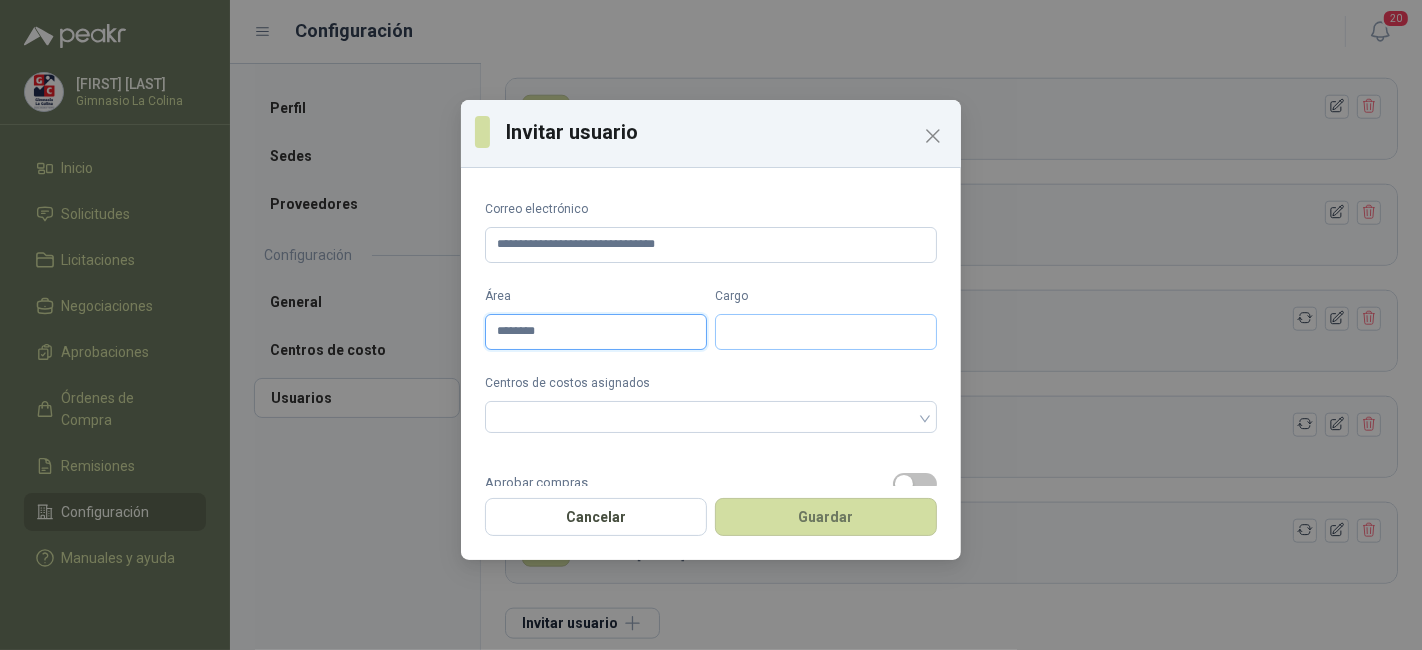 type on "********" 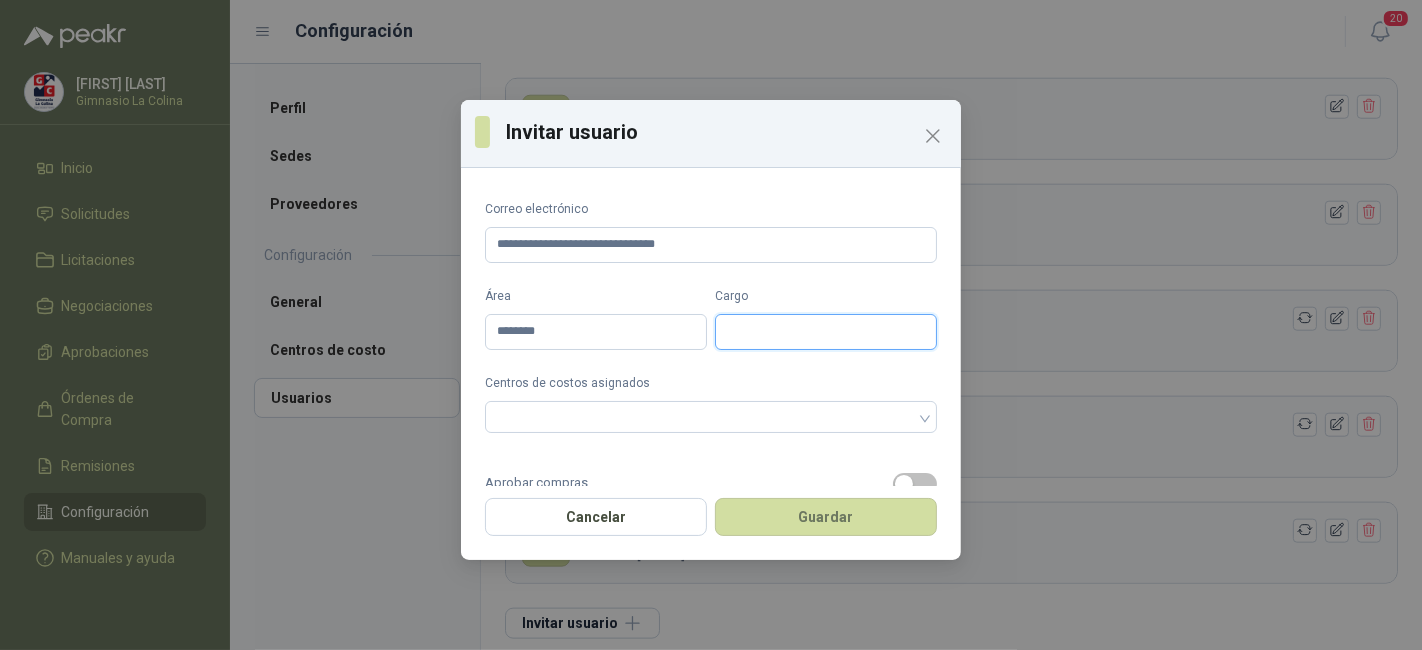 click on "Cargo" at bounding box center (826, 332) 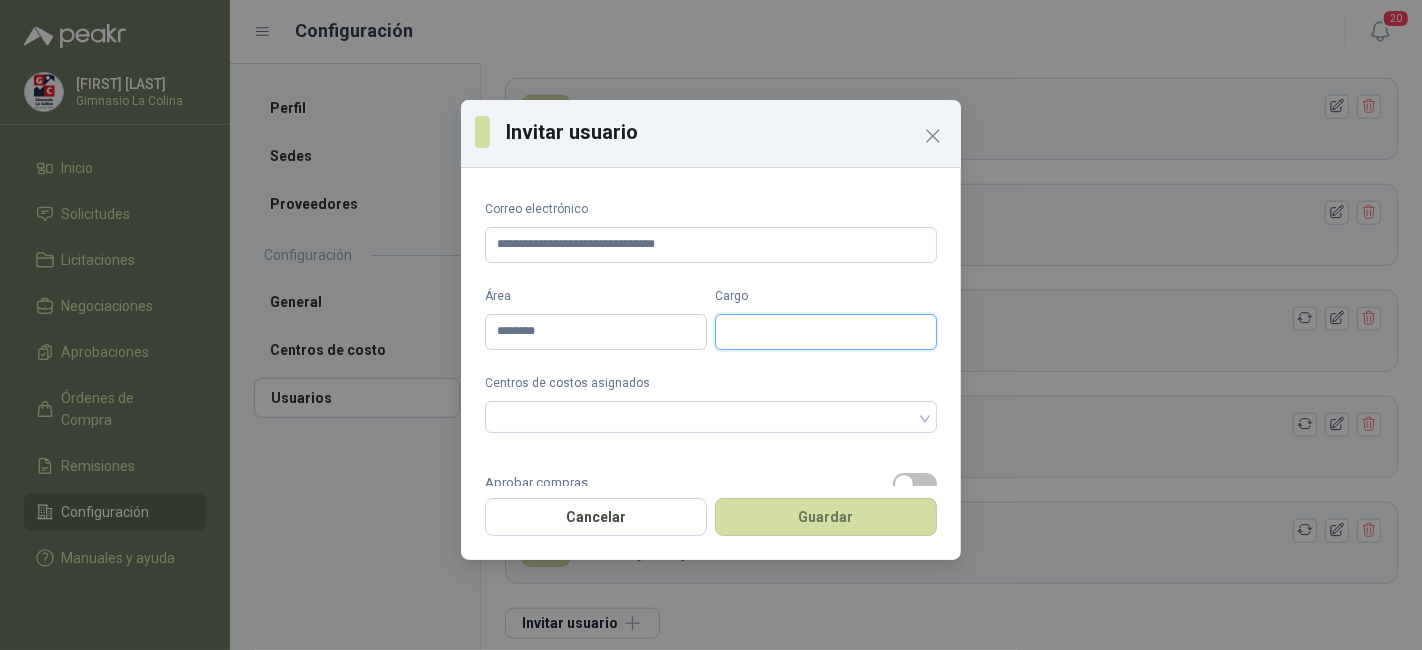 type on "**********" 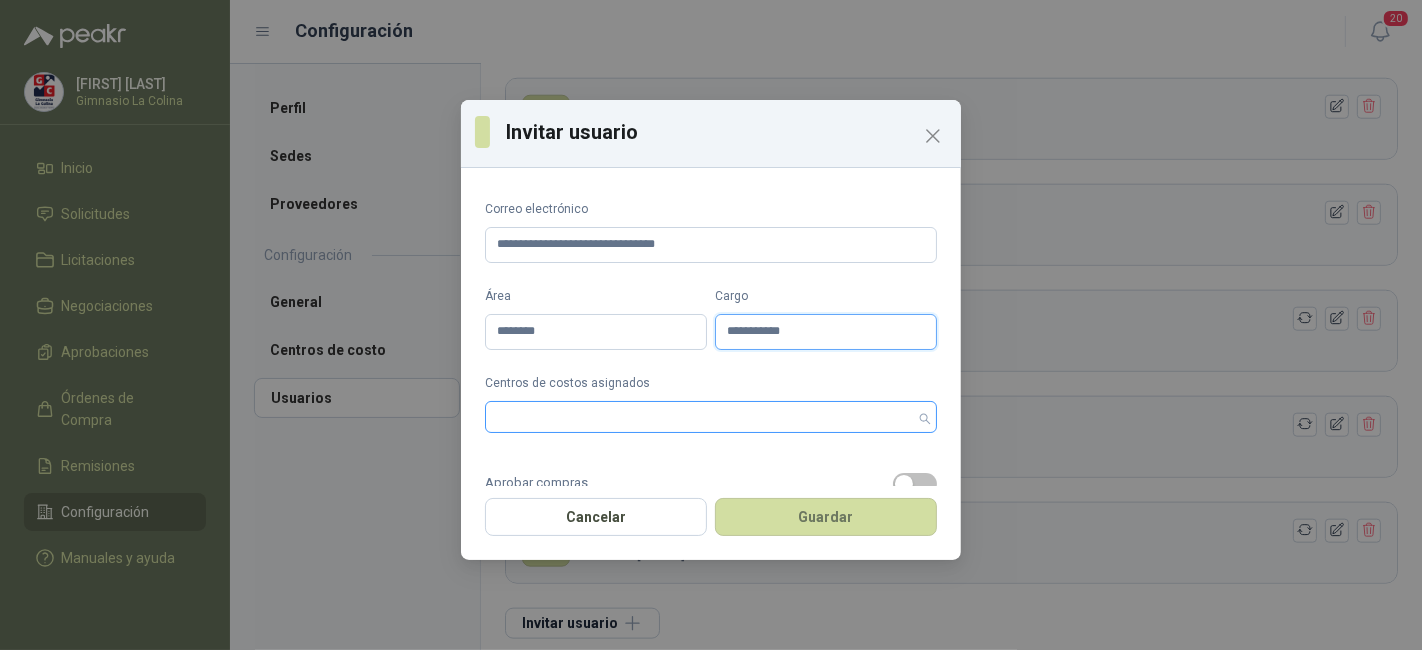 click at bounding box center (711, 417) 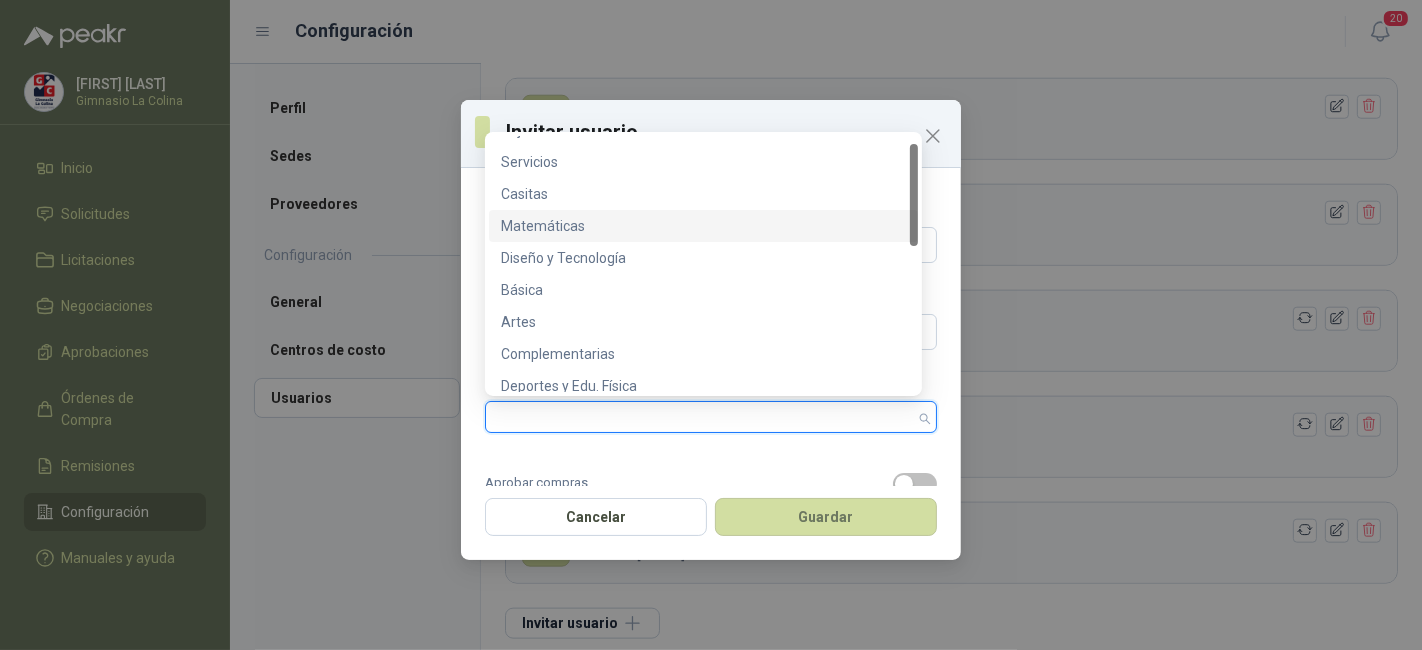 scroll, scrollTop: 0, scrollLeft: 0, axis: both 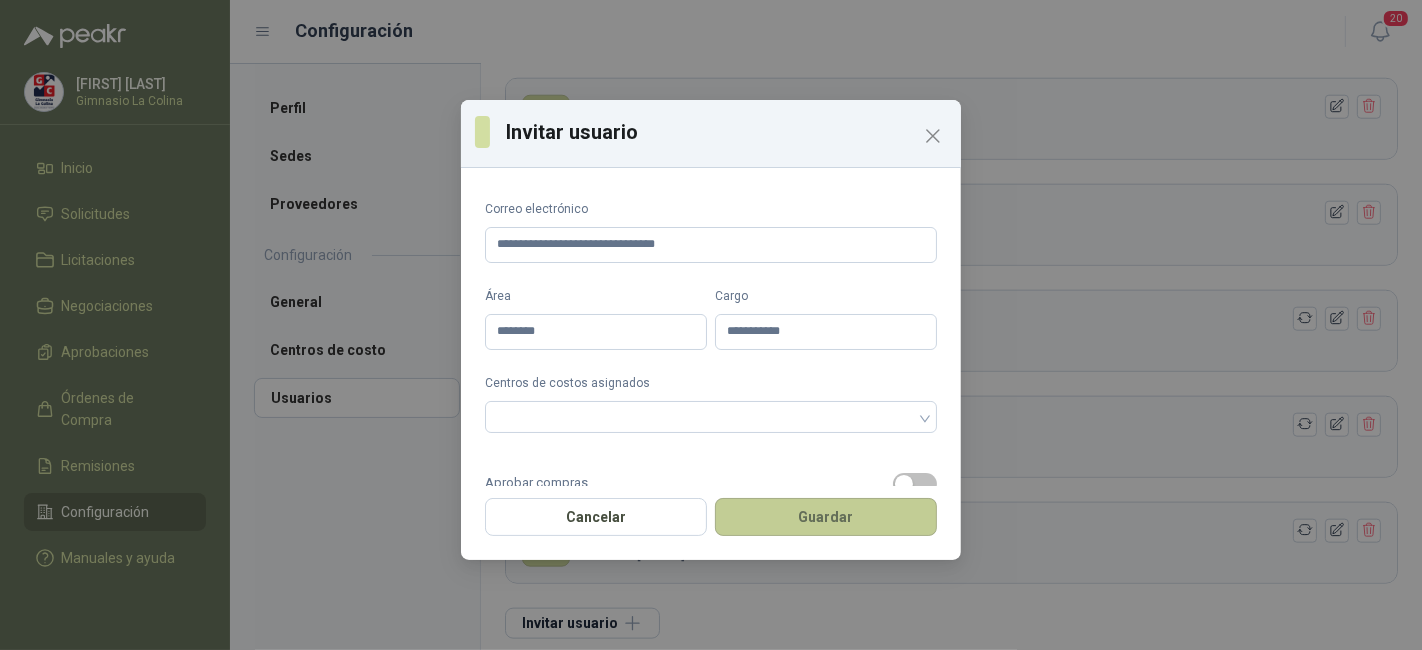 click on "Guardar" at bounding box center (826, 517) 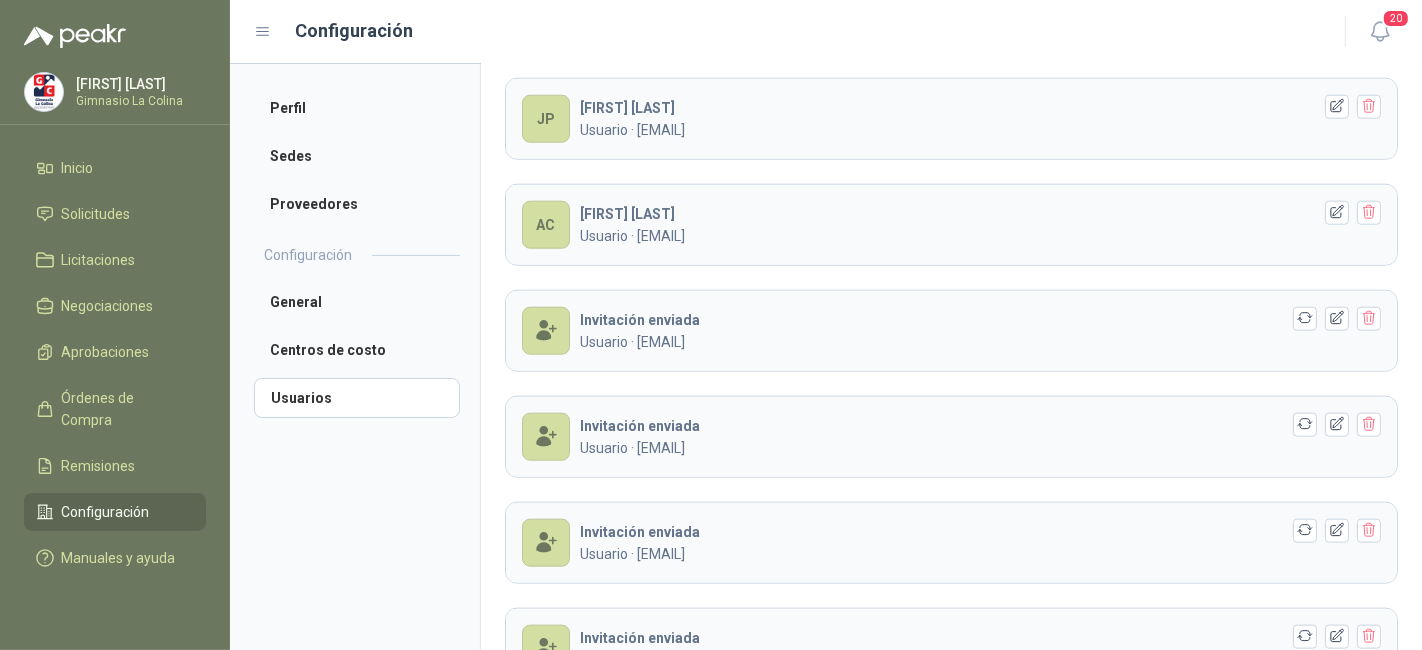 scroll, scrollTop: 1884, scrollLeft: 0, axis: vertical 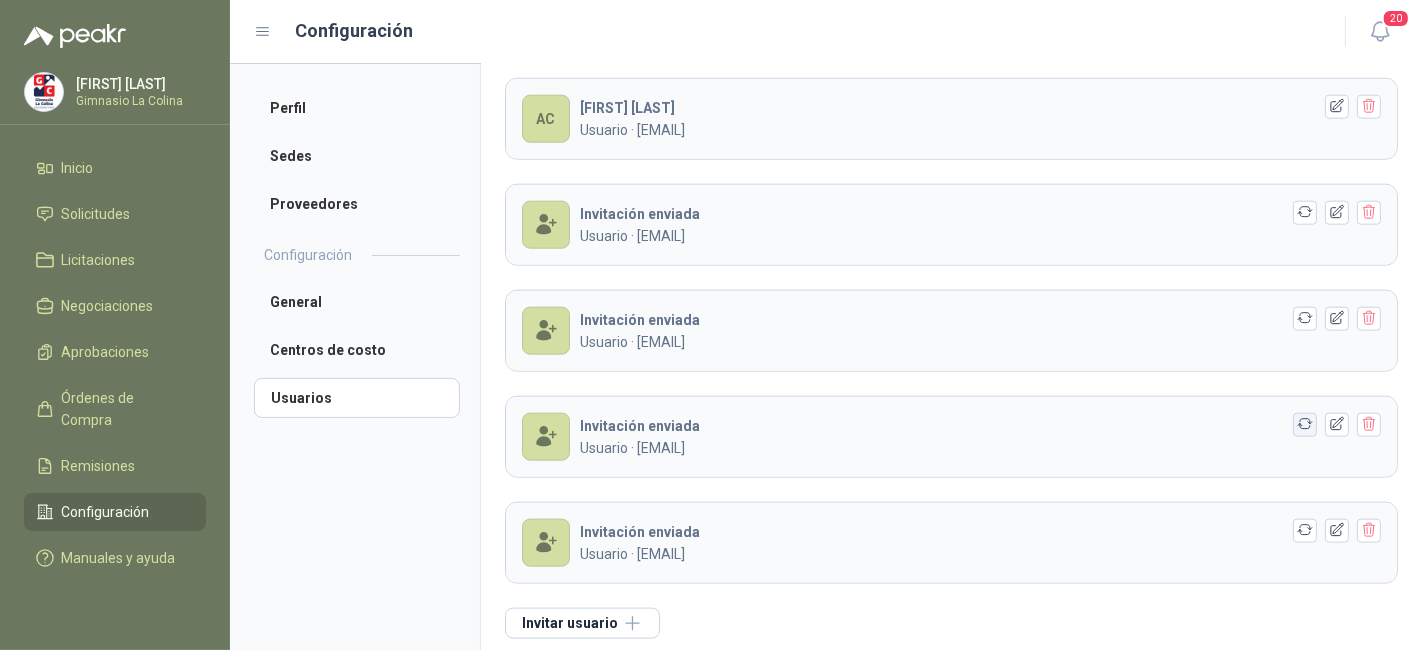 click 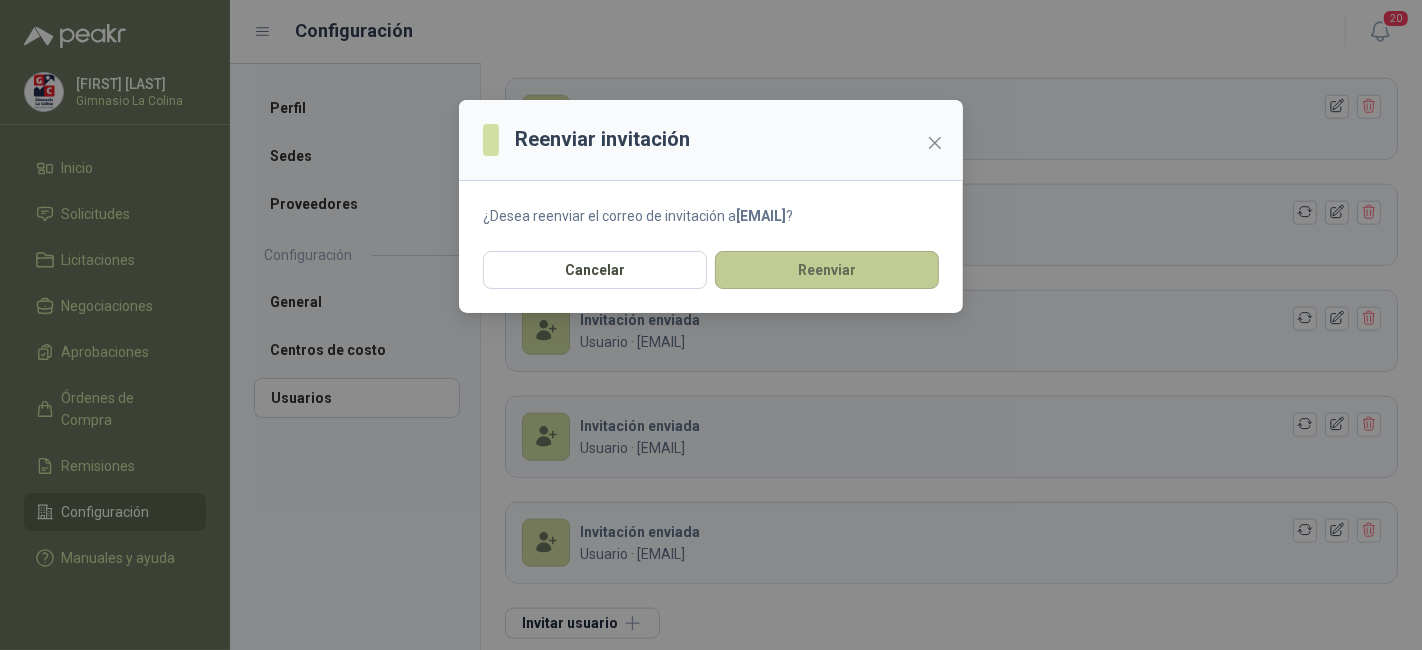 click on "Reenviar" at bounding box center [827, 270] 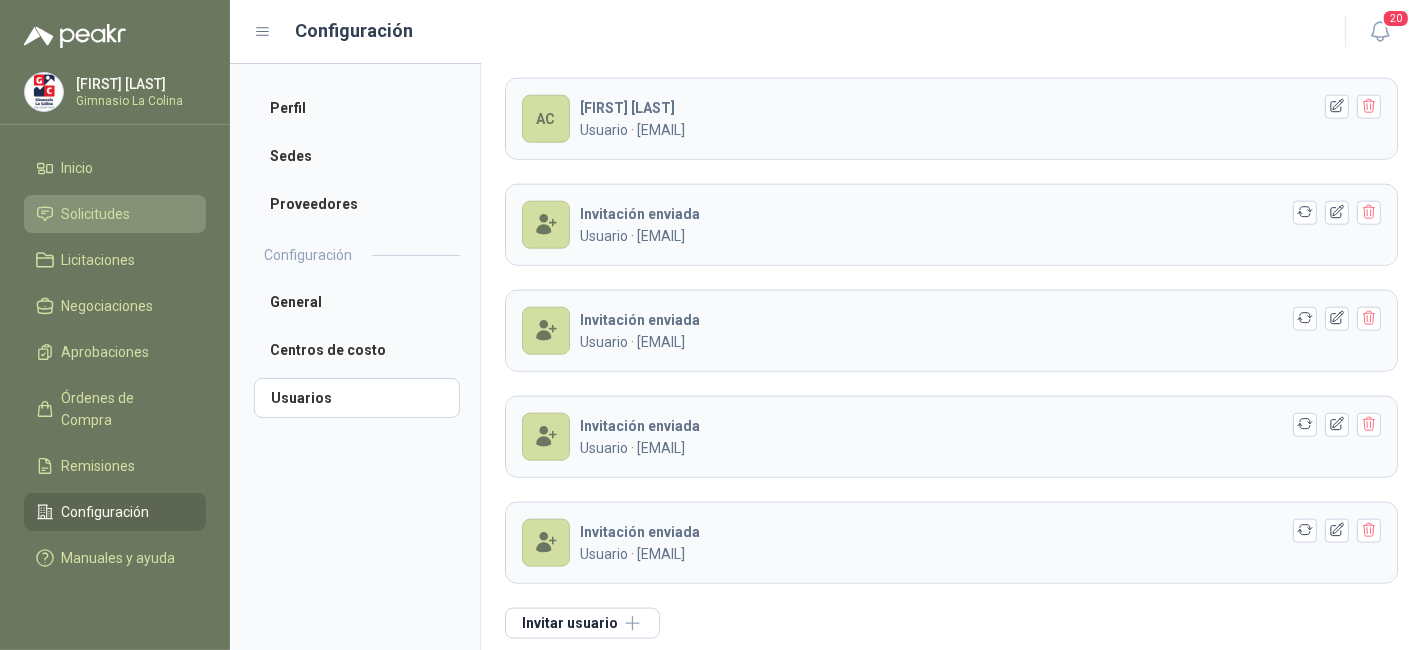 click on "Solicitudes" at bounding box center [115, 214] 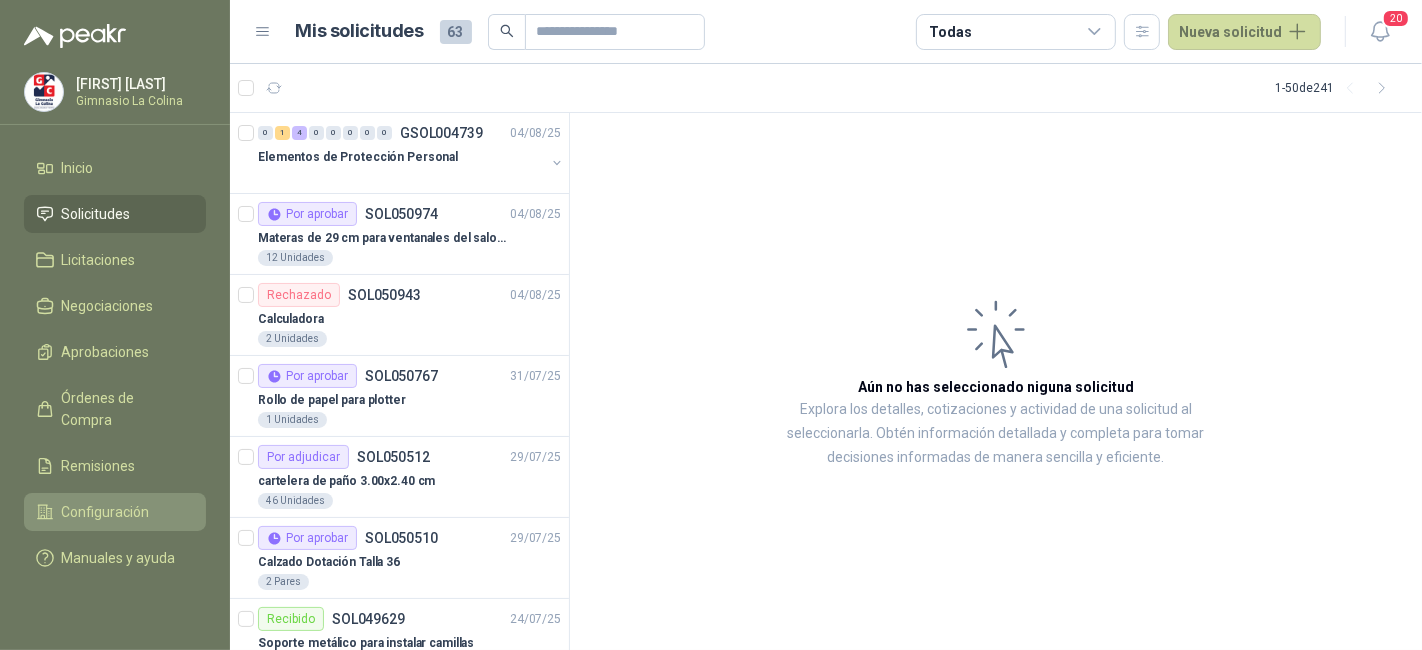 click on "Configuración" at bounding box center [115, 512] 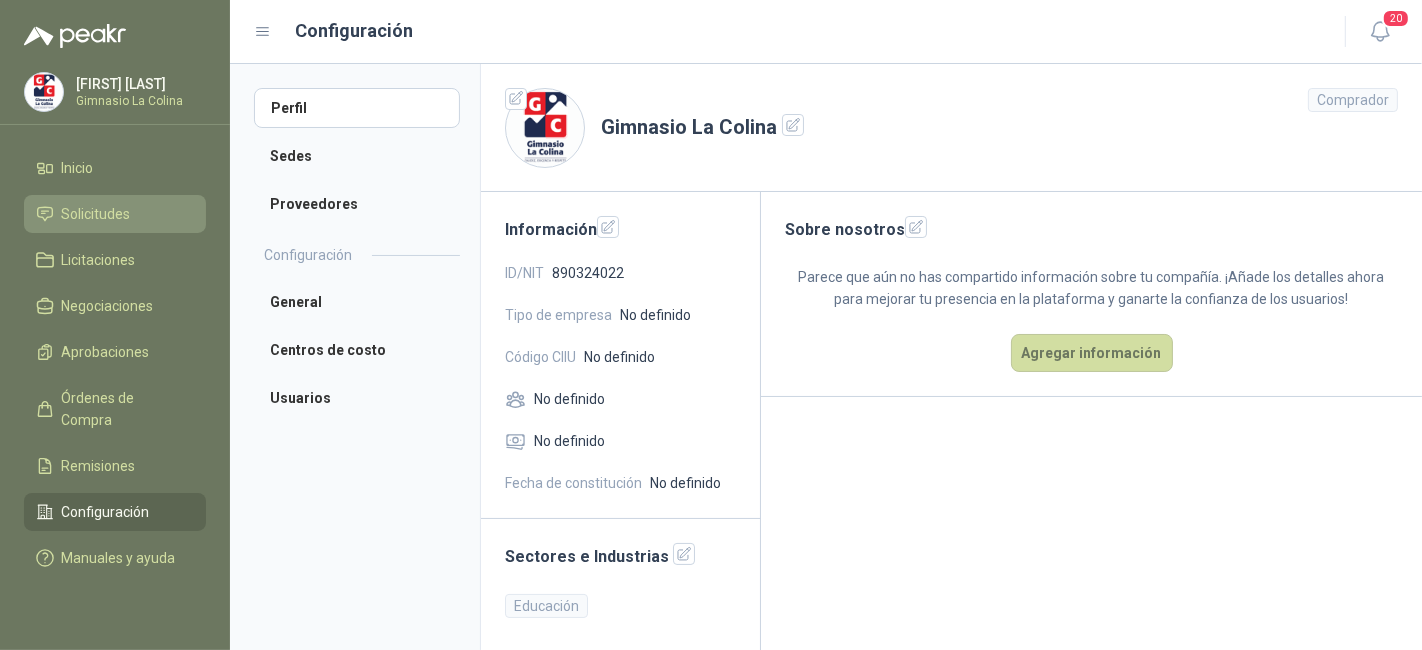 click on "Solicitudes" at bounding box center (96, 214) 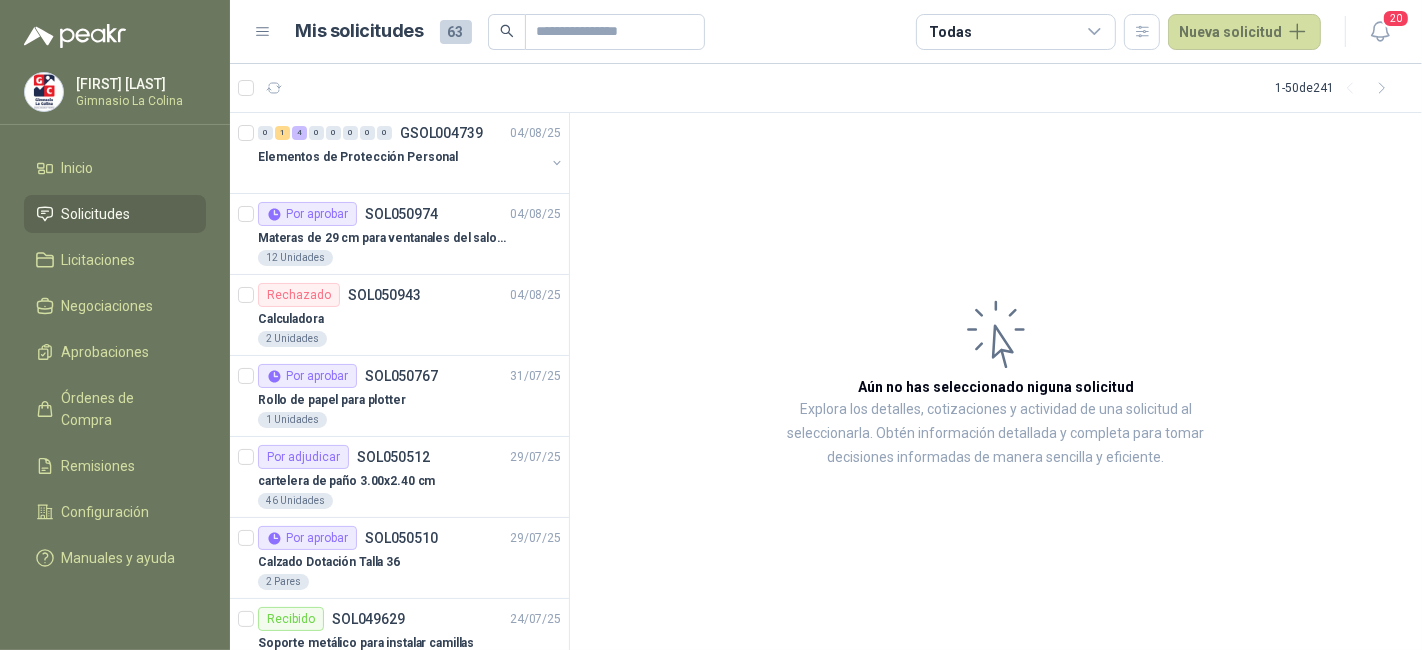 click on "Inicio   Solicitudes   Licitaciones   Negociaciones   Aprobaciones   Órdenes de Compra   Remisiones   Configuración   Manuales y ayuda" at bounding box center [115, 367] 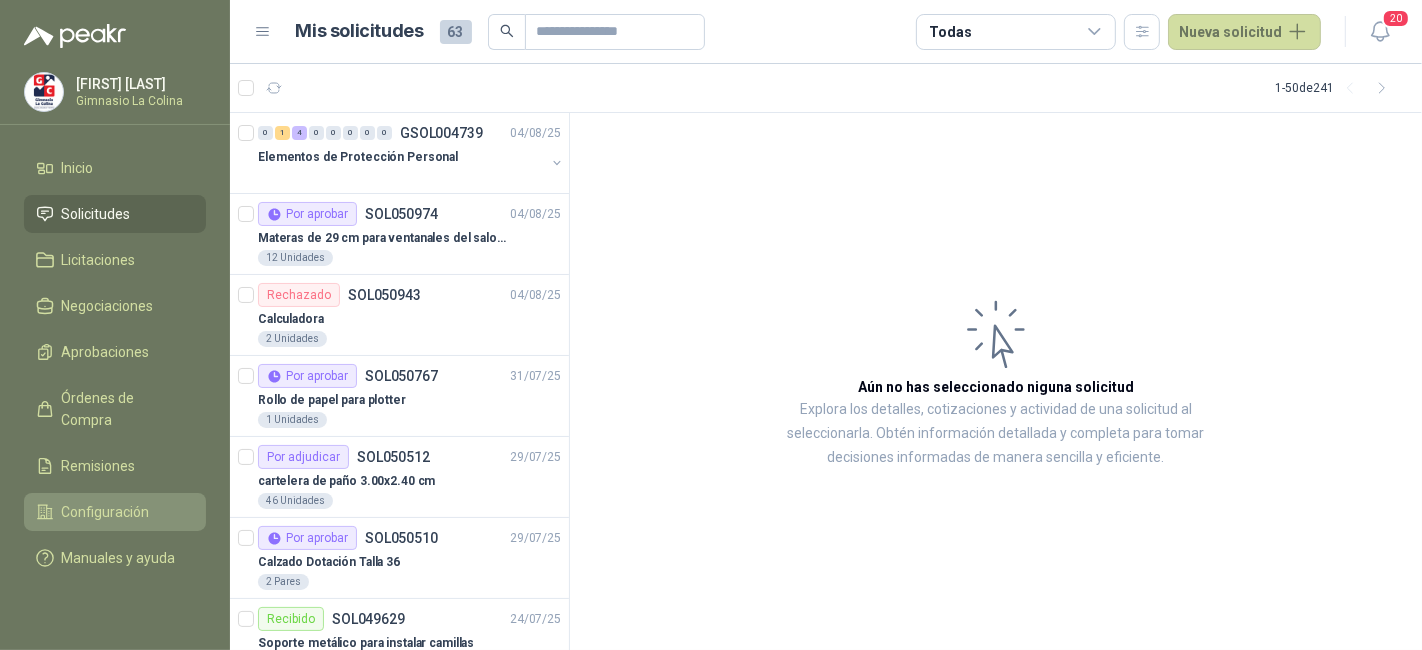 click on "Configuración" at bounding box center (115, 512) 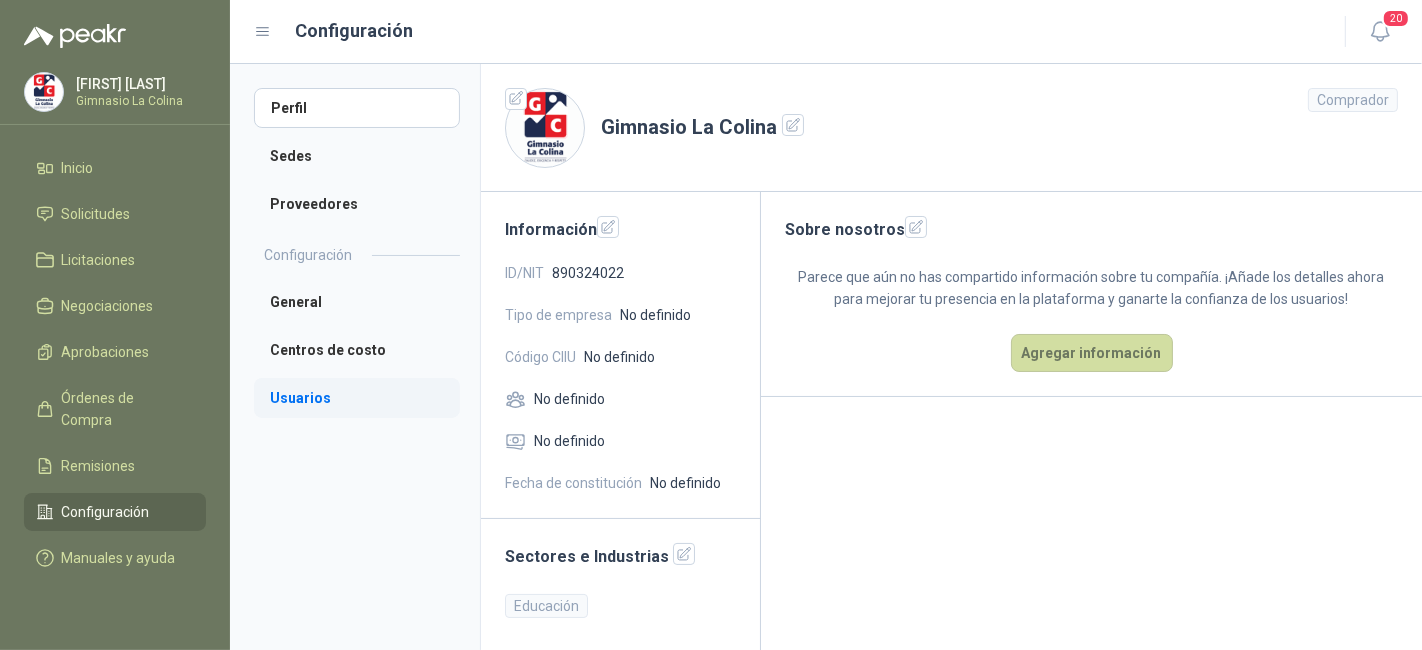 click on "Usuarios" at bounding box center (357, 398) 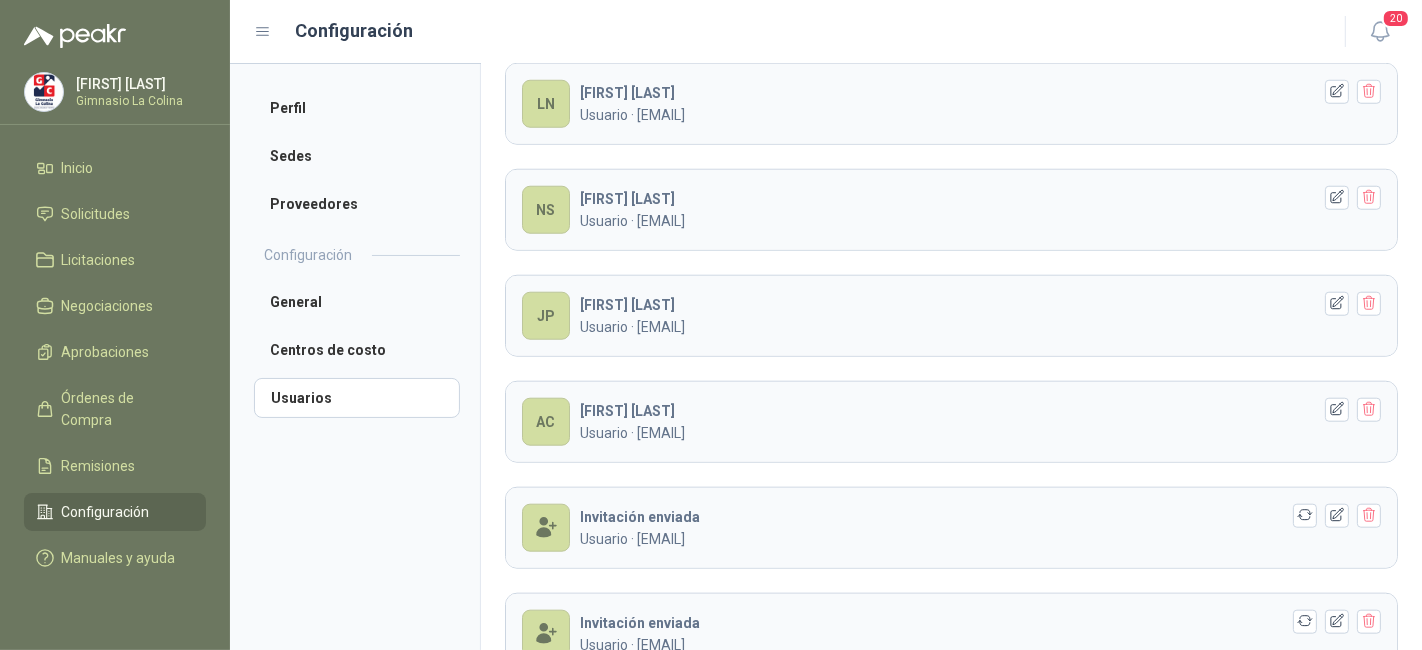 scroll, scrollTop: 1710, scrollLeft: 0, axis: vertical 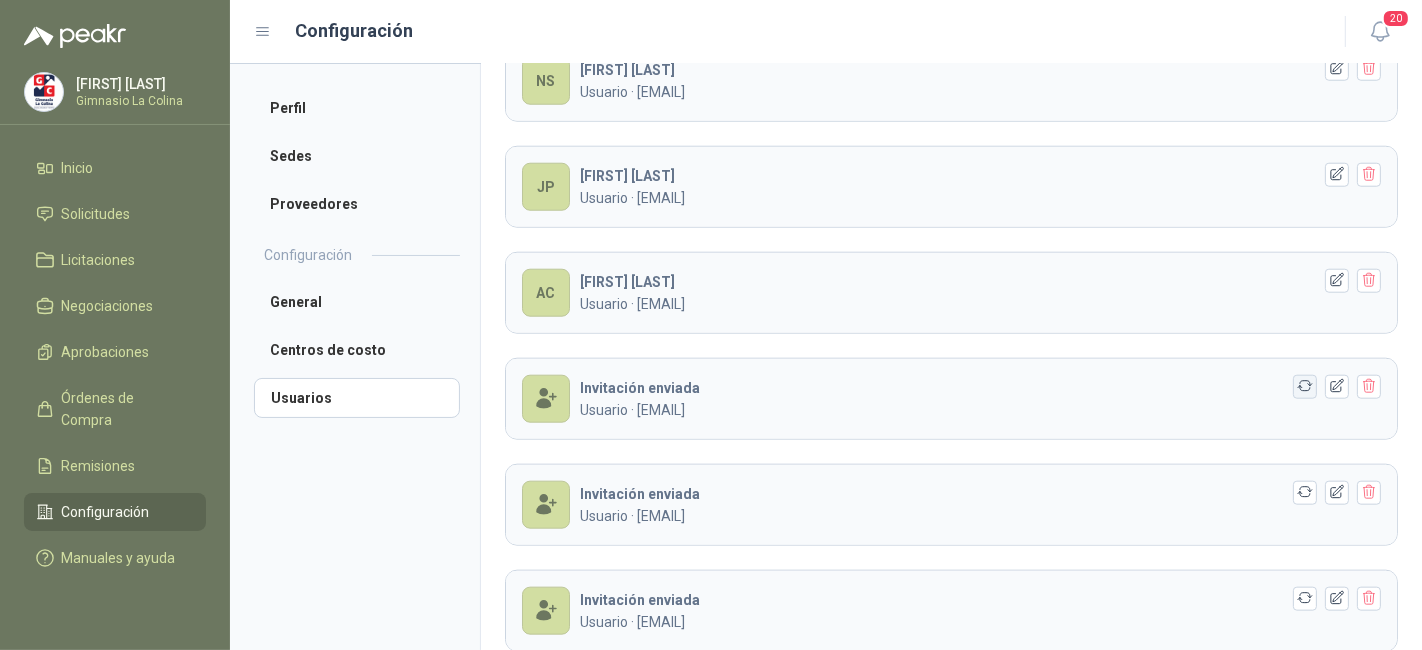 click at bounding box center (1305, 387) 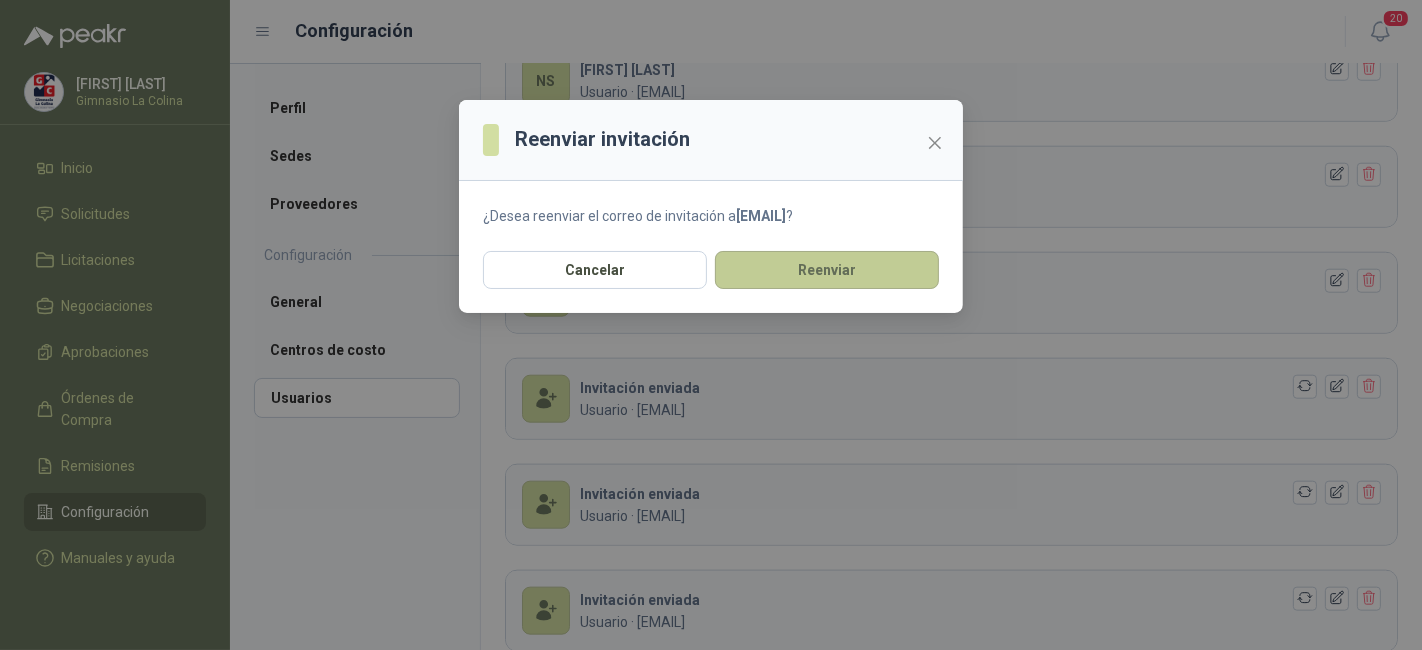 click on "Reenviar" at bounding box center (827, 270) 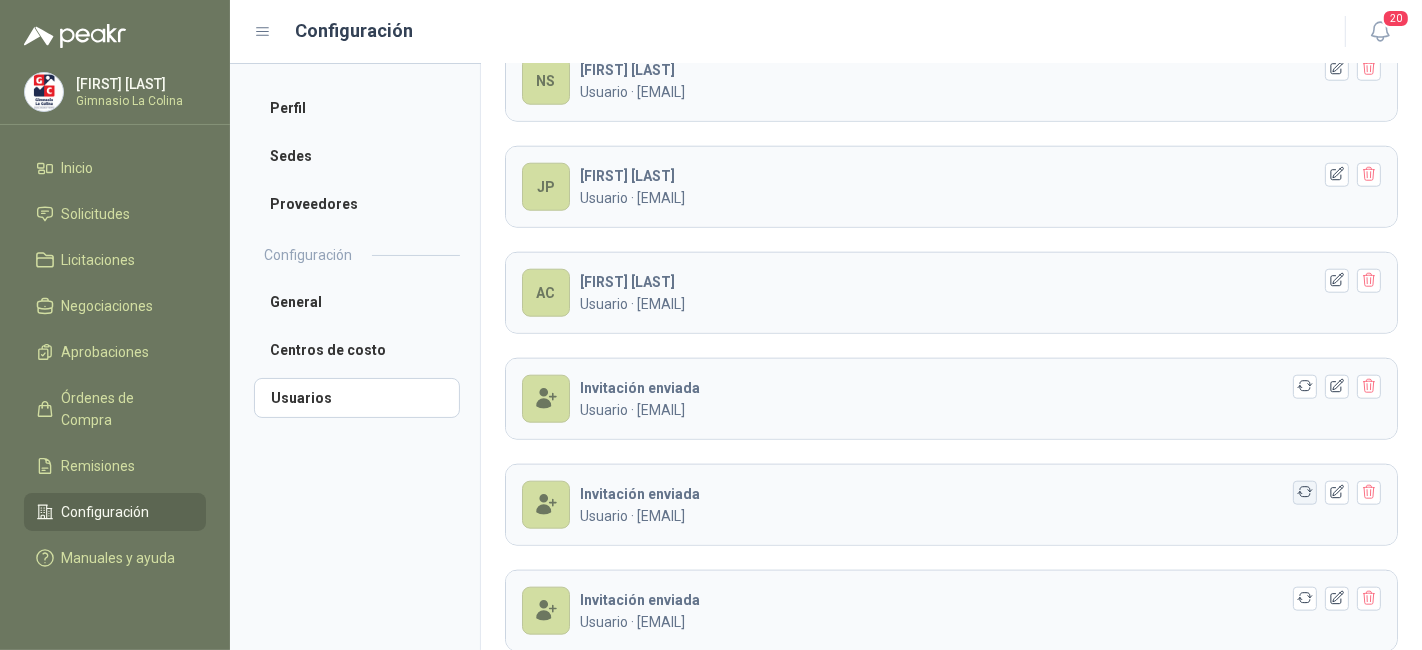 click 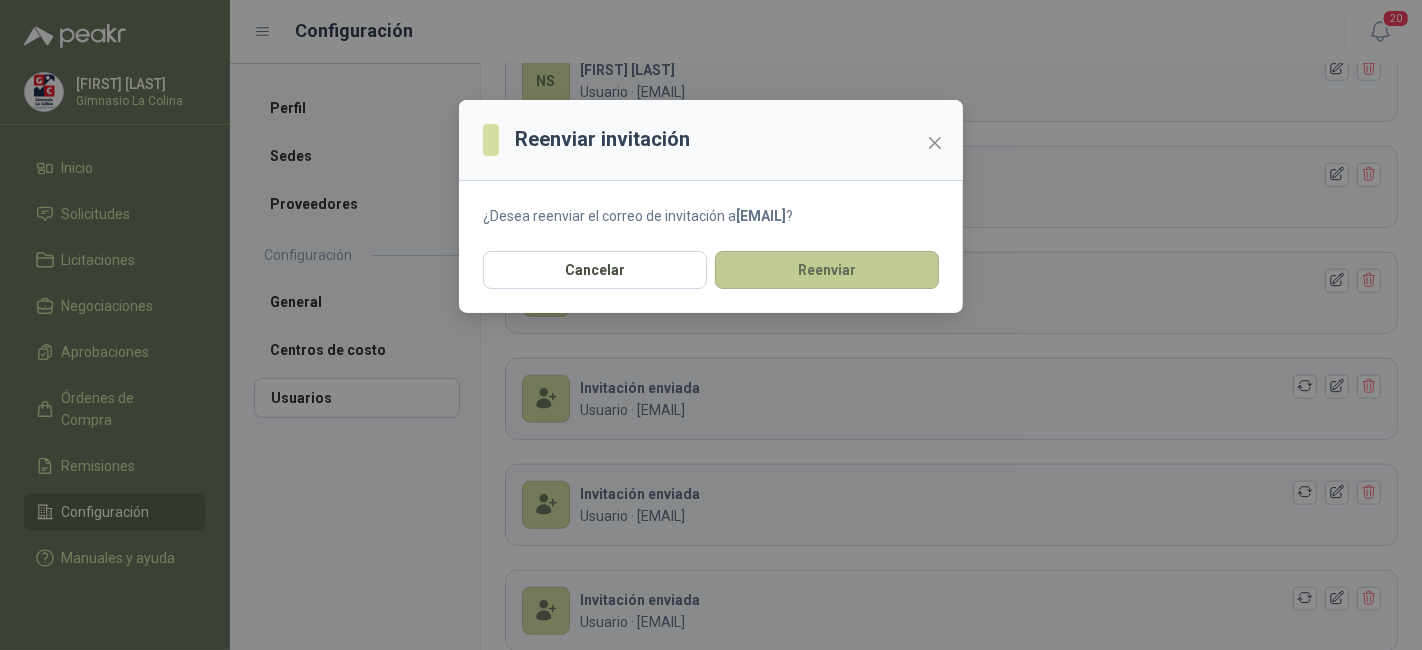 click on "Reenviar" at bounding box center (827, 270) 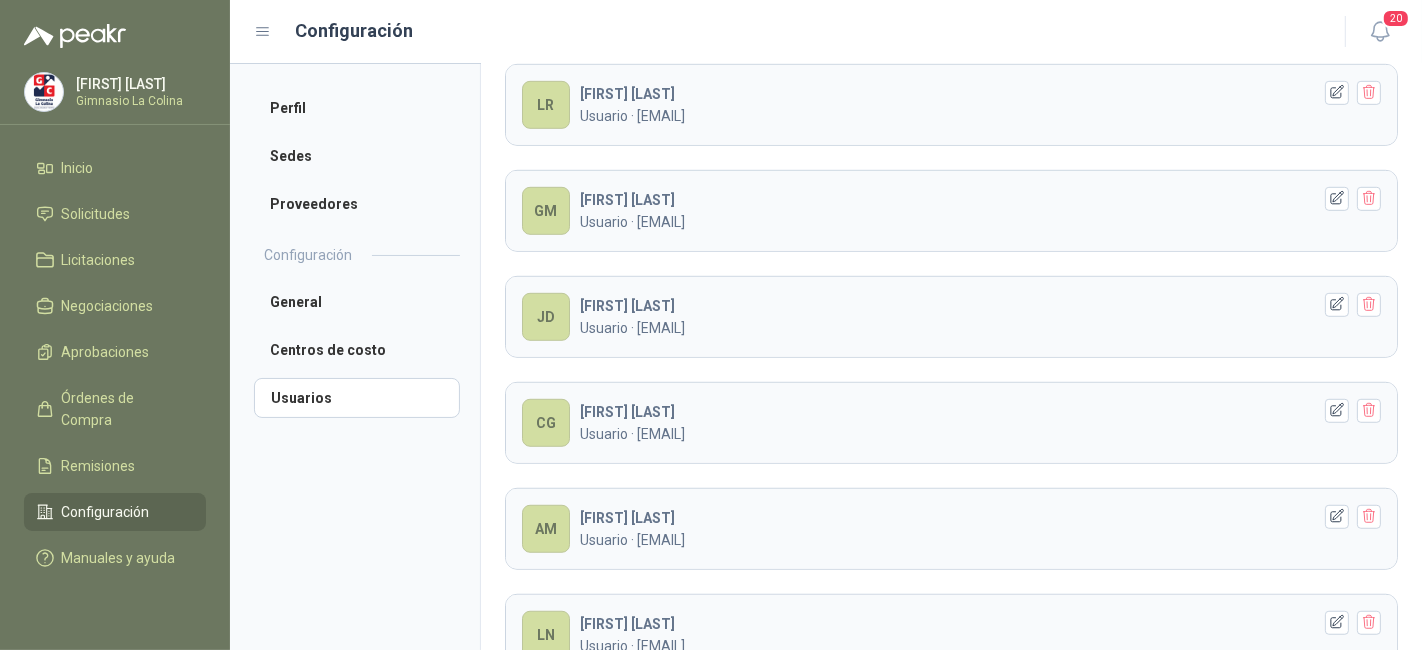 scroll, scrollTop: 1884, scrollLeft: 0, axis: vertical 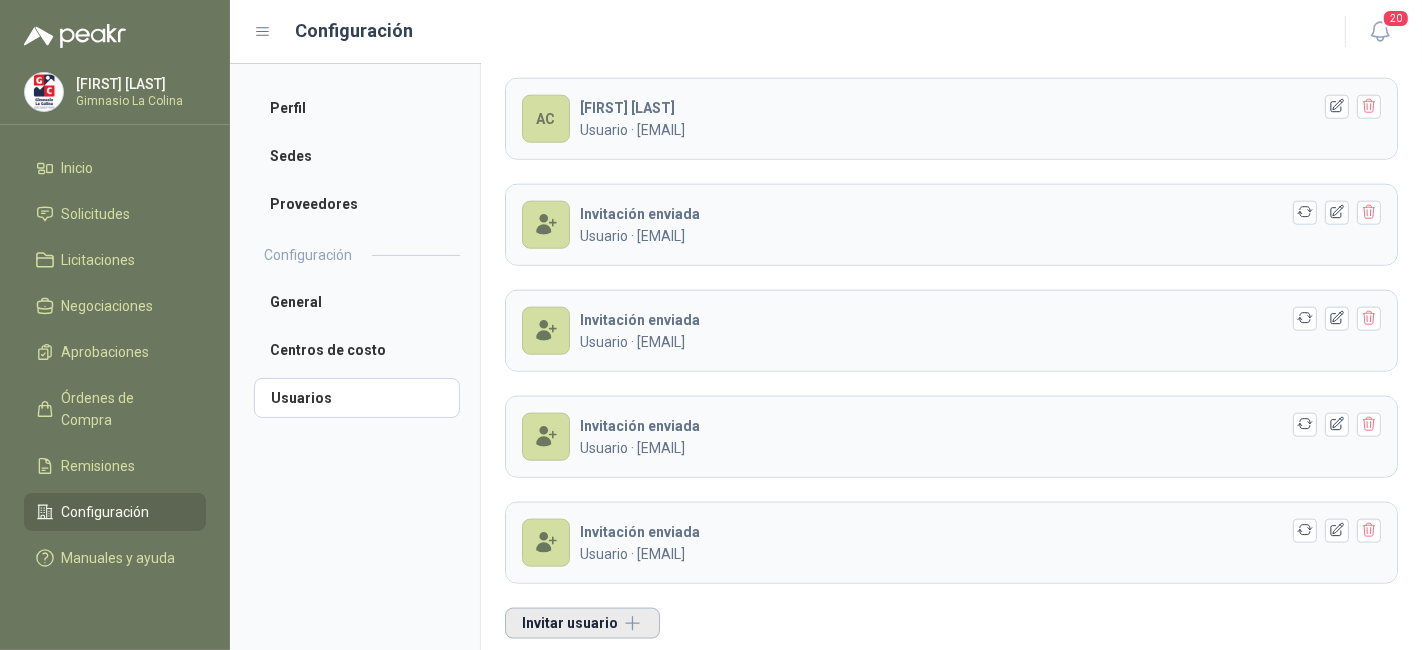 click on "Invitar usuario" at bounding box center (582, 623) 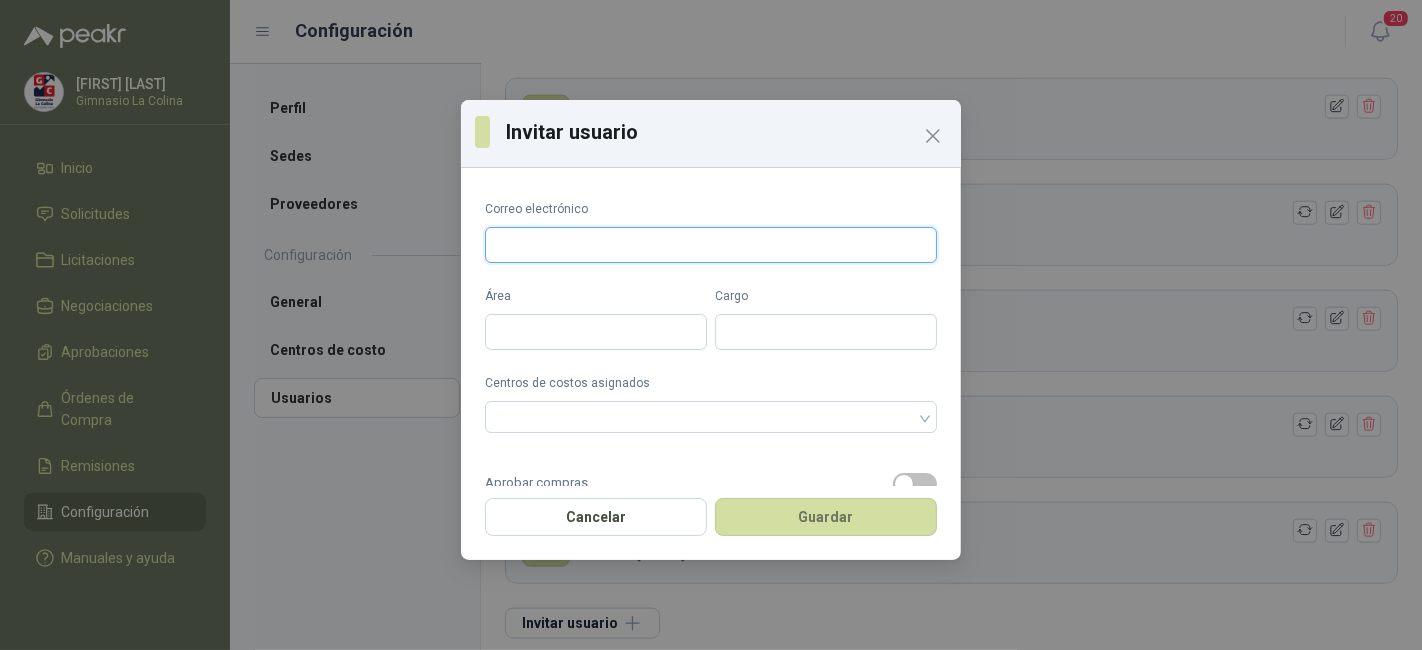 click on "Correo electrónico" at bounding box center (711, 245) 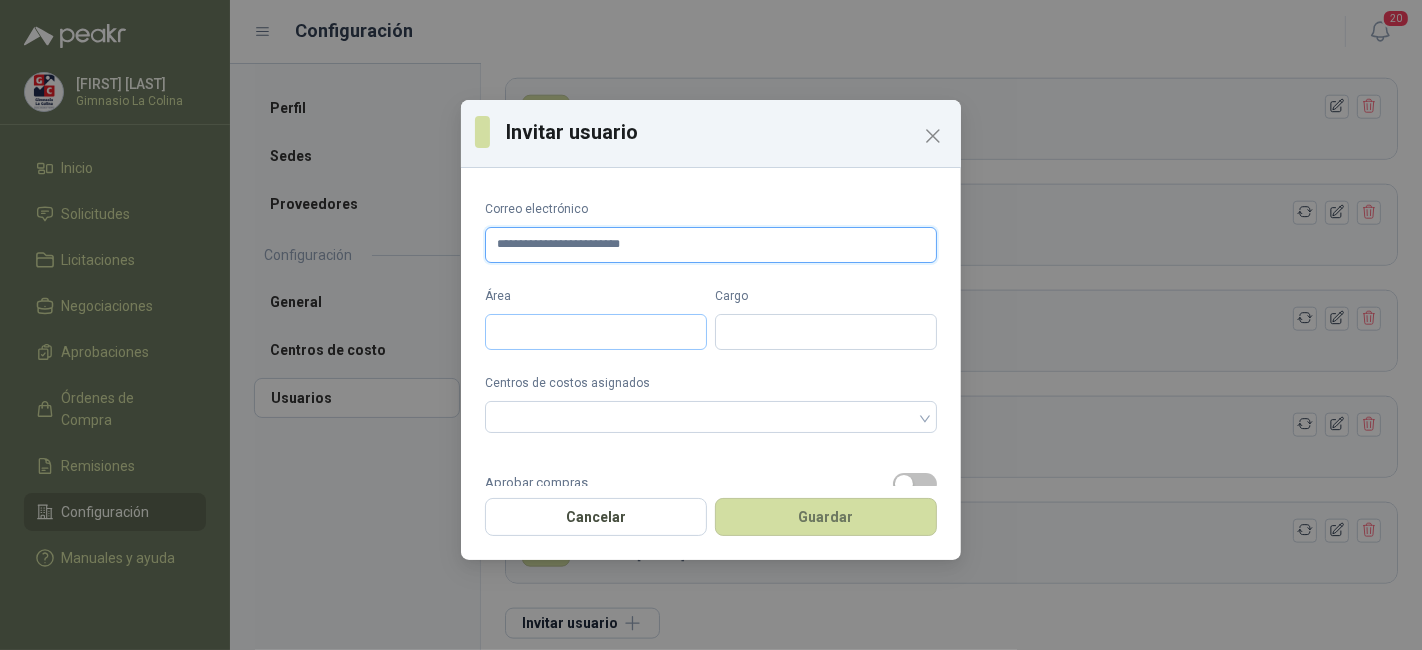 type on "**********" 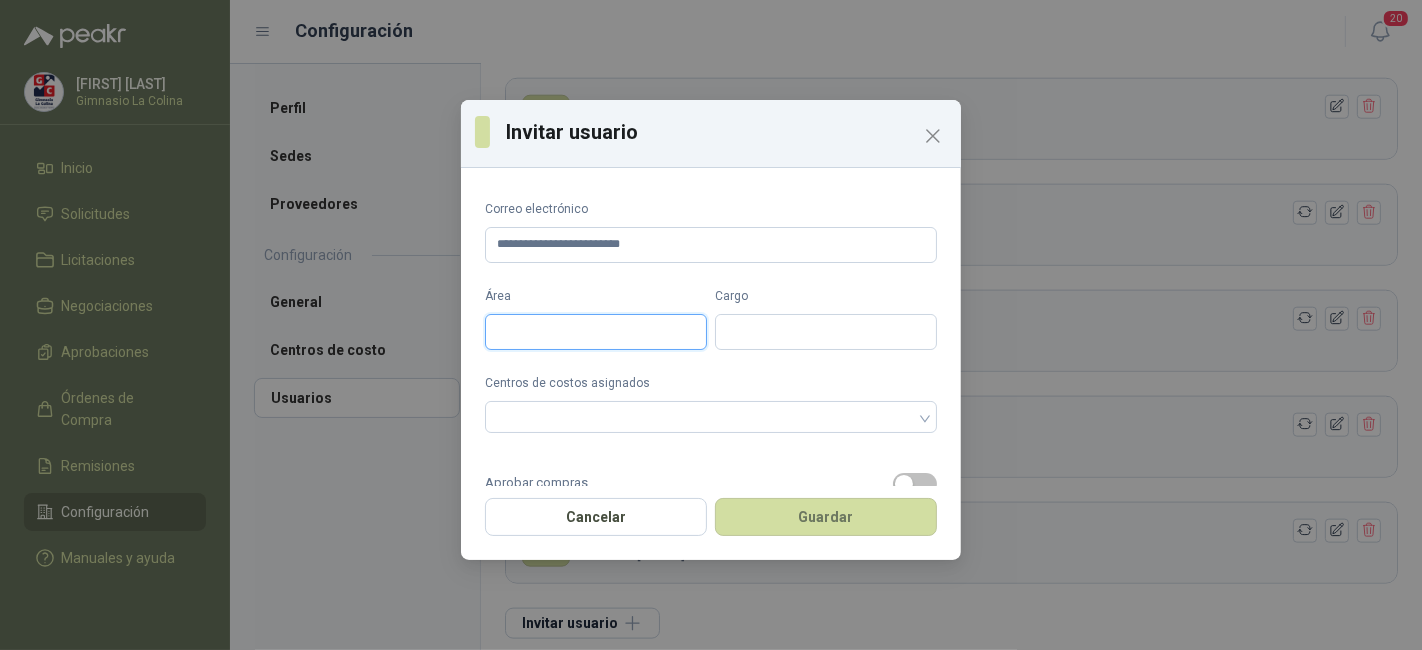 click on "Área" at bounding box center [596, 332] 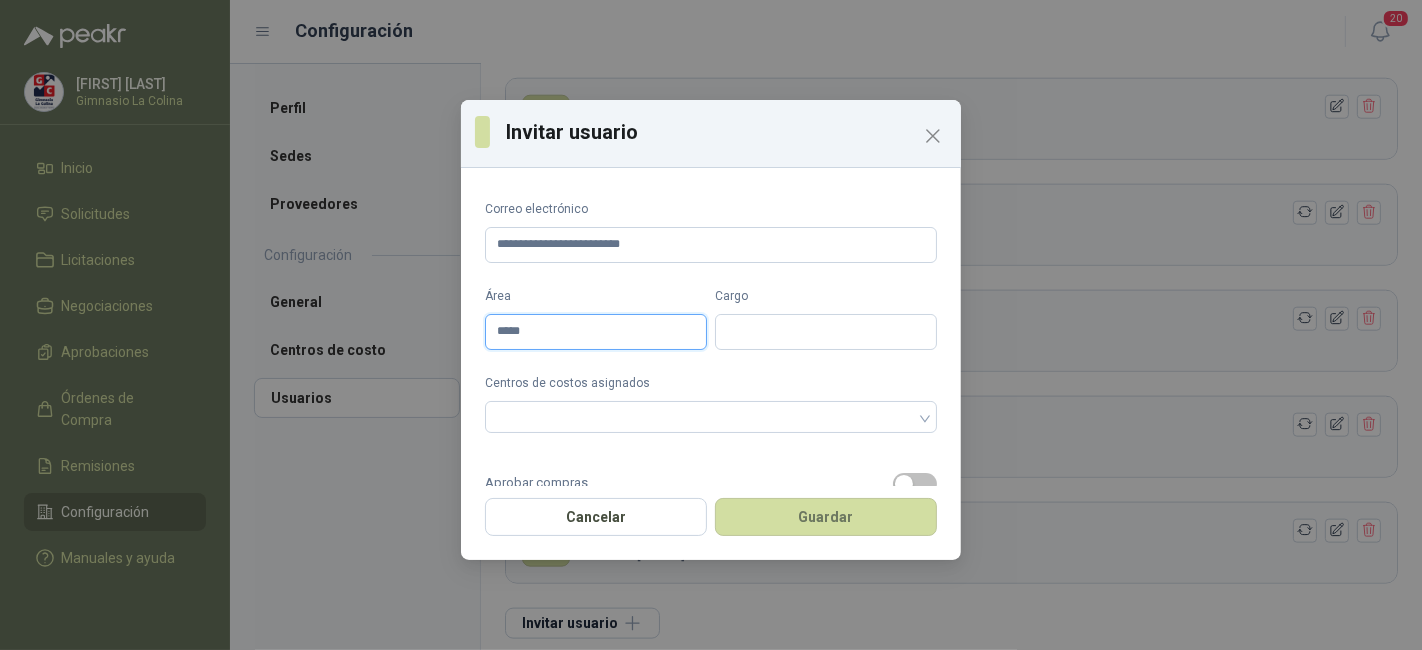 type on "**********" 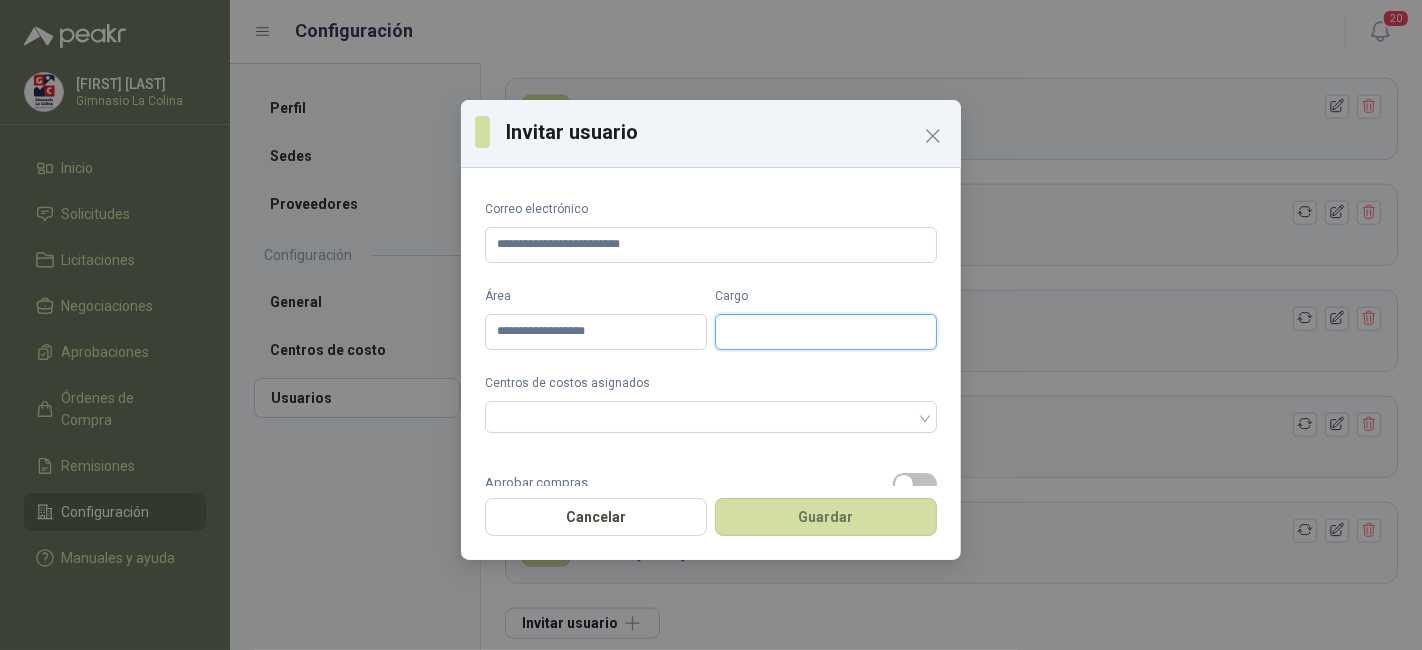click on "Cargo" at bounding box center (826, 332) 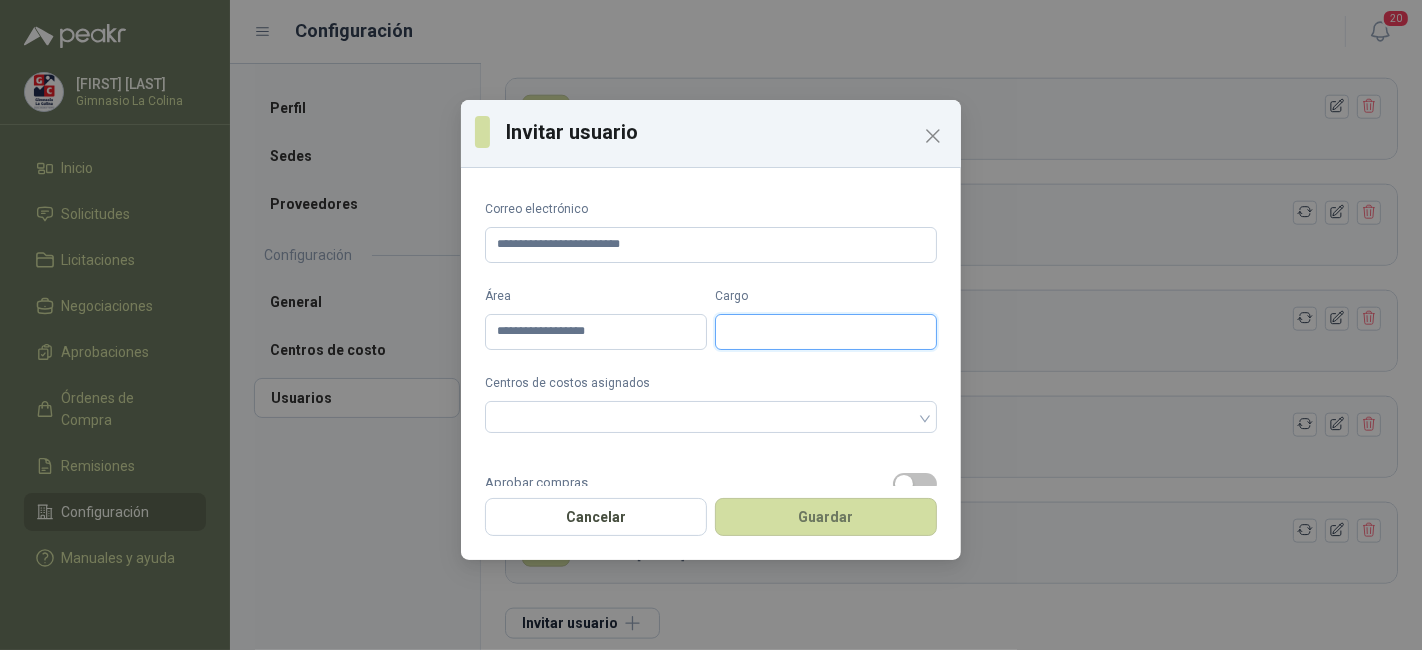 type on "**********" 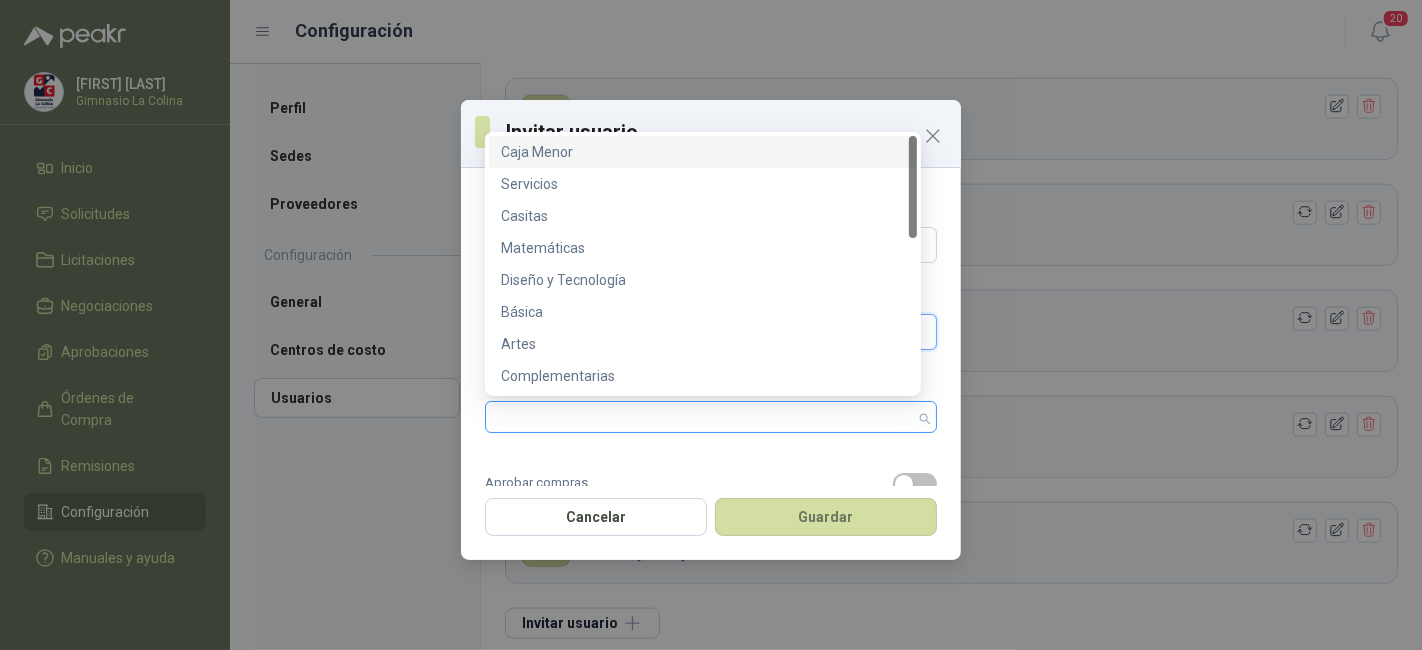 click at bounding box center [700, 417] 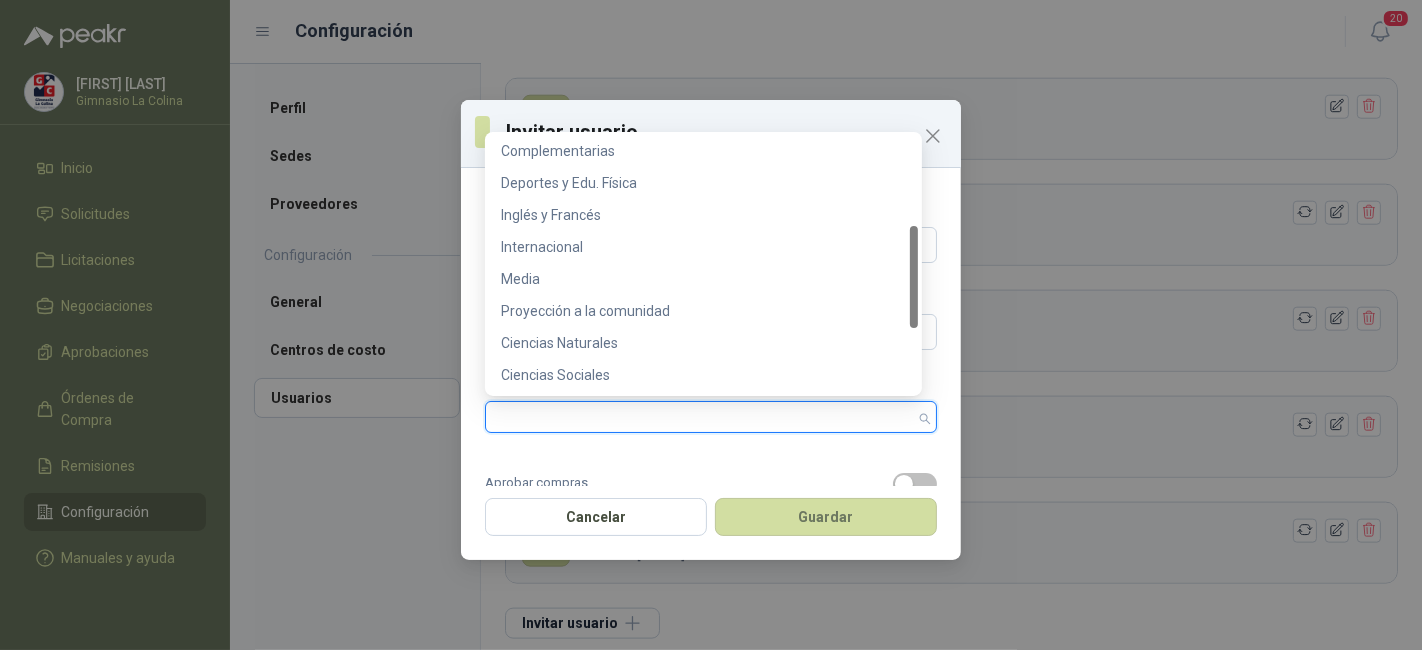 scroll, scrollTop: 226, scrollLeft: 0, axis: vertical 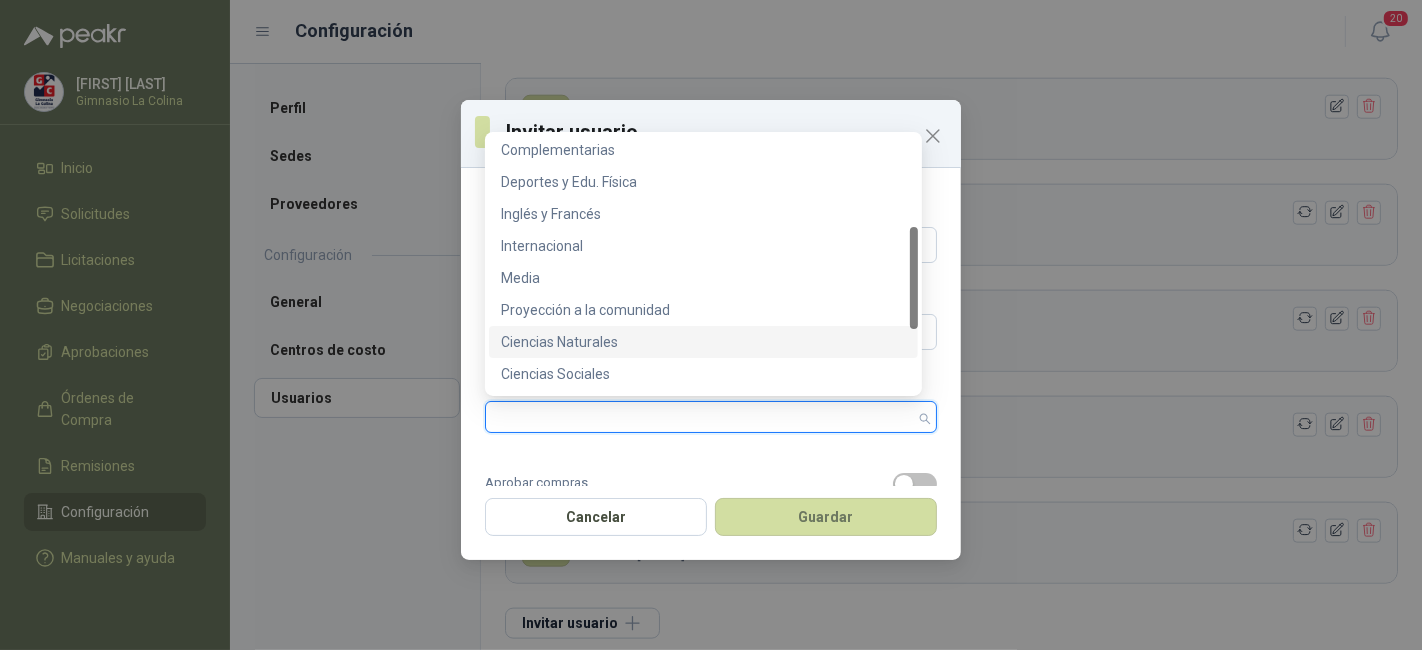 click on "Ciencias Naturales" at bounding box center [703, 342] 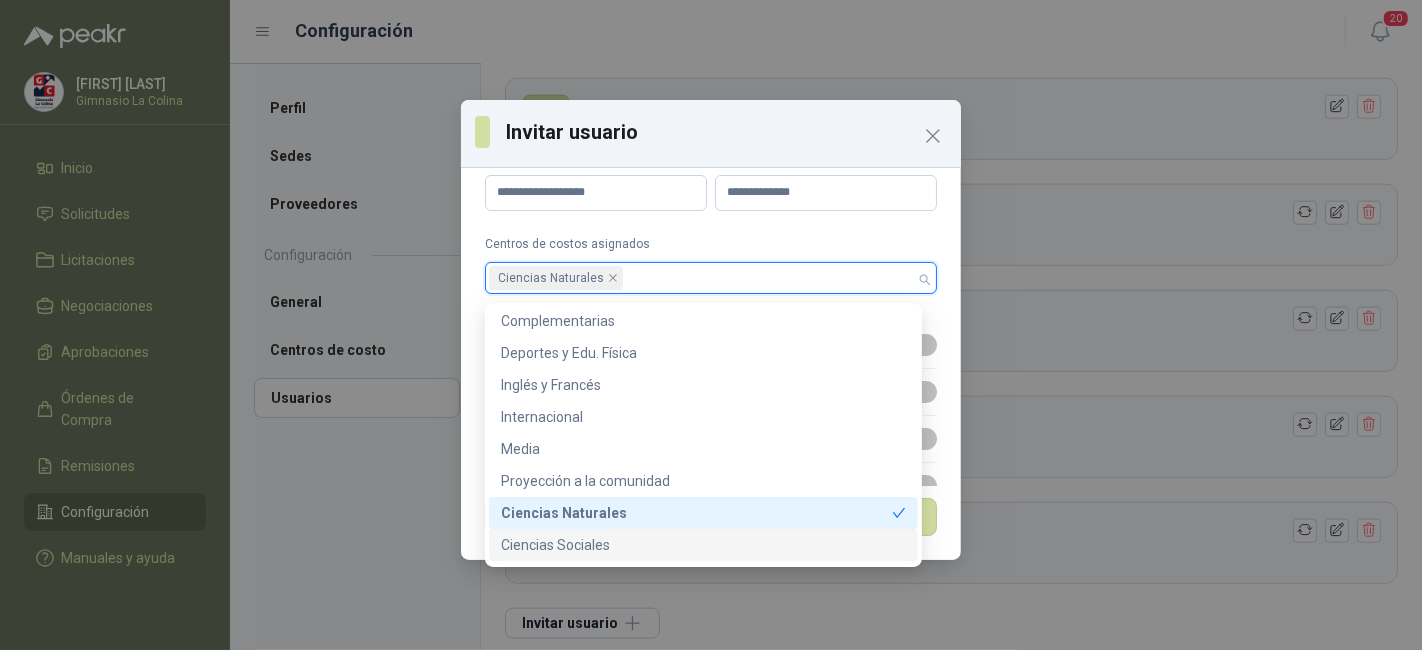scroll, scrollTop: 140, scrollLeft: 0, axis: vertical 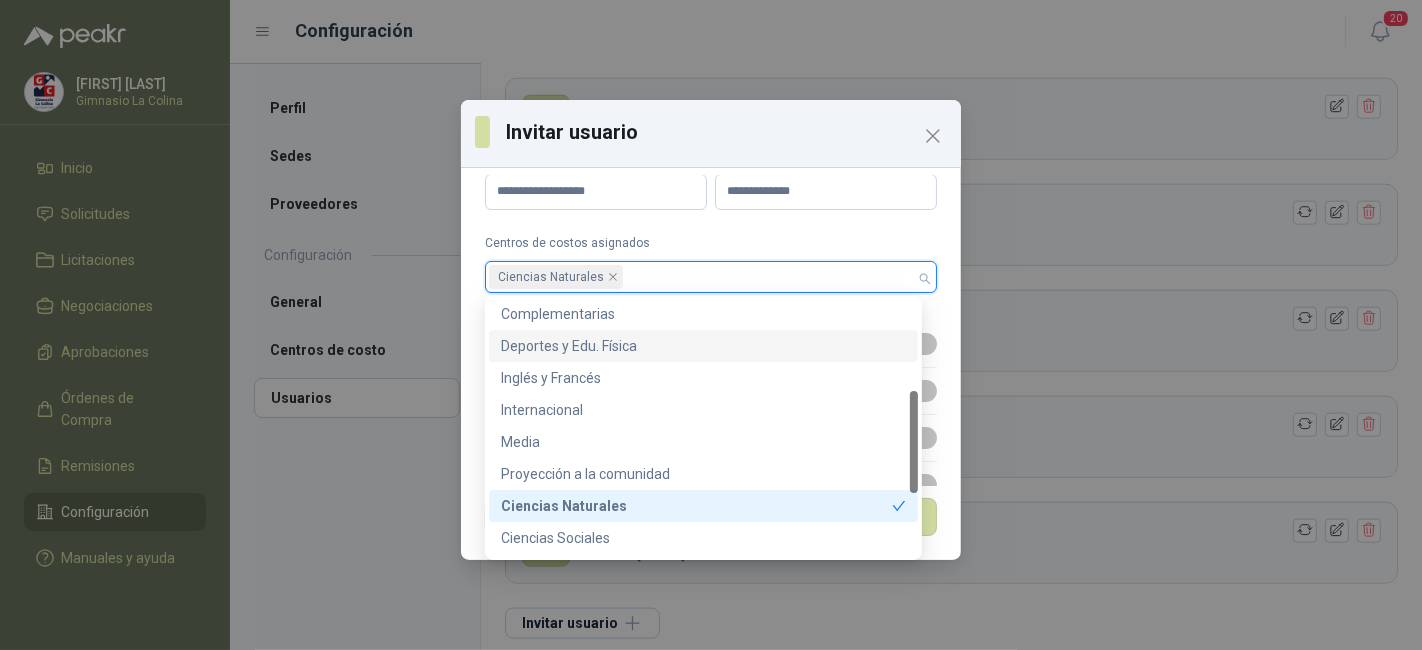 click on "**********" at bounding box center (711, 331) 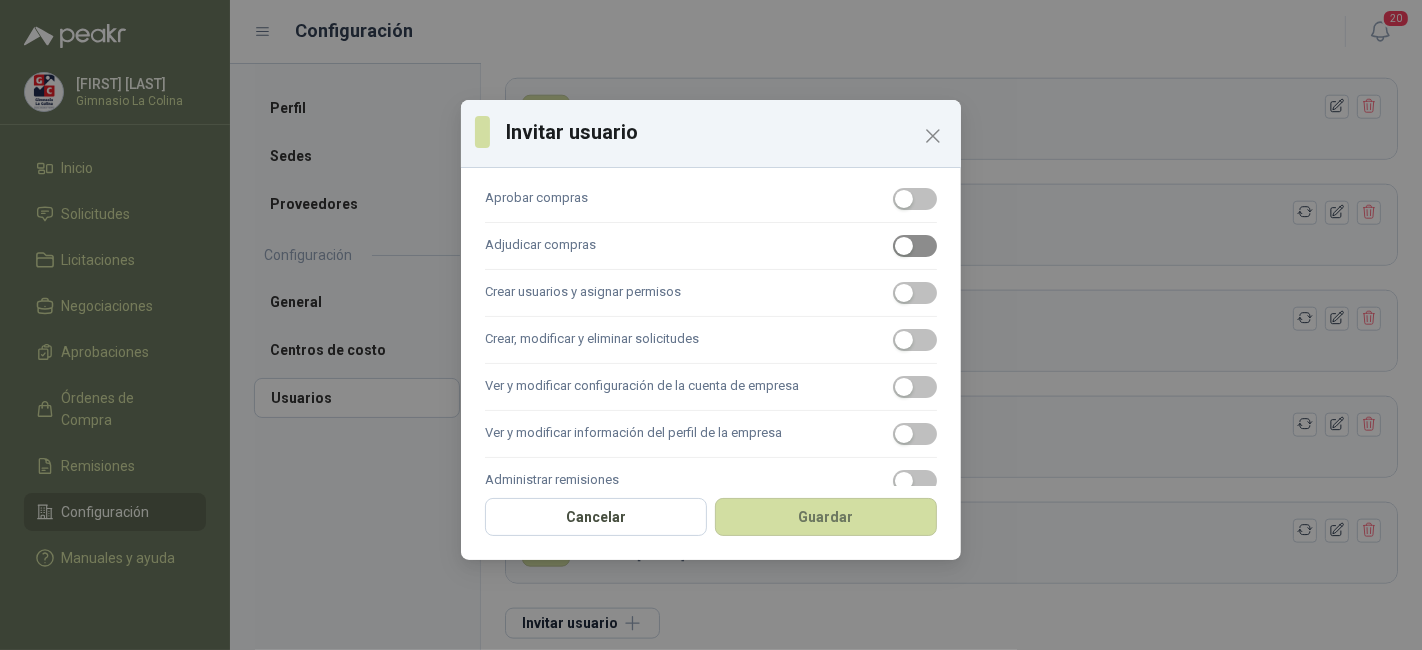 scroll, scrollTop: 286, scrollLeft: 0, axis: vertical 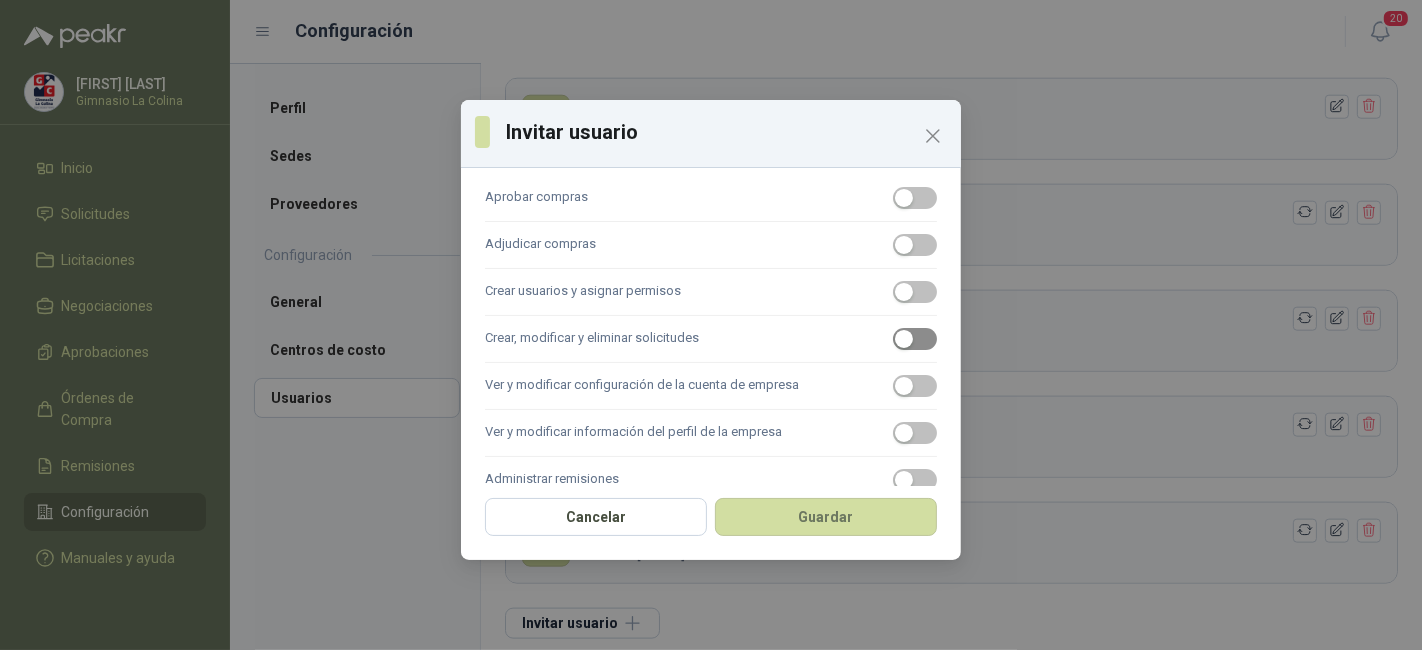 click at bounding box center [915, 339] 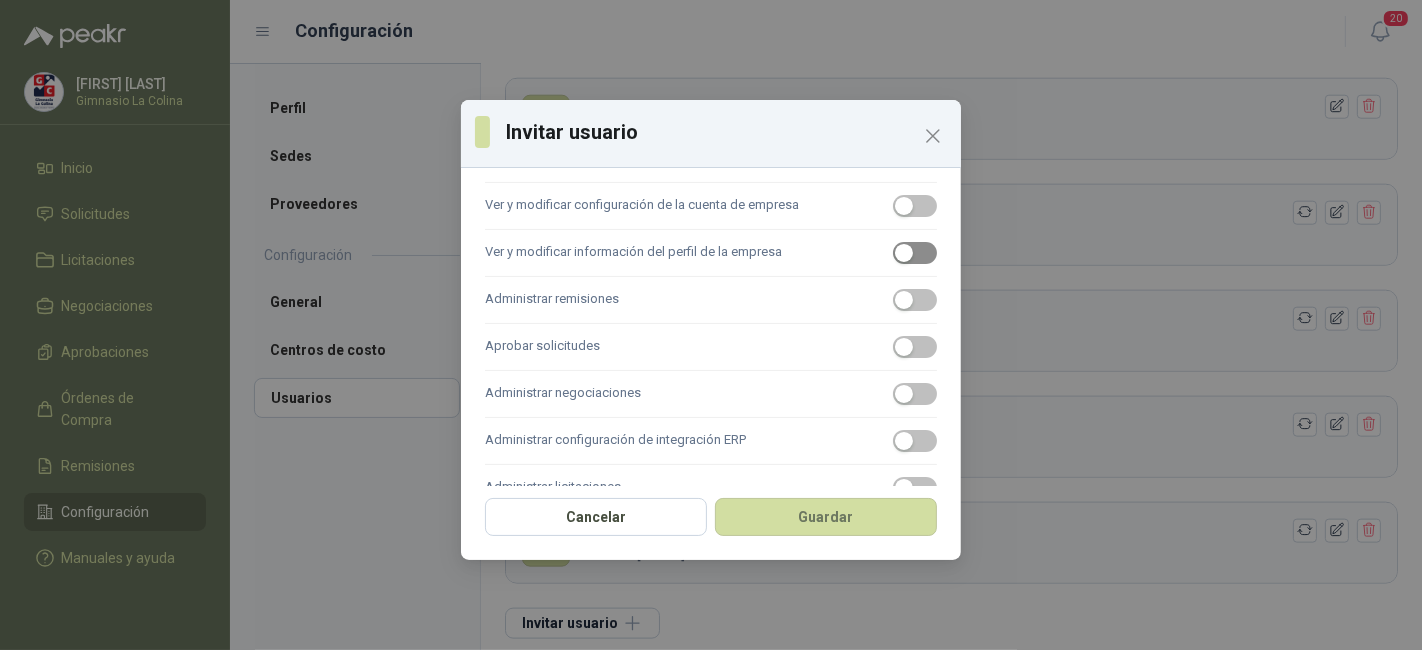 scroll, scrollTop: 503, scrollLeft: 0, axis: vertical 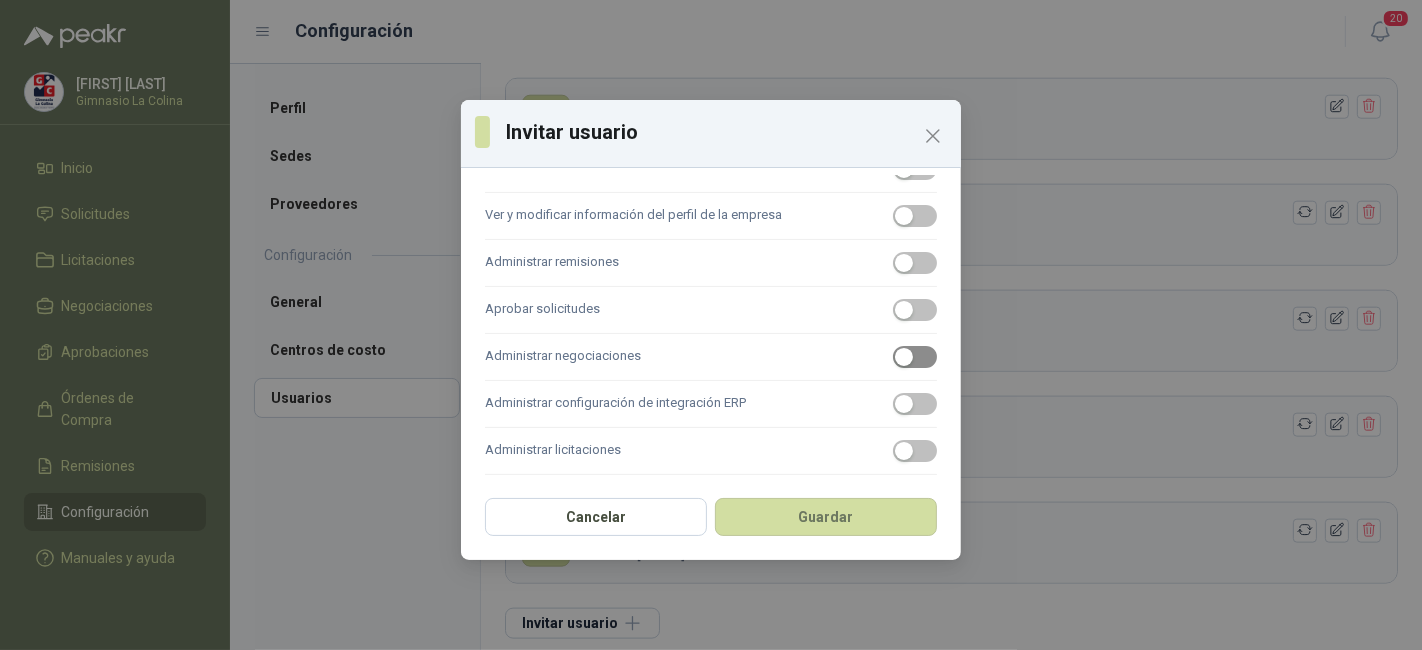 click at bounding box center (915, 357) 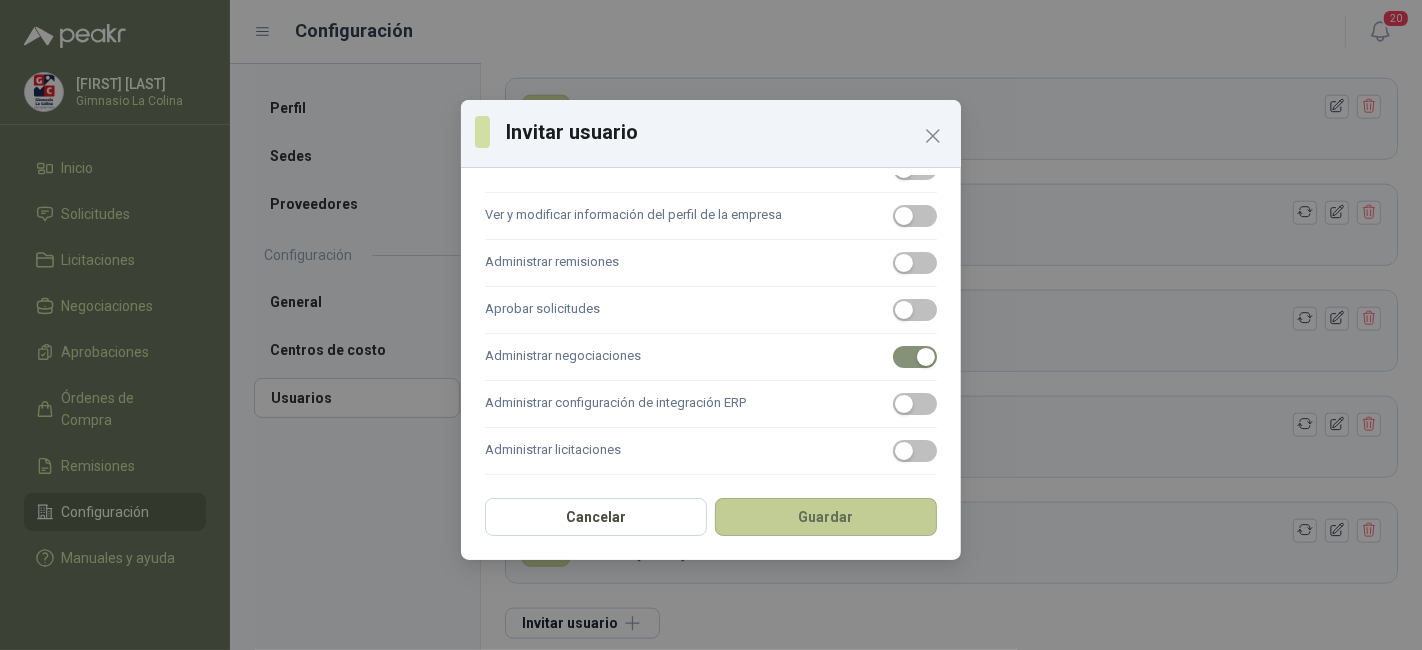 click on "Guardar" at bounding box center (826, 517) 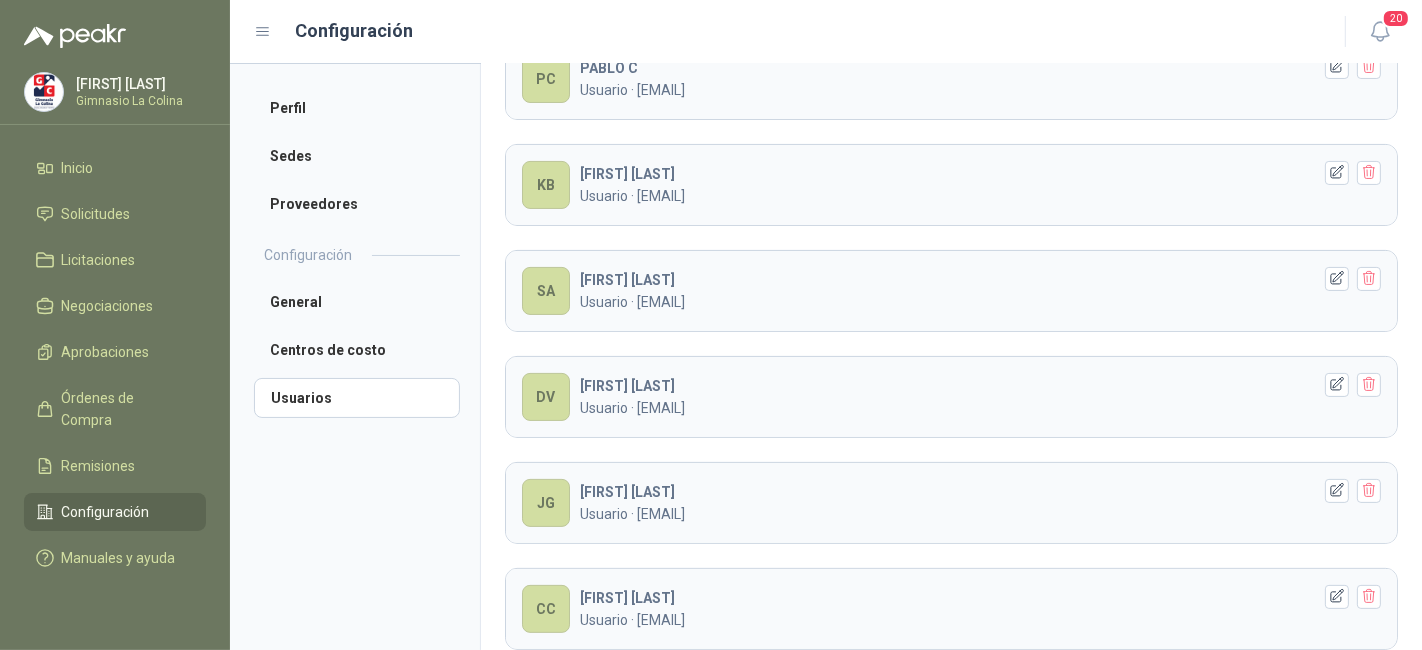 scroll, scrollTop: 0, scrollLeft: 0, axis: both 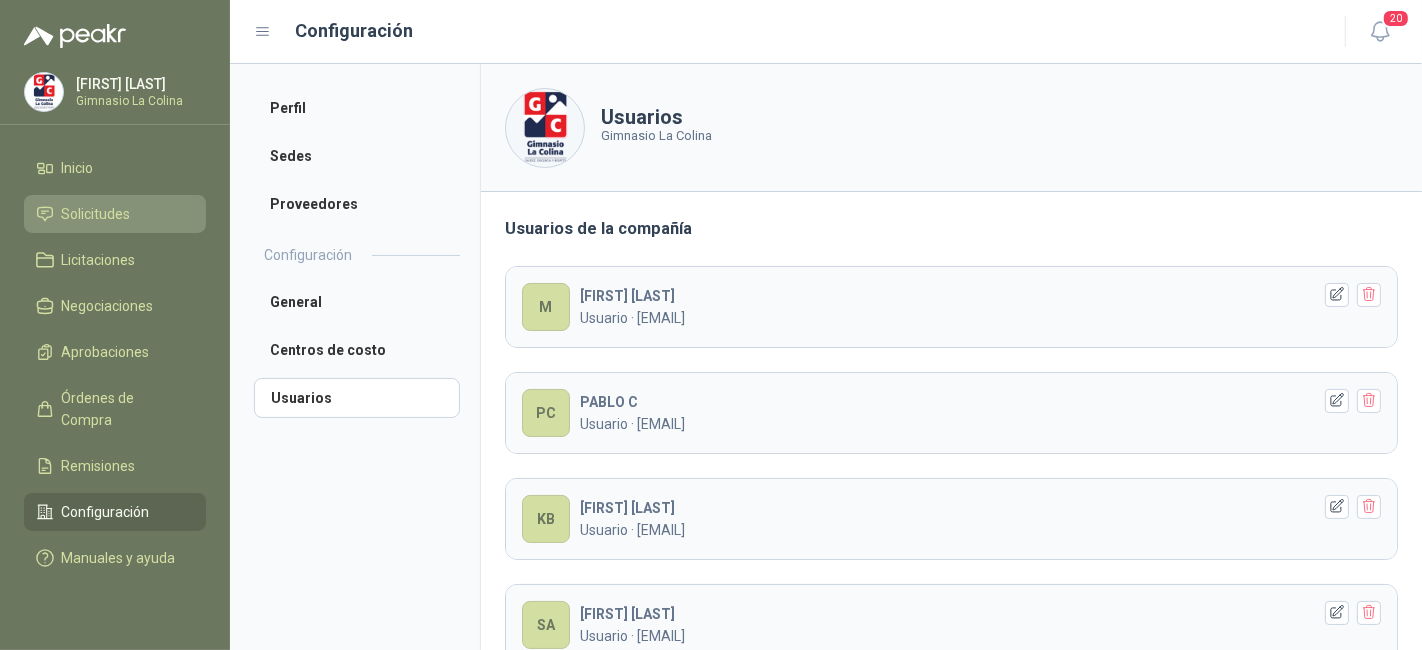 click on "Solicitudes" at bounding box center [96, 214] 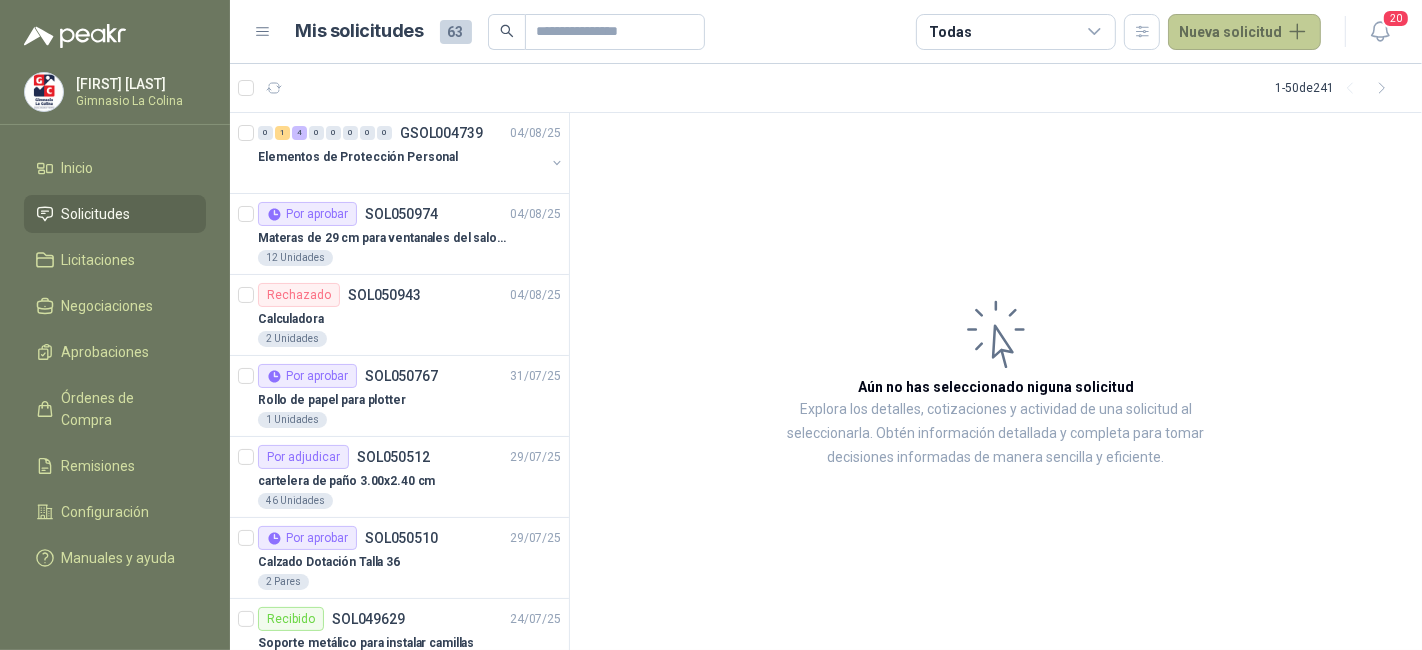 click on "Nueva solicitud" at bounding box center [1244, 32] 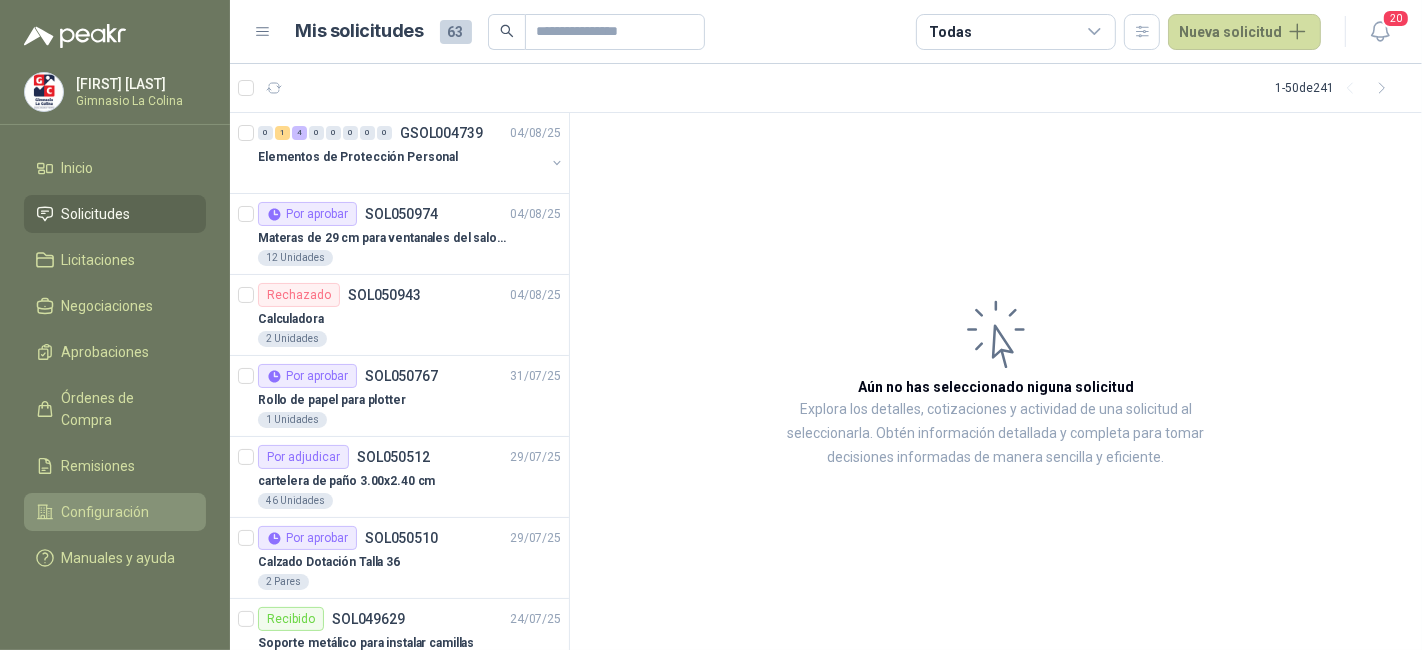 click on "Configuración" at bounding box center (106, 512) 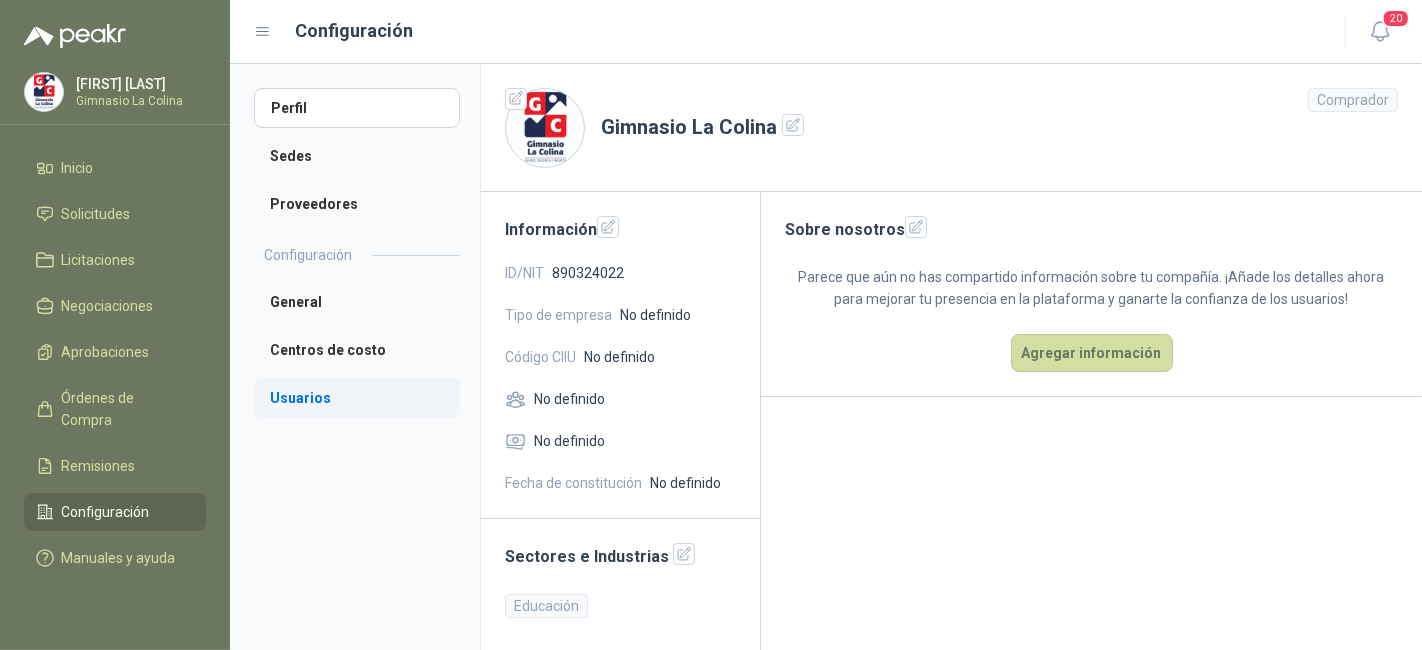 click on "Usuarios" at bounding box center (357, 398) 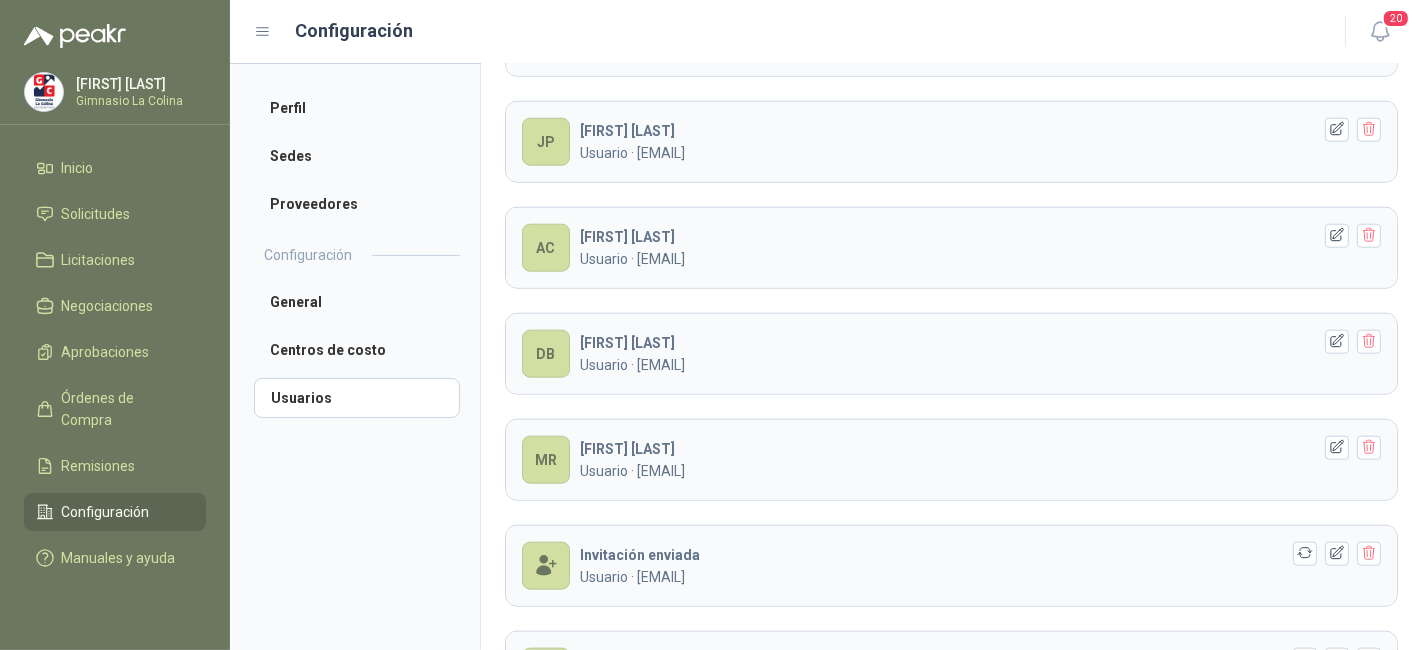scroll, scrollTop: 1757, scrollLeft: 0, axis: vertical 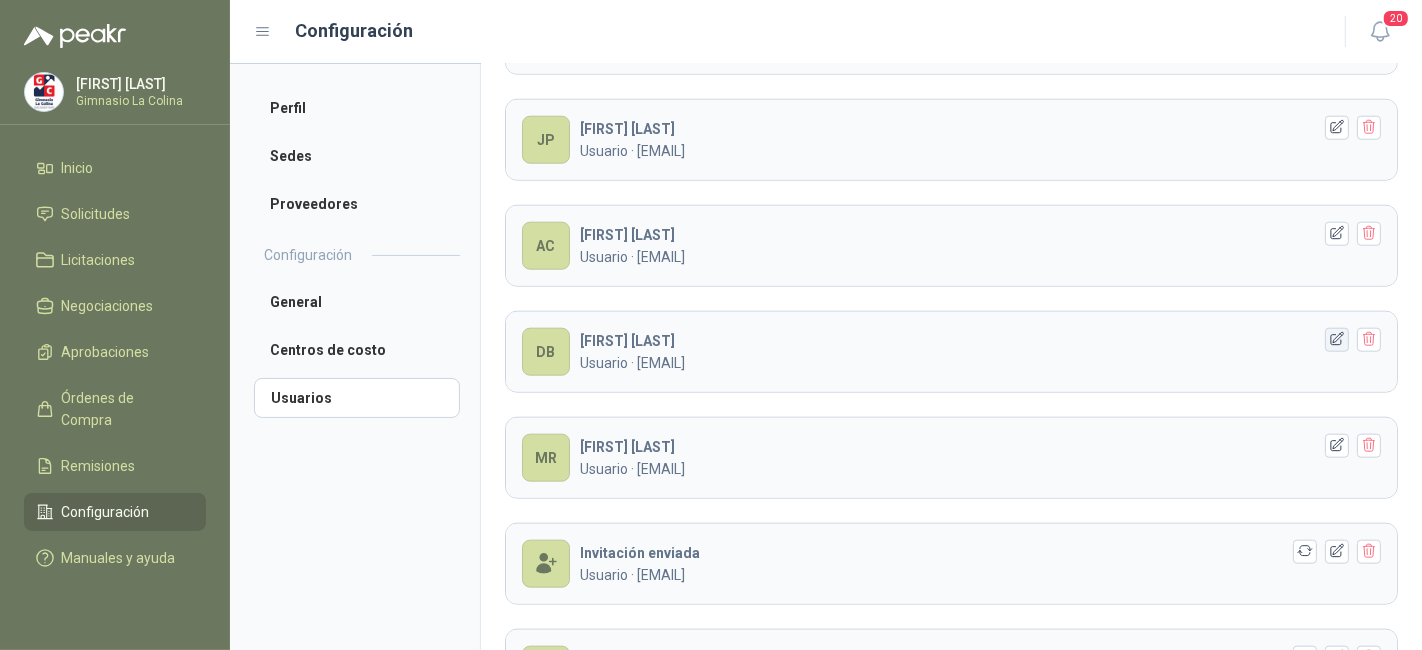 click 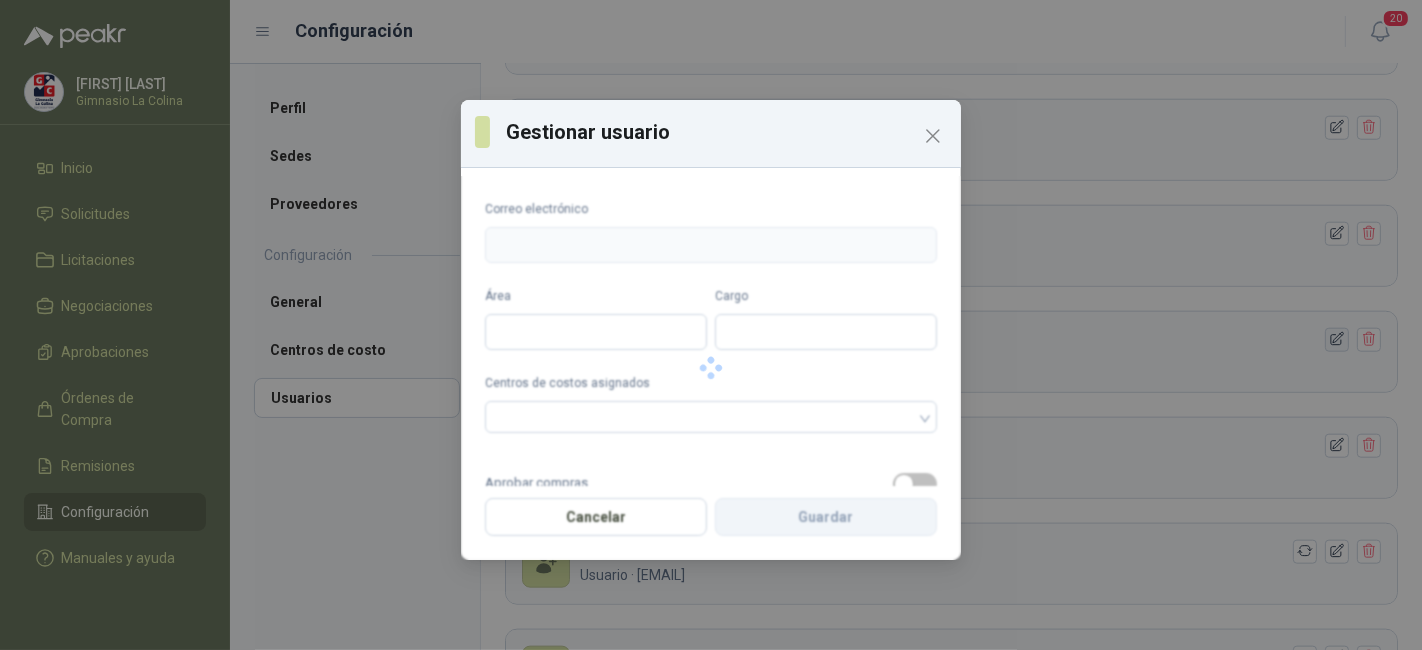 type on "**********" 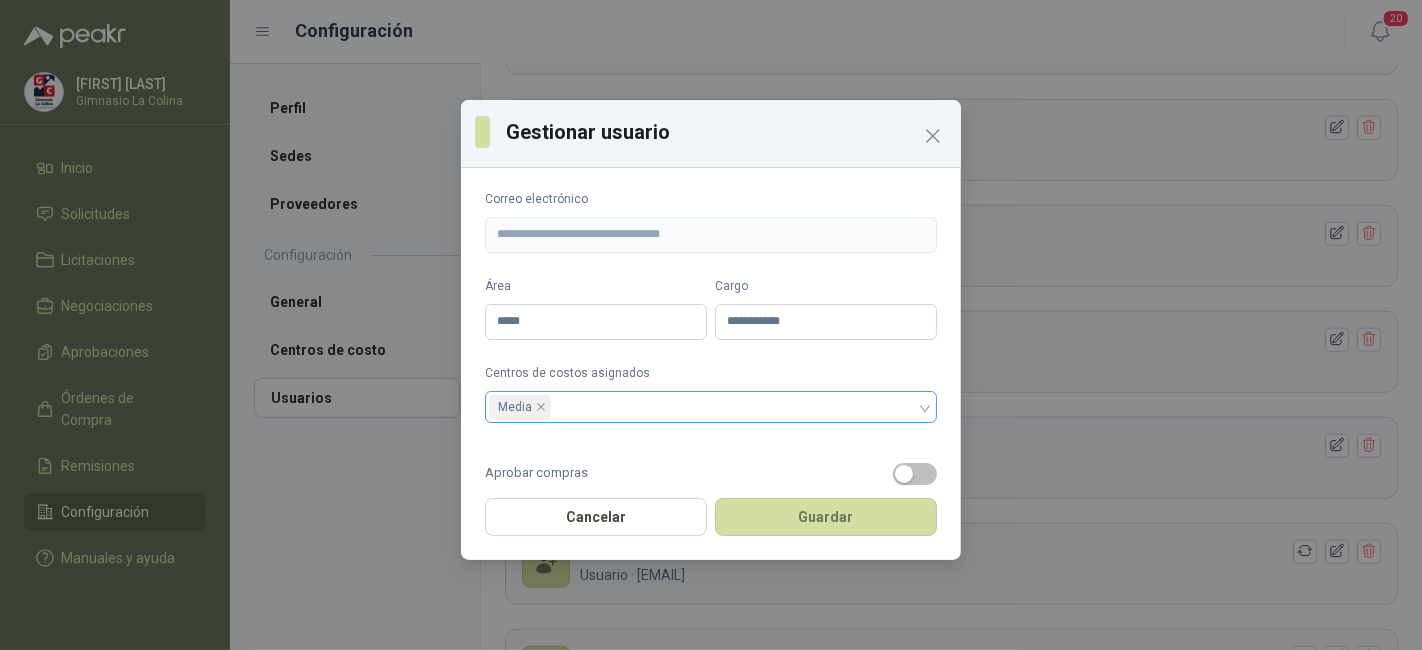 scroll, scrollTop: 0, scrollLeft: 0, axis: both 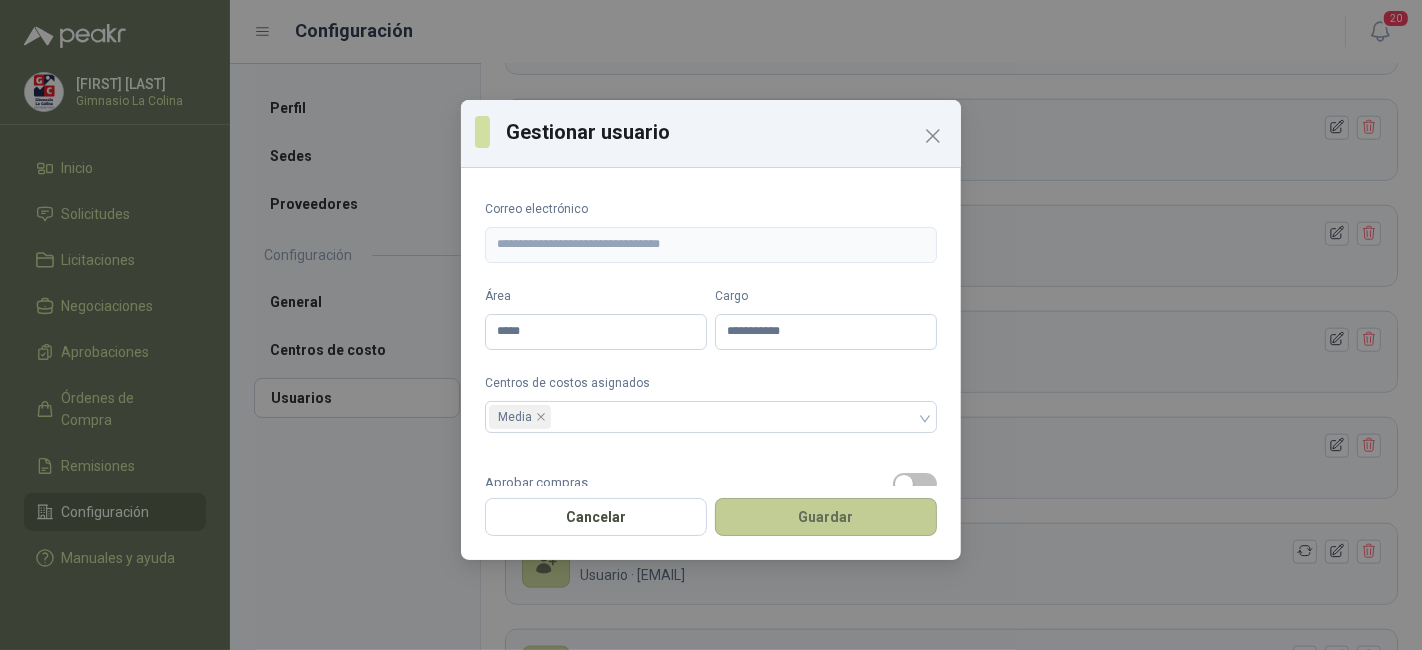 click on "Guardar" at bounding box center [826, 517] 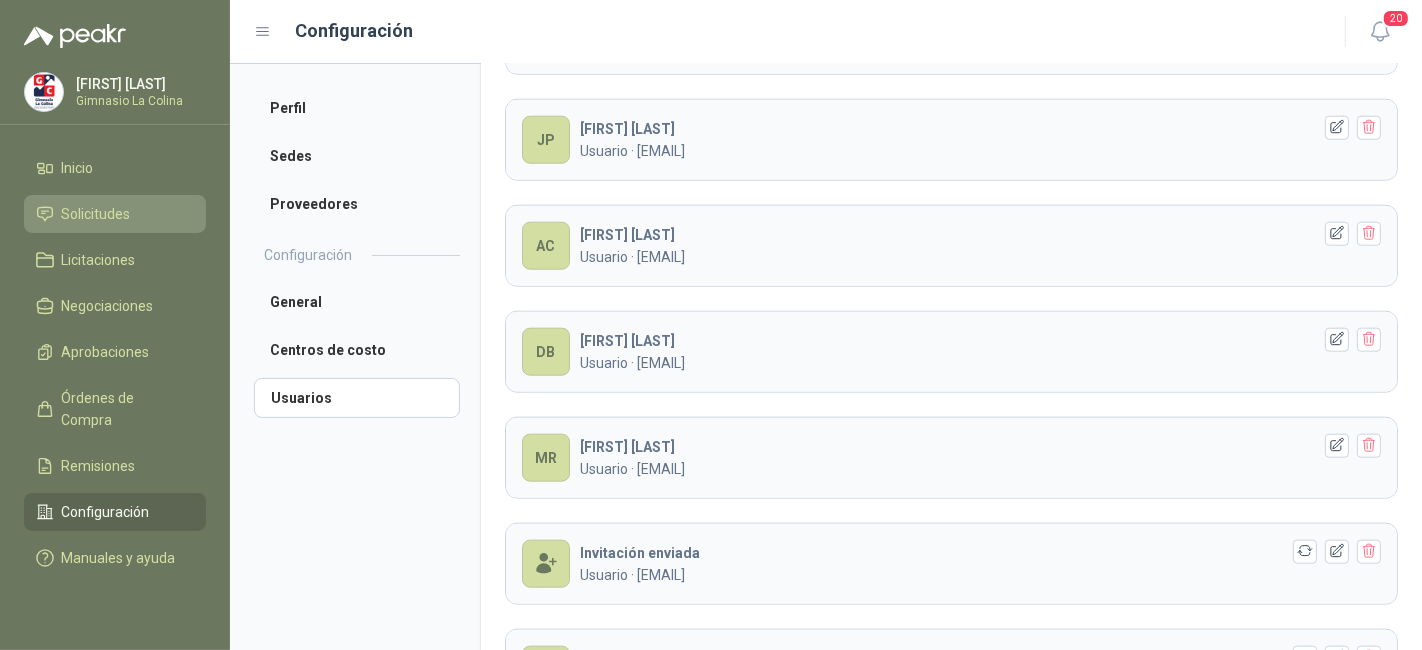 click on "Solicitudes" at bounding box center (115, 214) 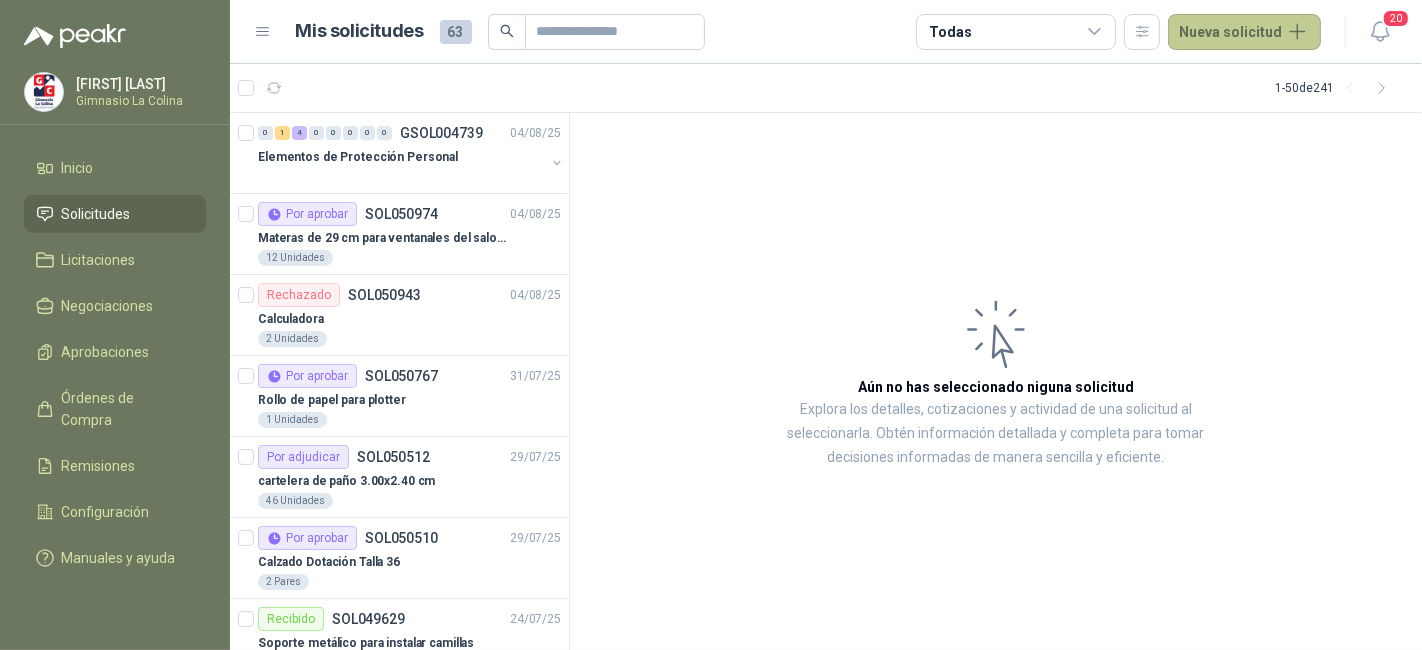 click on "Nueva solicitud" at bounding box center [1244, 32] 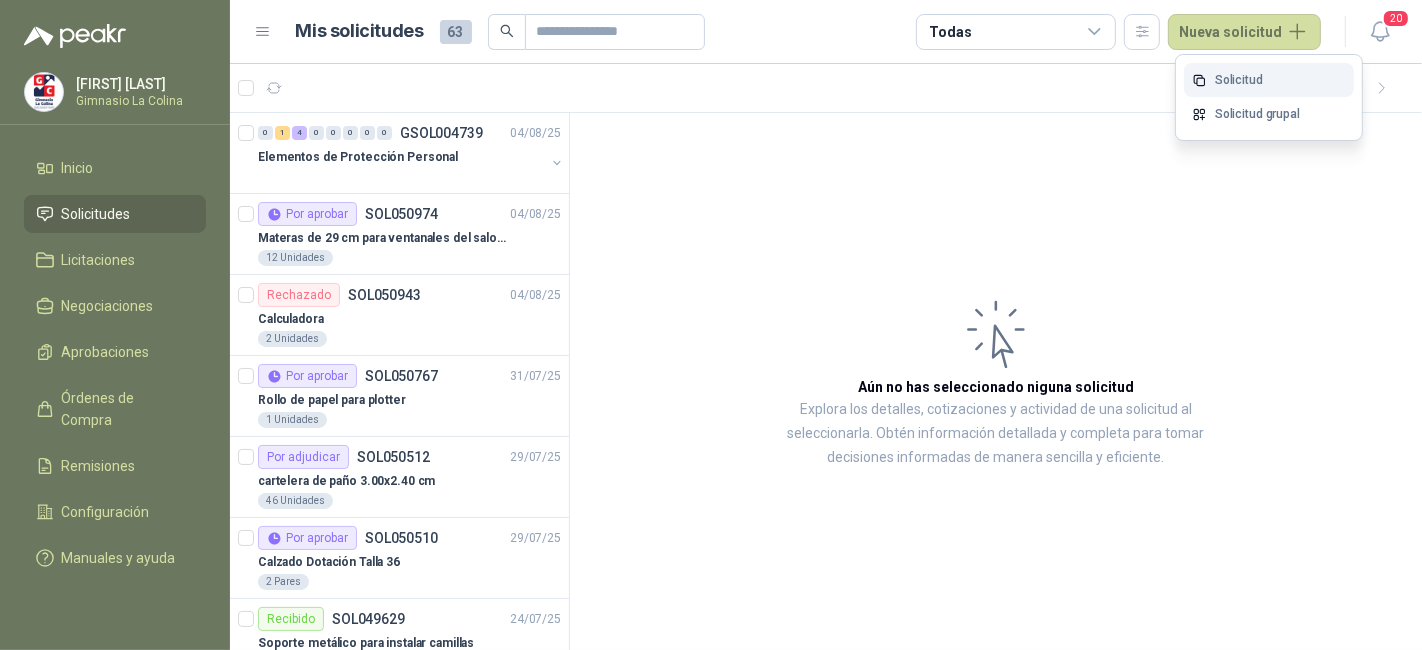 click on "Solicitud" at bounding box center [1269, 80] 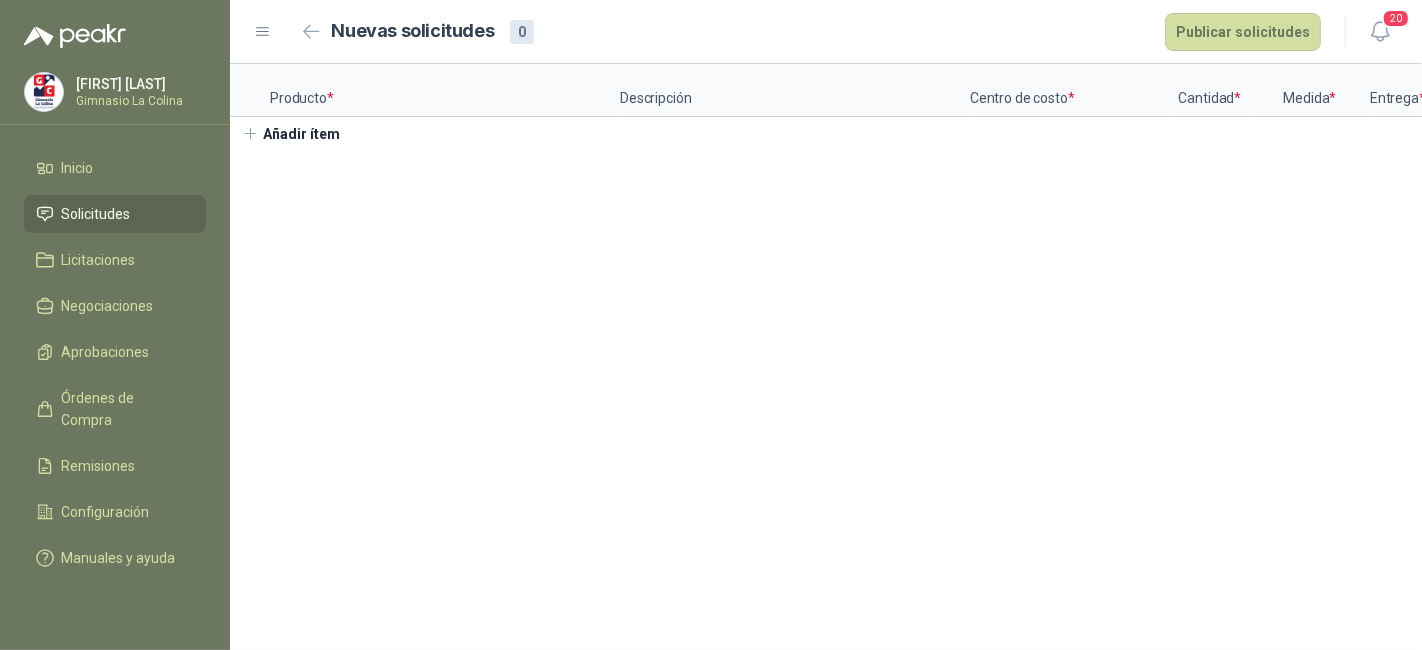 type 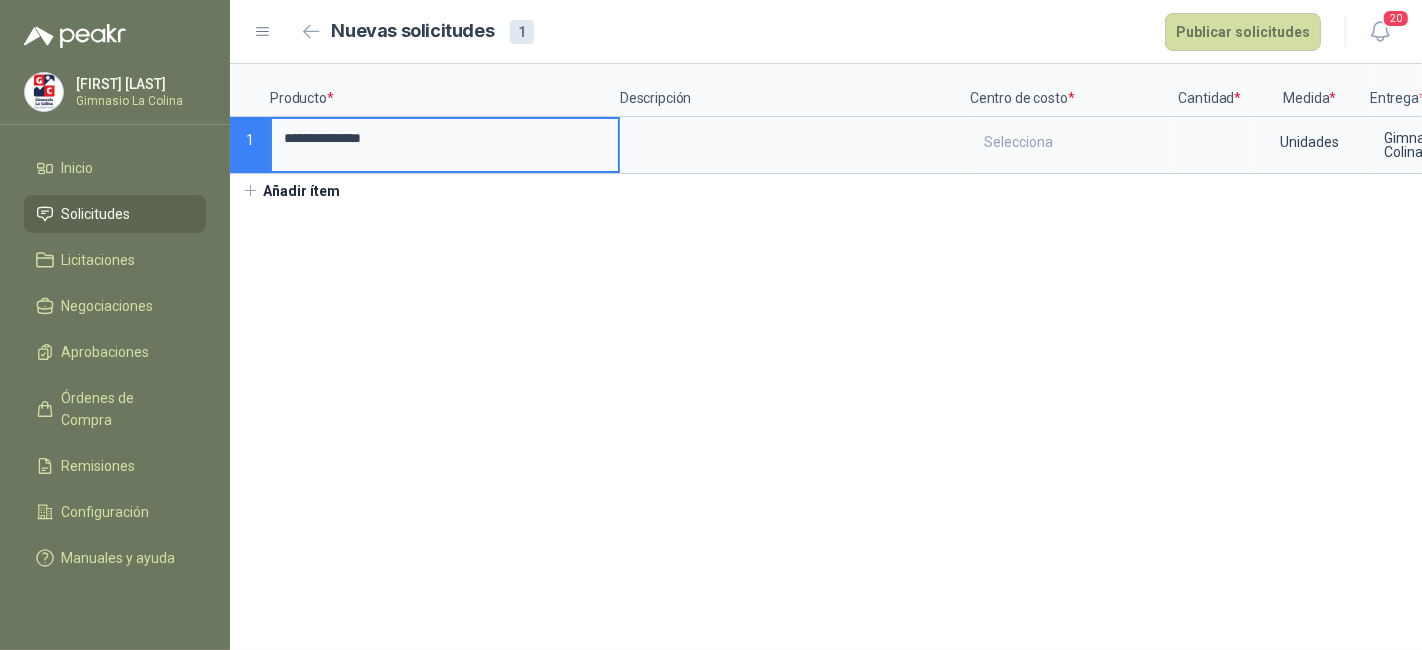type on "**********" 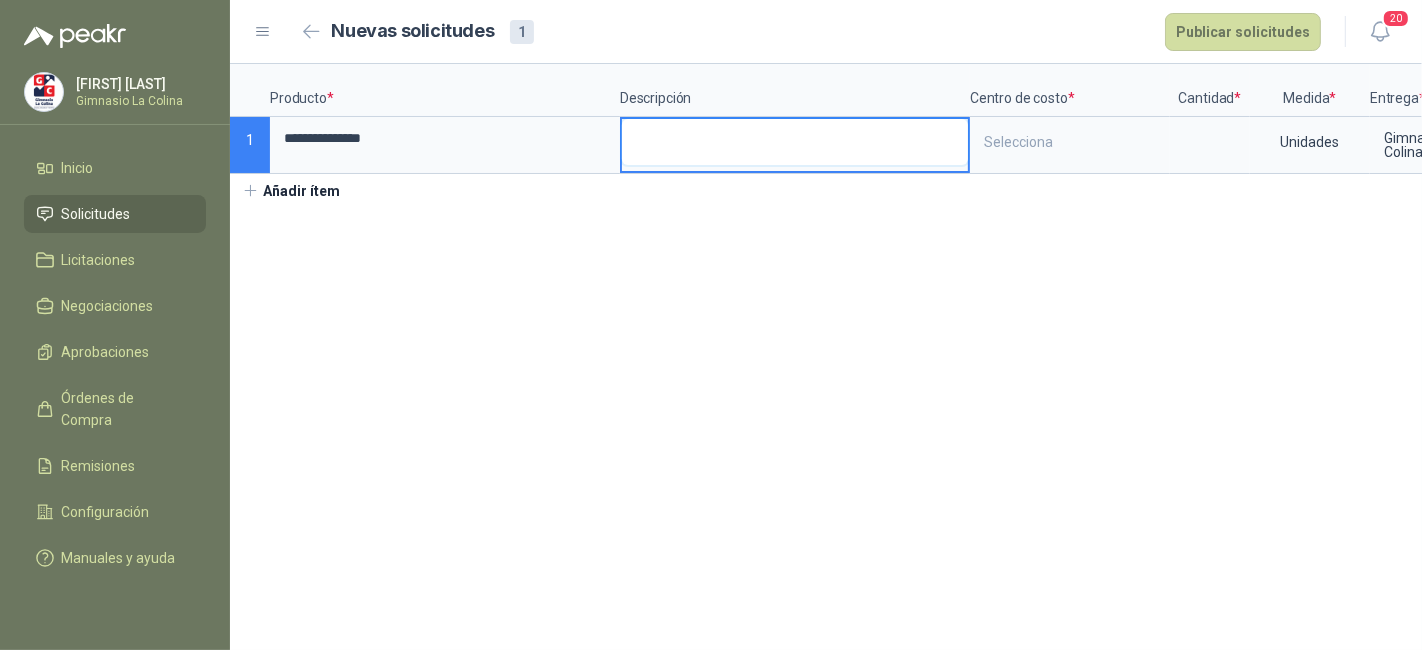 type 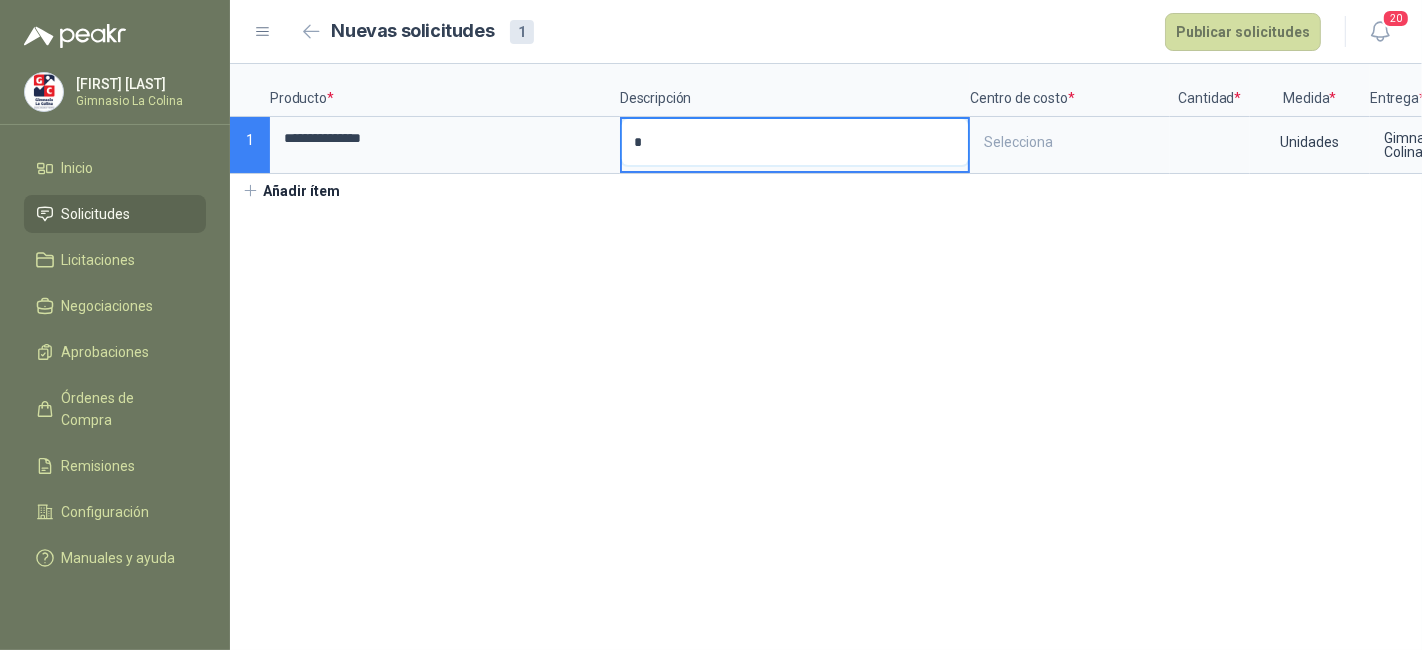 type 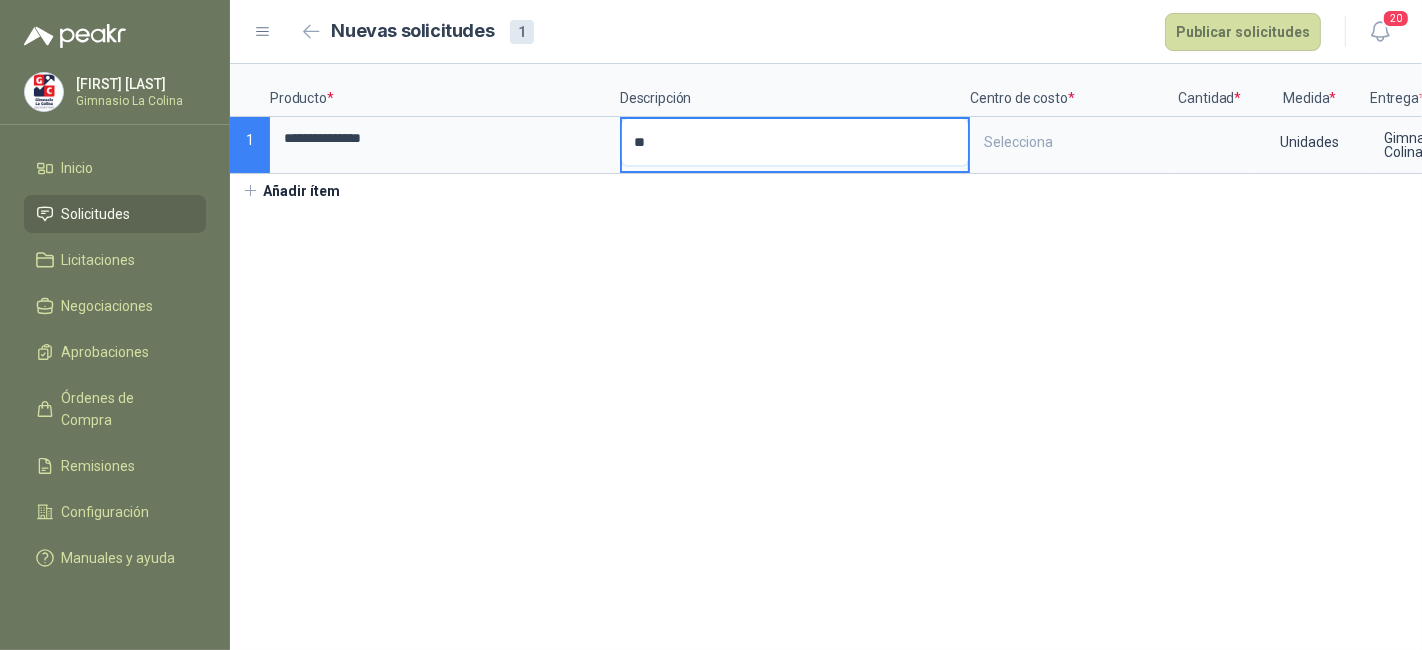 type 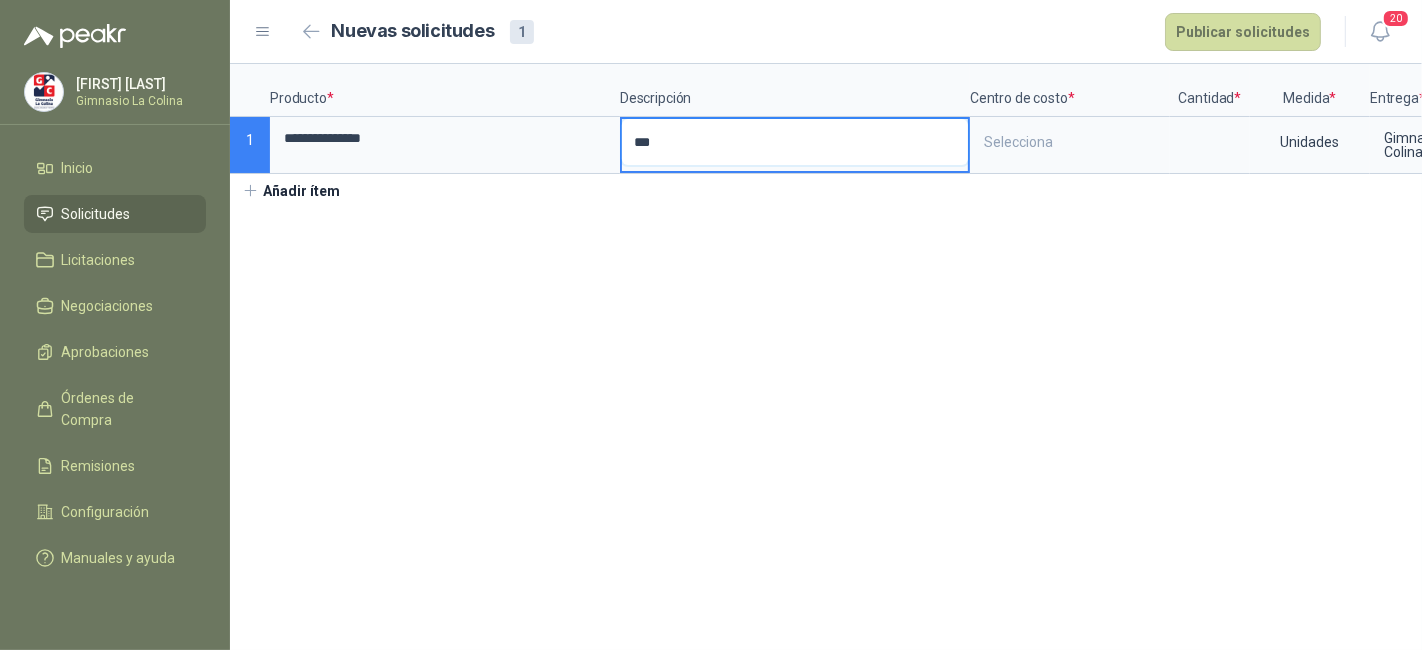 type 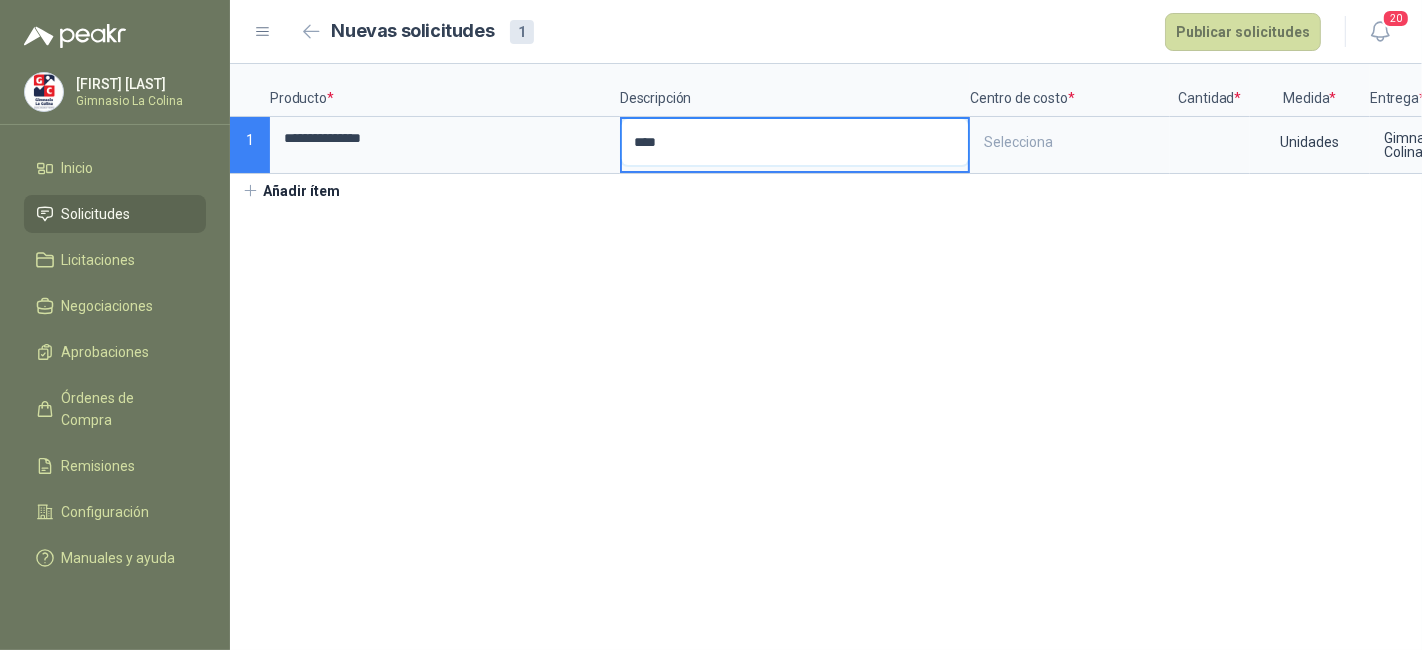 type 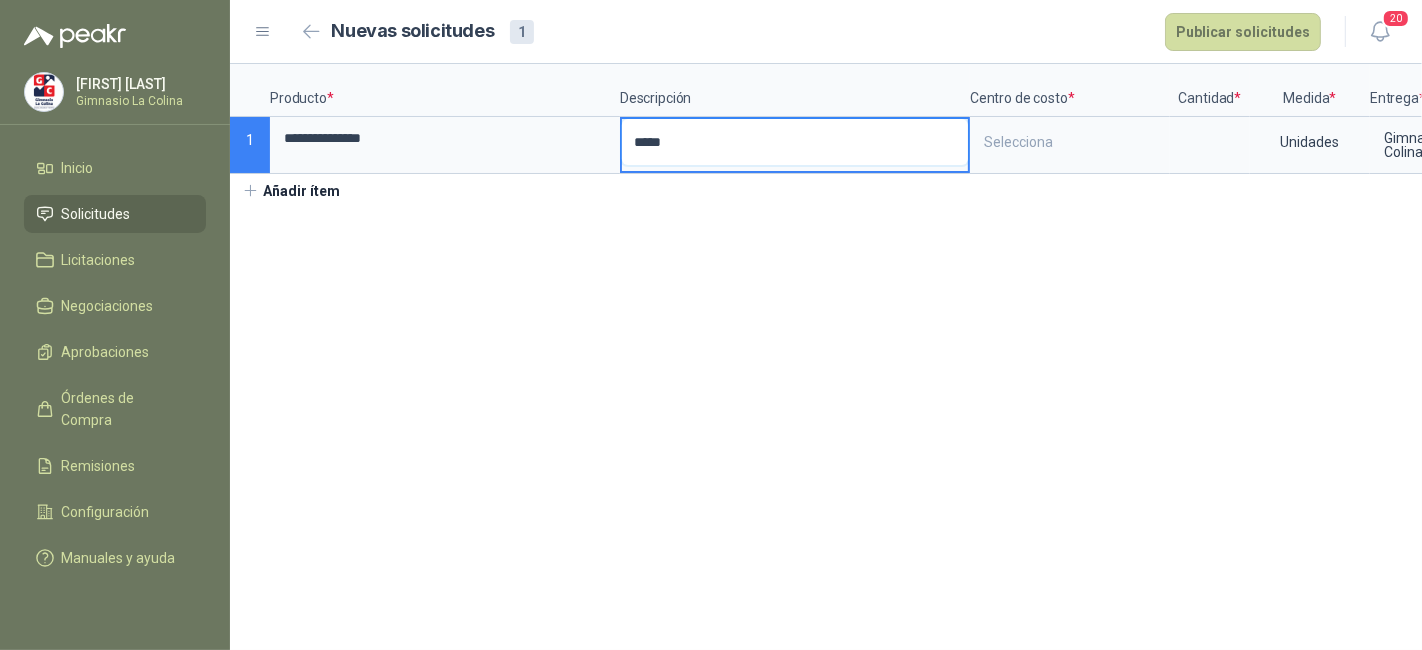type 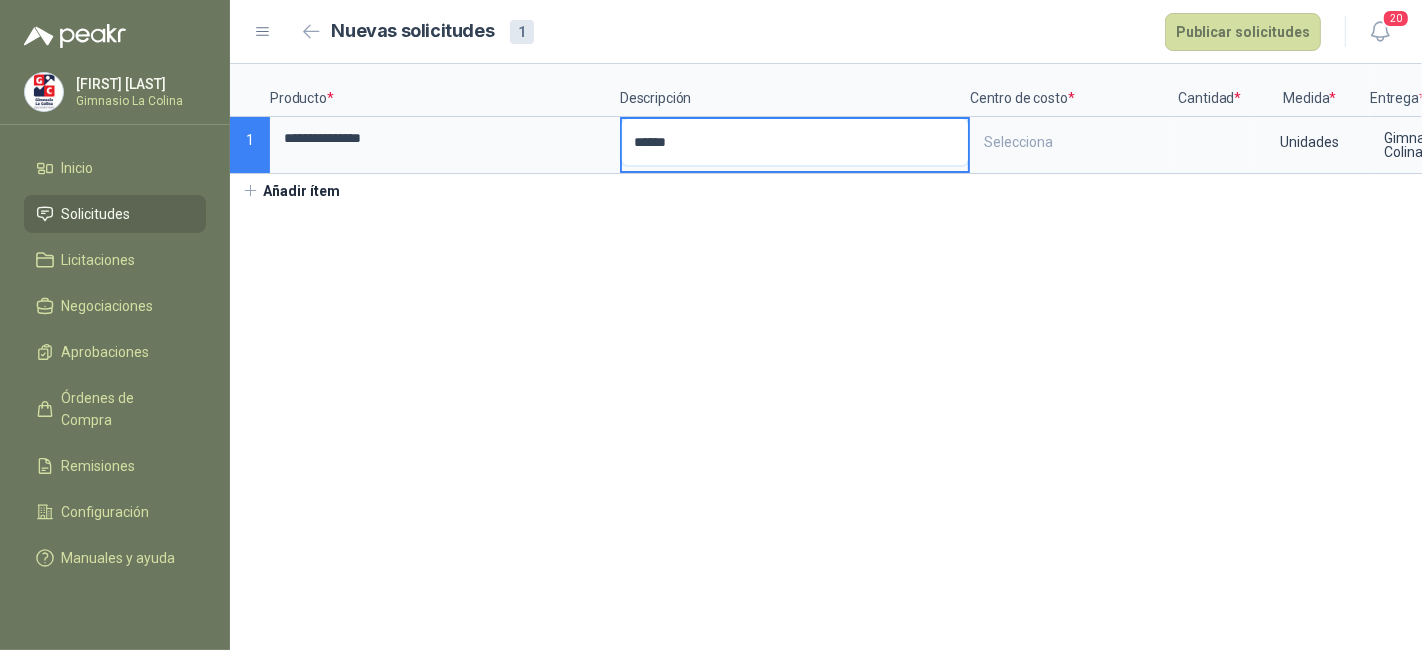 type on "******" 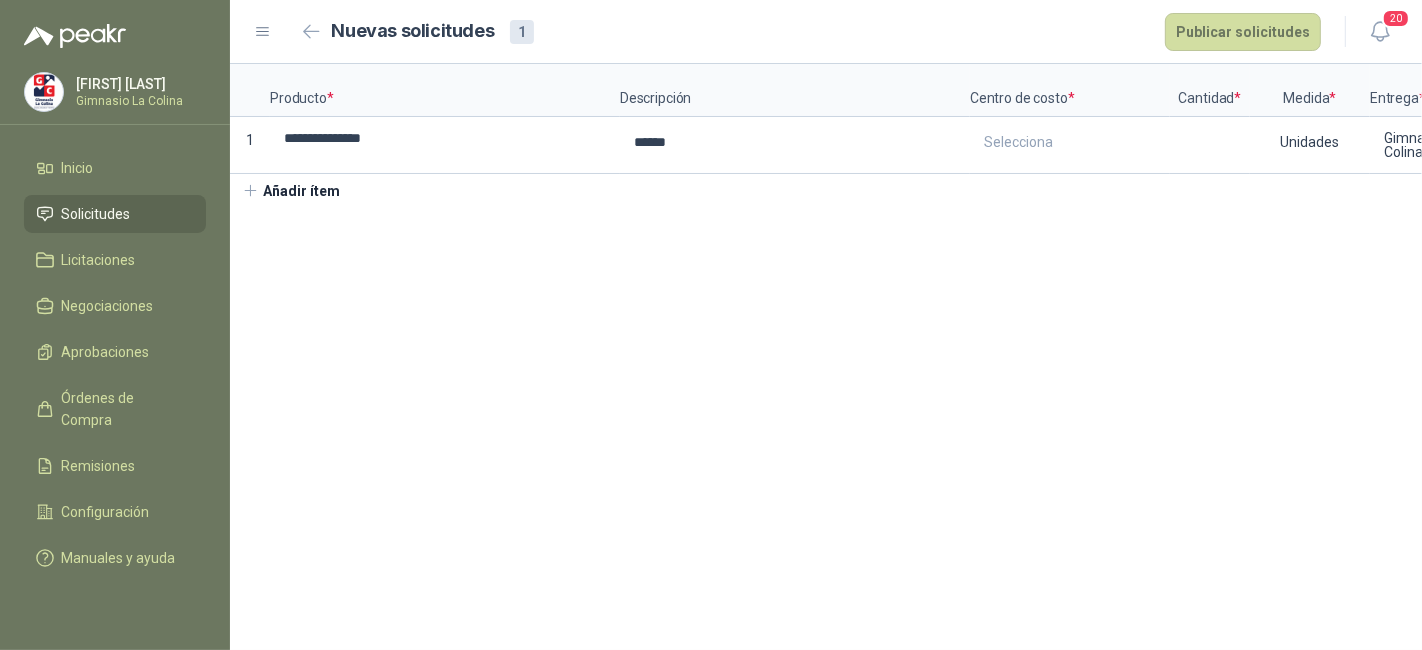 click on "Solicitudes" at bounding box center (96, 214) 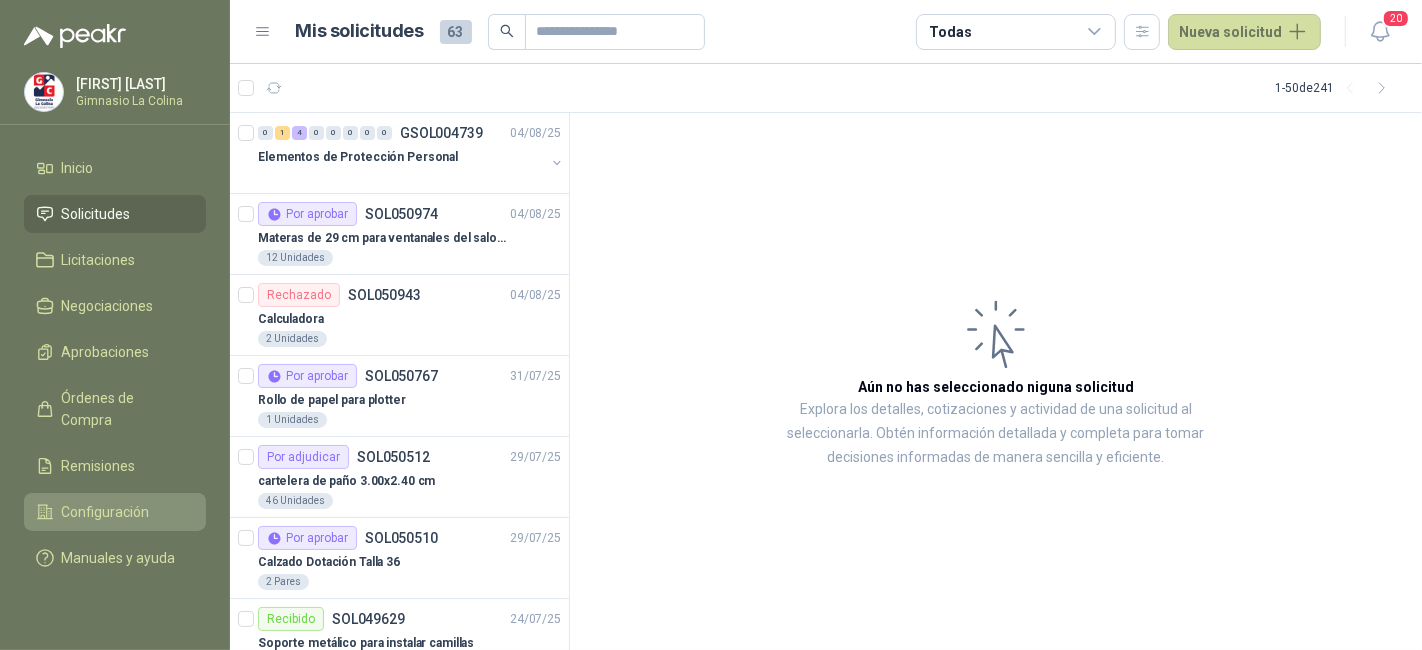 click on "Configuración" at bounding box center [106, 512] 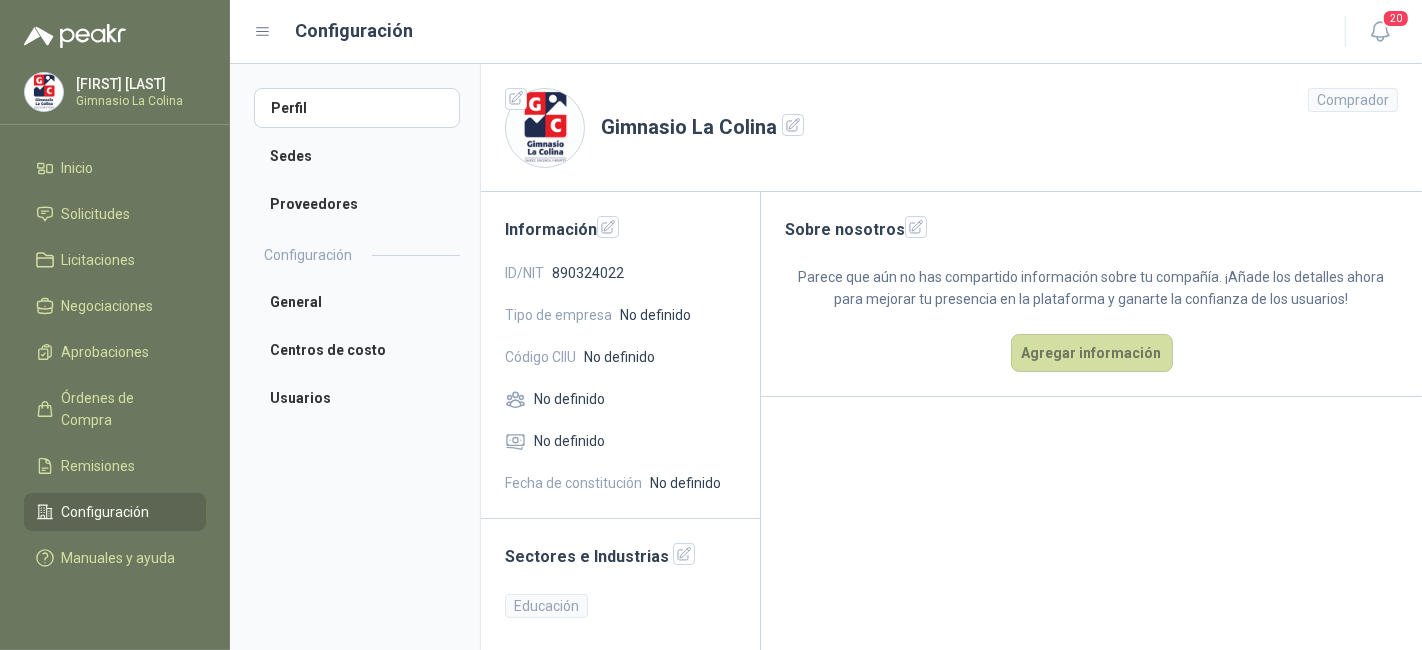 scroll, scrollTop: 2, scrollLeft: 0, axis: vertical 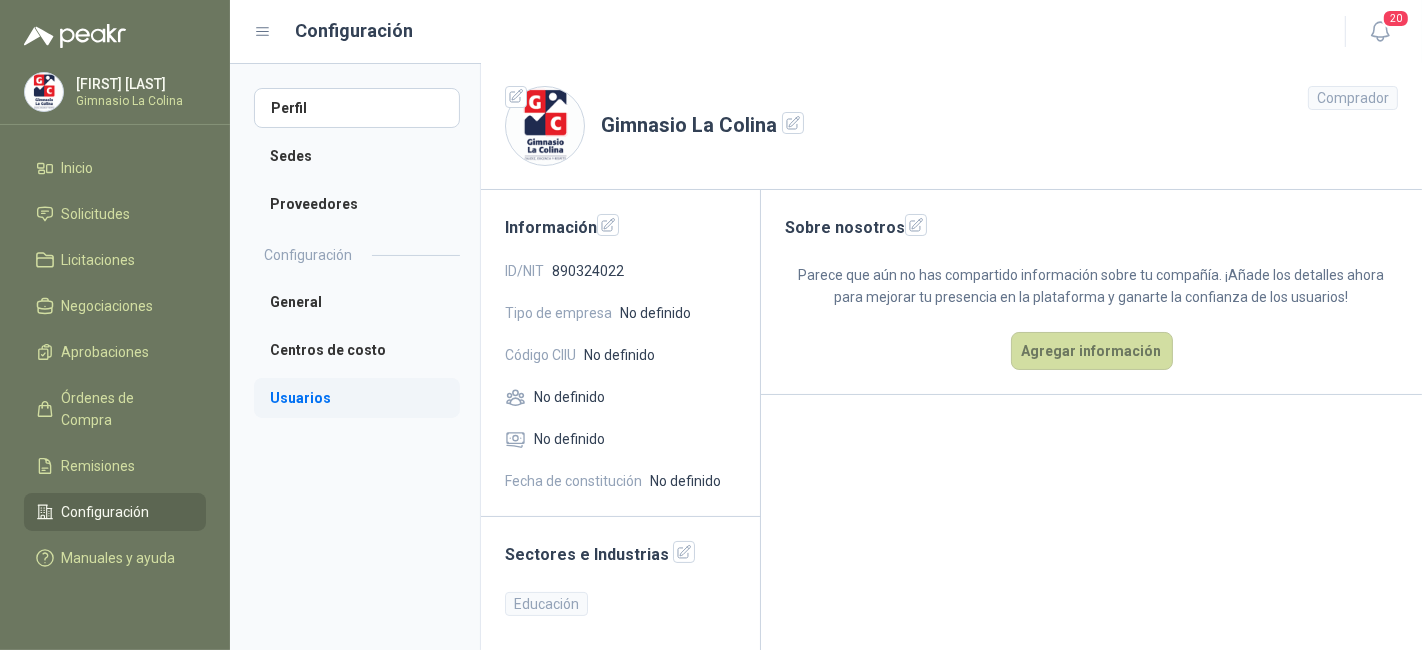 click on "Usuarios" at bounding box center [357, 398] 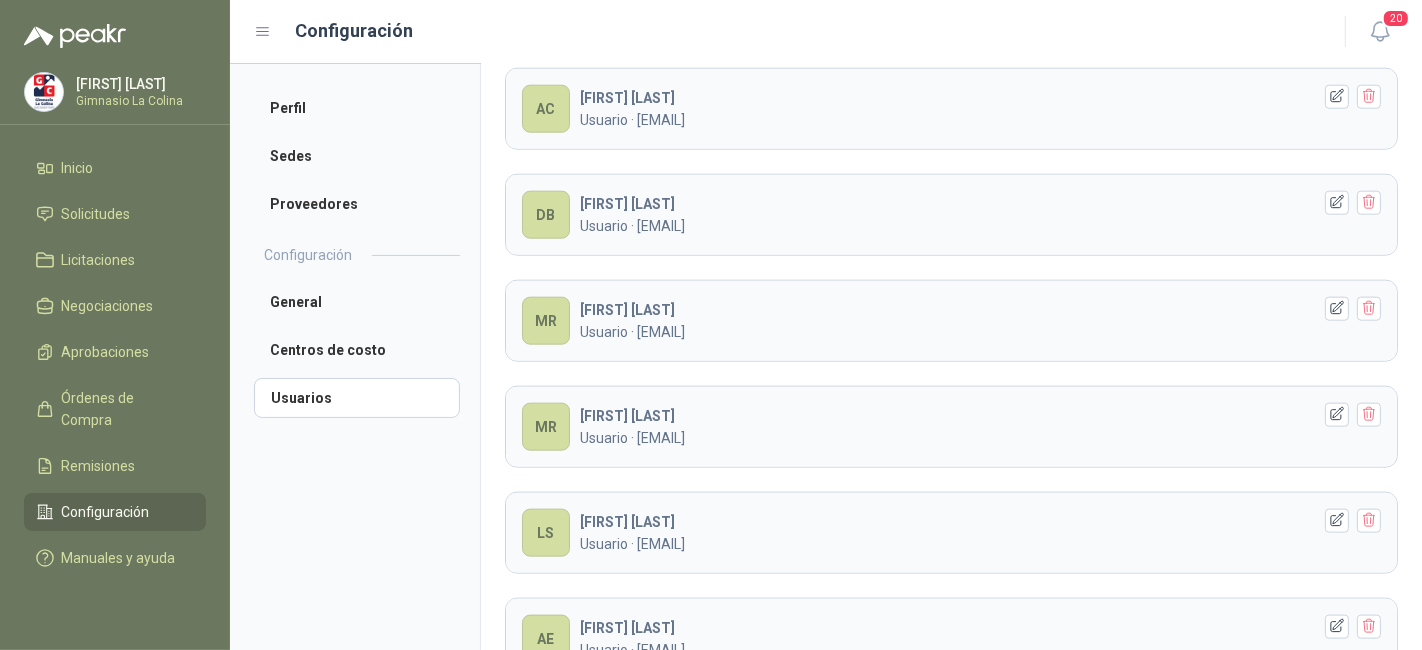 scroll, scrollTop: 1893, scrollLeft: 0, axis: vertical 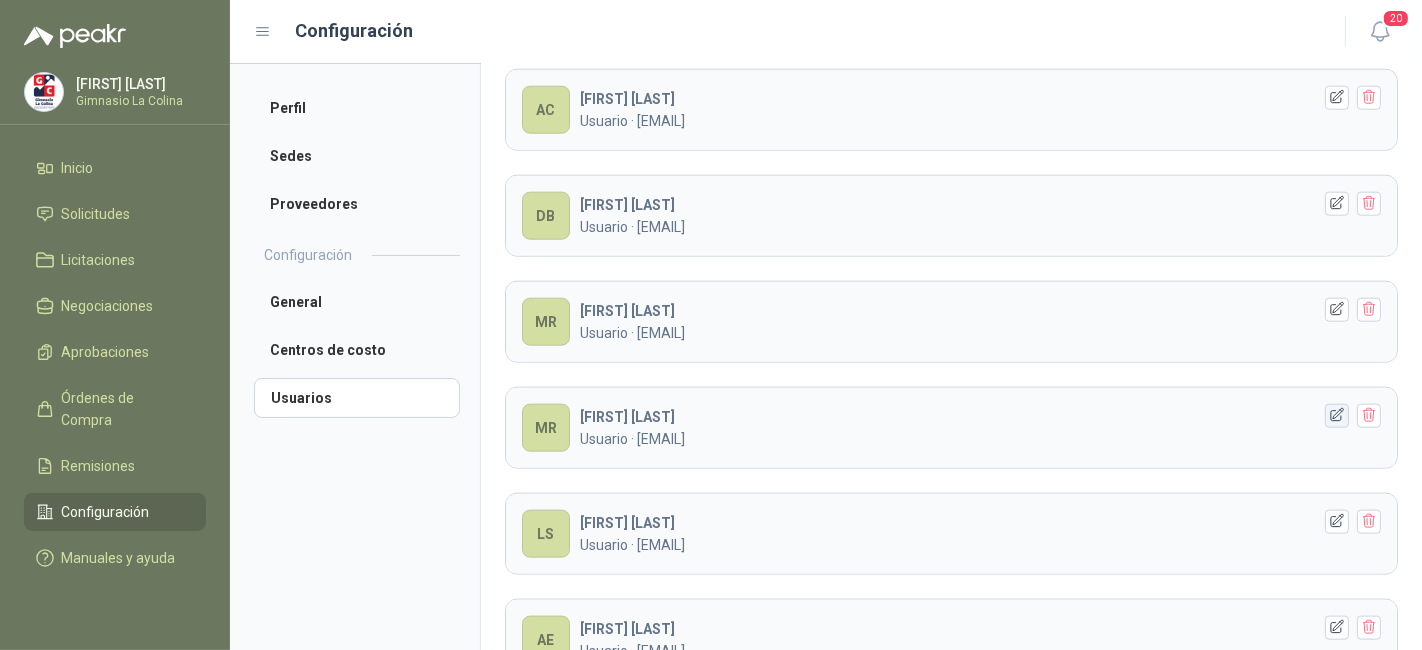 click 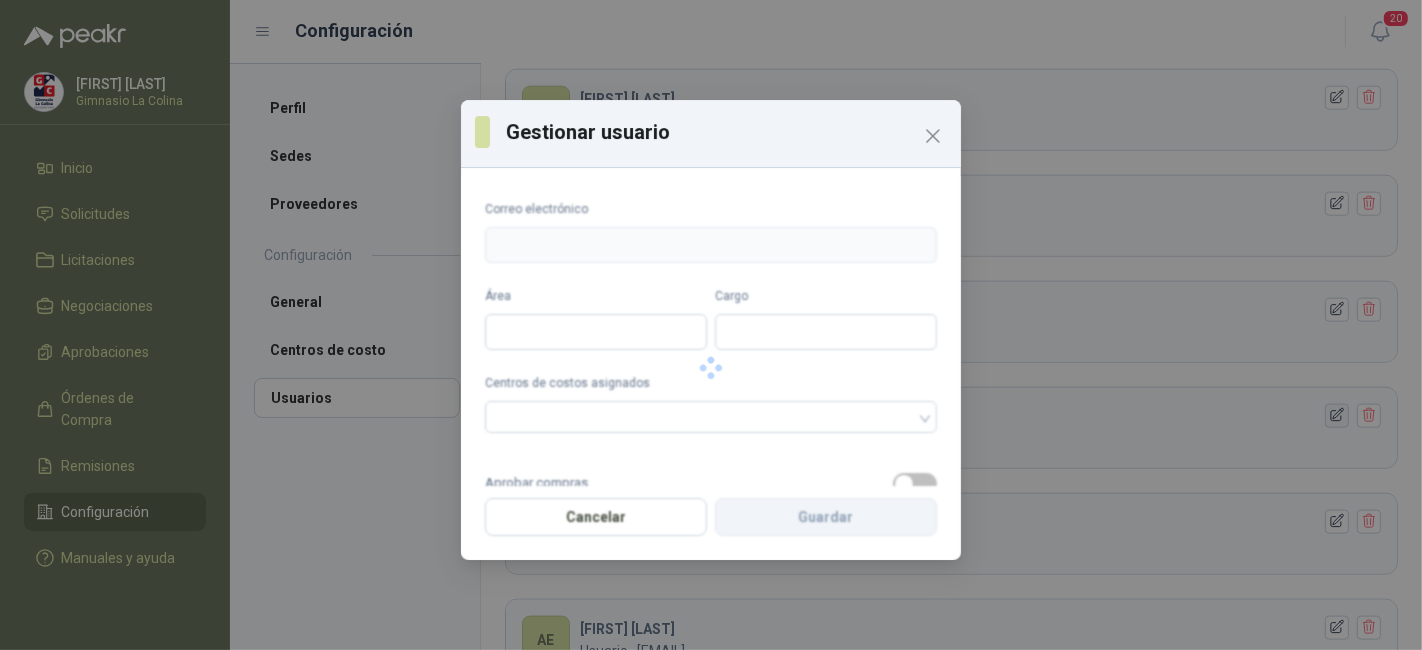 type on "**********" 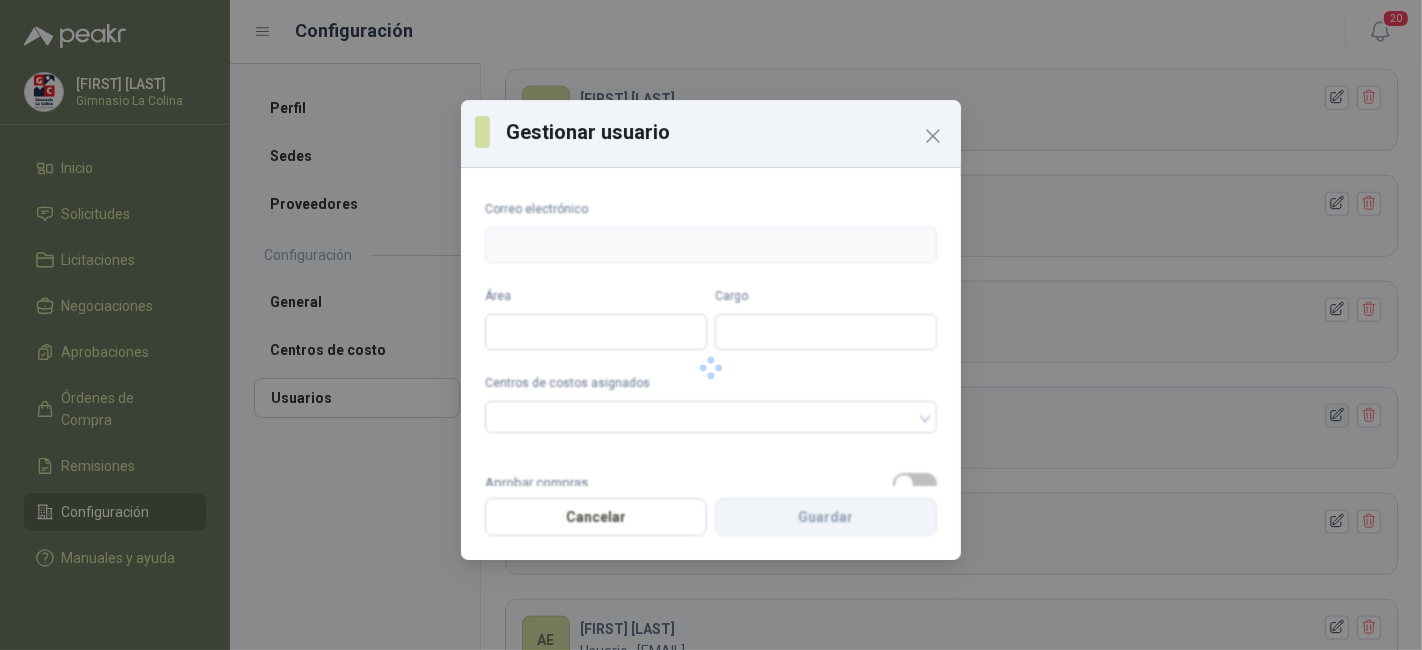 type on "********" 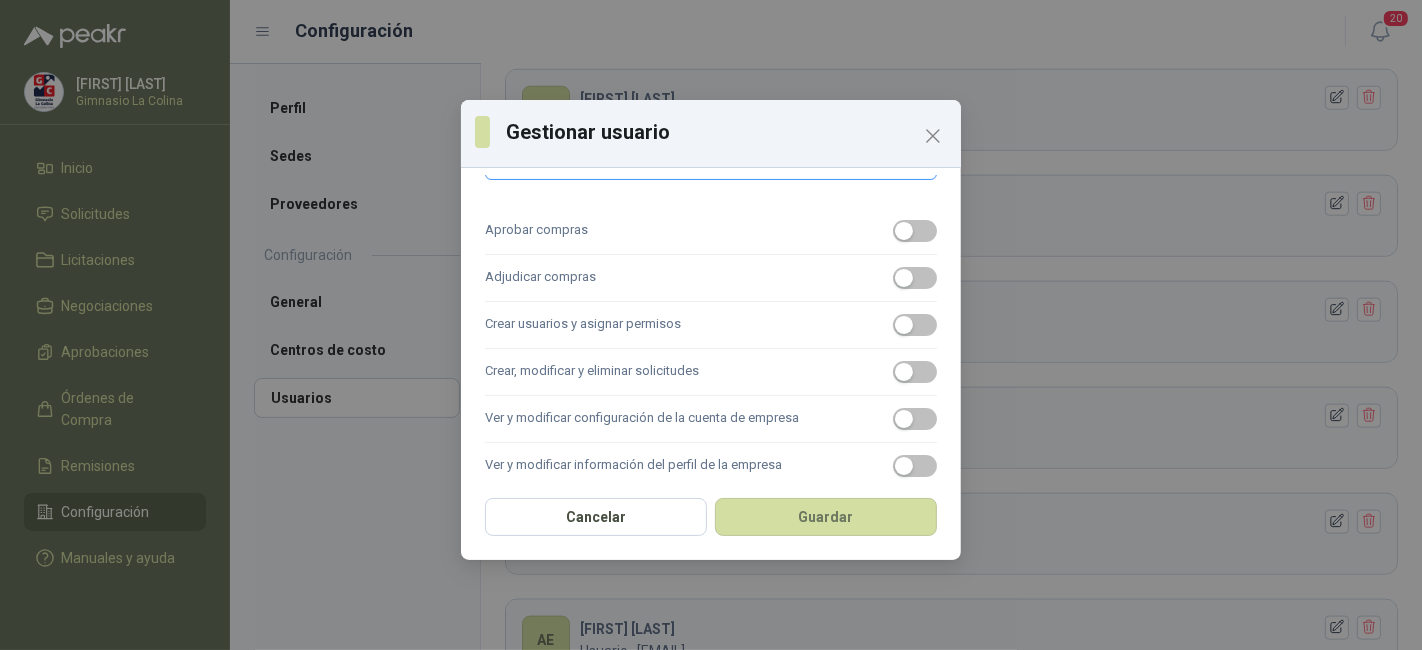 scroll, scrollTop: 252, scrollLeft: 0, axis: vertical 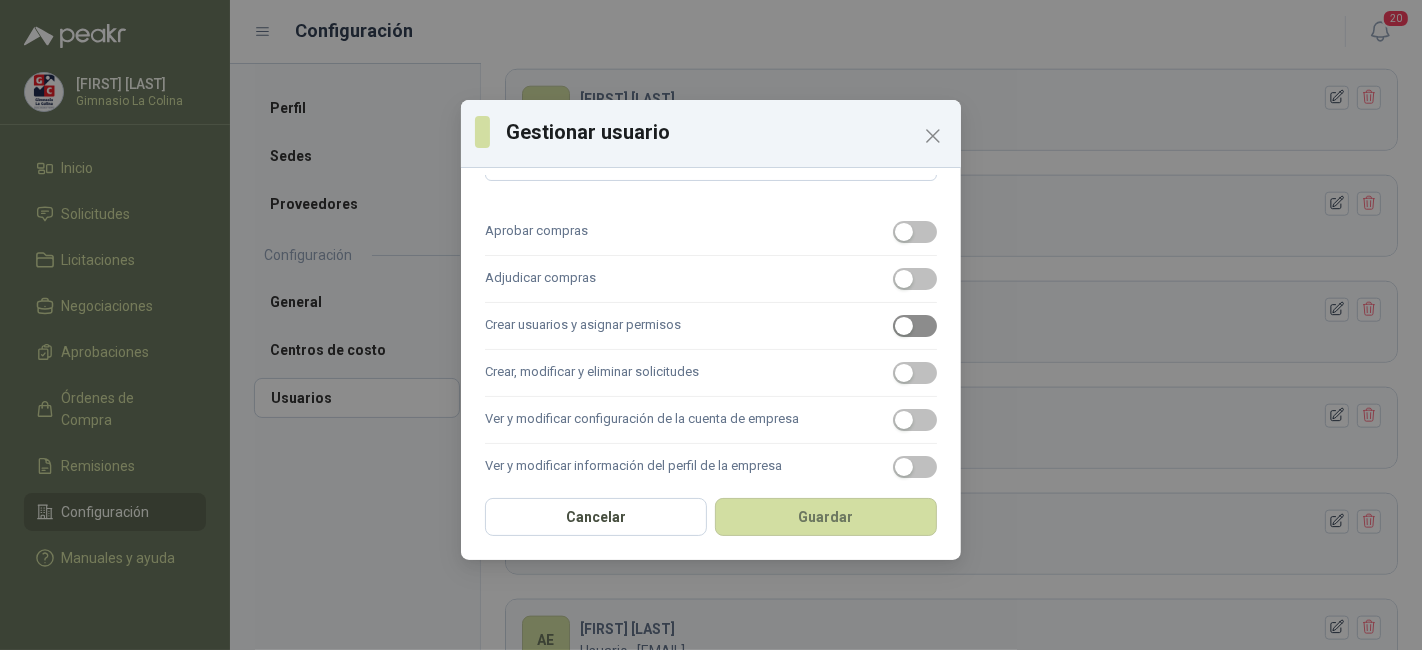 click at bounding box center [915, 326] 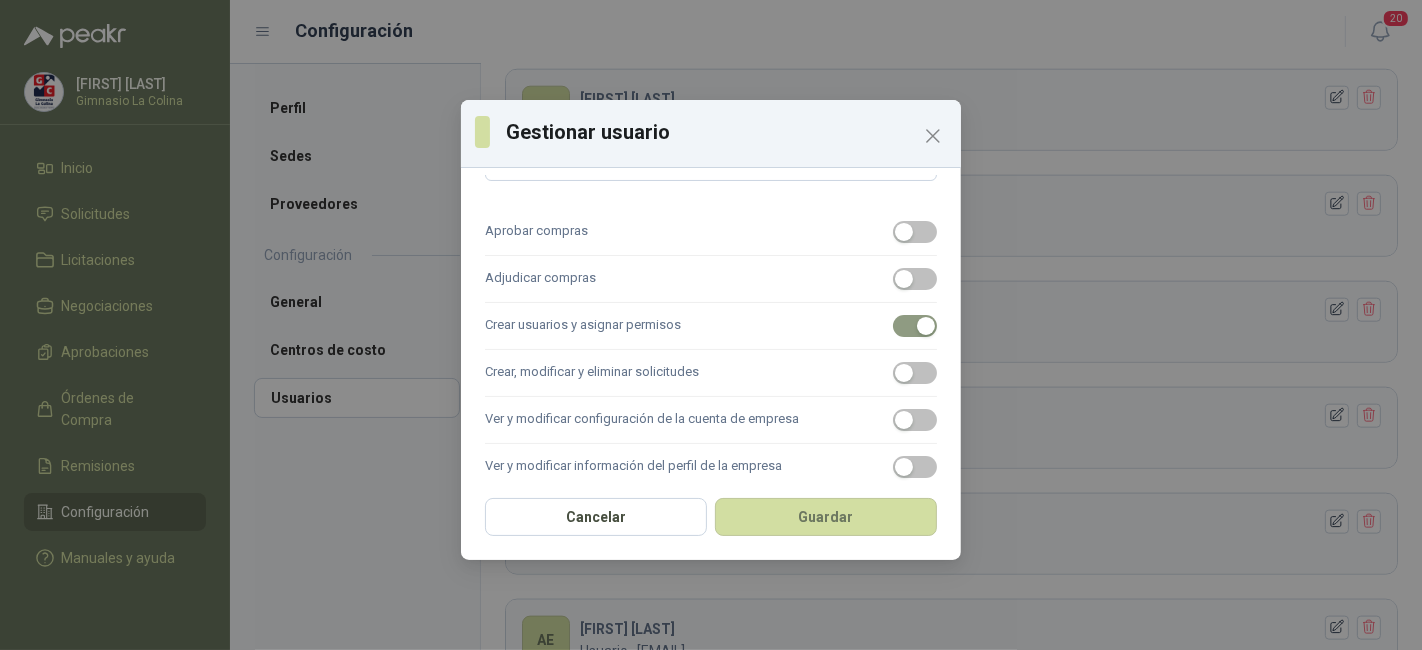 click at bounding box center [915, 326] 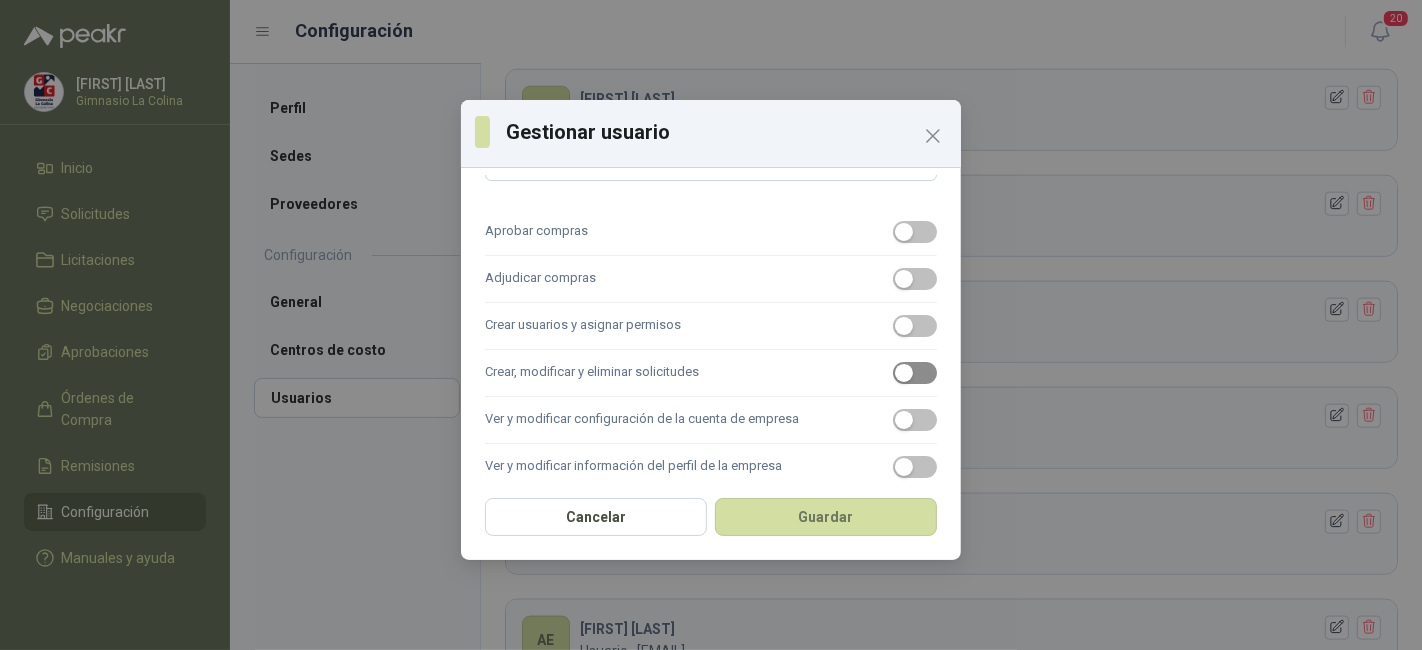 click at bounding box center (915, 373) 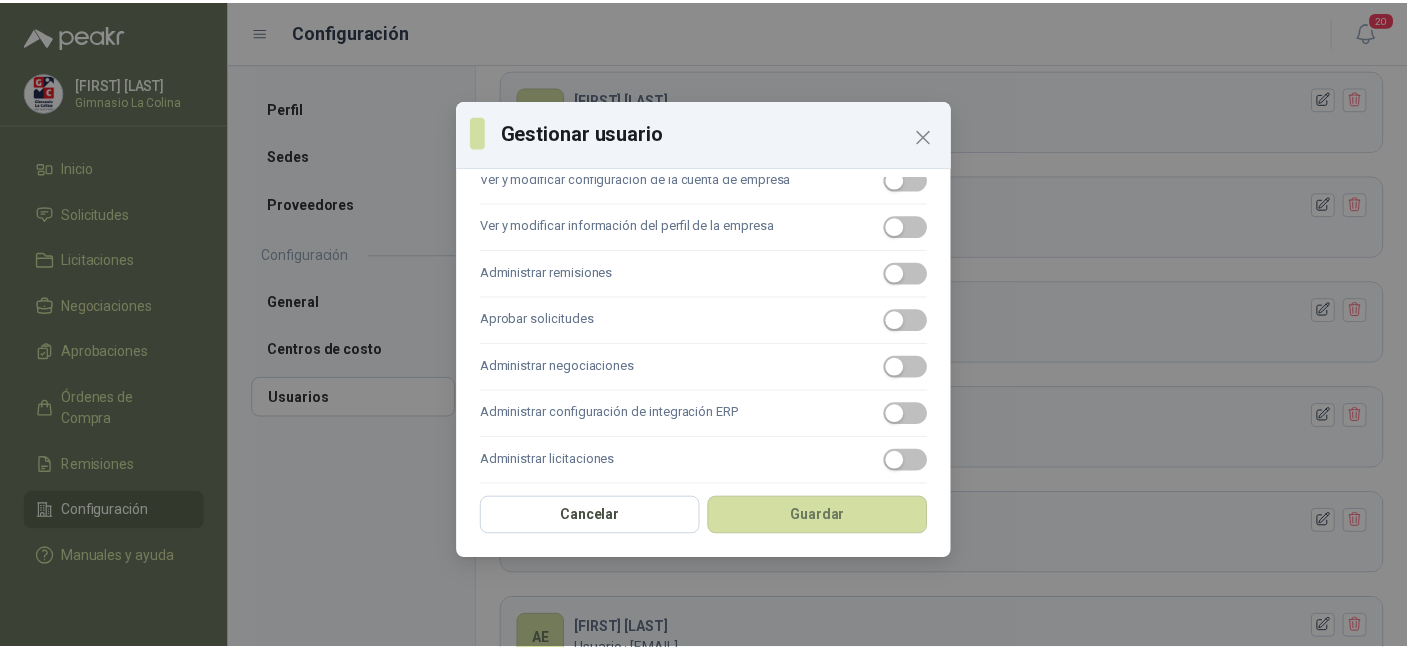 scroll, scrollTop: 499, scrollLeft: 0, axis: vertical 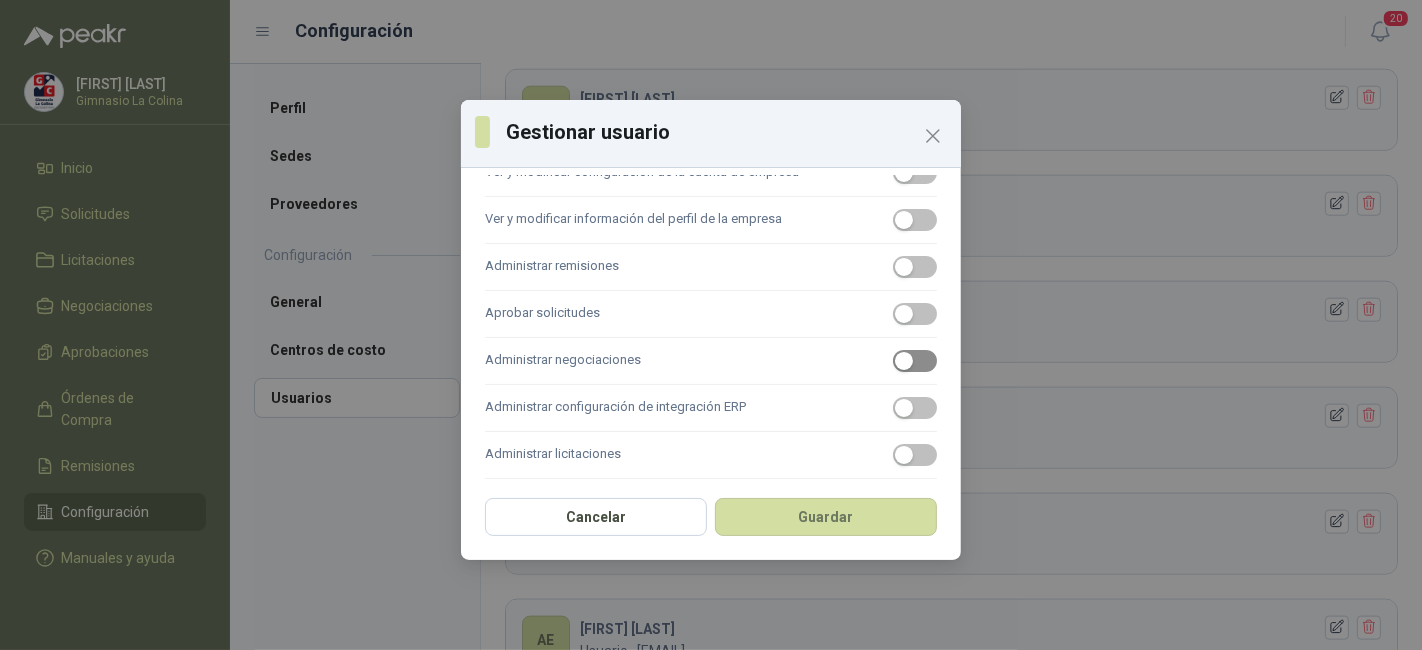 click at bounding box center [915, 361] 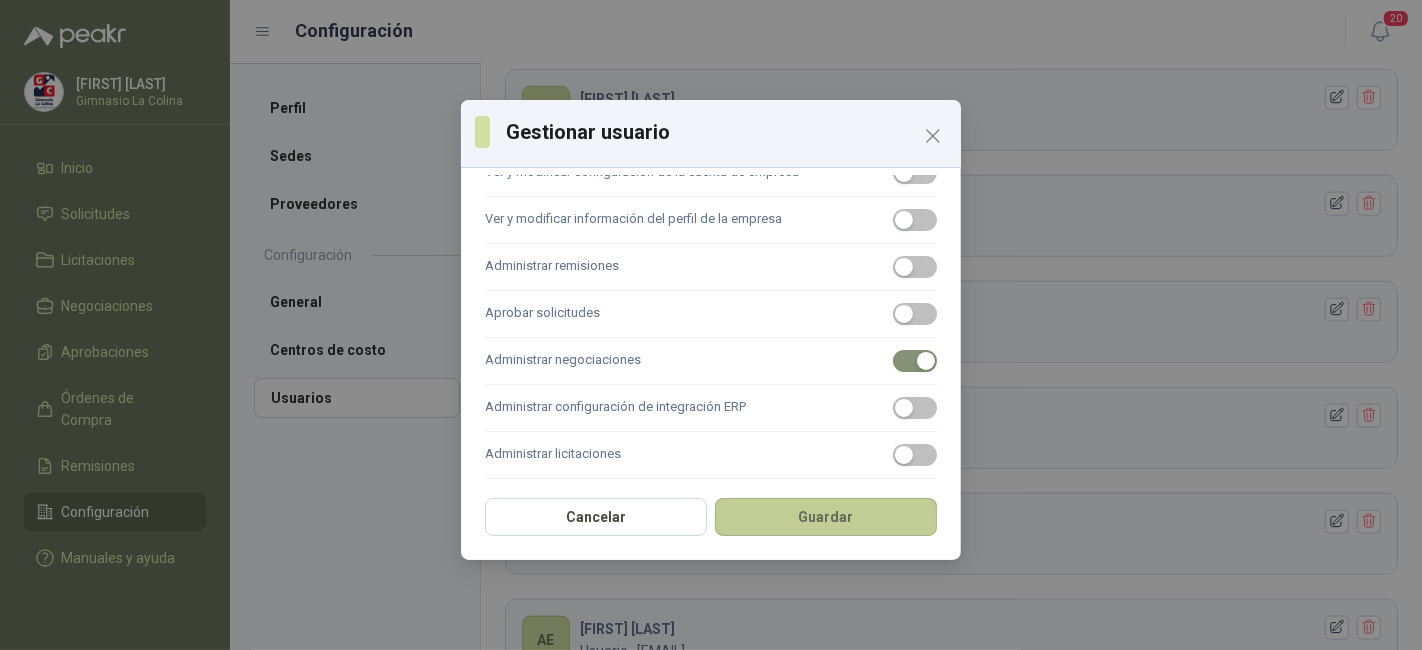 click on "Guardar" at bounding box center (826, 517) 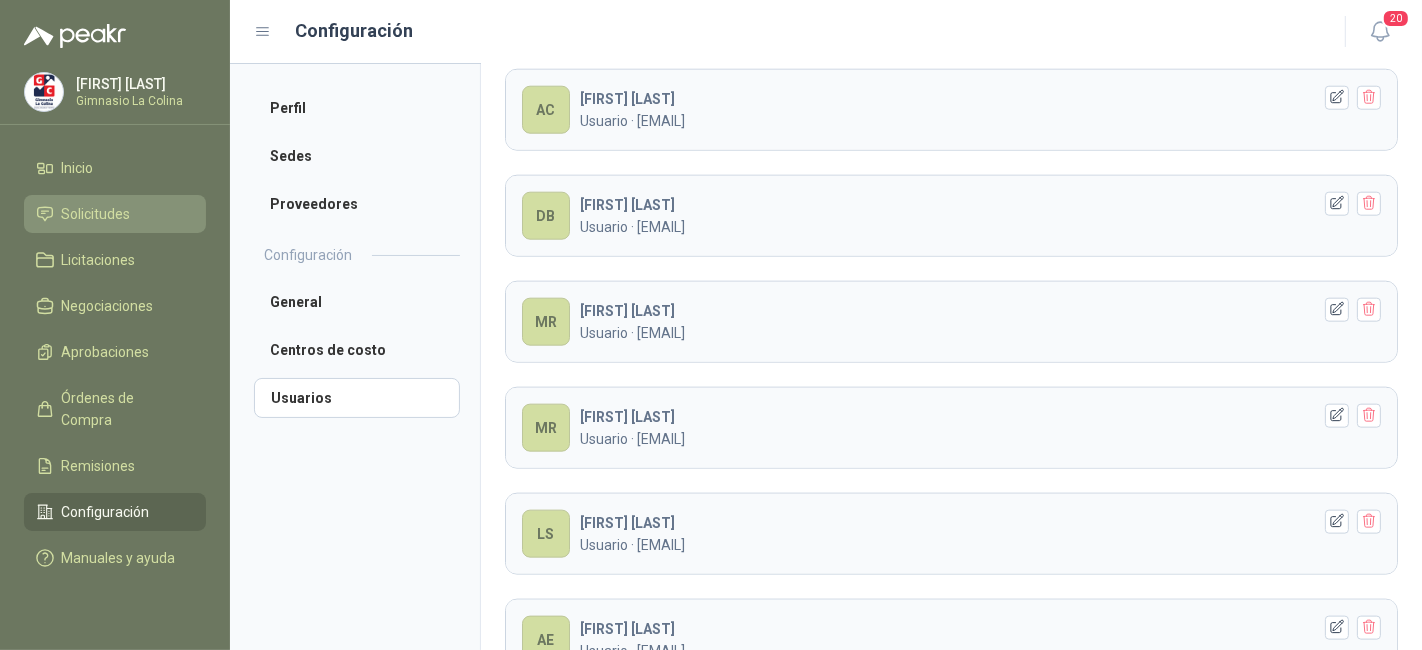 click on "Solicitudes" at bounding box center (96, 214) 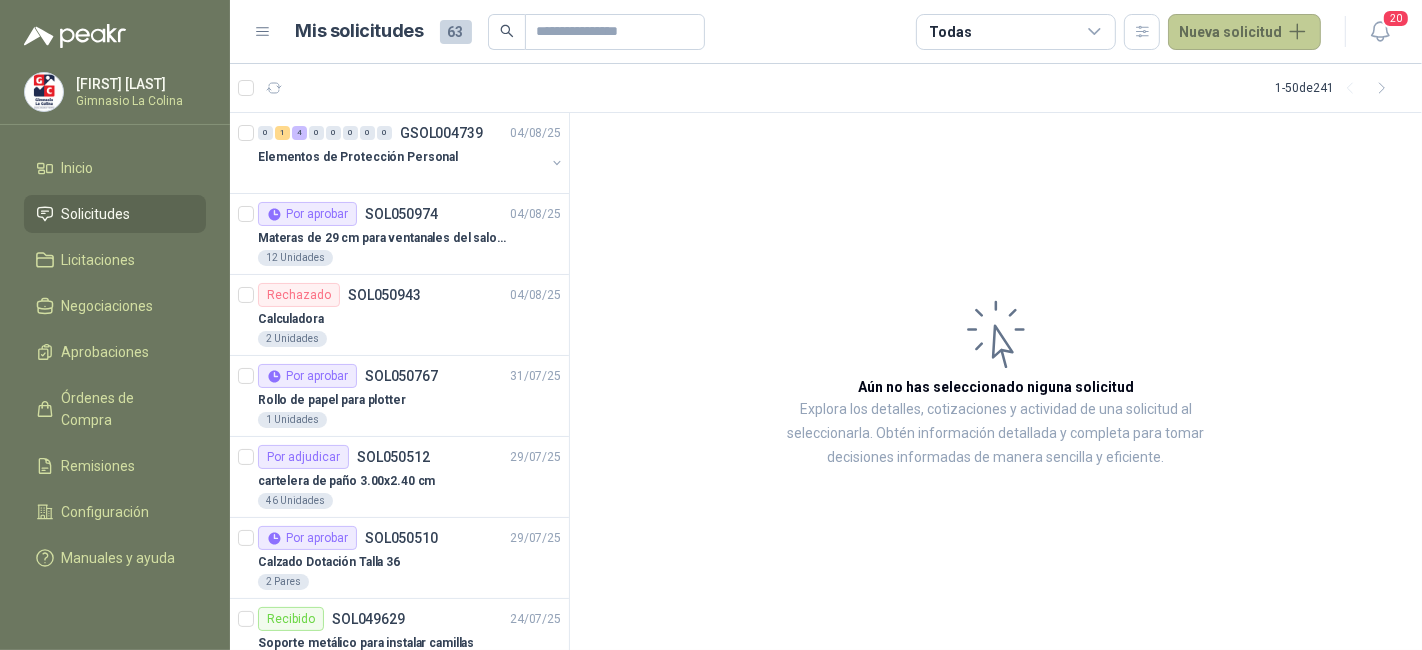 click on "Nueva solicitud" at bounding box center (1244, 32) 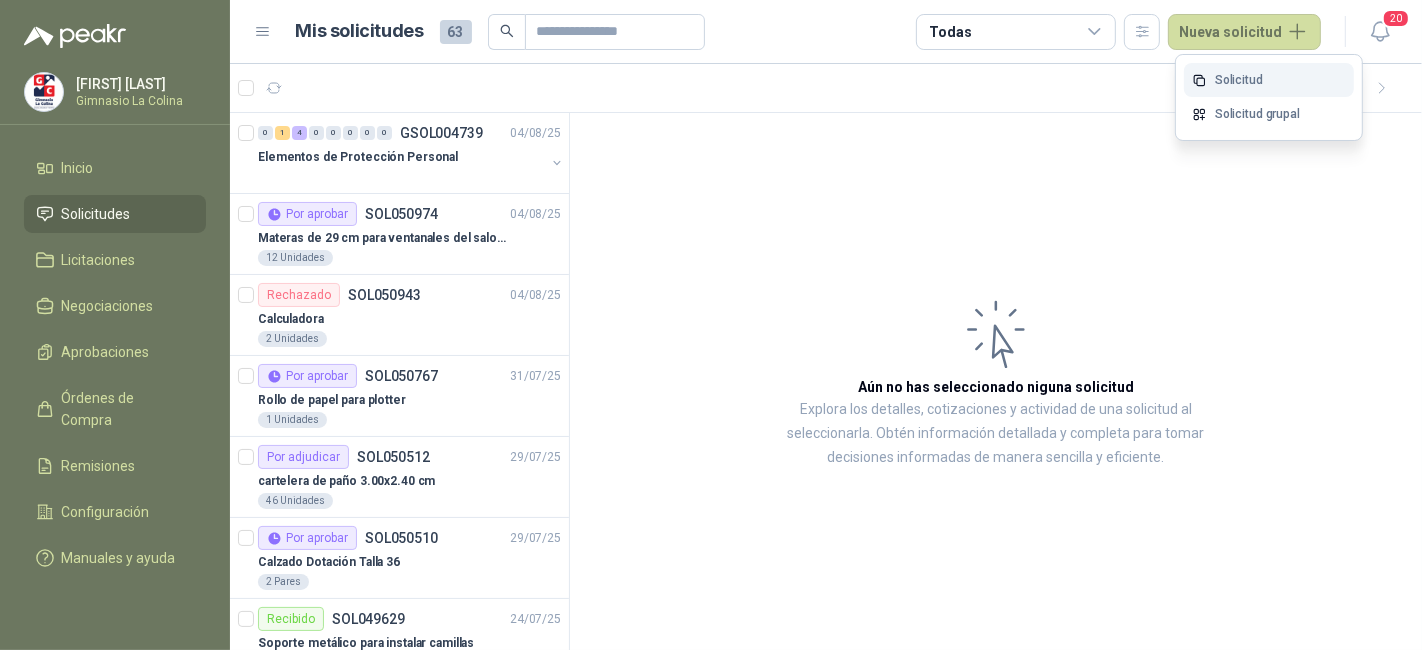 click on "Solicitud" at bounding box center (1269, 80) 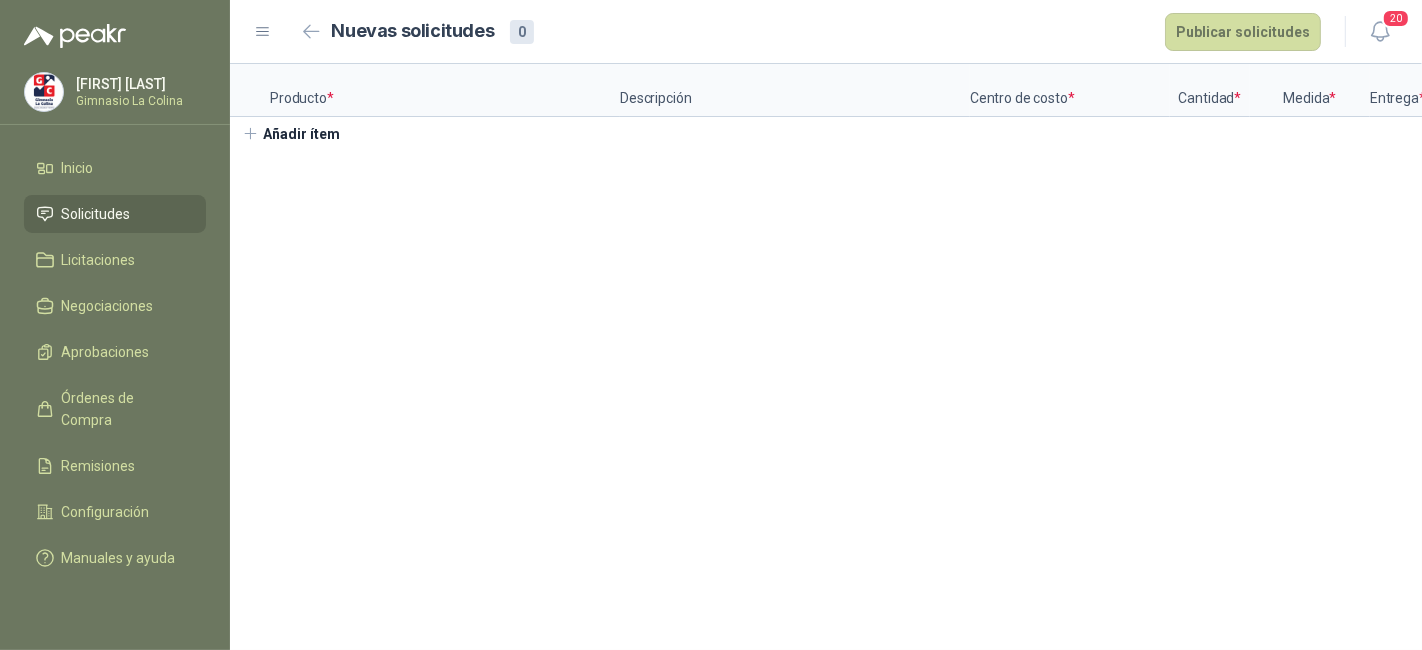 type 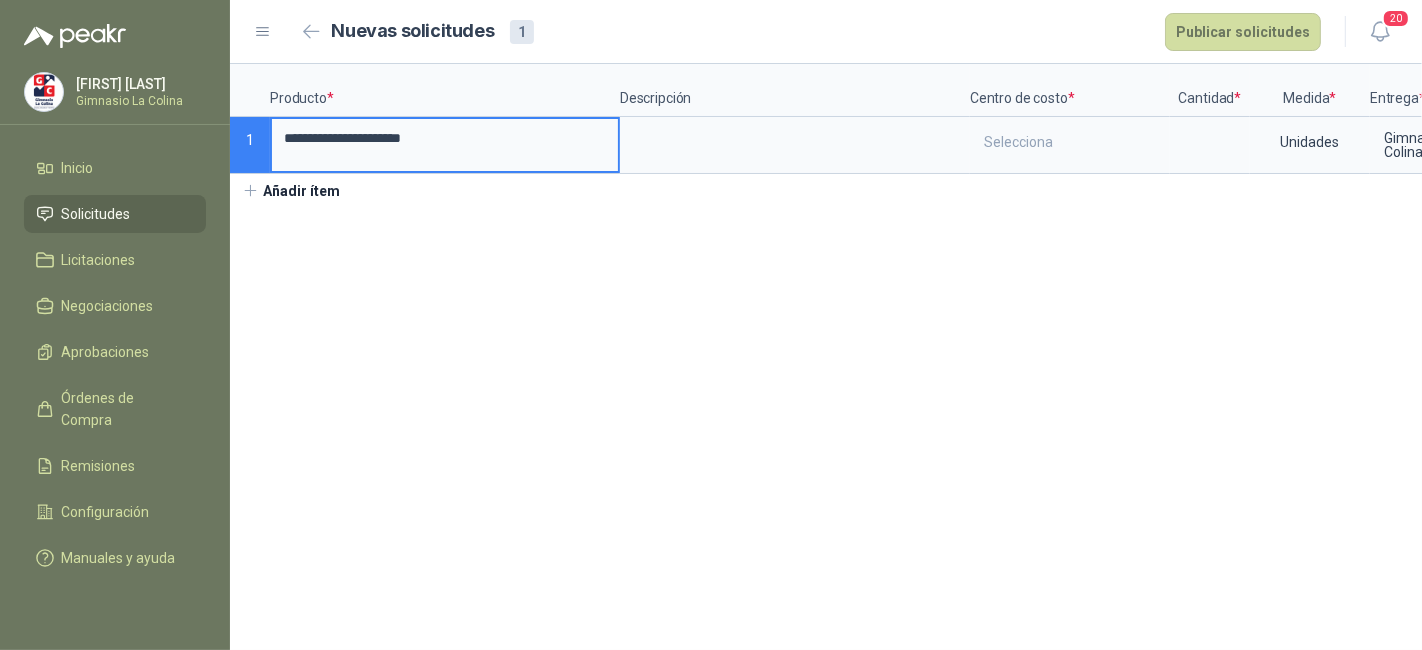 type on "**********" 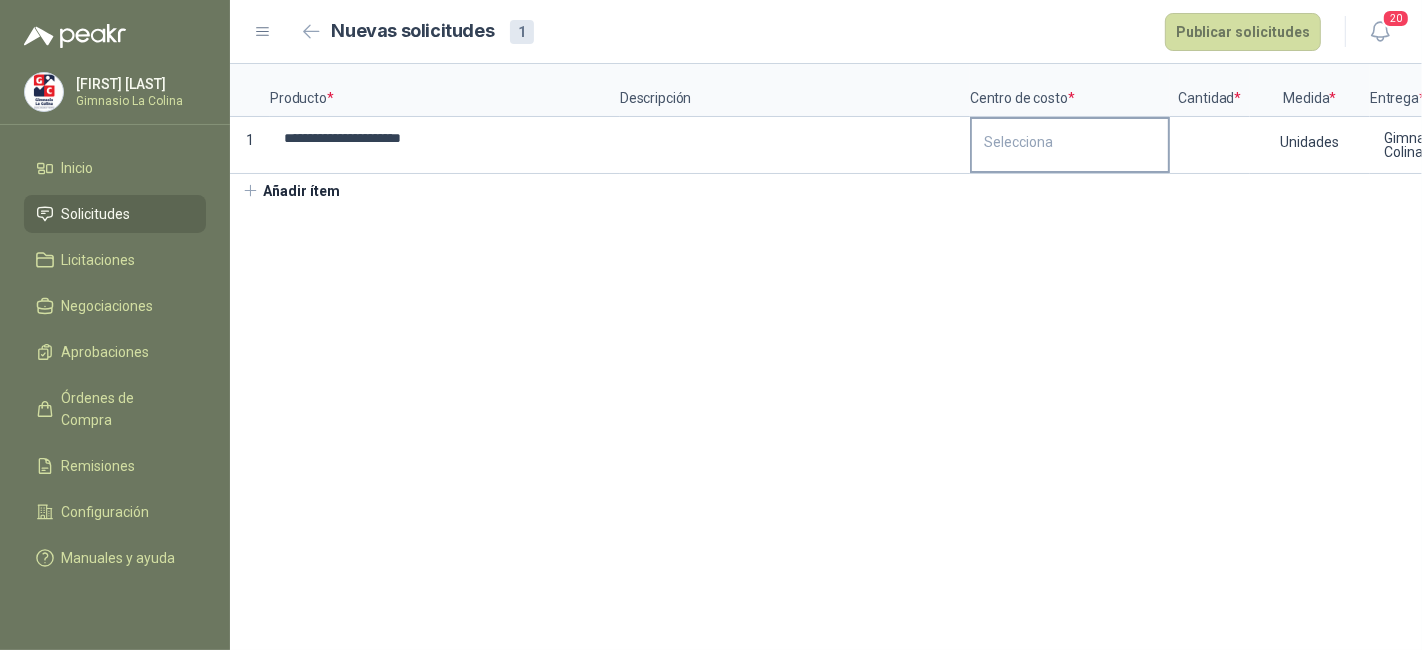 click on "Selecciona" at bounding box center [1070, 142] 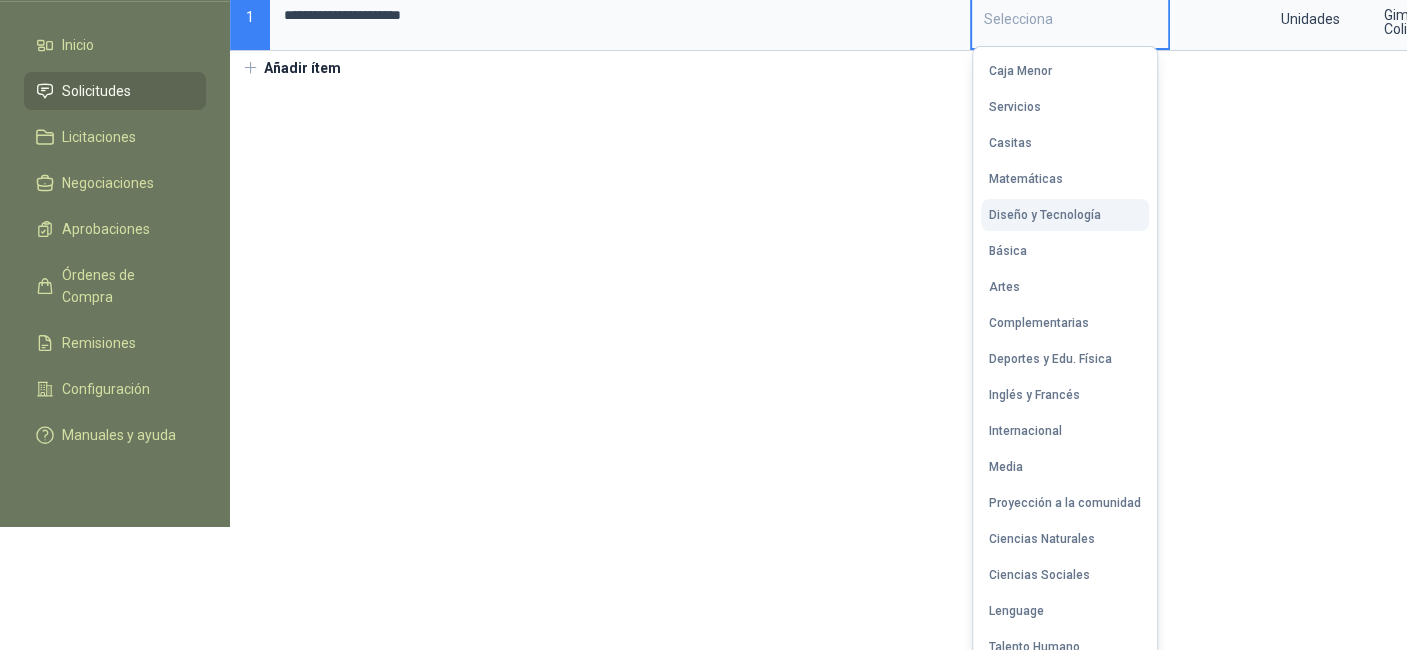 scroll, scrollTop: 122, scrollLeft: 0, axis: vertical 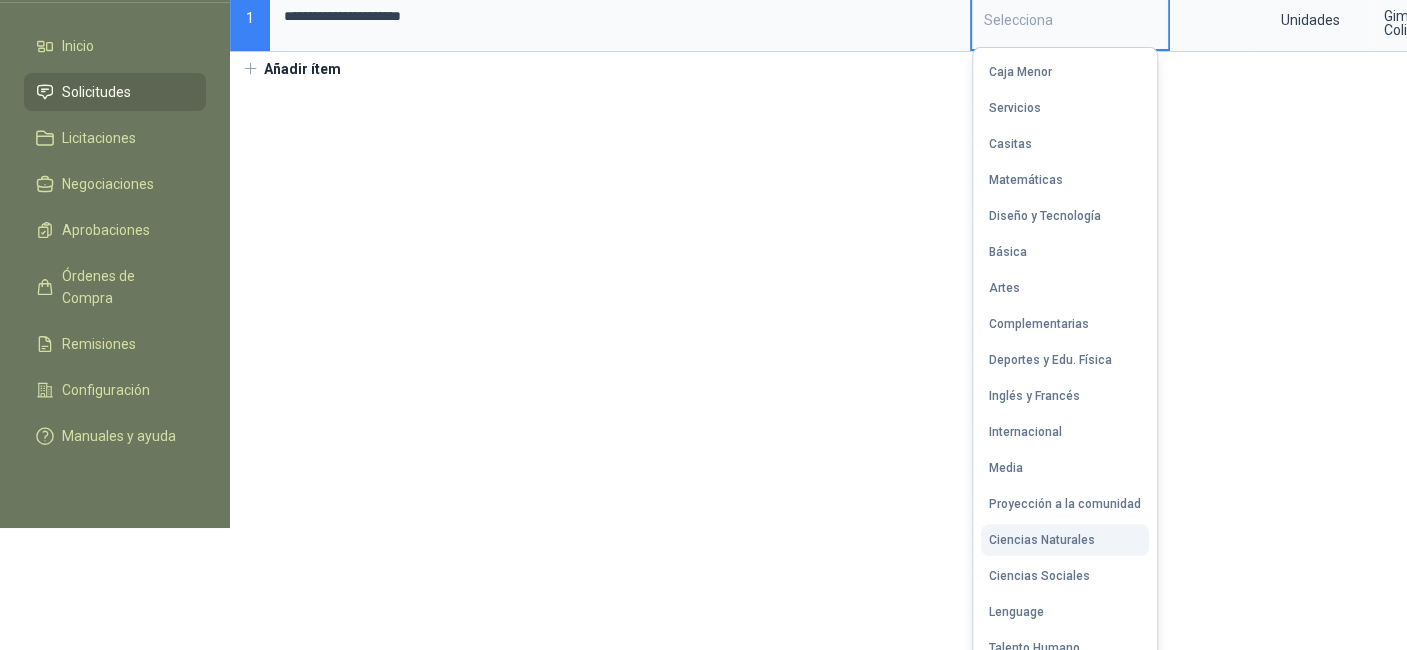 click on "Ciencias Naturales" at bounding box center [1042, 540] 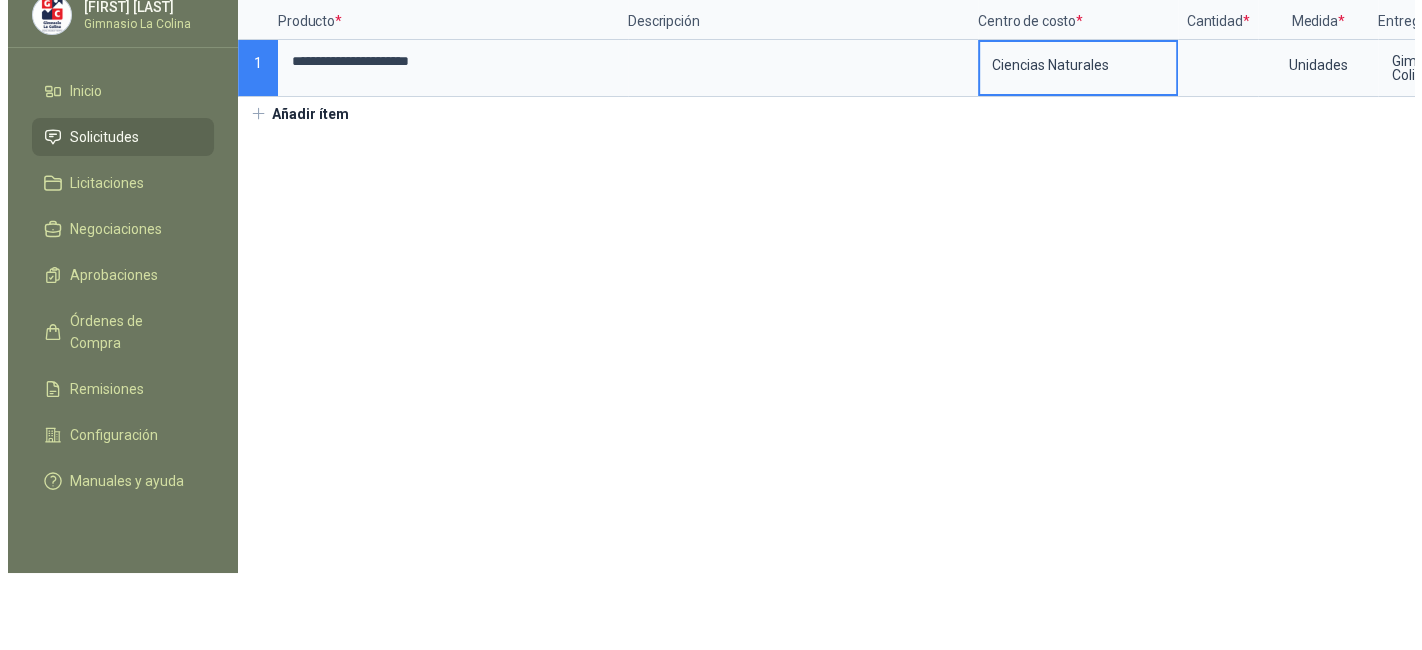 scroll, scrollTop: 0, scrollLeft: 0, axis: both 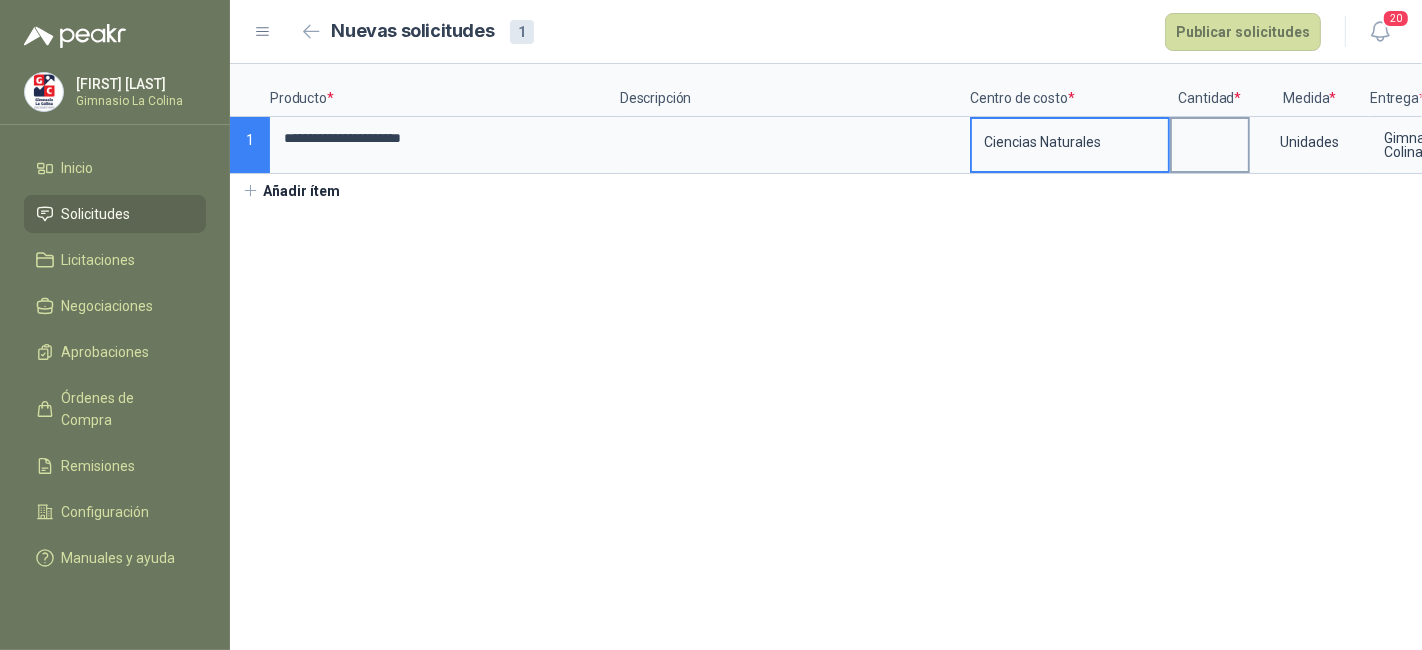 click at bounding box center [1210, 145] 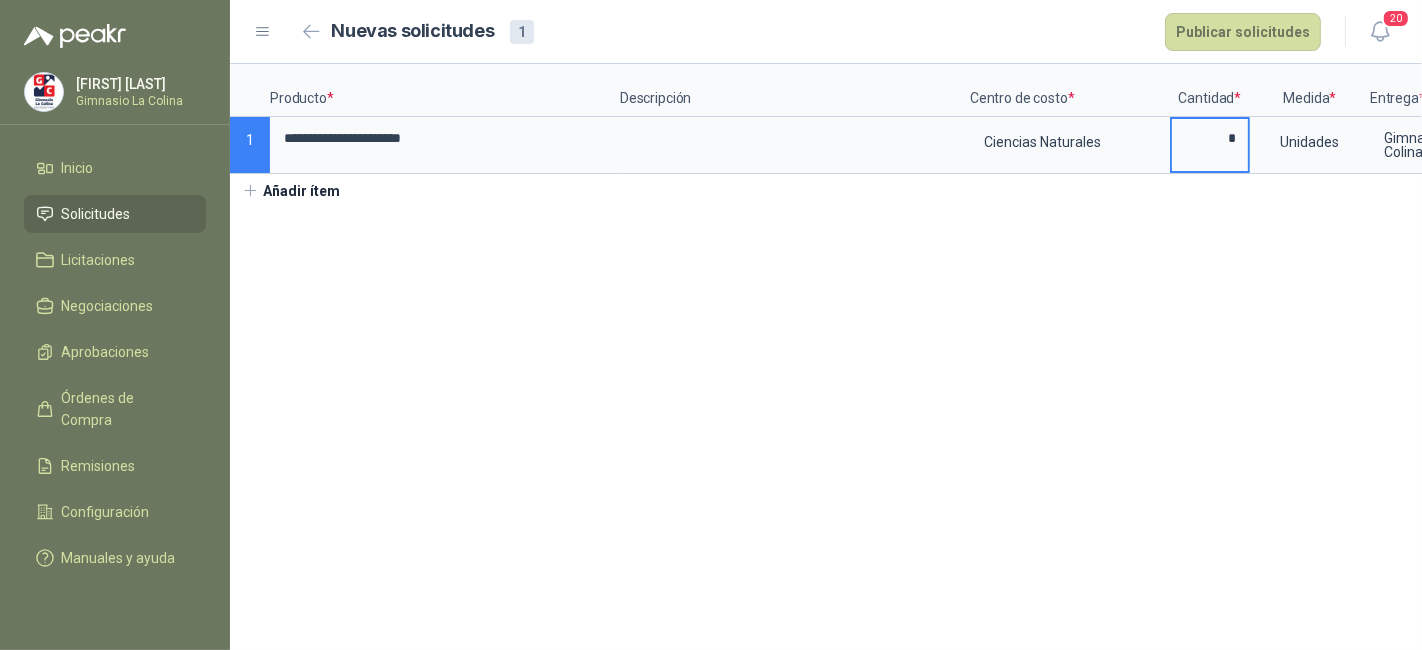 scroll, scrollTop: 0, scrollLeft: 200, axis: horizontal 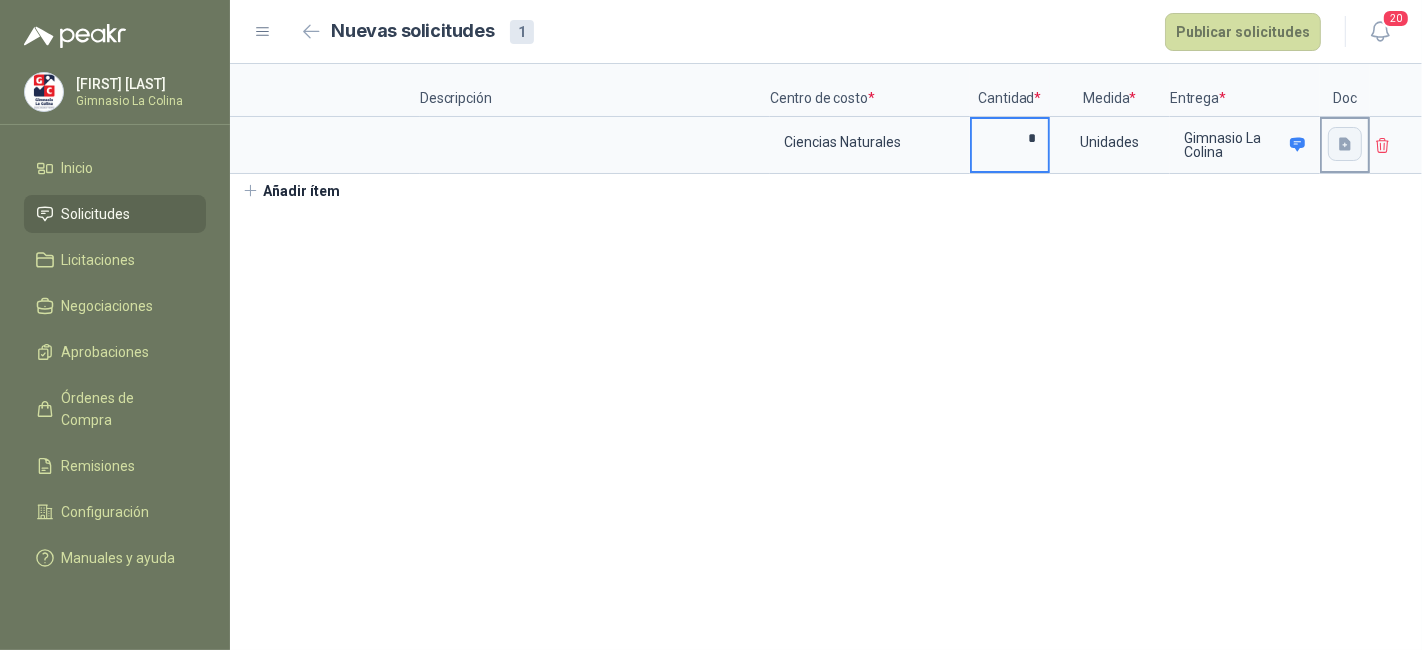 type on "*" 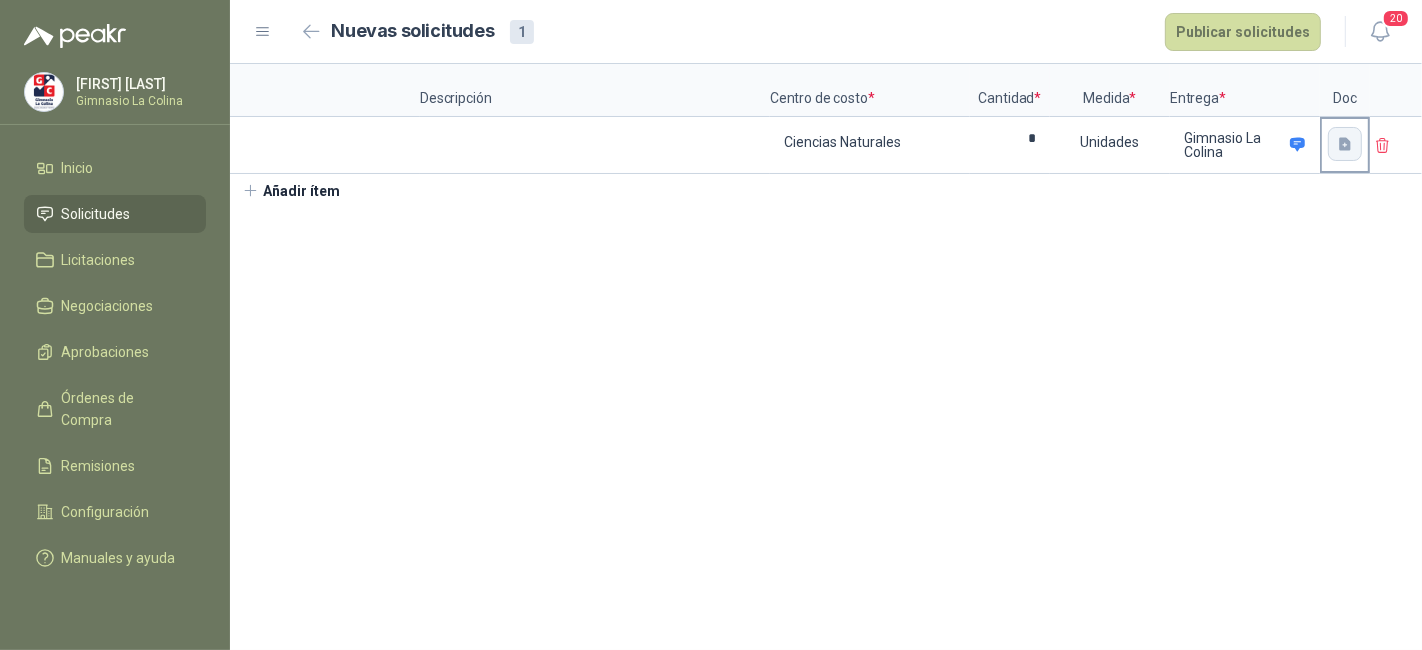 click 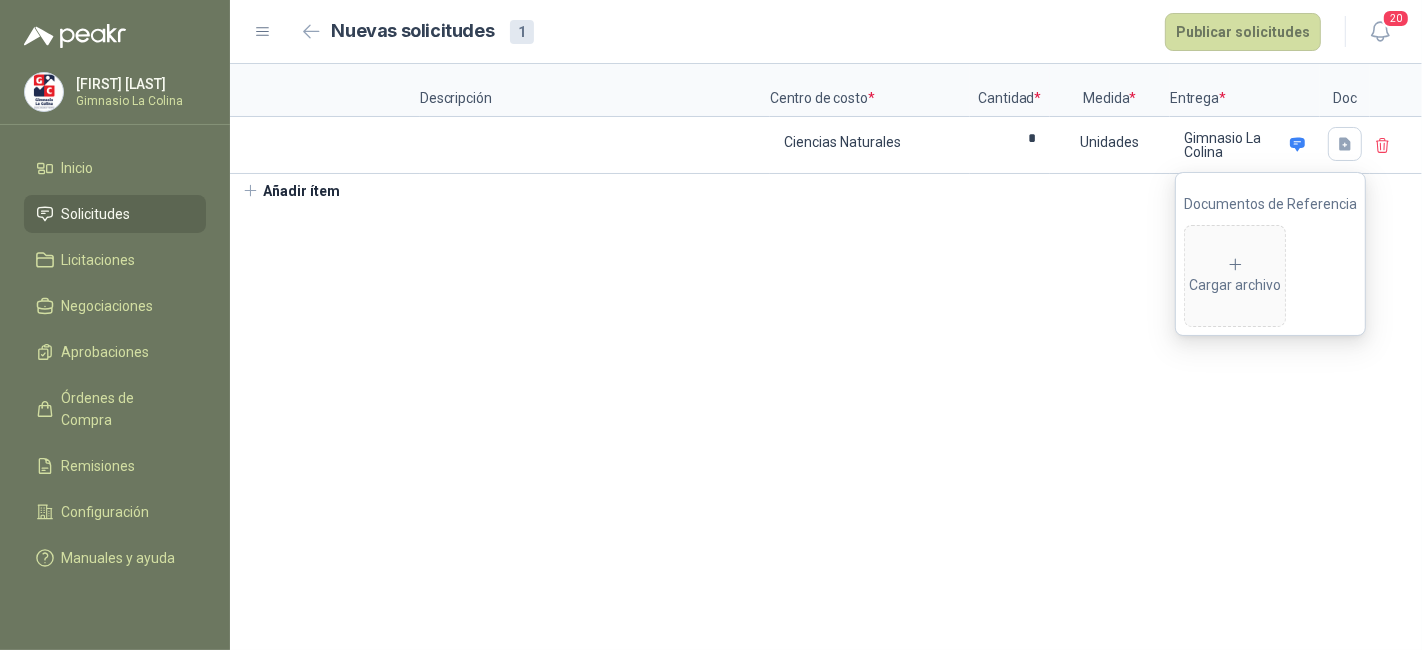 click on "**********" at bounding box center [826, 357] 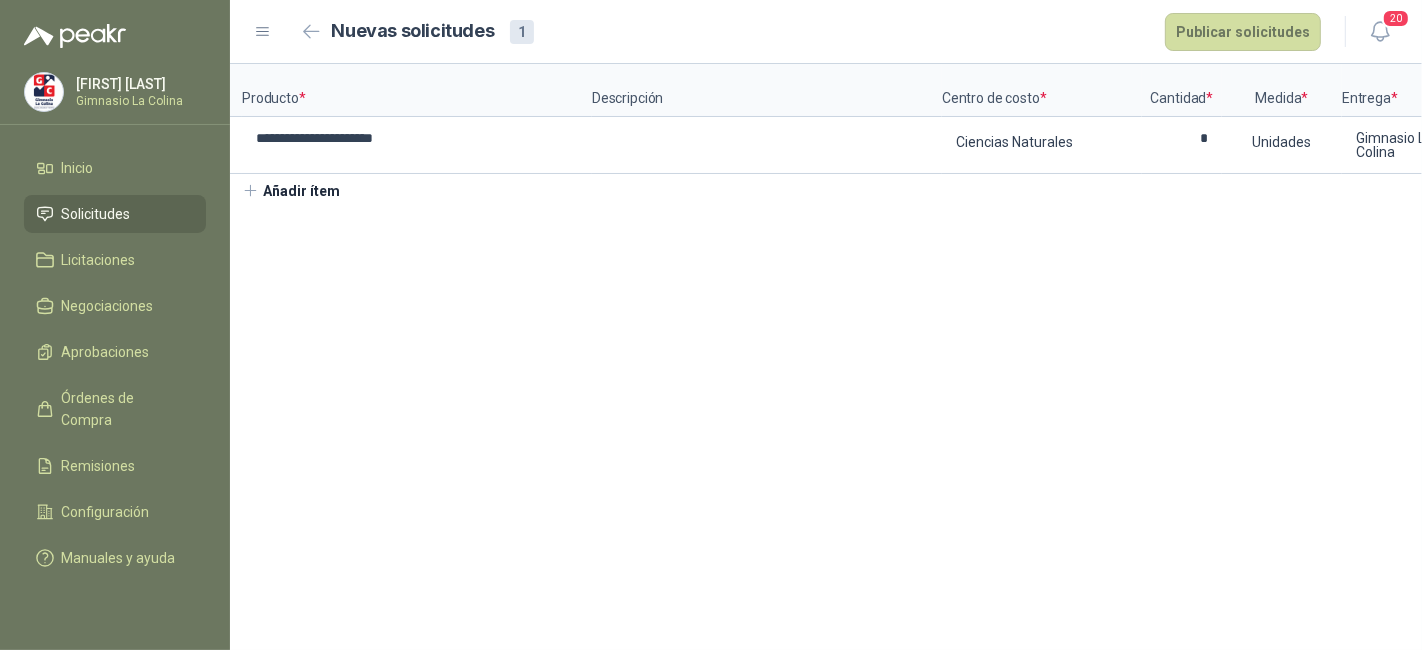 scroll, scrollTop: 0, scrollLeft: 0, axis: both 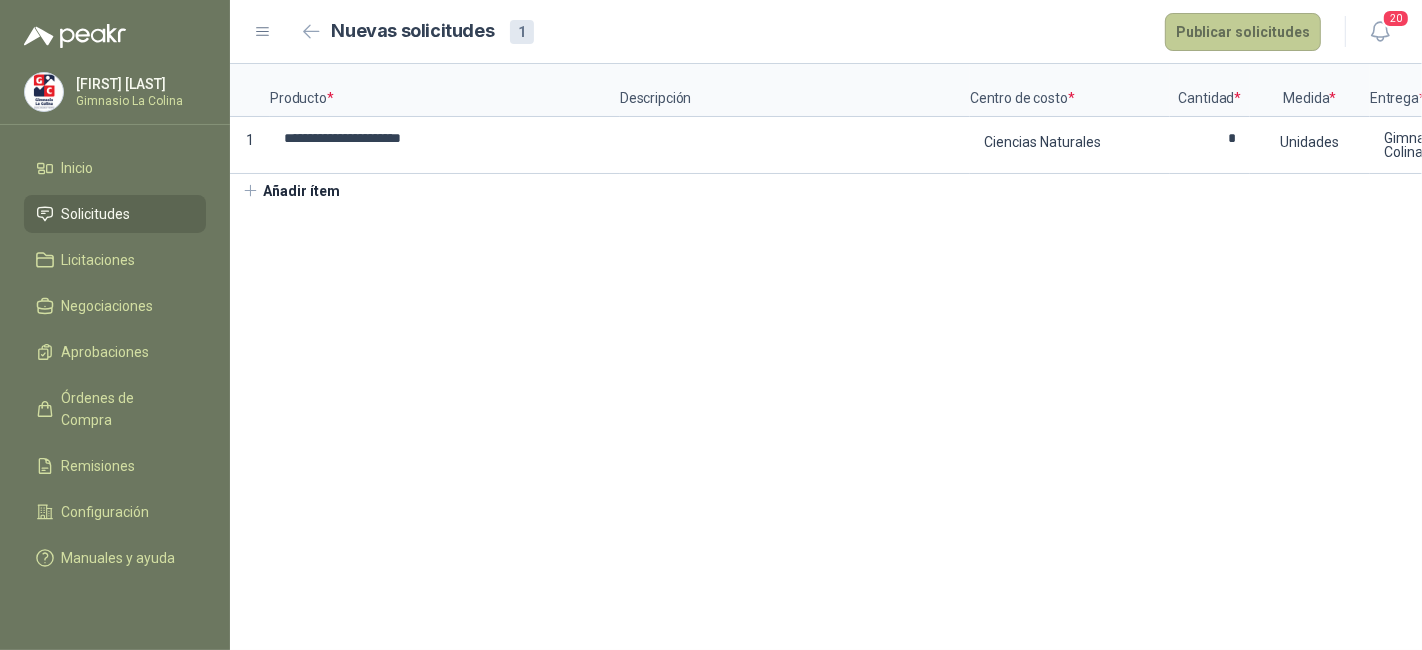 click on "Publicar solicitudes" at bounding box center (1243, 32) 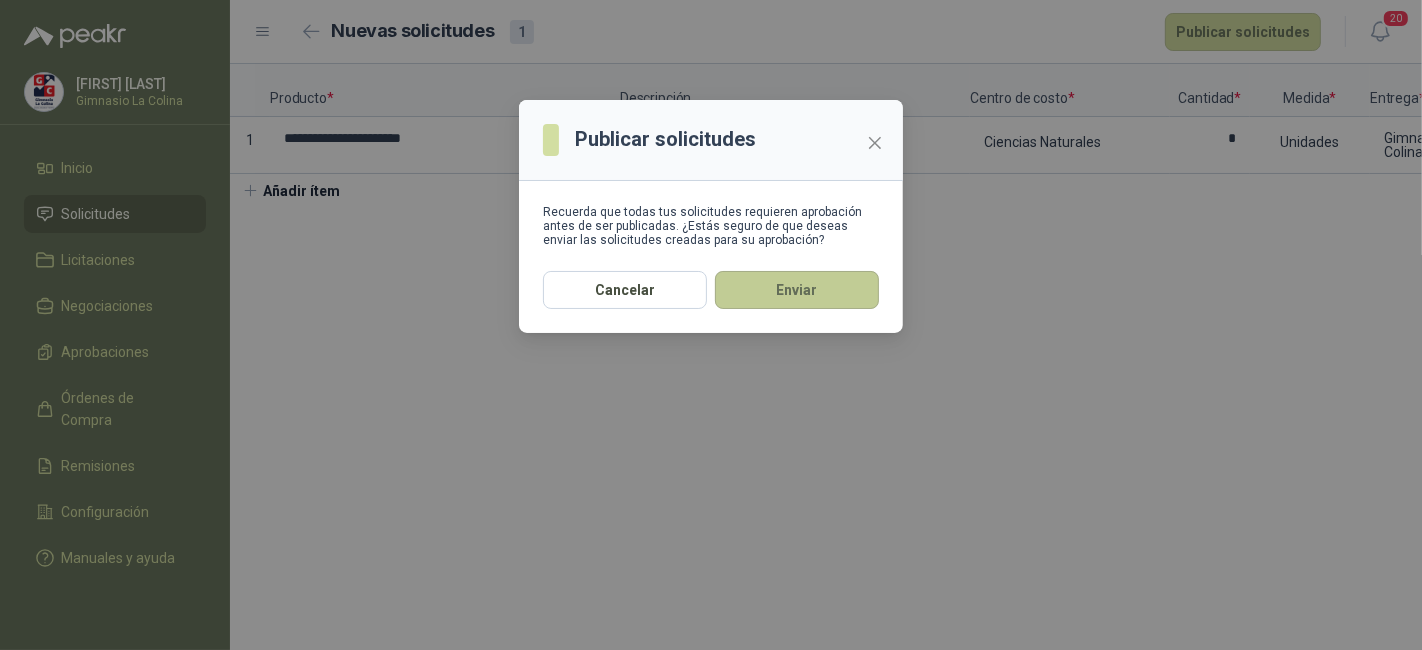click on "Enviar" at bounding box center (797, 290) 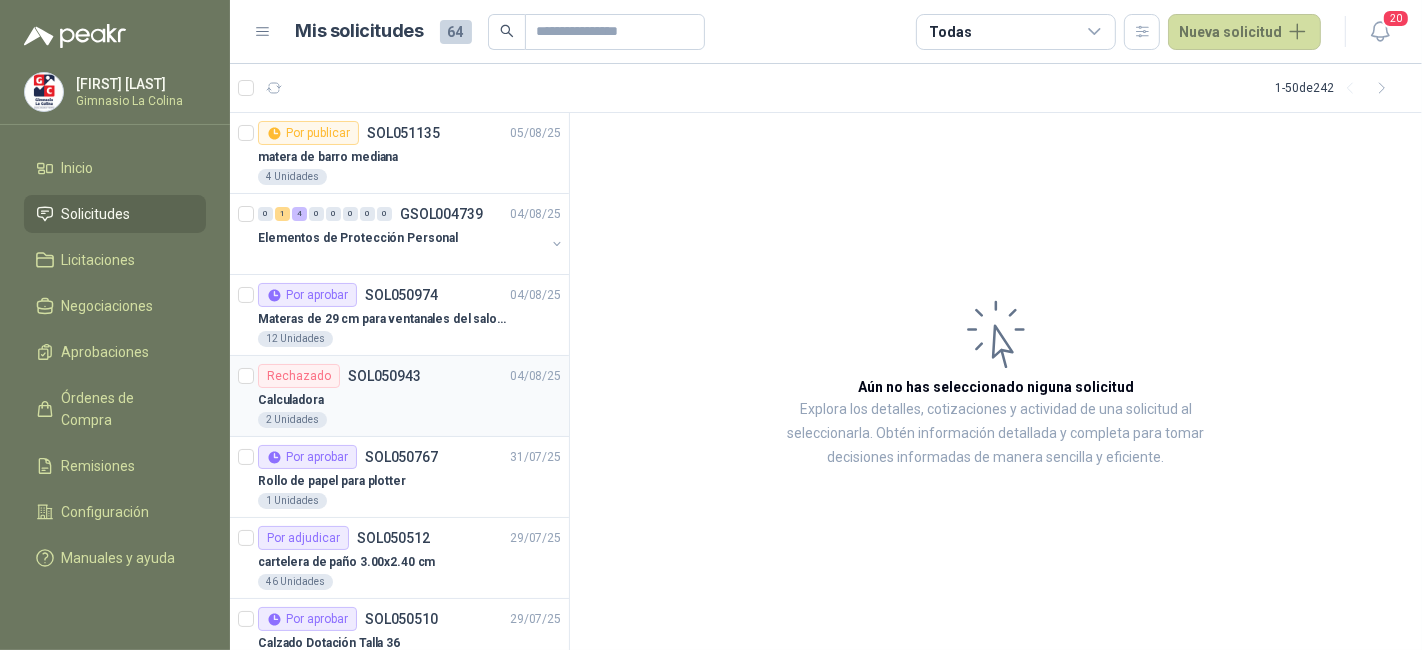 click on "Rechazado" at bounding box center [299, 376] 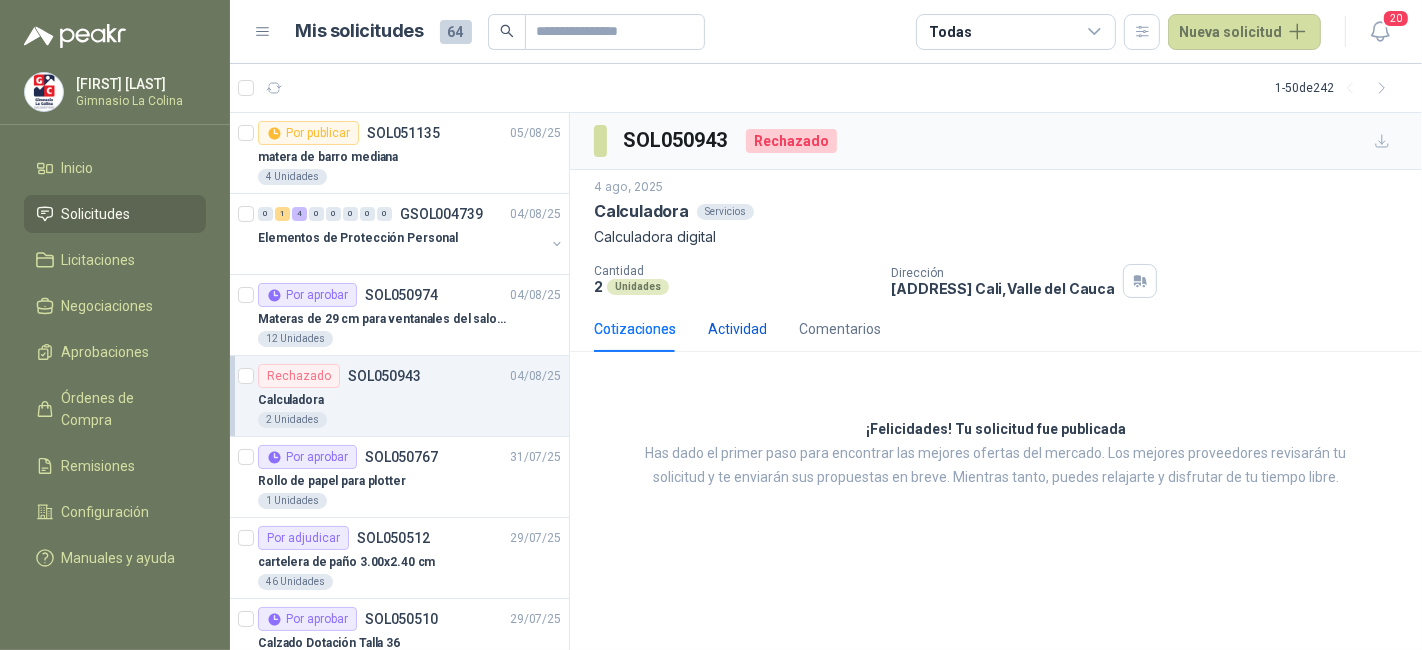 click on "Actividad" at bounding box center (737, 329) 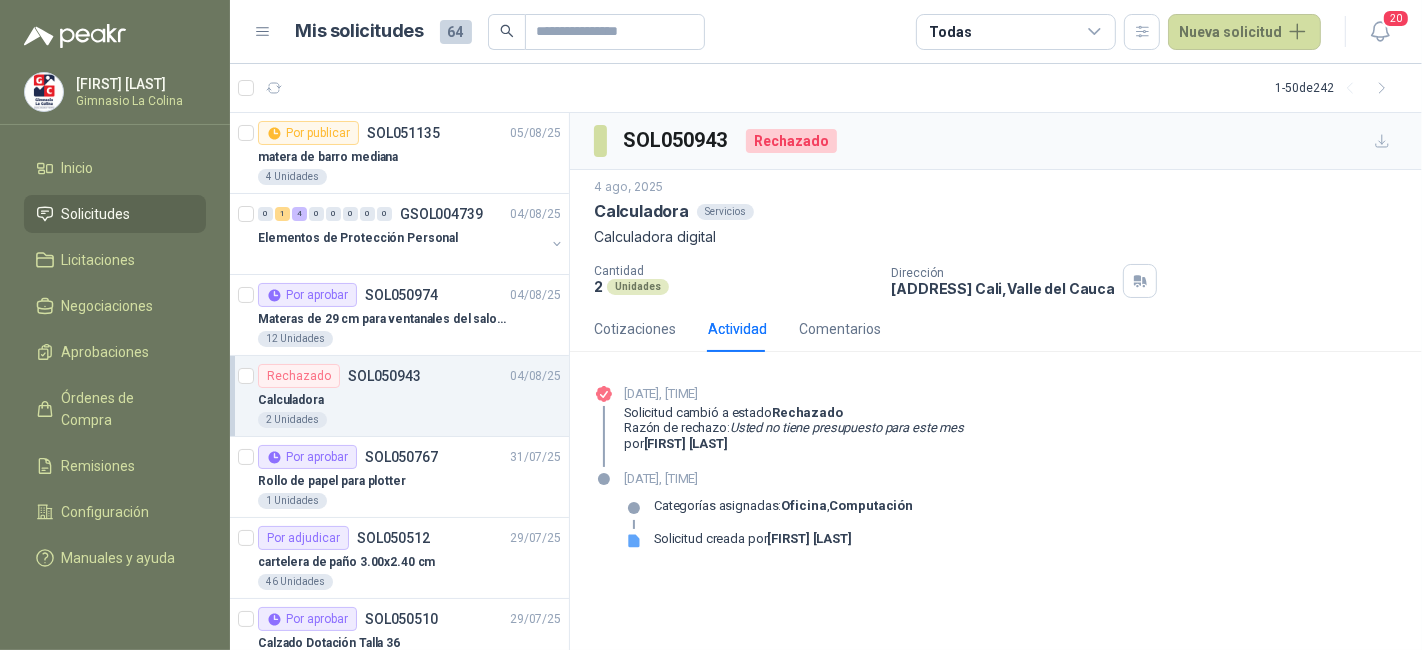 click on "Calculadora" at bounding box center (409, 400) 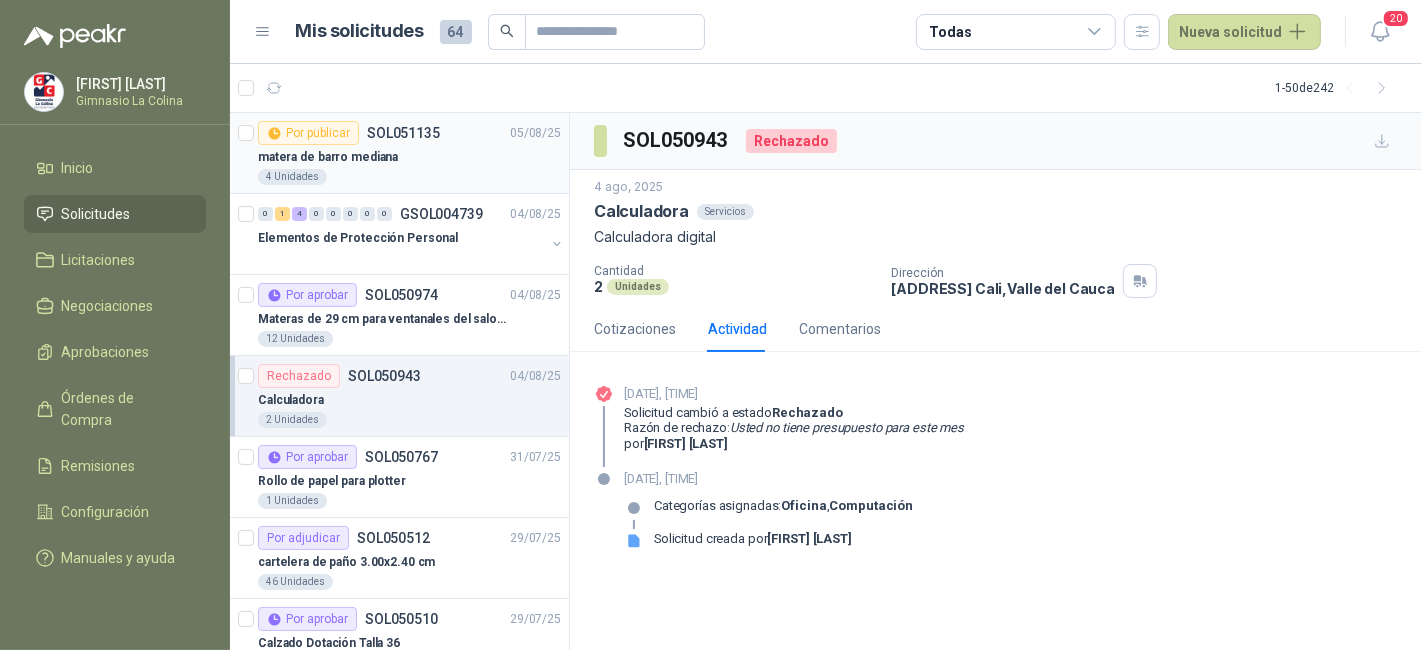 click on "matera de barro mediana" at bounding box center [409, 157] 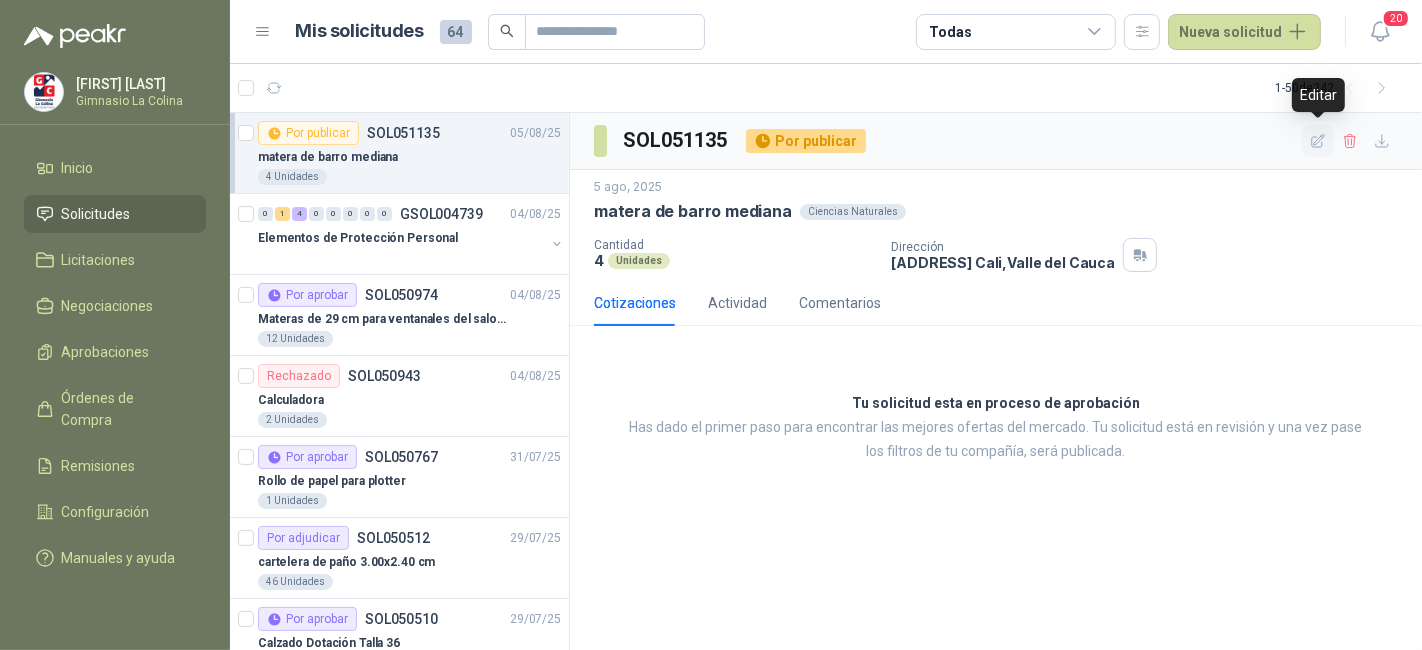 click 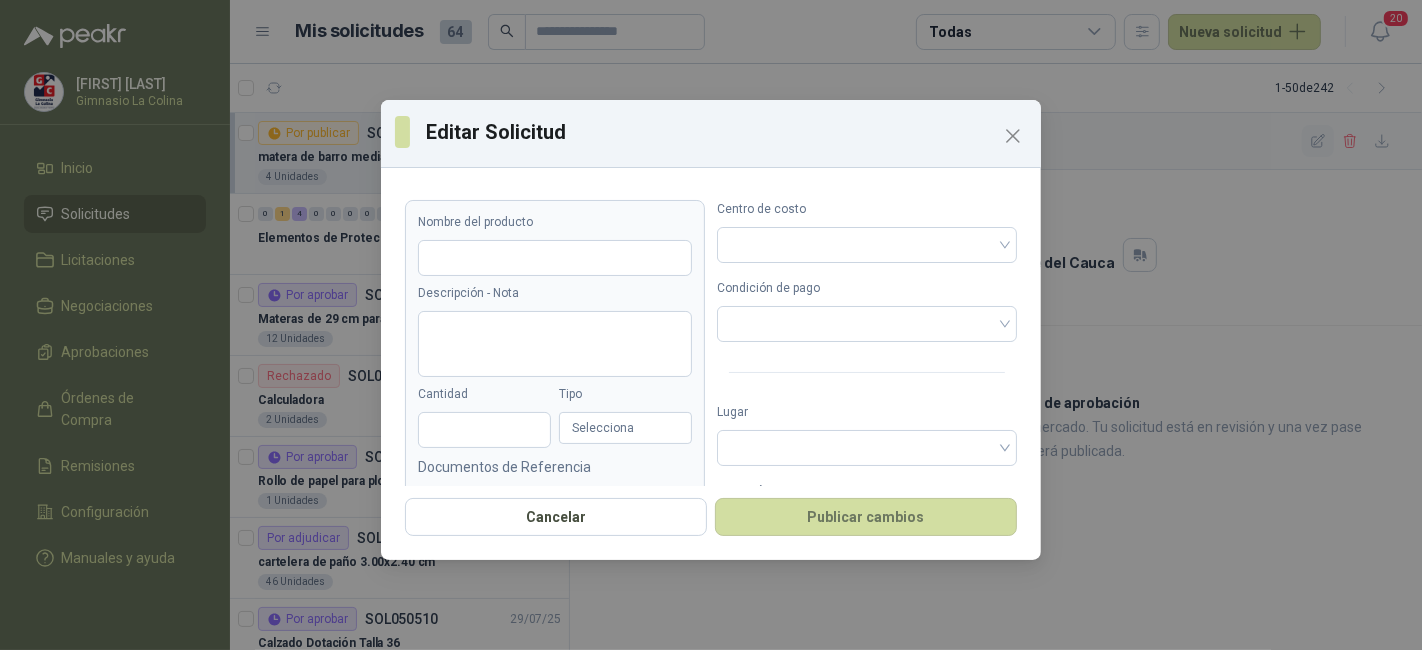 type on "**********" 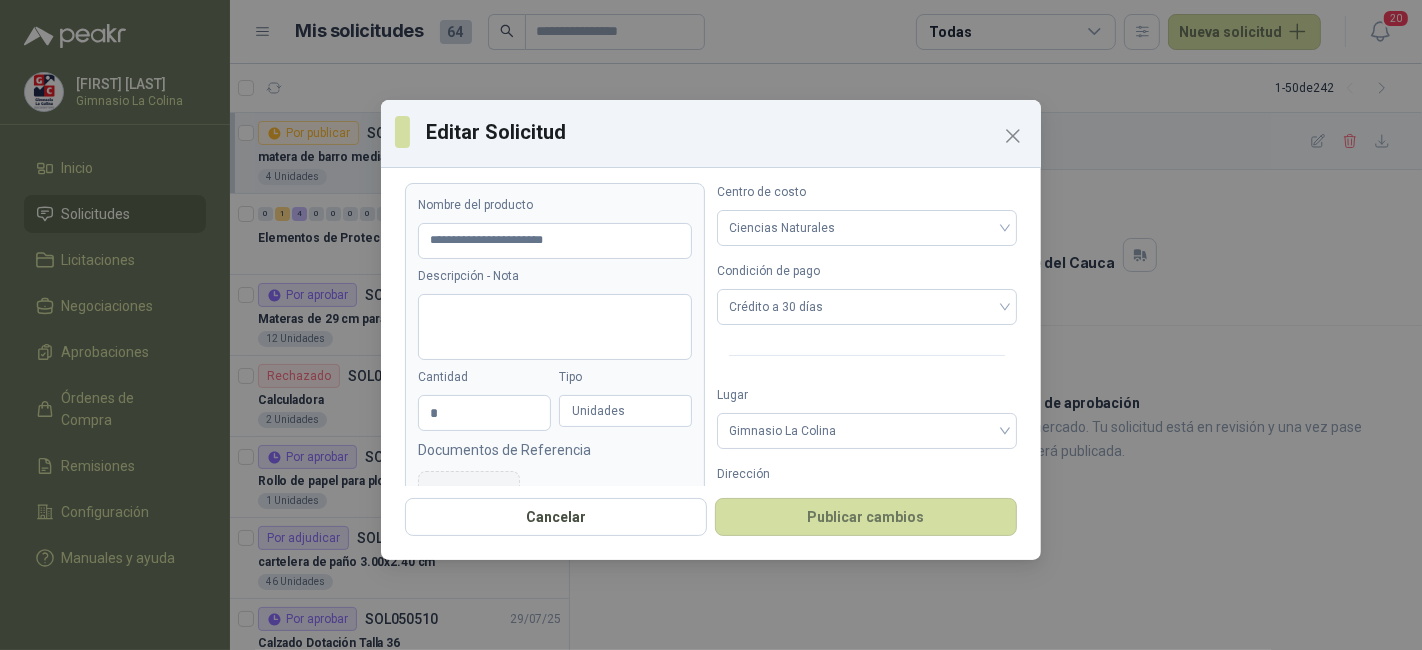 scroll, scrollTop: 0, scrollLeft: 0, axis: both 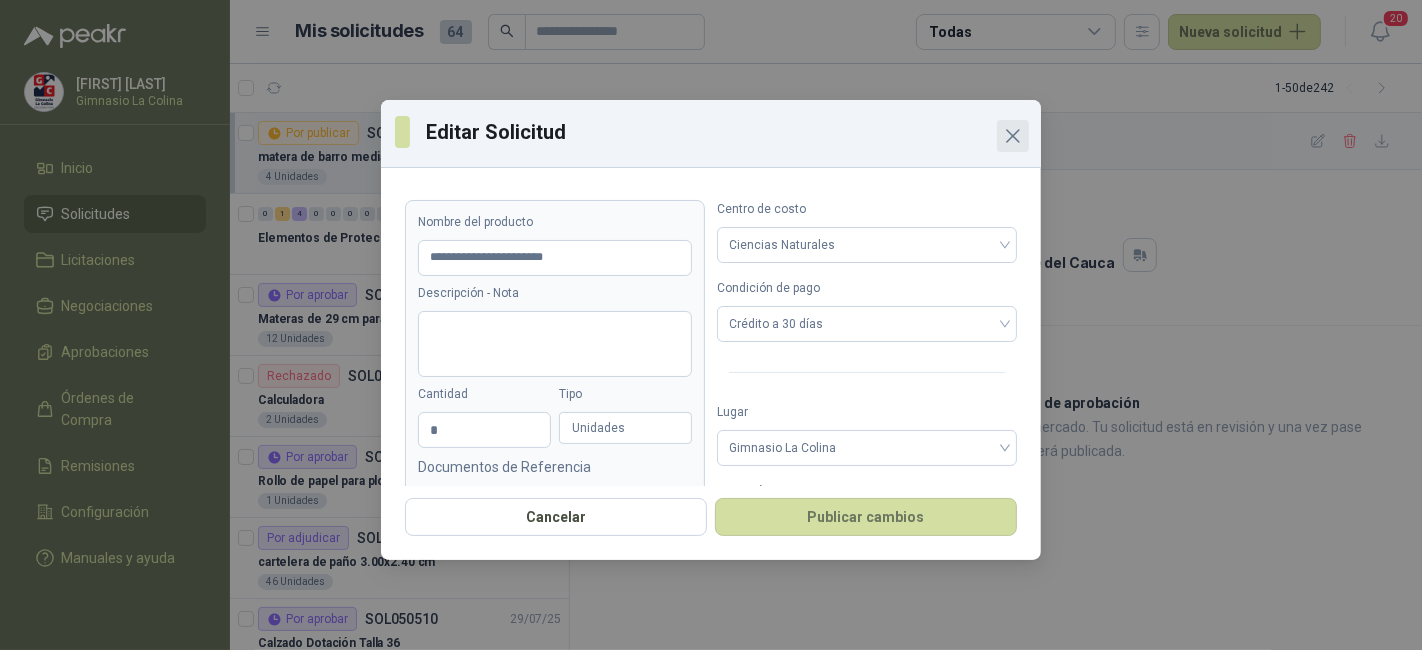 click 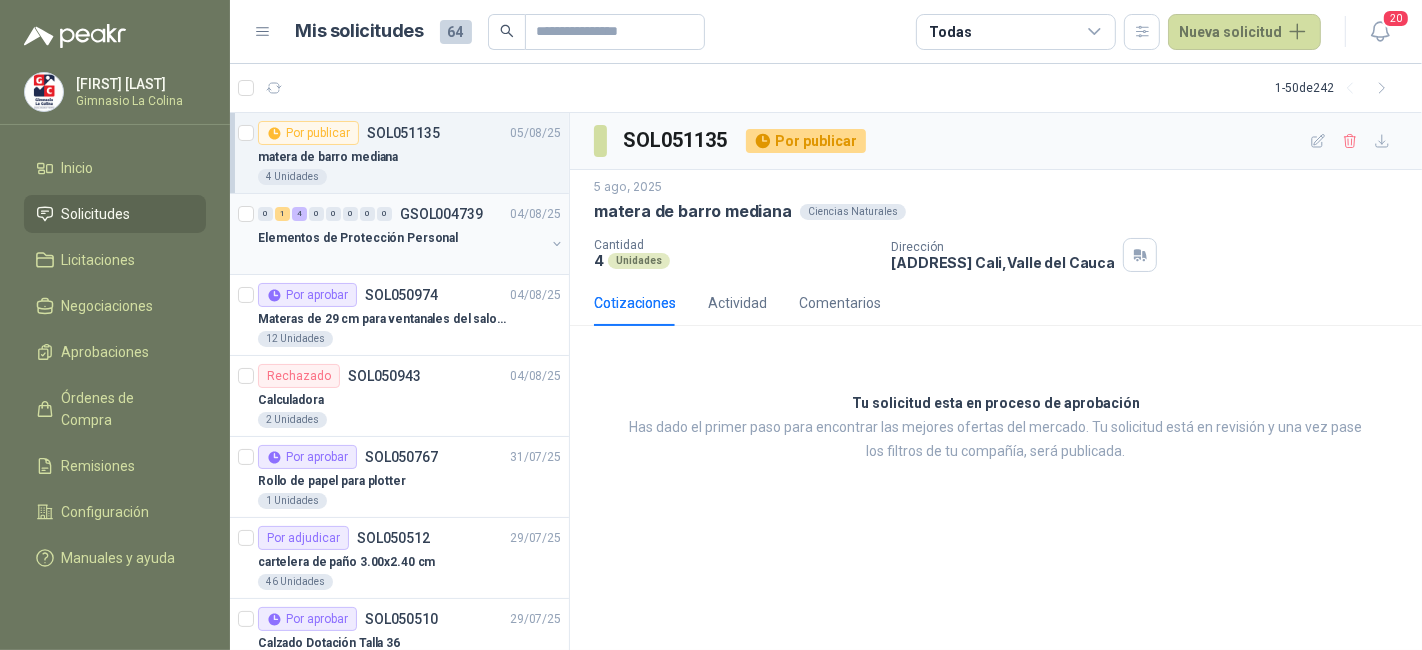 click on "Elementos de Protección Personal" at bounding box center [358, 238] 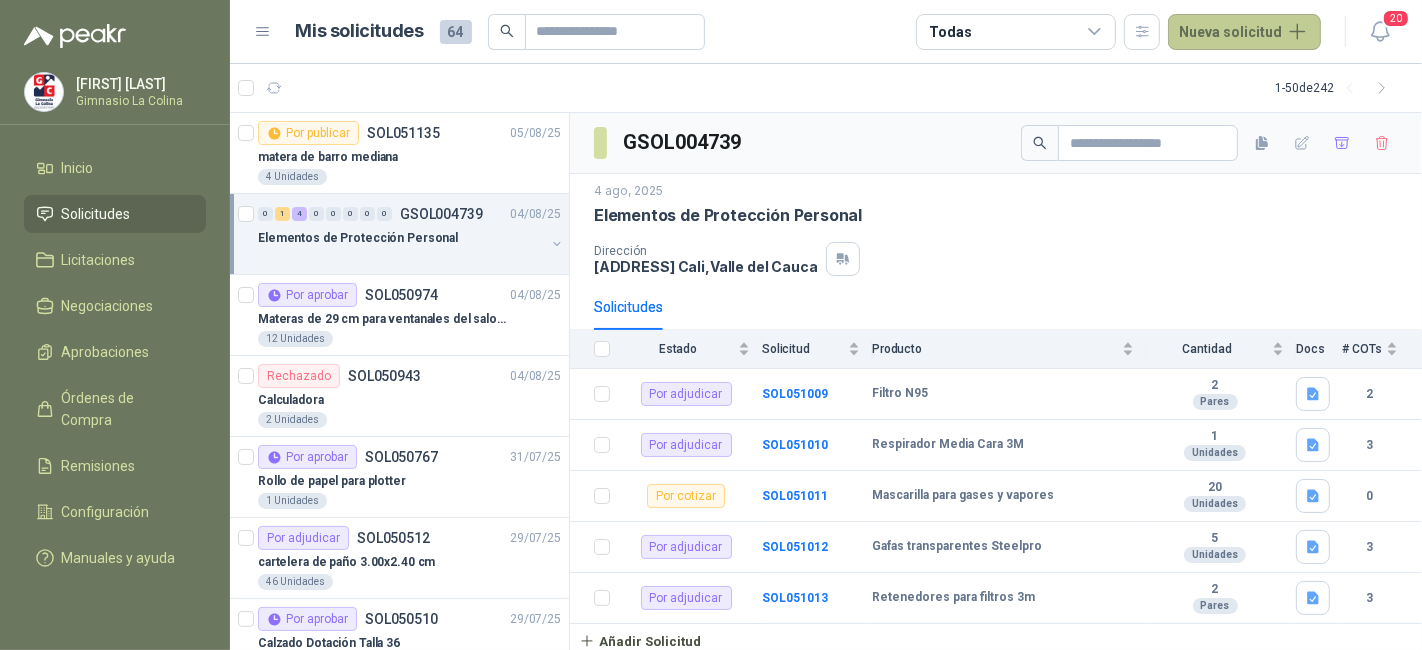 click on "Nueva solicitud" at bounding box center (1244, 32) 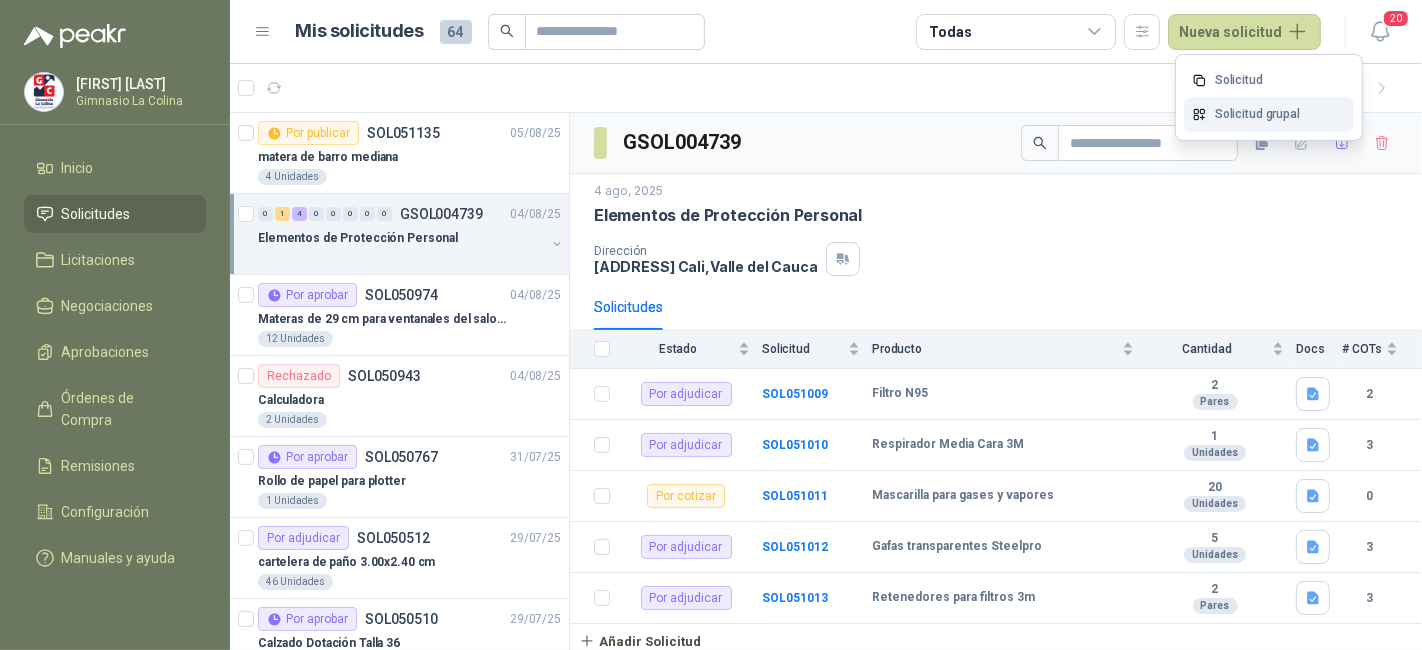 click on "Solicitud grupal" at bounding box center (1269, 114) 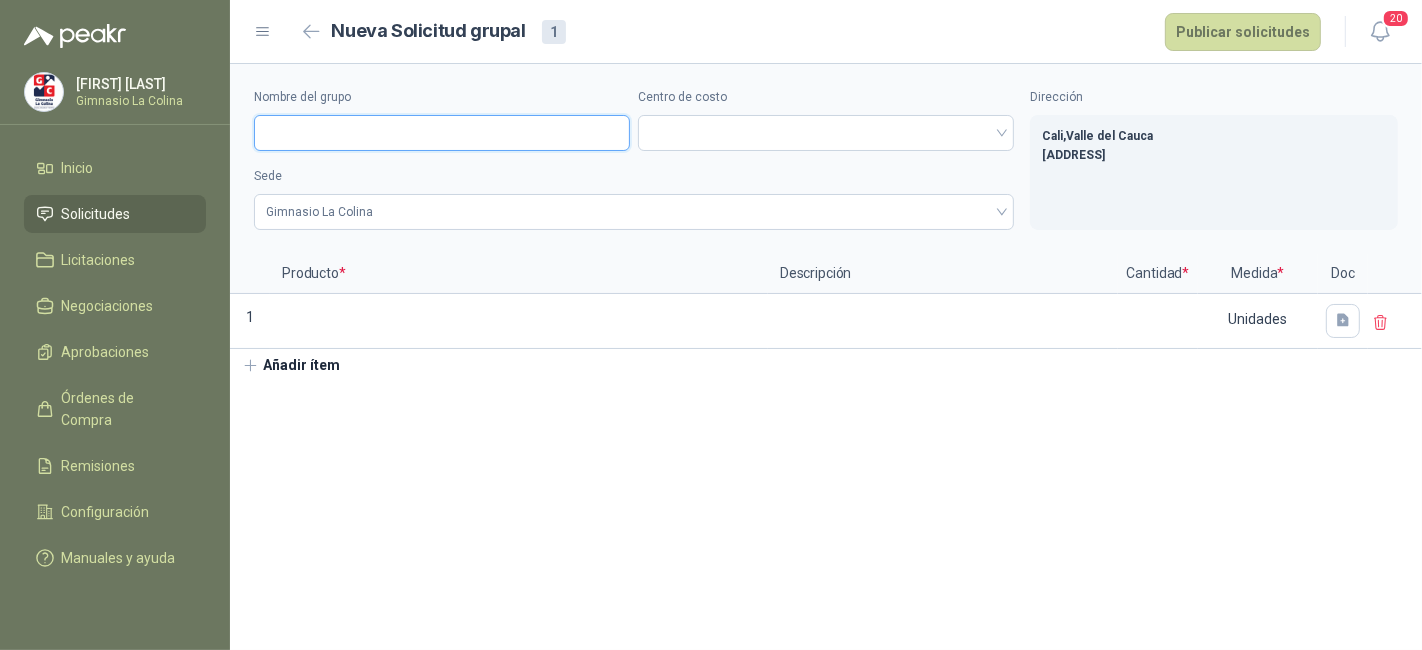 click on "Nombre del grupo" at bounding box center (442, 133) 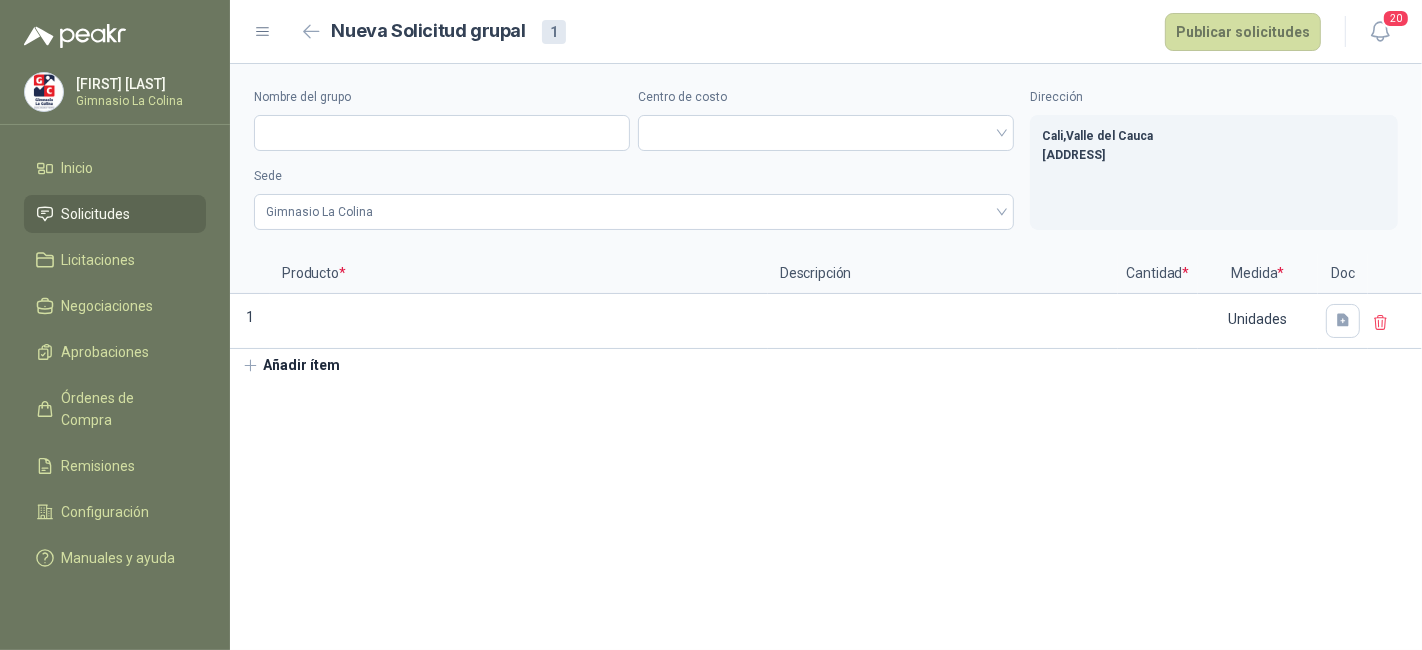 click on "Nombre del grupo Centro de costo Sede Gimnasio La Colina Dirección Cali ,  Valle del Cauca Avenida 9N # 56N-81 Producto * Descripción Cantidad * Medida * Doc 1 Unidades Añadir ítem" at bounding box center [826, 357] 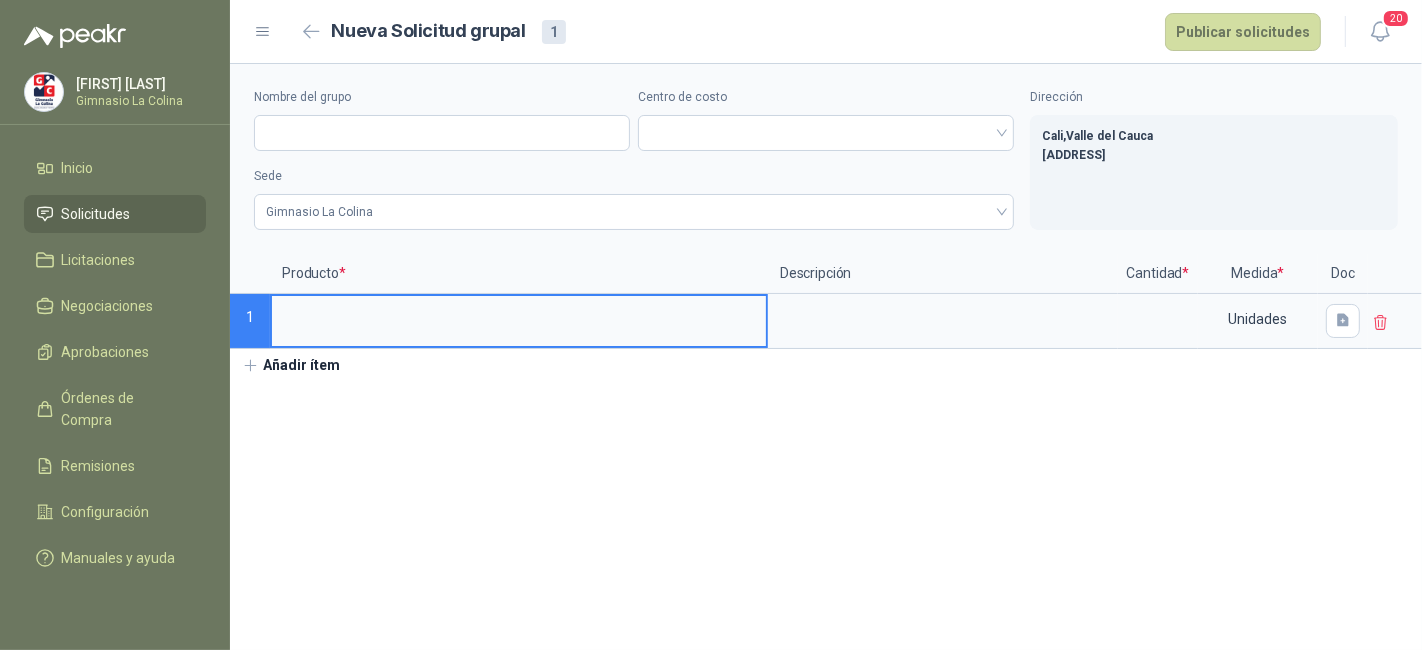 click at bounding box center [519, 315] 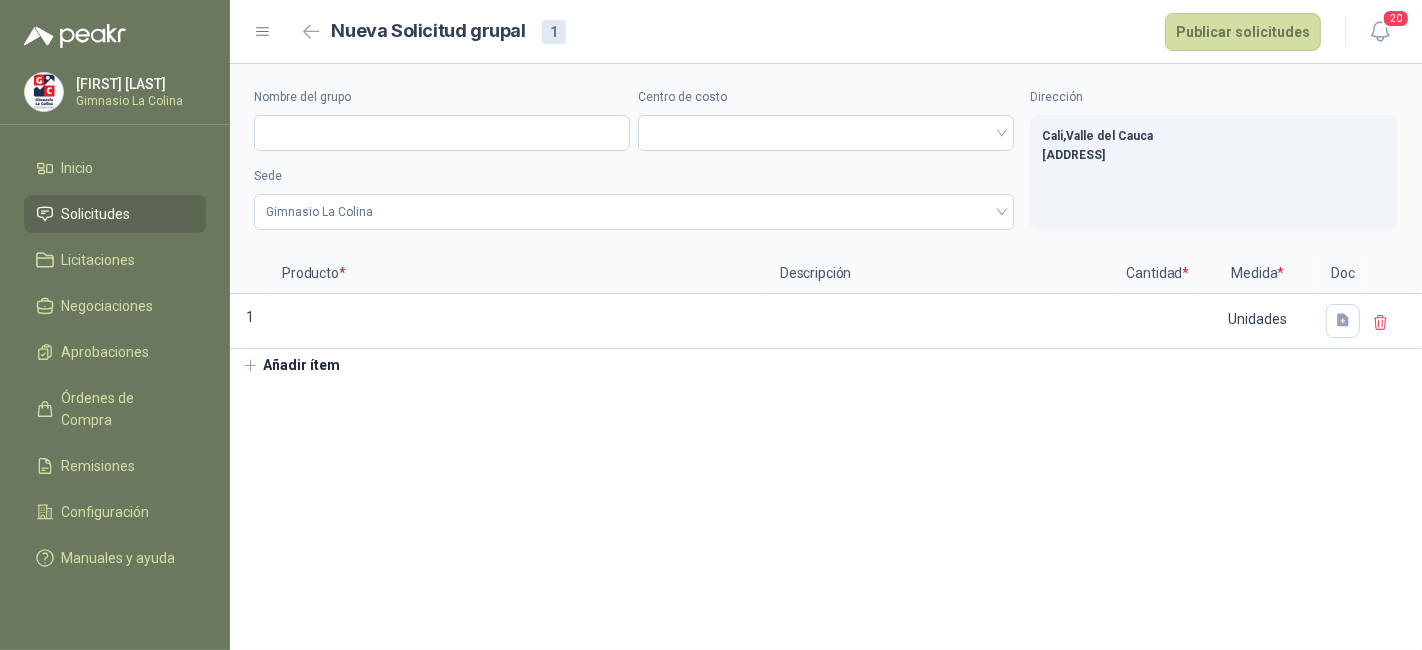 click on "Añadir ítem" at bounding box center [291, 366] 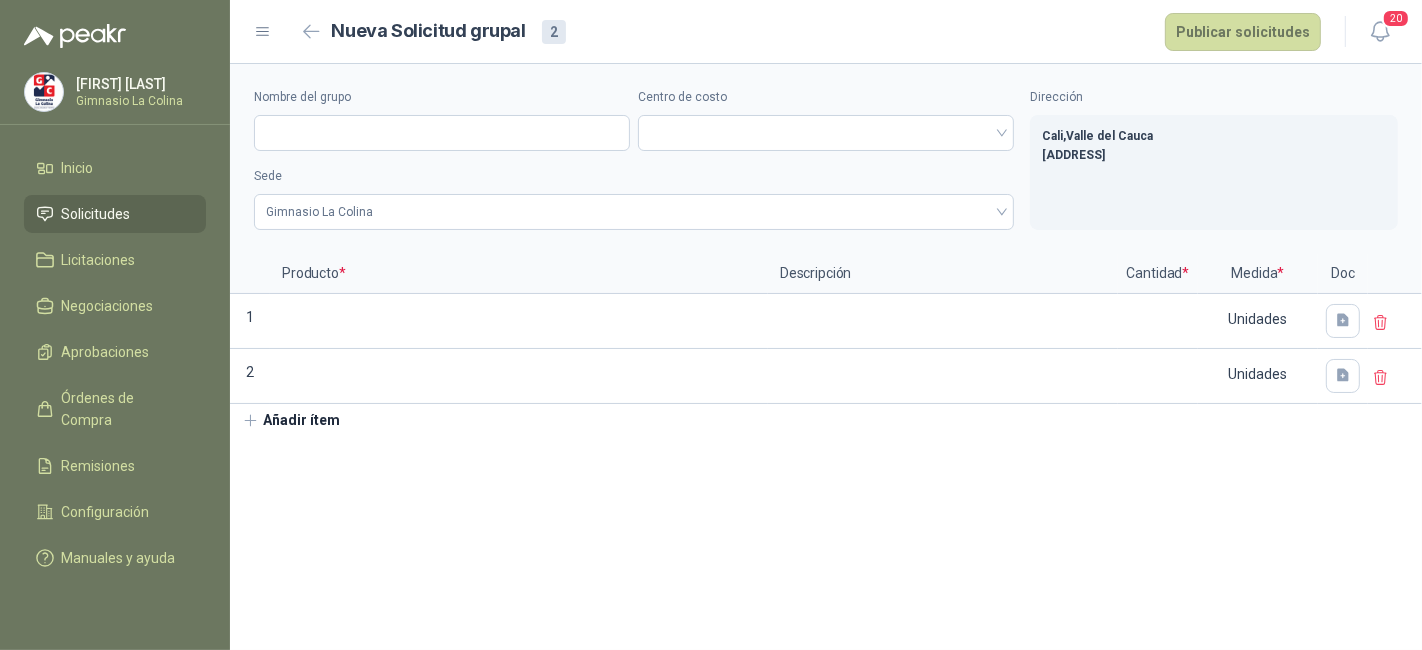 click on "Solicitudes" at bounding box center [96, 214] 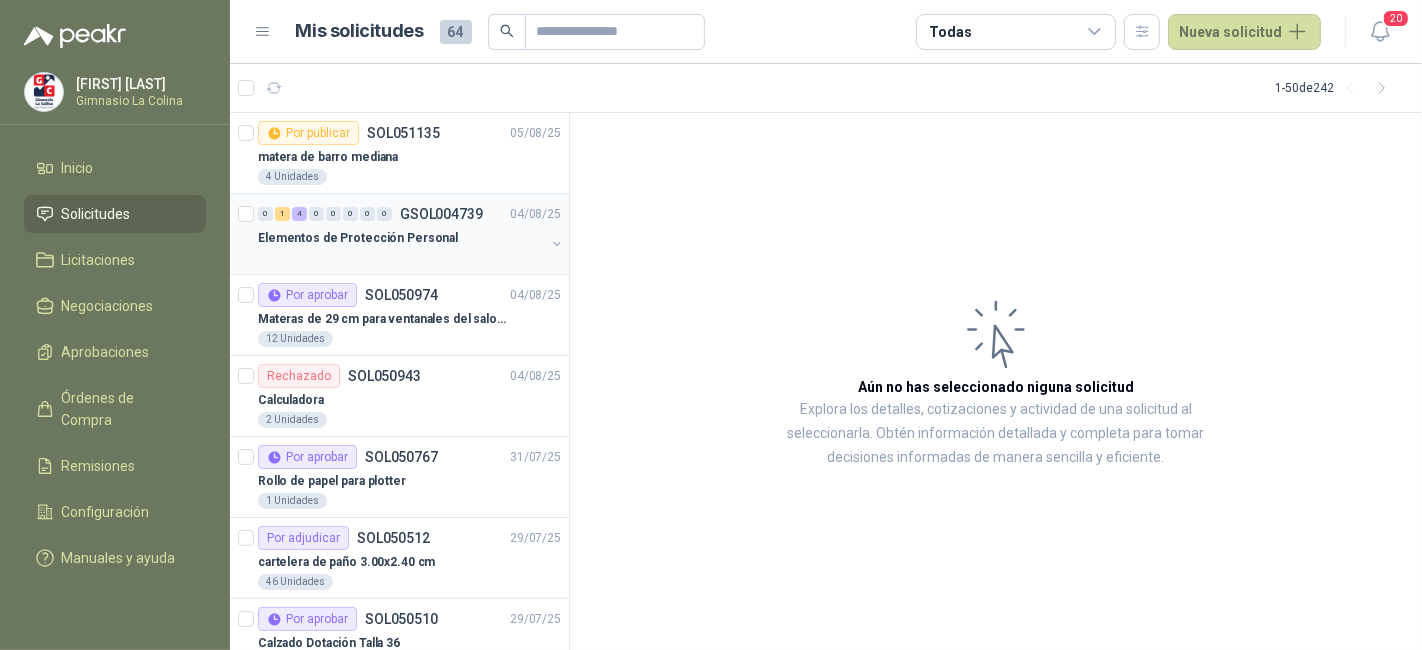 click on "Elementos de Protección Personal" at bounding box center (358, 238) 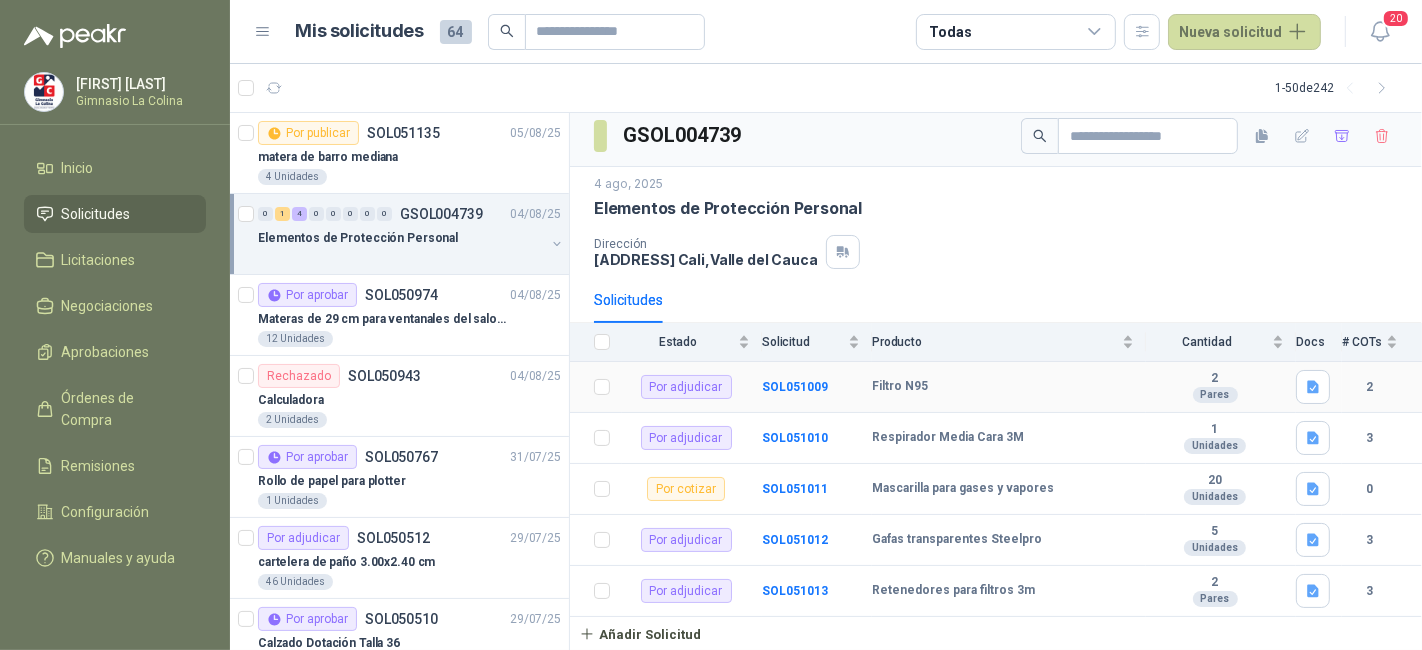 scroll, scrollTop: 0, scrollLeft: 0, axis: both 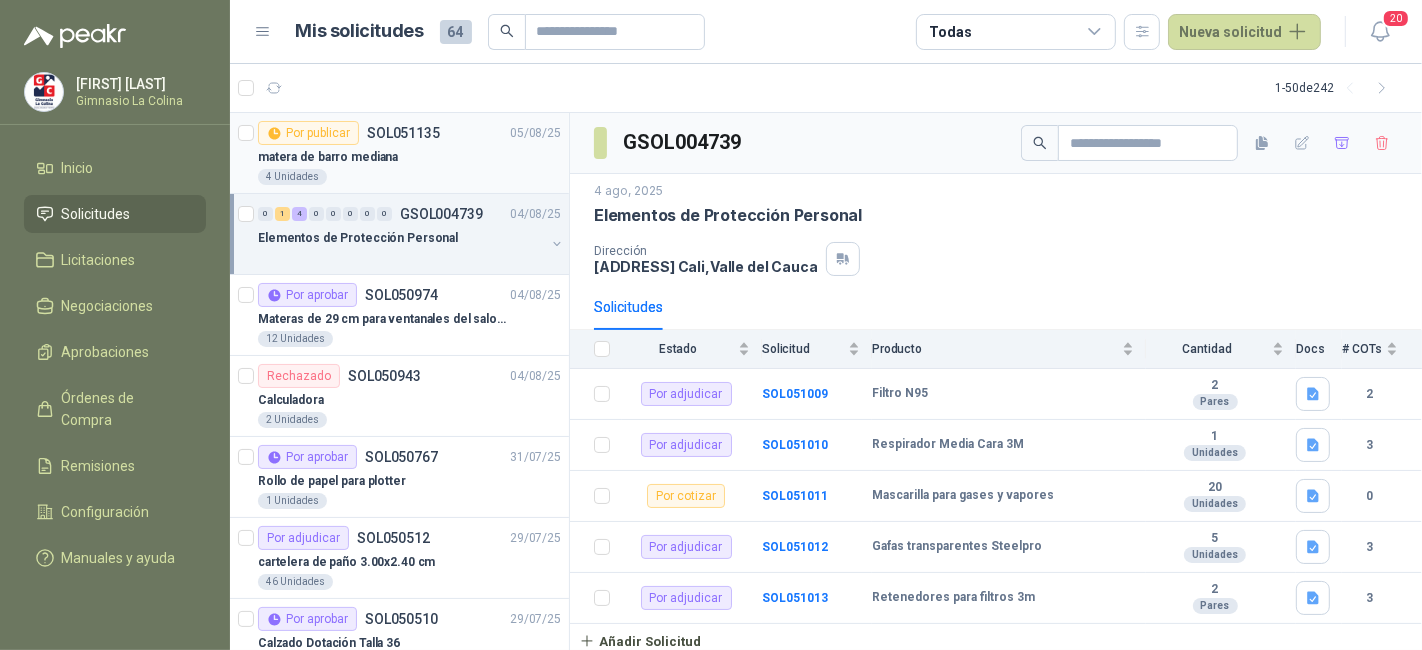click on "SOL051135" at bounding box center [403, 133] 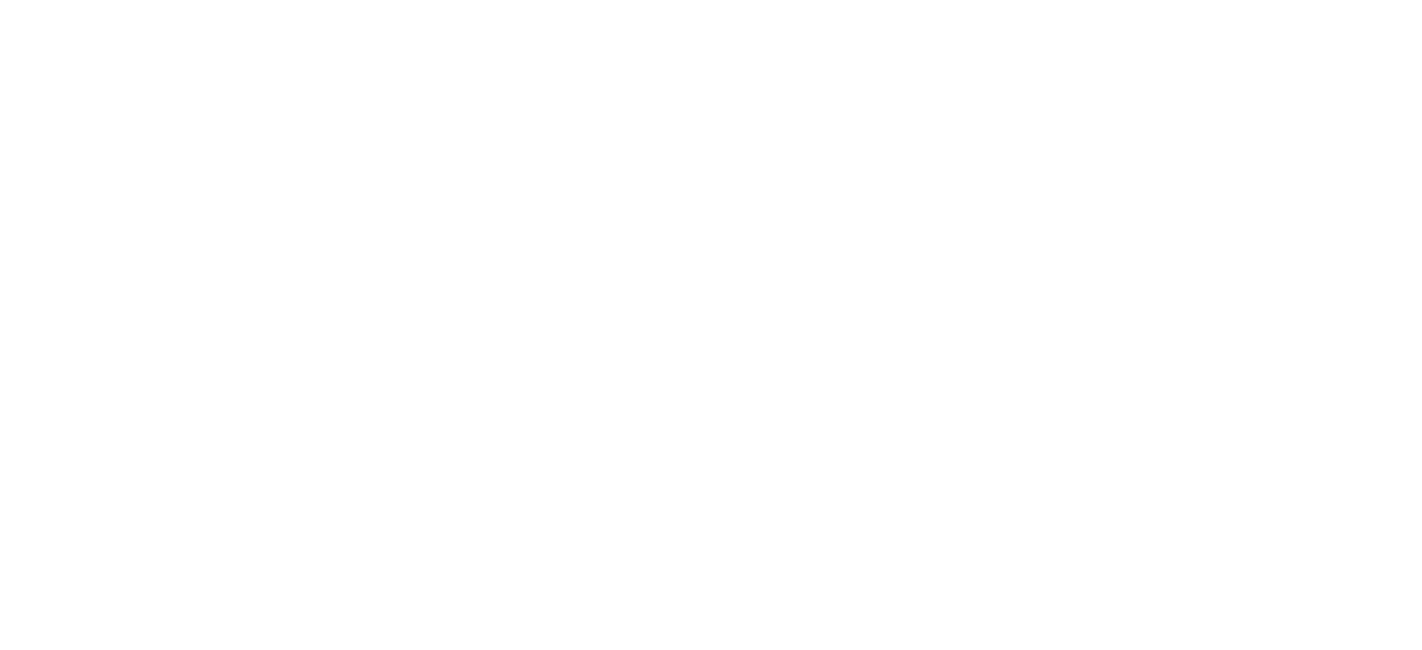 scroll, scrollTop: 0, scrollLeft: 0, axis: both 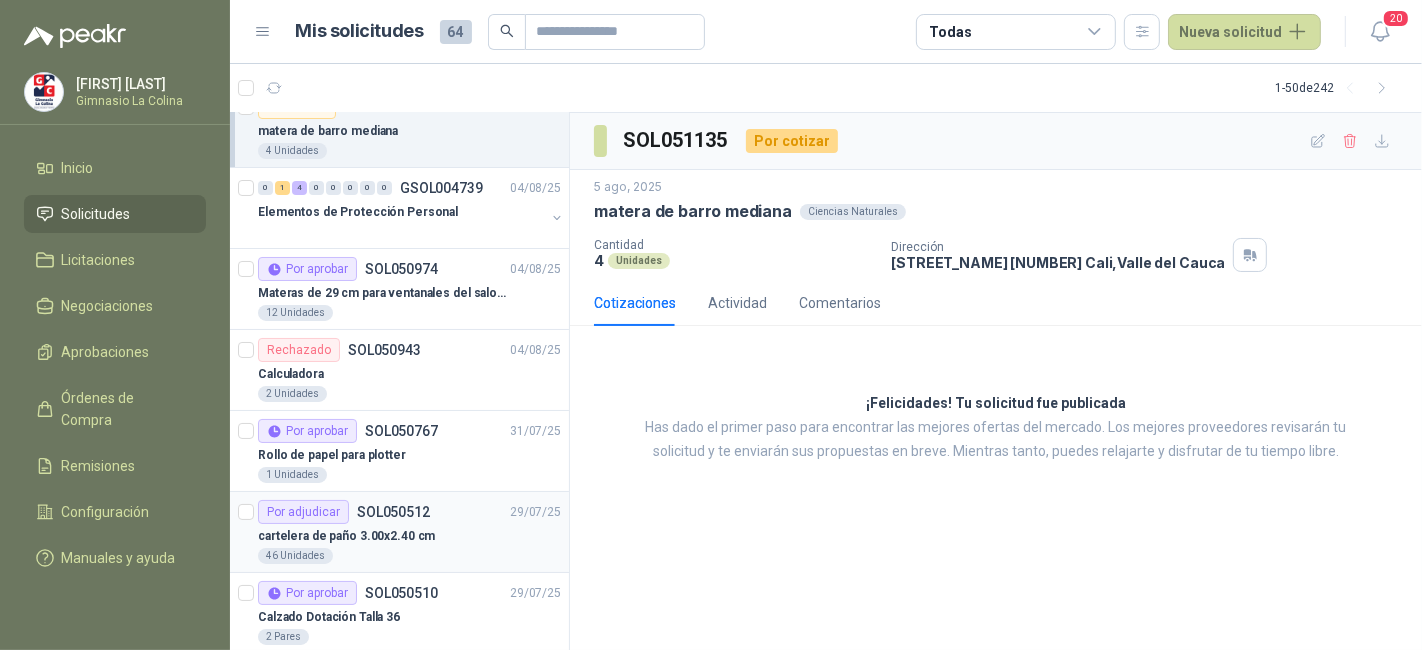 click on "cartelera de paño 3.00x2.40 cm" at bounding box center [346, 536] 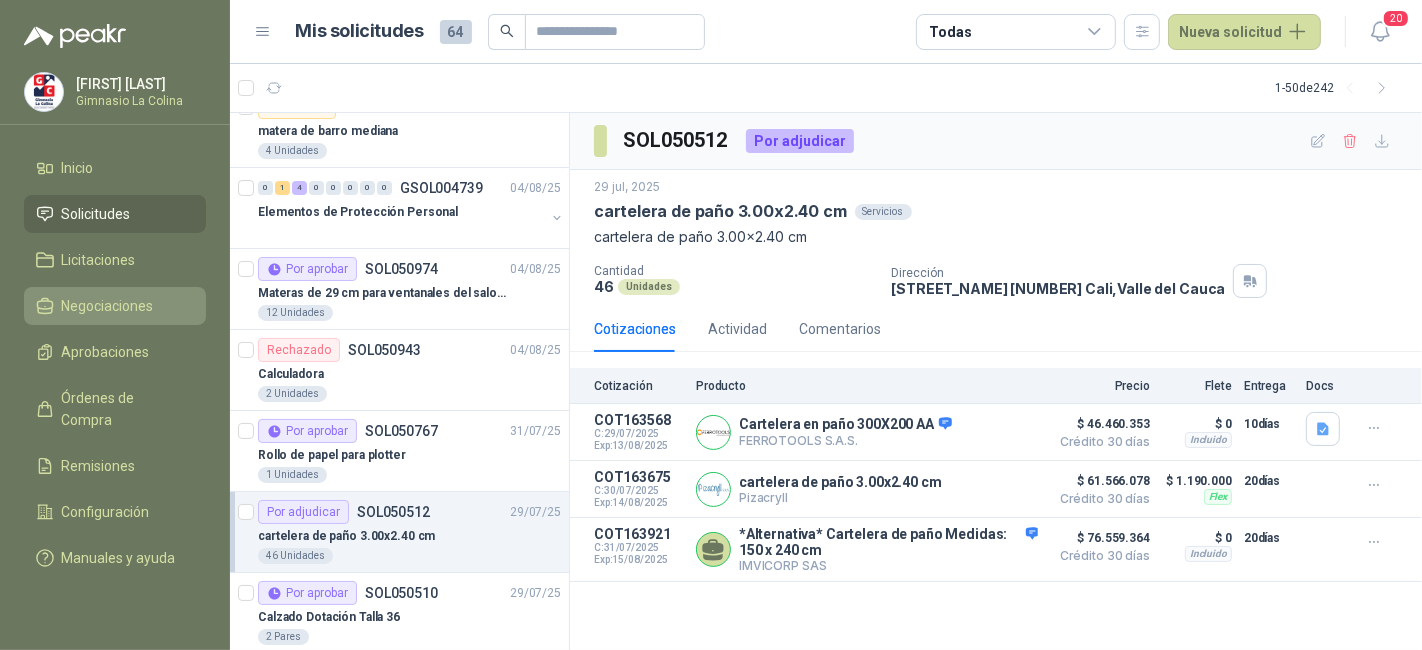 click on "Negociaciones" at bounding box center (108, 306) 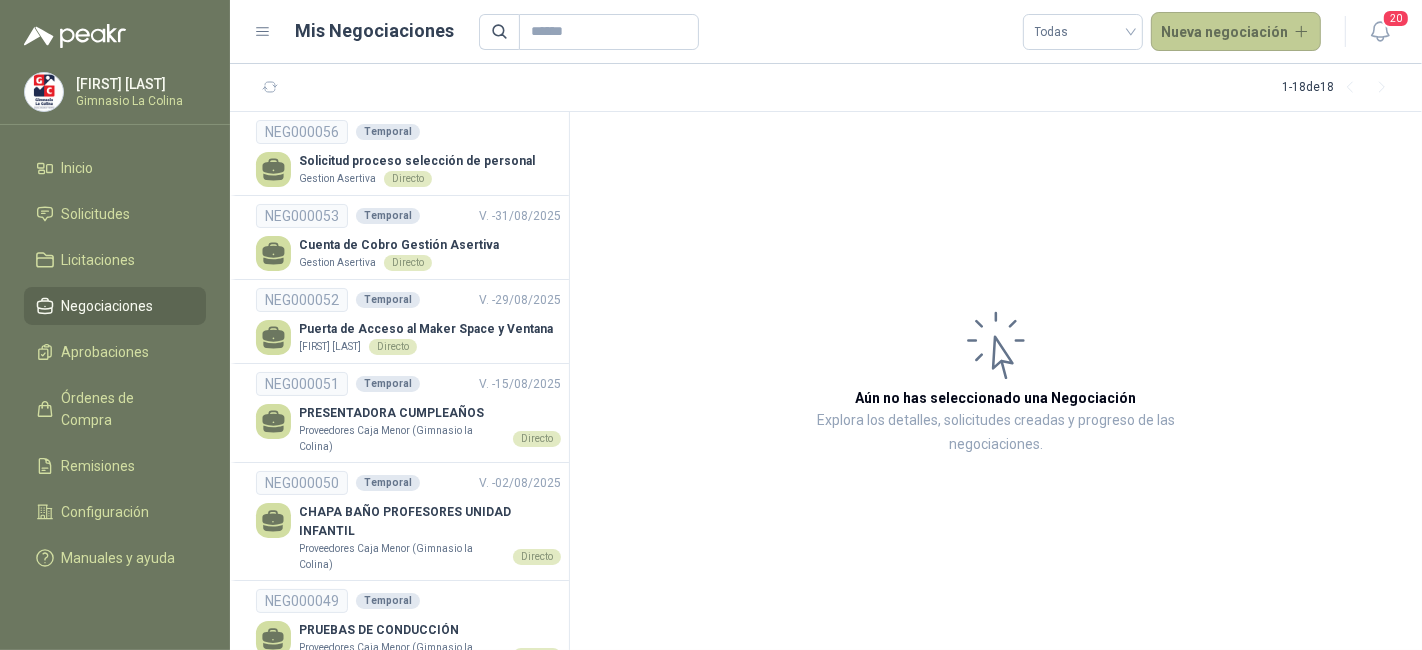 click on "Nueva negociación" at bounding box center (1236, 32) 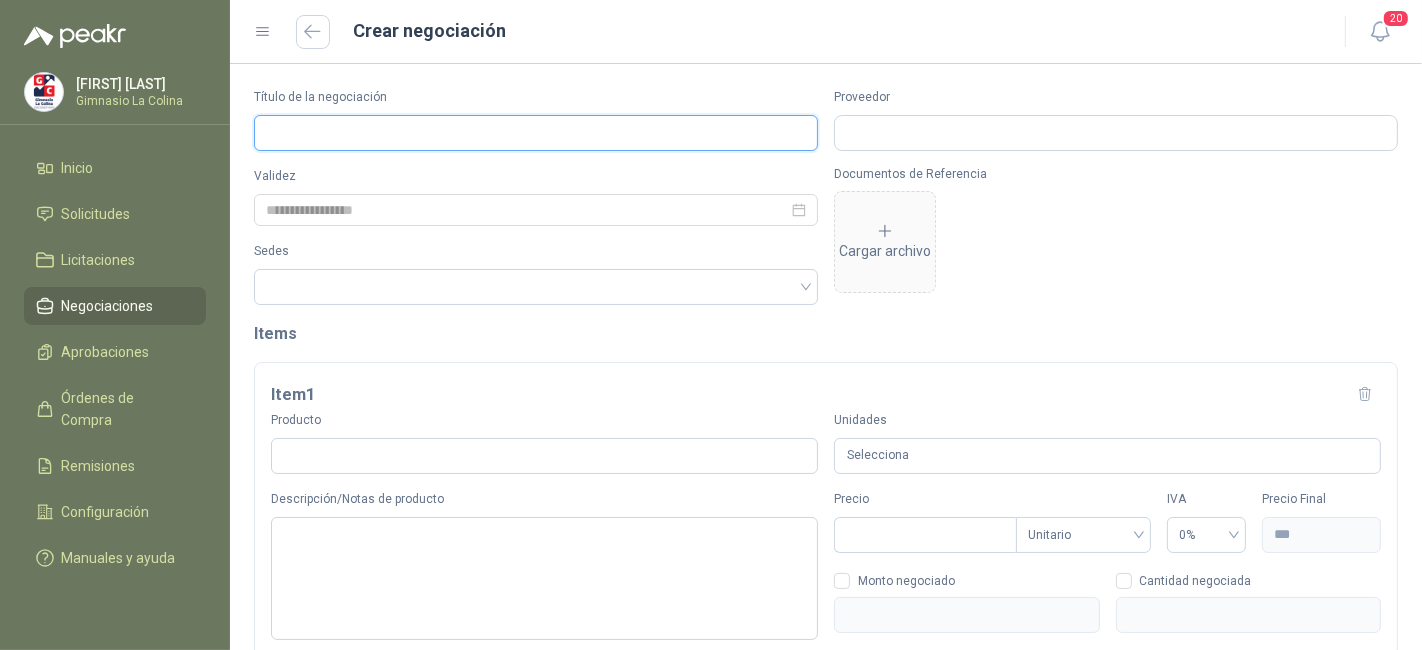 click on "Título de la negociación" at bounding box center [536, 133] 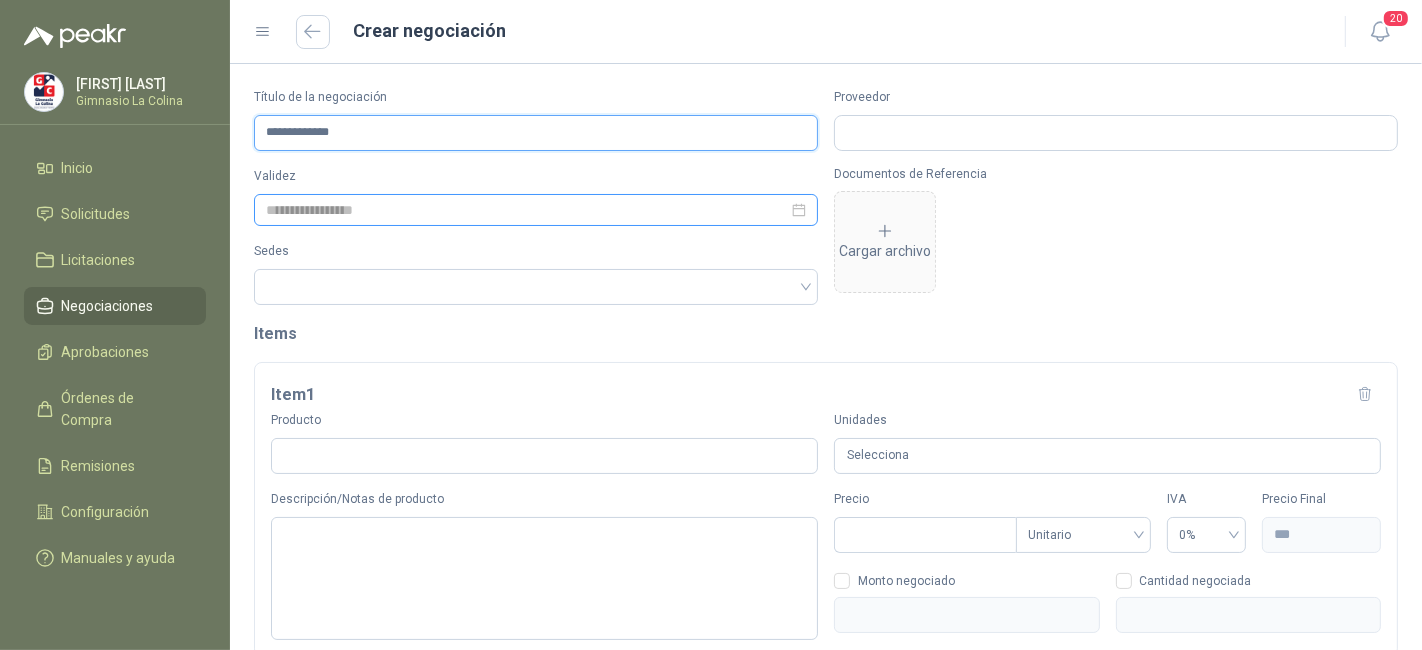 click at bounding box center (536, 210) 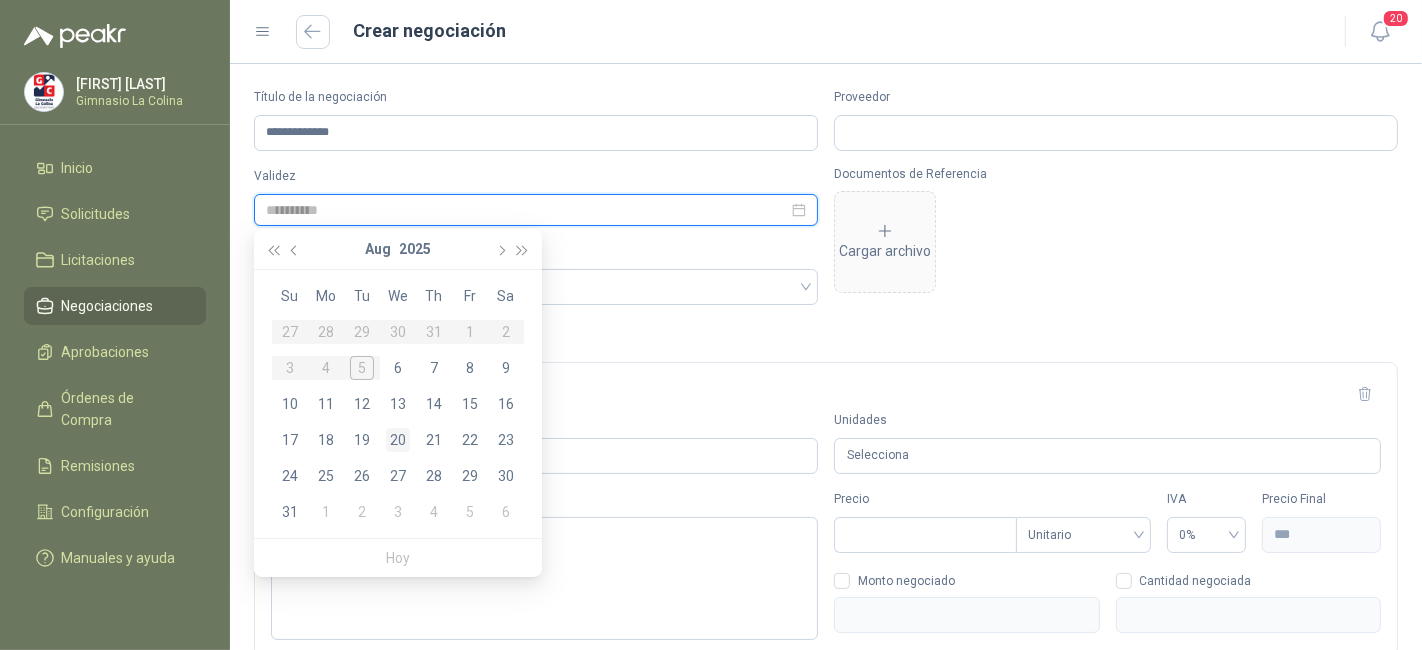 type on "**********" 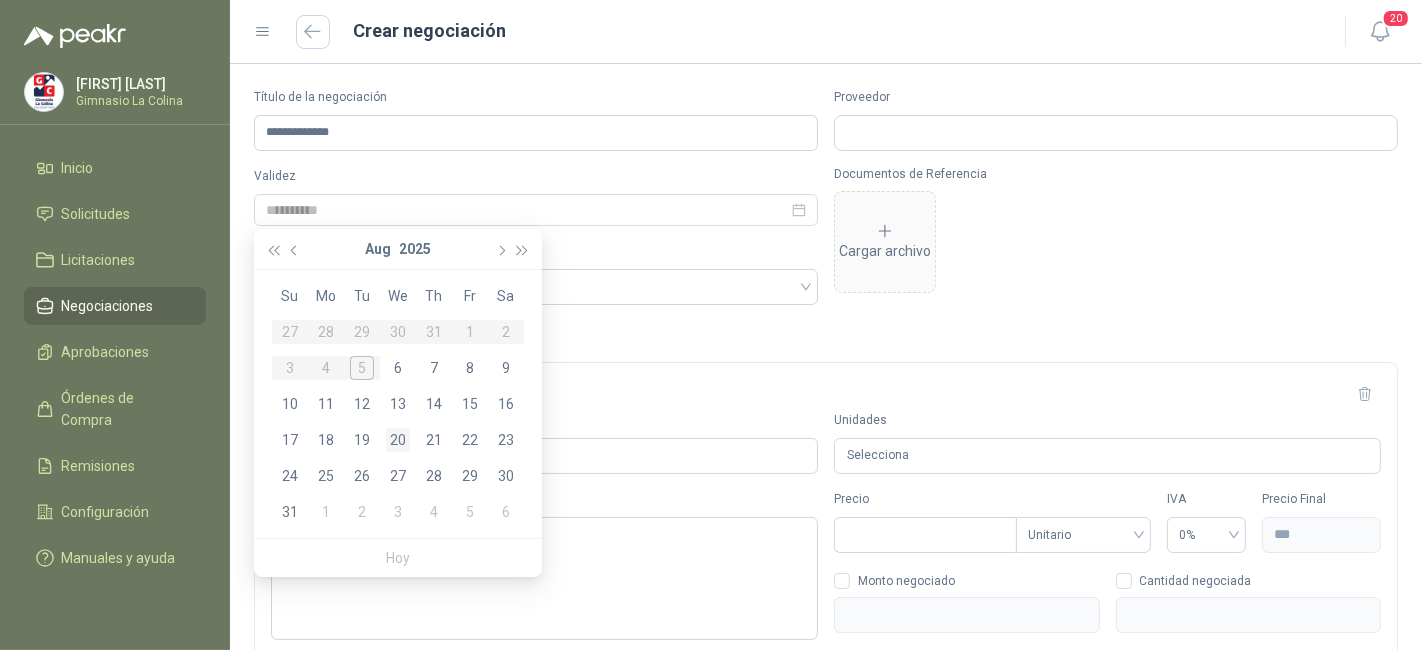 click on "20" at bounding box center [398, 440] 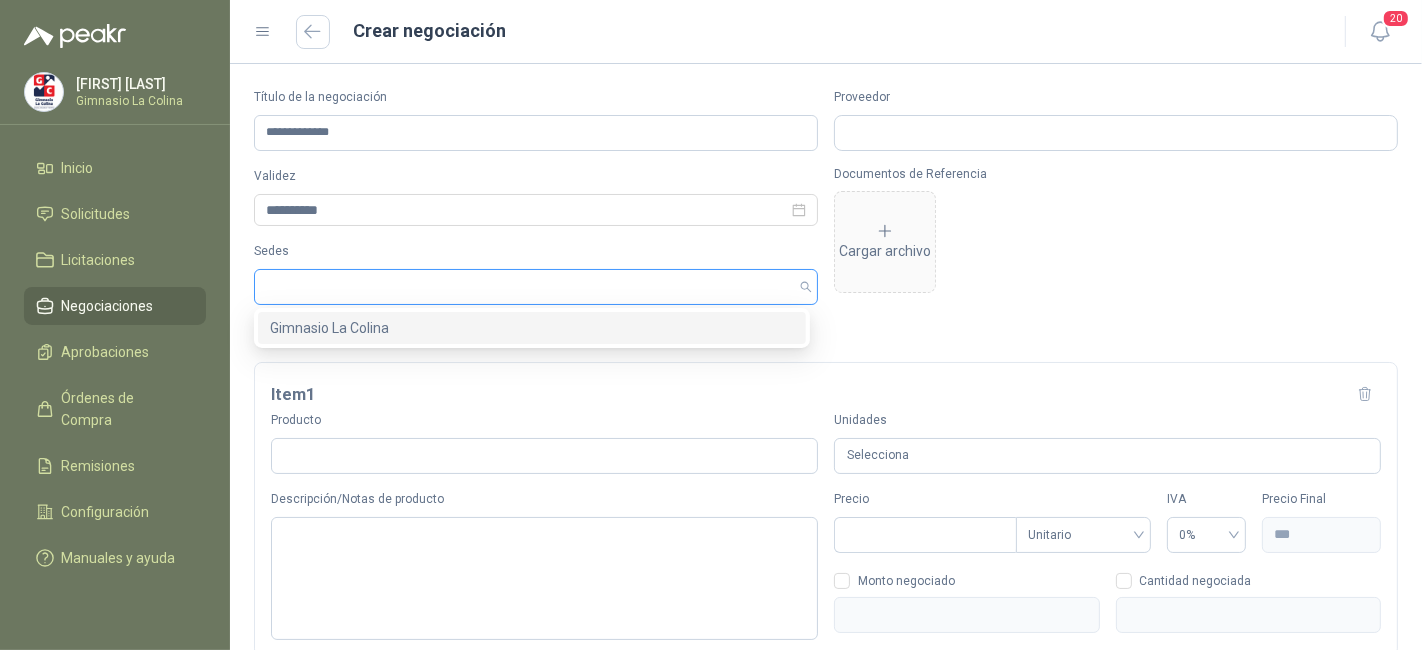 click at bounding box center [536, 287] 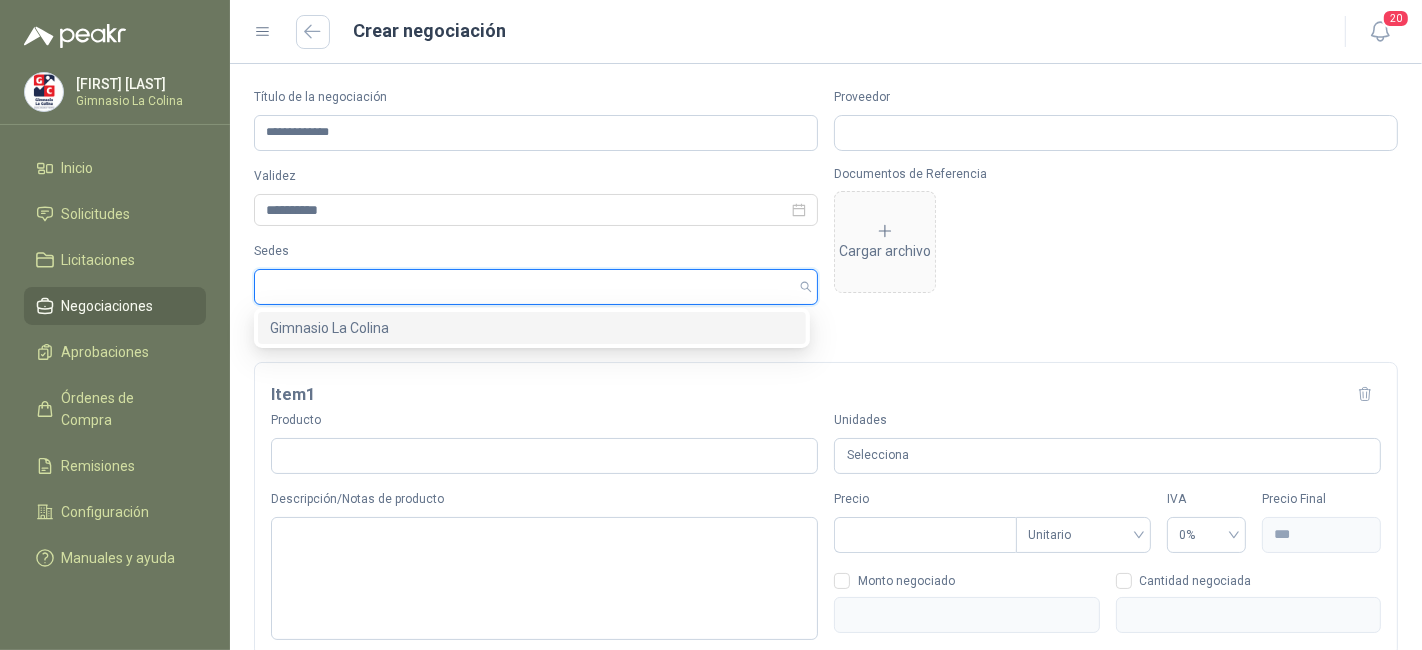 click on "Gimnasio La Colina" at bounding box center [532, 328] 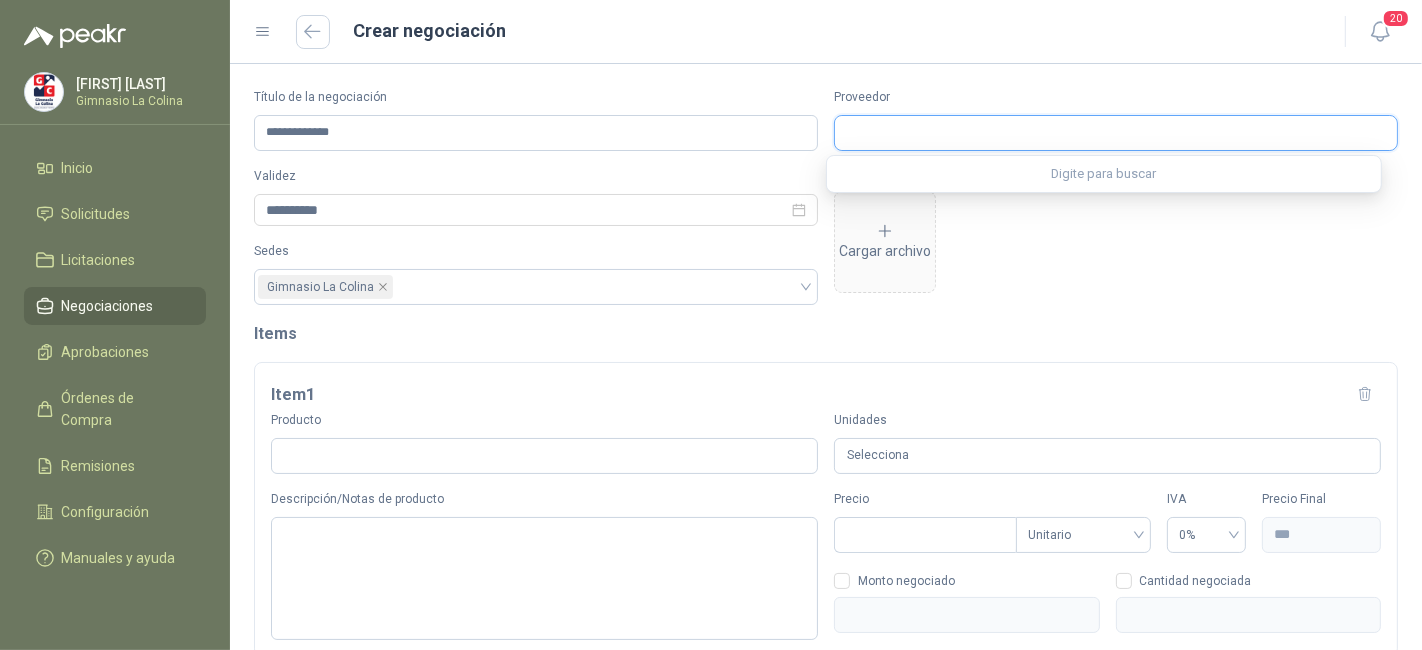 click on "Proveedor" at bounding box center [1116, 133] 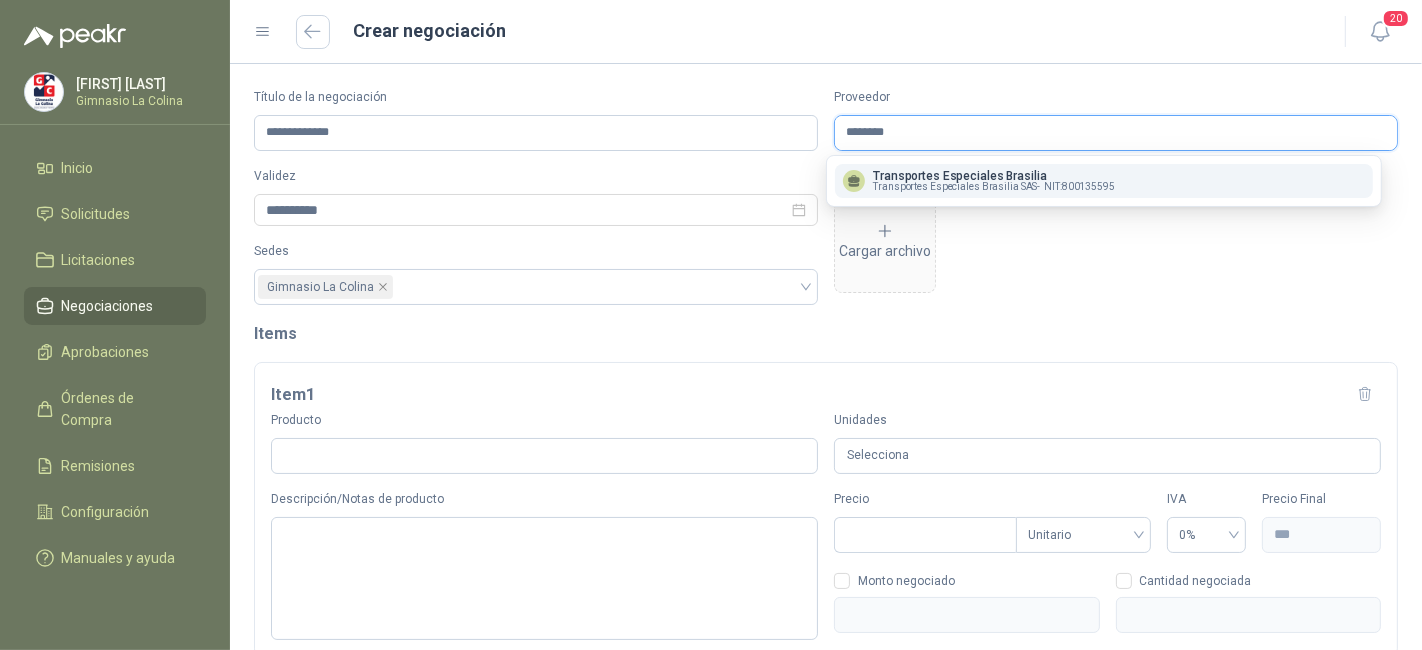 type on "********" 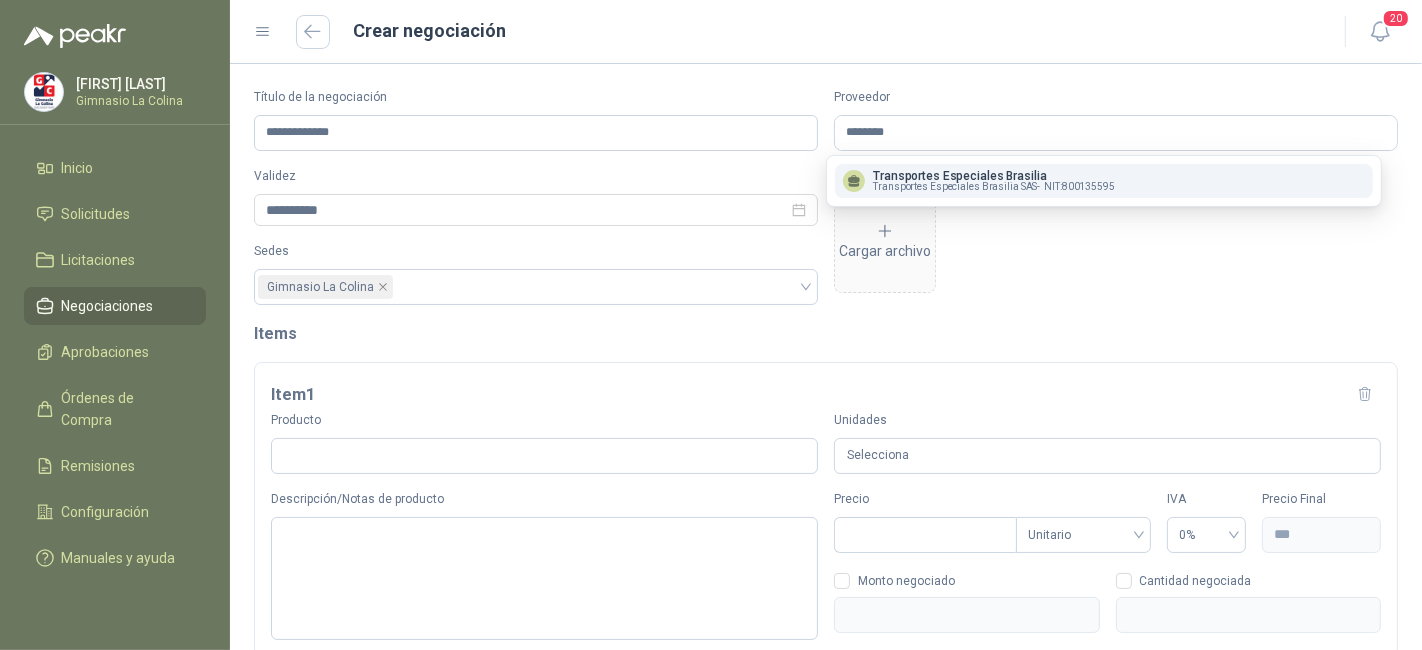 click on "Transportes Especiales Brasilia" at bounding box center (994, 176) 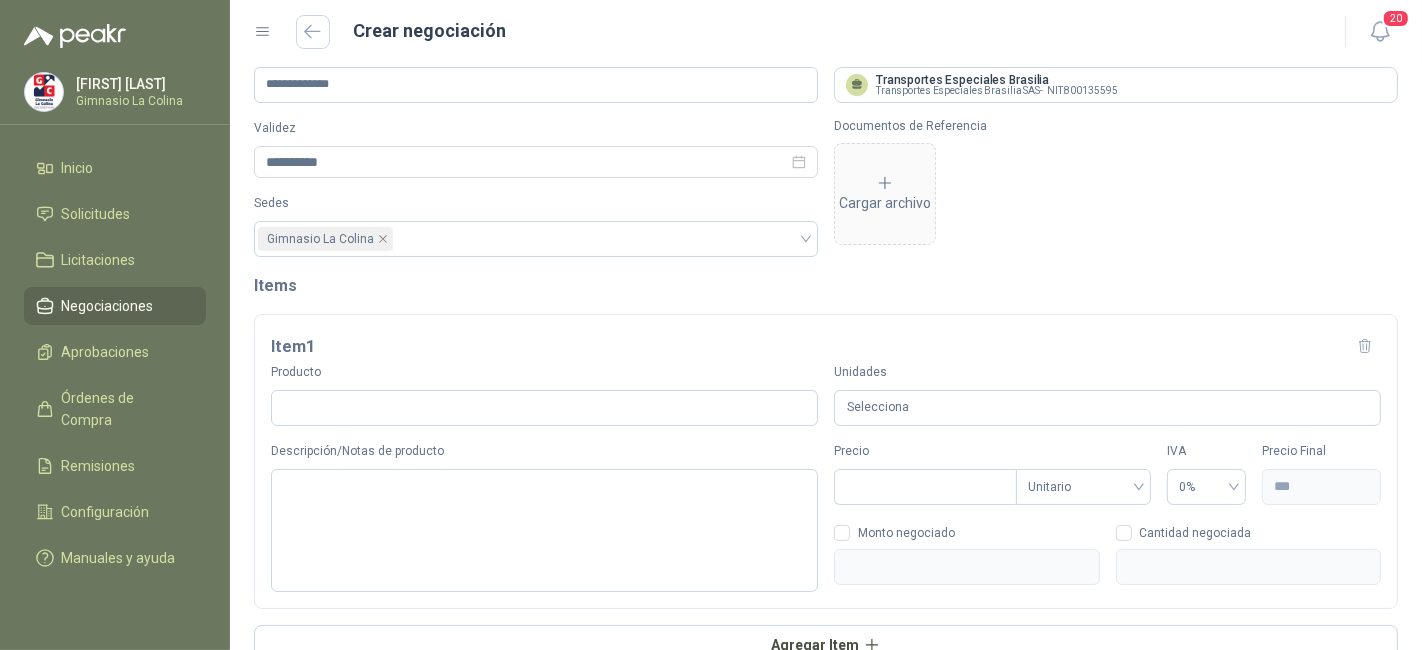 scroll, scrollTop: 0, scrollLeft: 0, axis: both 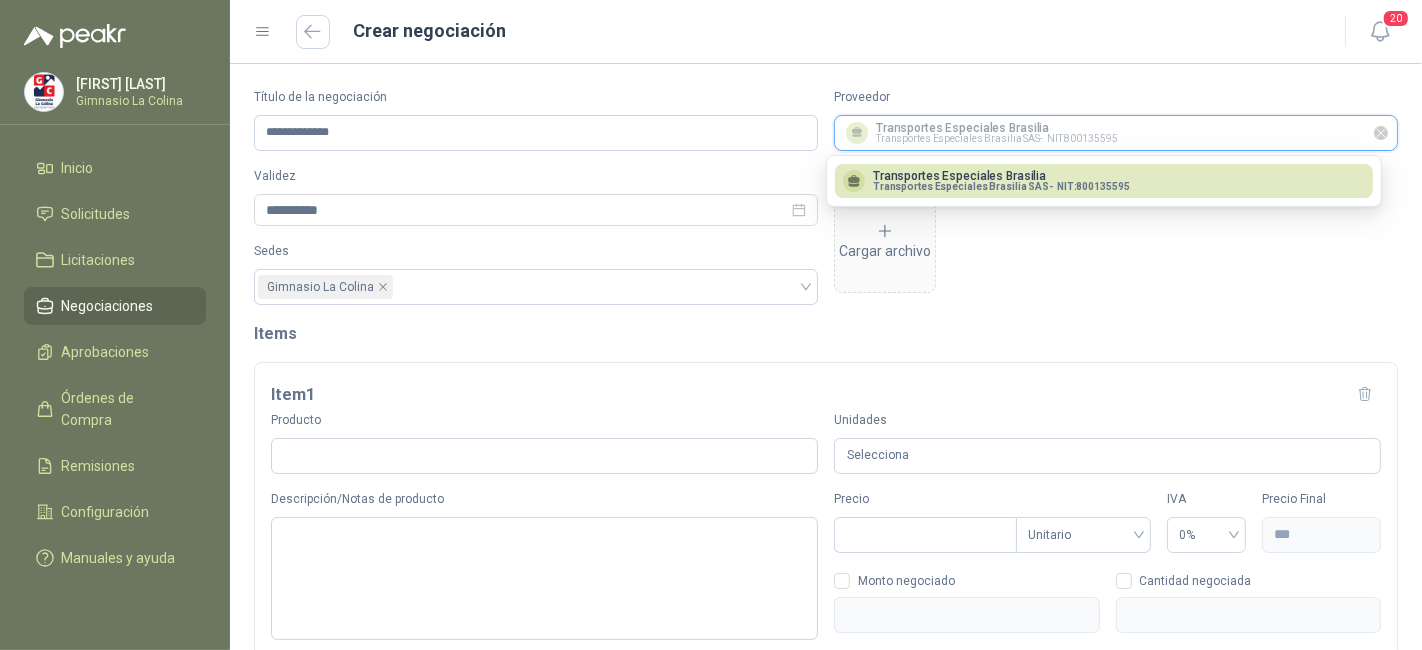 click on "Proveedor" at bounding box center [1116, 133] 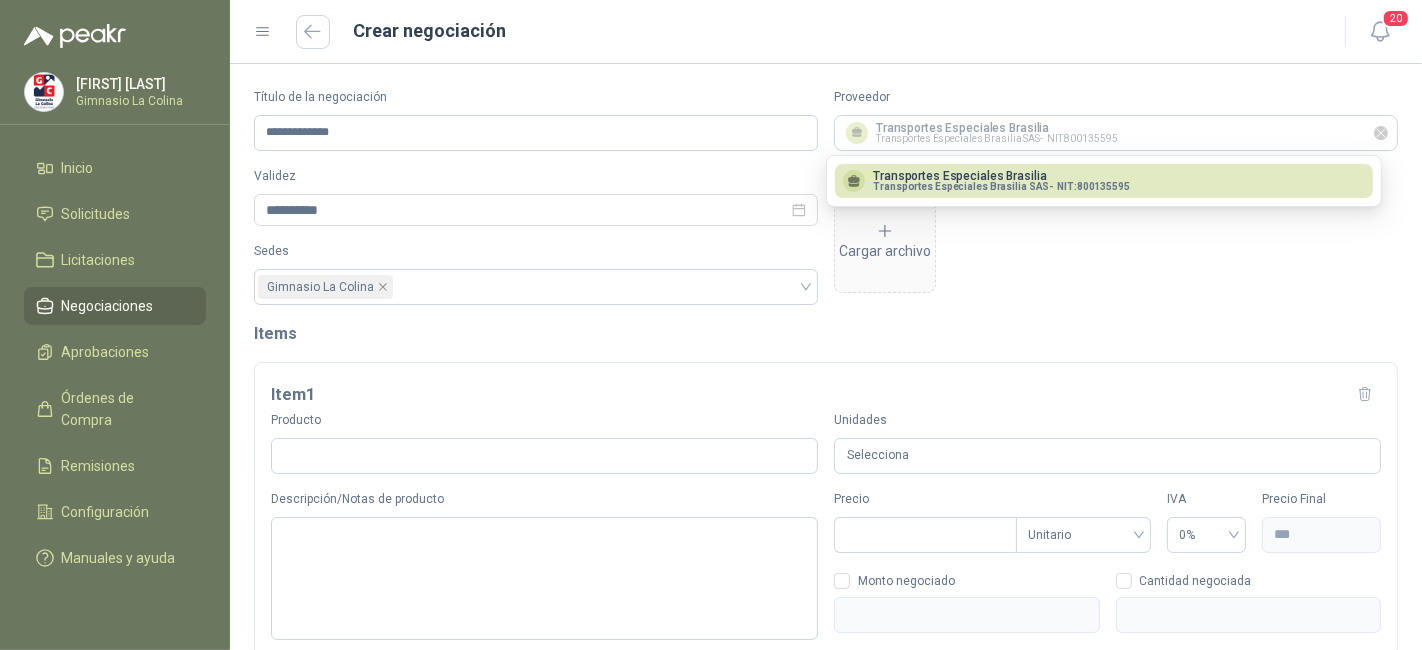click 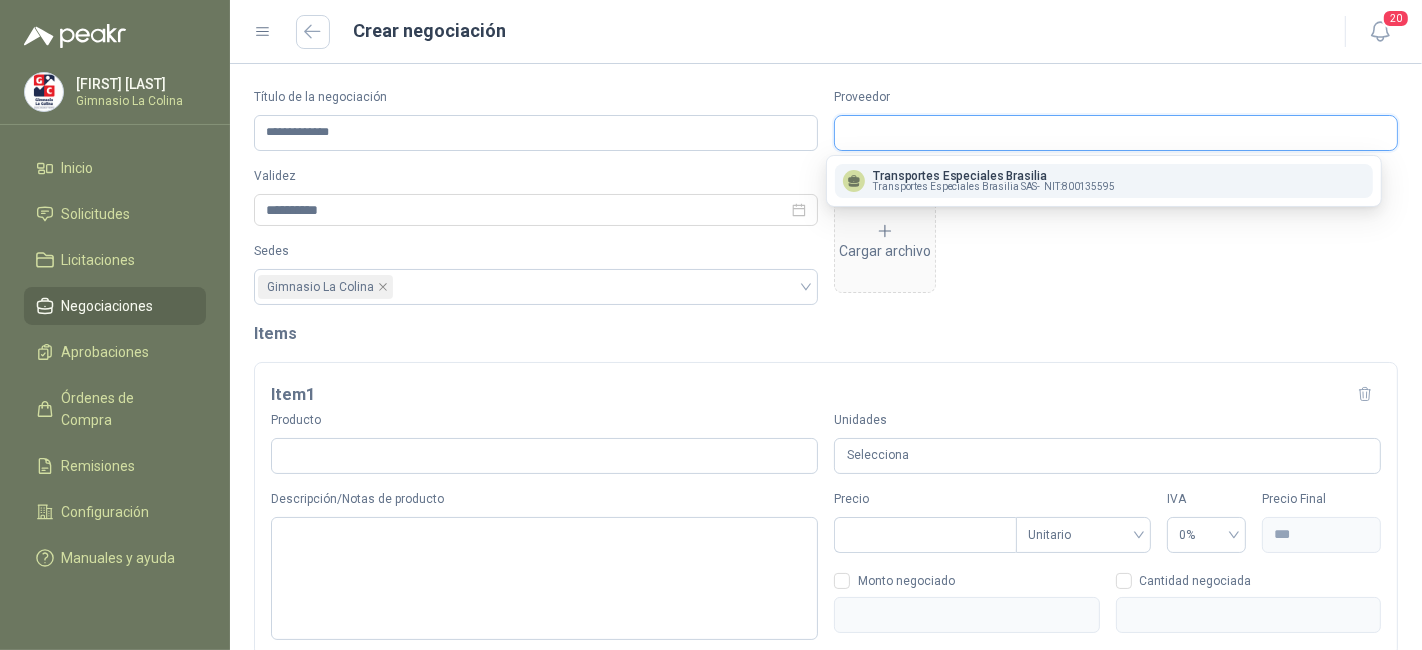 click on "Proveedor" at bounding box center [1116, 133] 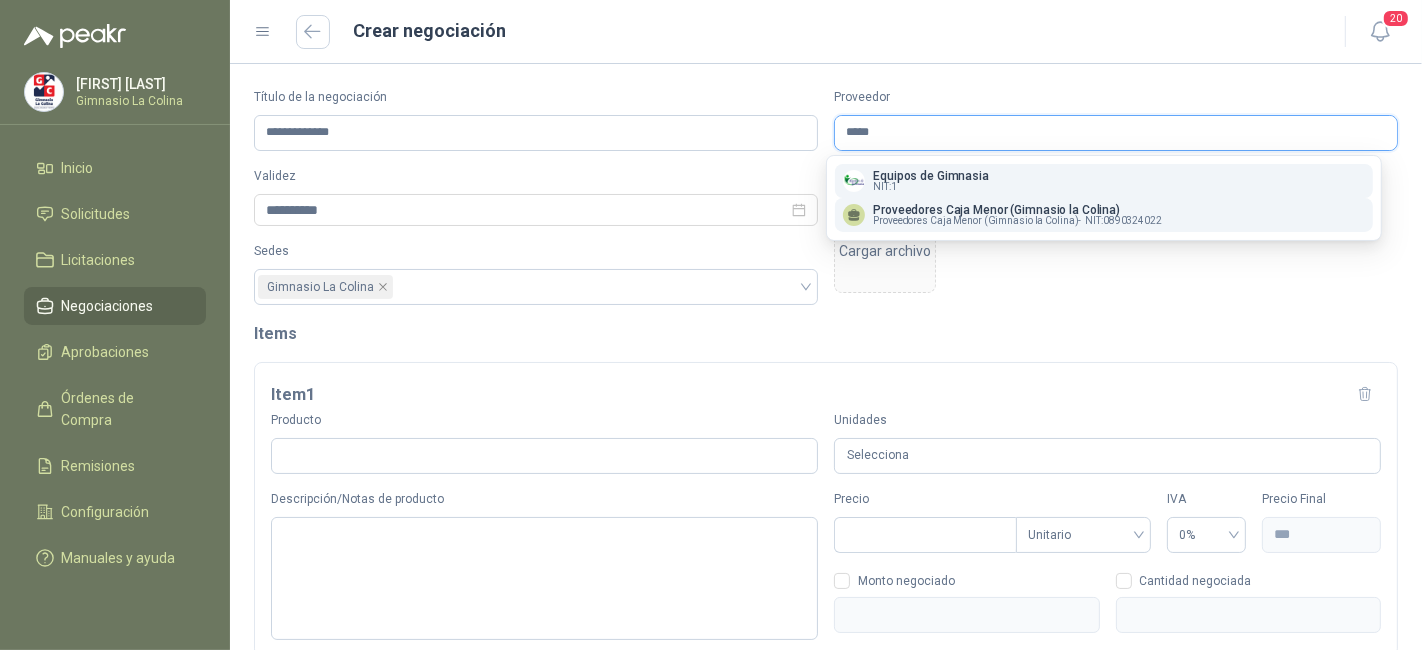 type on "*****" 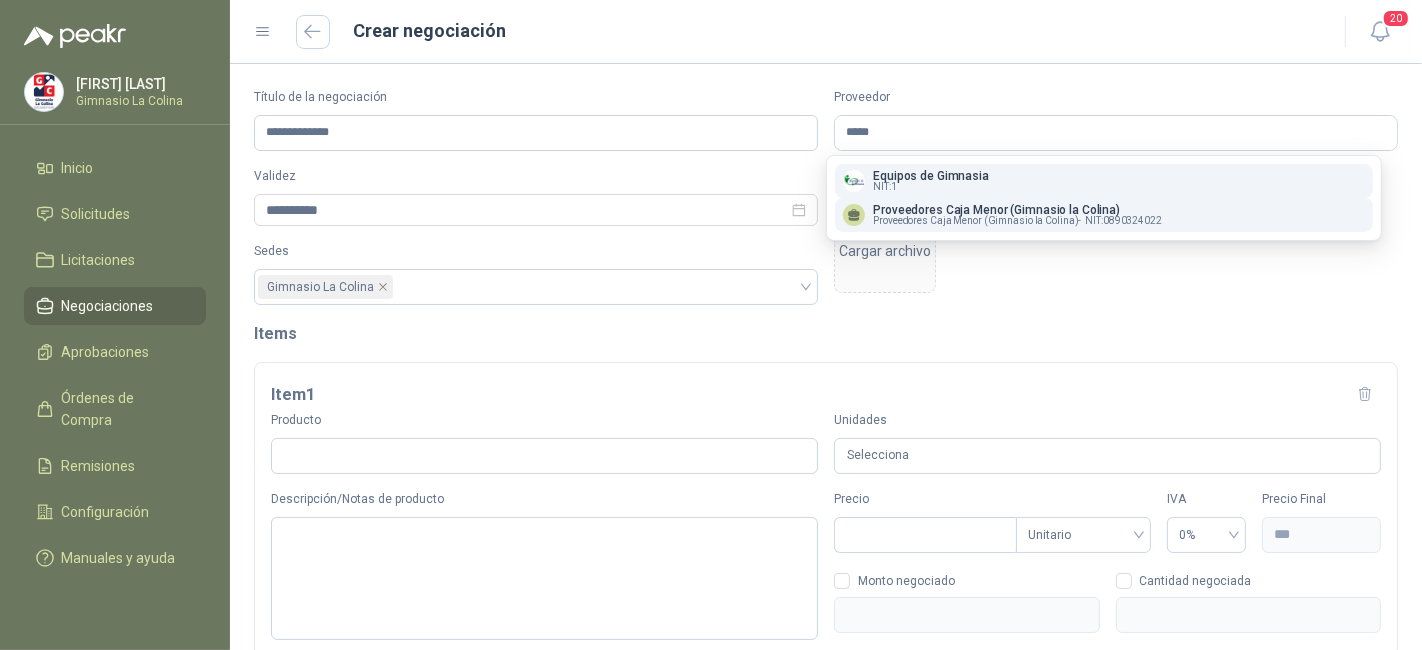 click on "Proveedores Caja Menor (Gimnasio la Colina) Proveedores Caja Menor (Gimnasio la Colina)  - NIT :  0890324022" at bounding box center (1104, 215) 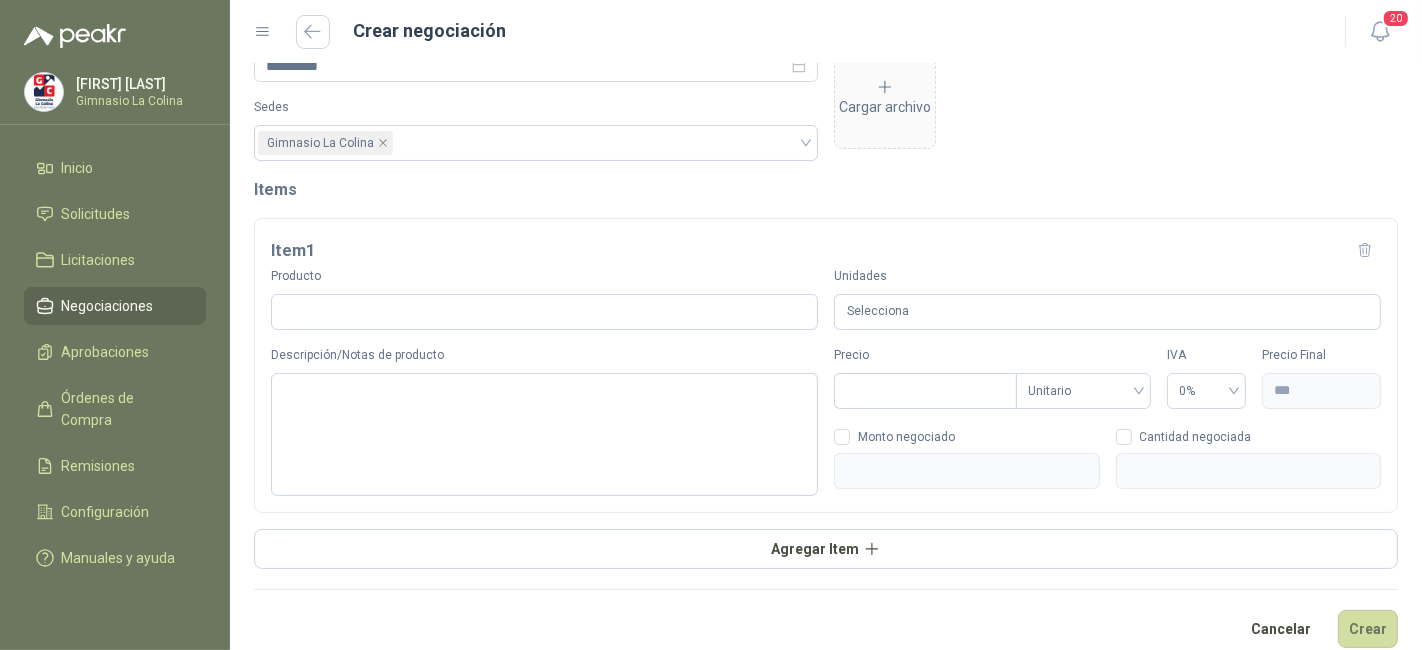 scroll, scrollTop: 102, scrollLeft: 0, axis: vertical 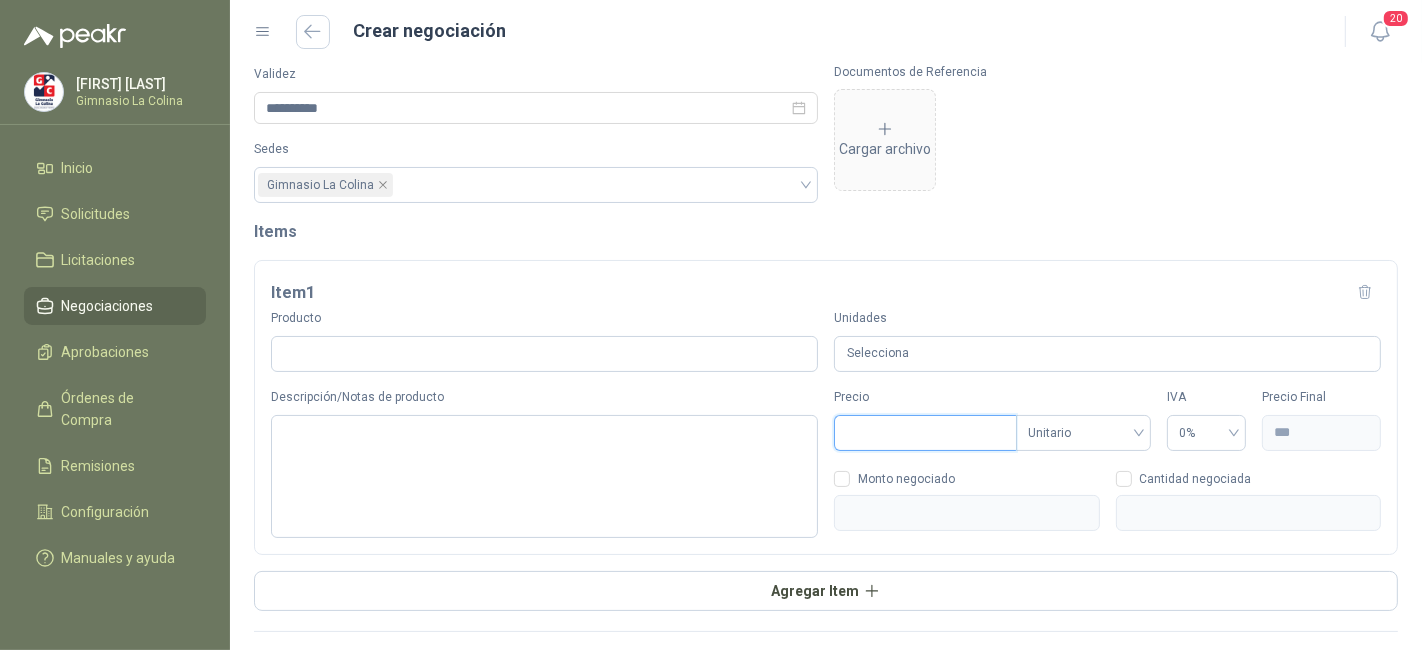 click on "Precio" at bounding box center (925, 433) 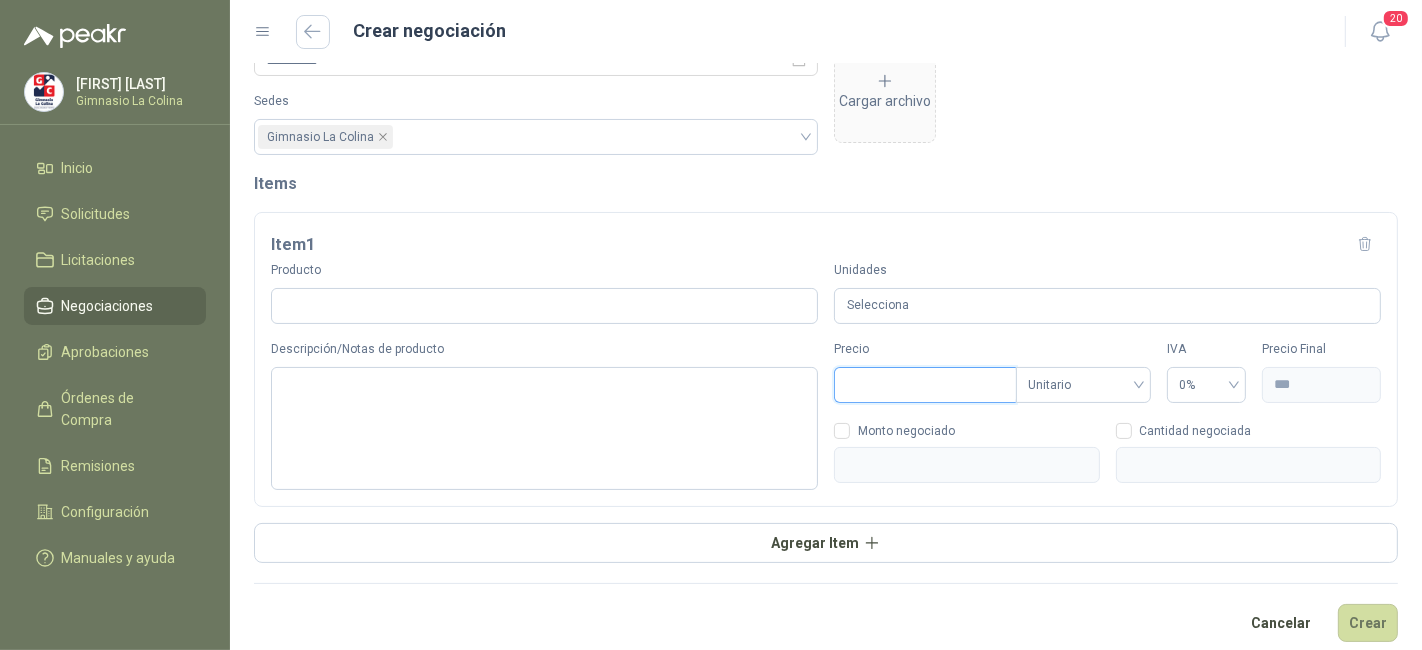 scroll, scrollTop: 163, scrollLeft: 0, axis: vertical 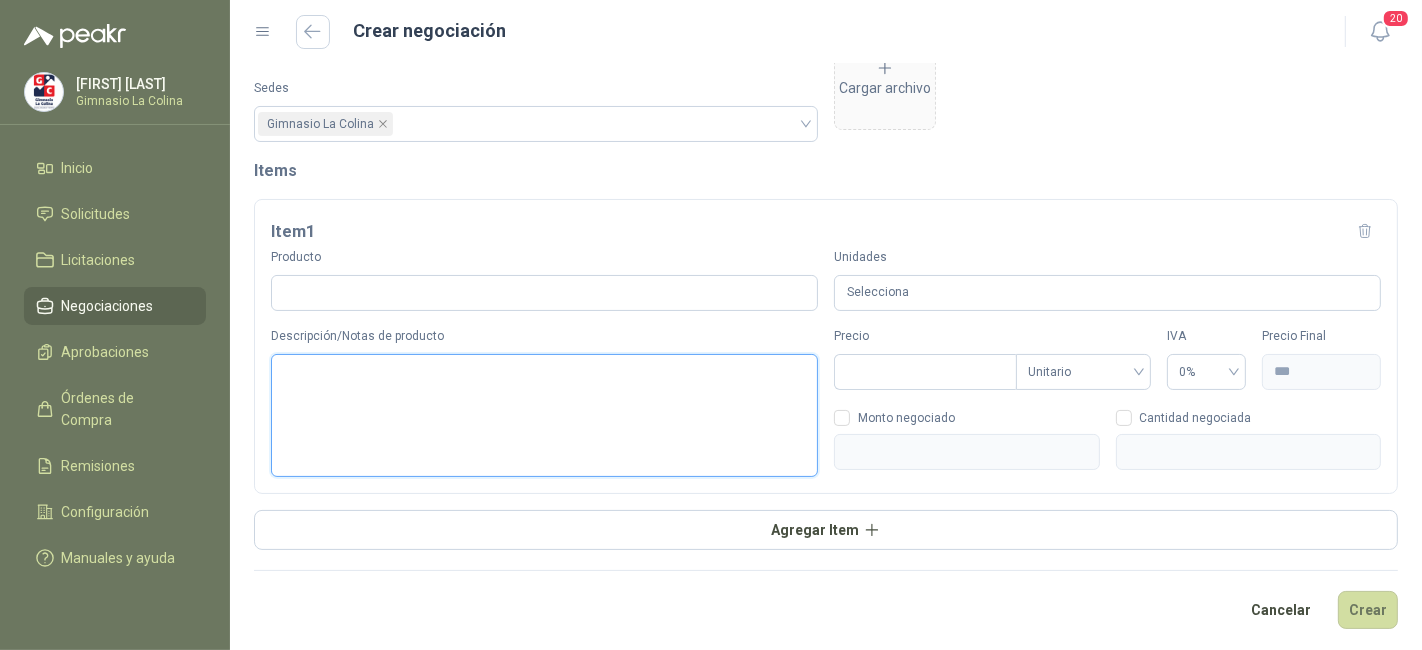 type on "***" 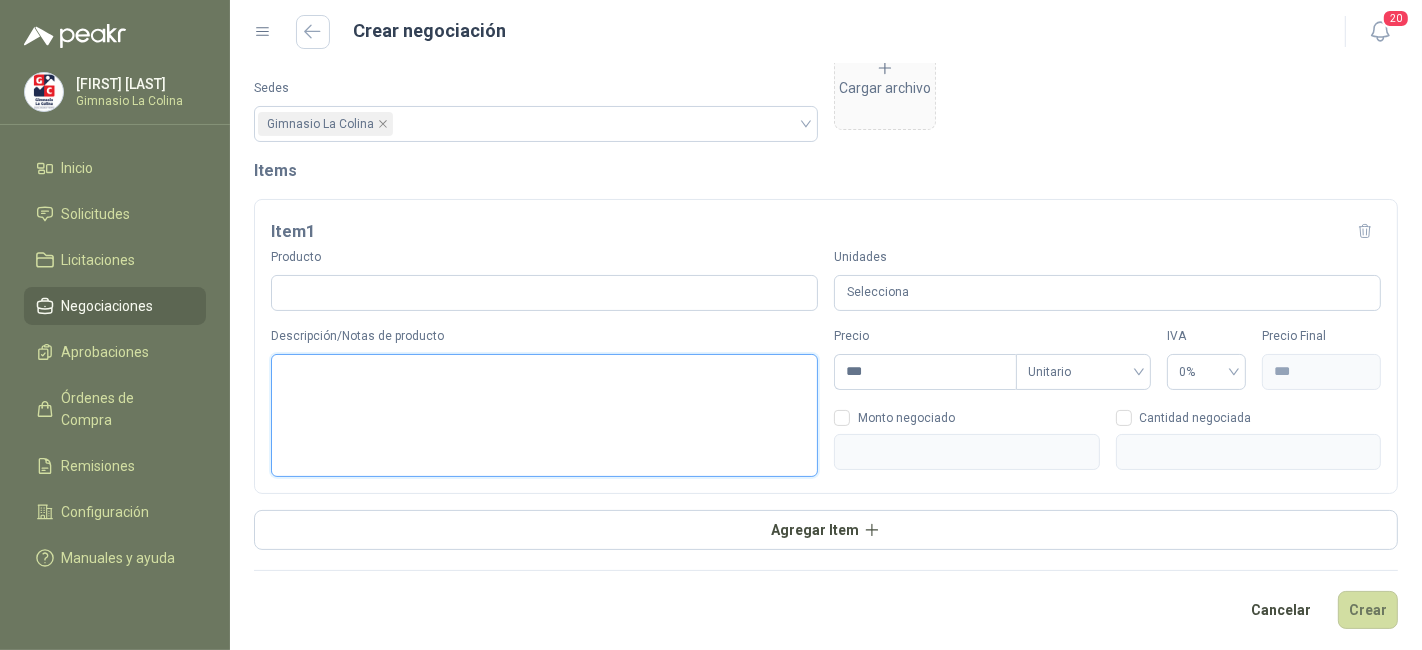 click on "Descripción/Notas de producto" at bounding box center (544, 415) 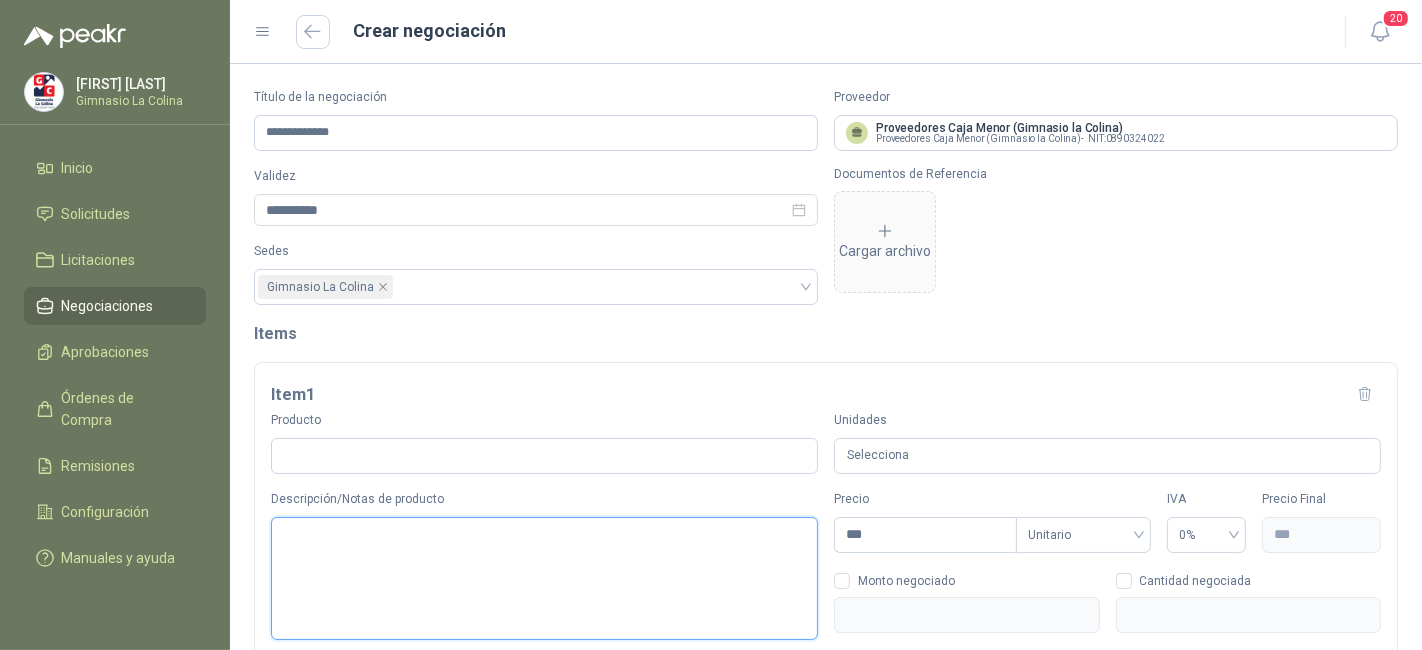 scroll, scrollTop: 163, scrollLeft: 0, axis: vertical 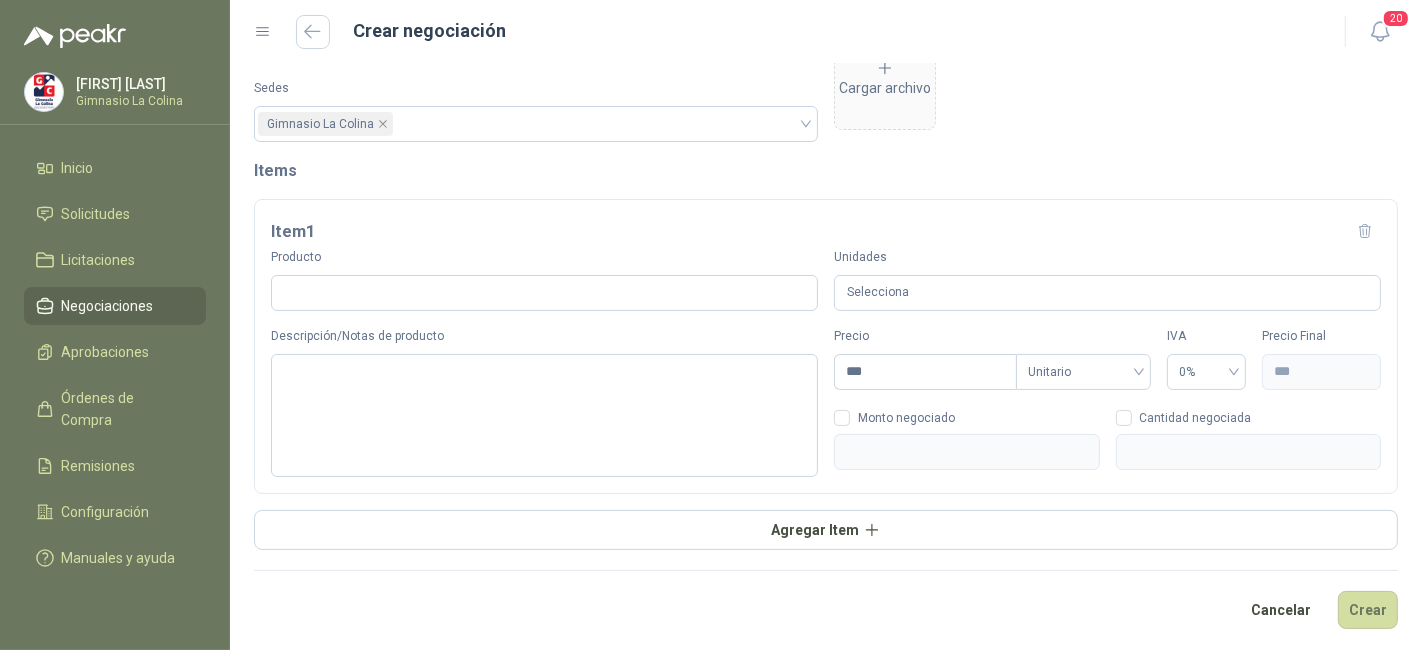 click on "Selecciona" at bounding box center (1107, 293) 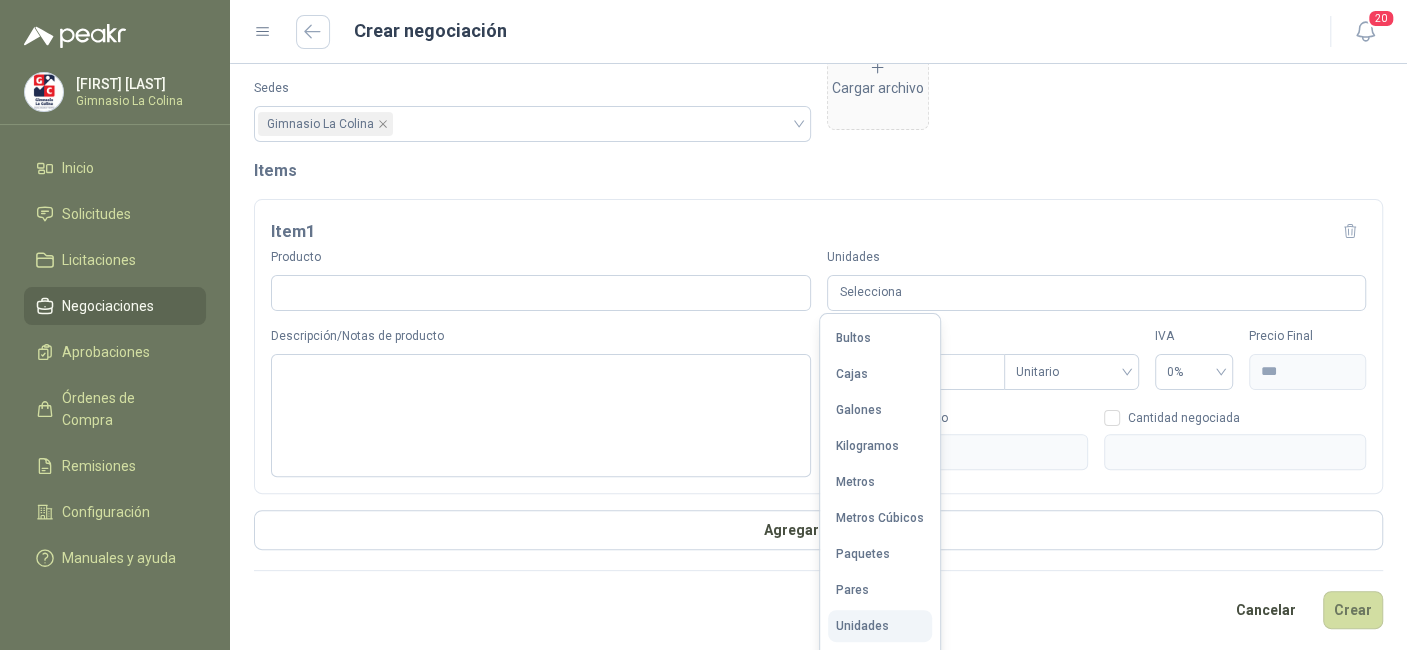 click on "Unidades" at bounding box center (880, 626) 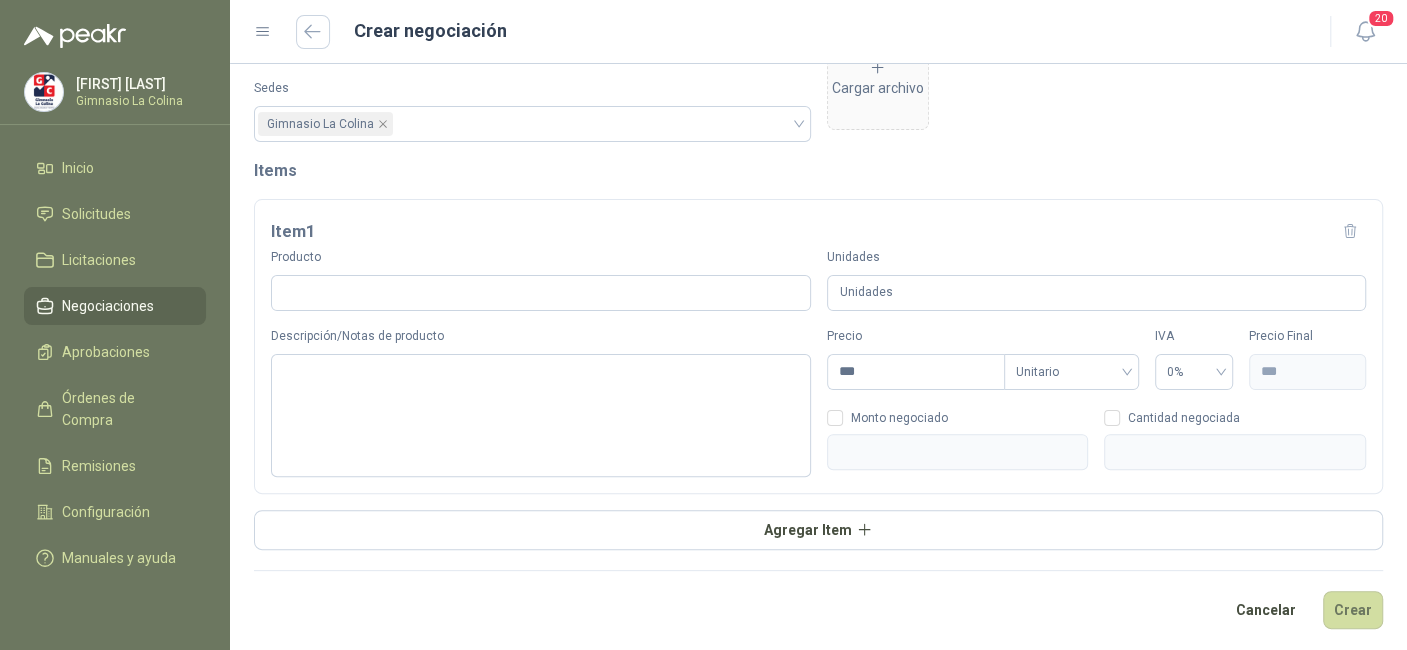 type 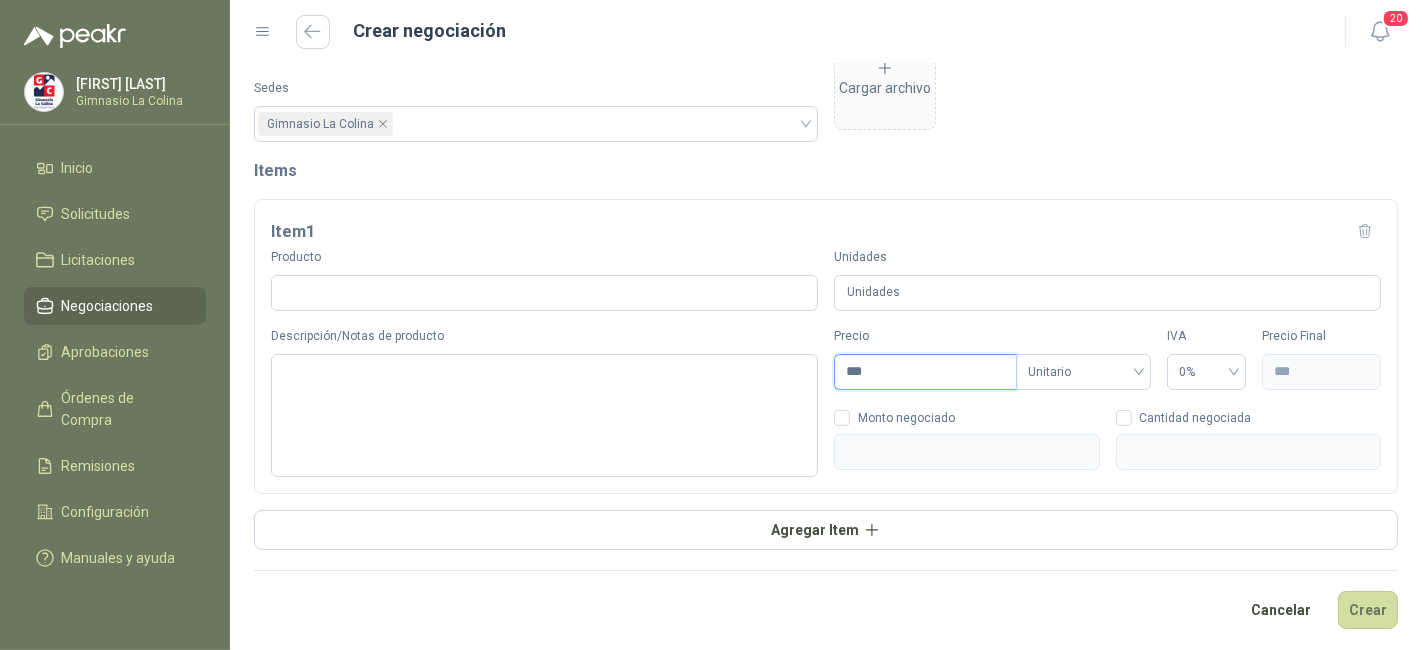 click on "***" at bounding box center [925, 372] 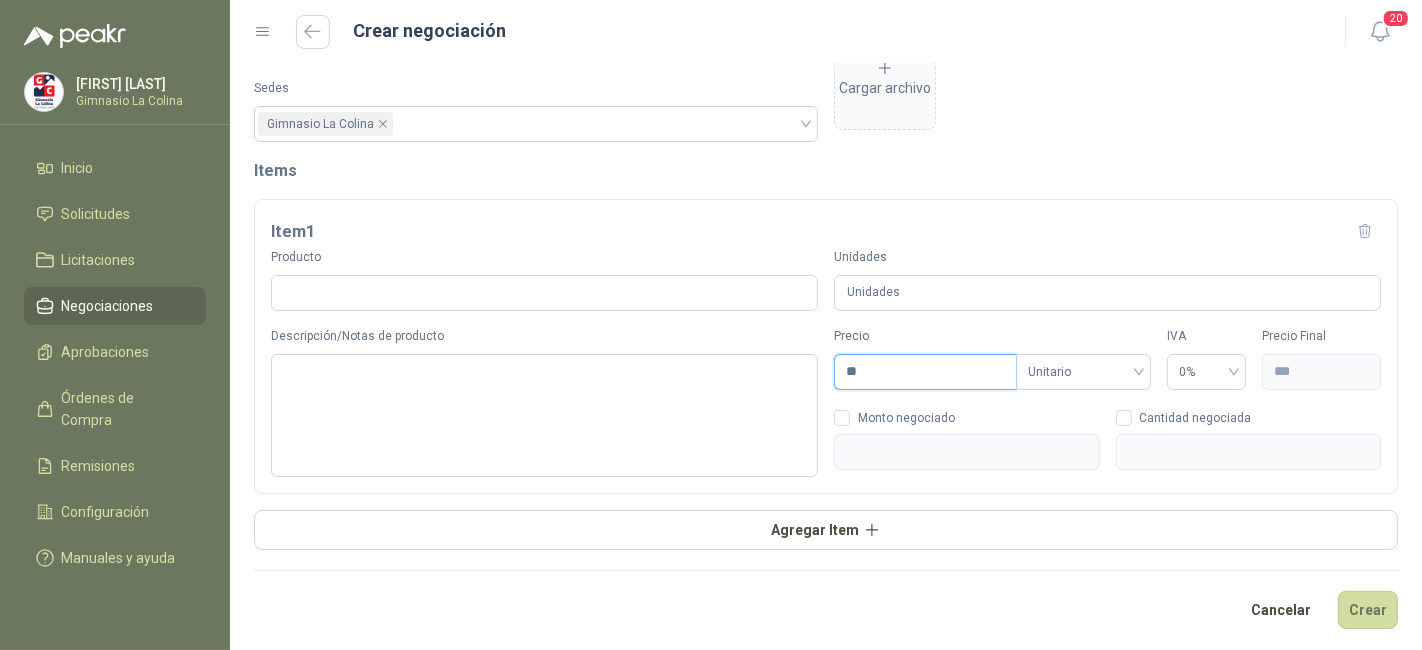 type on "***" 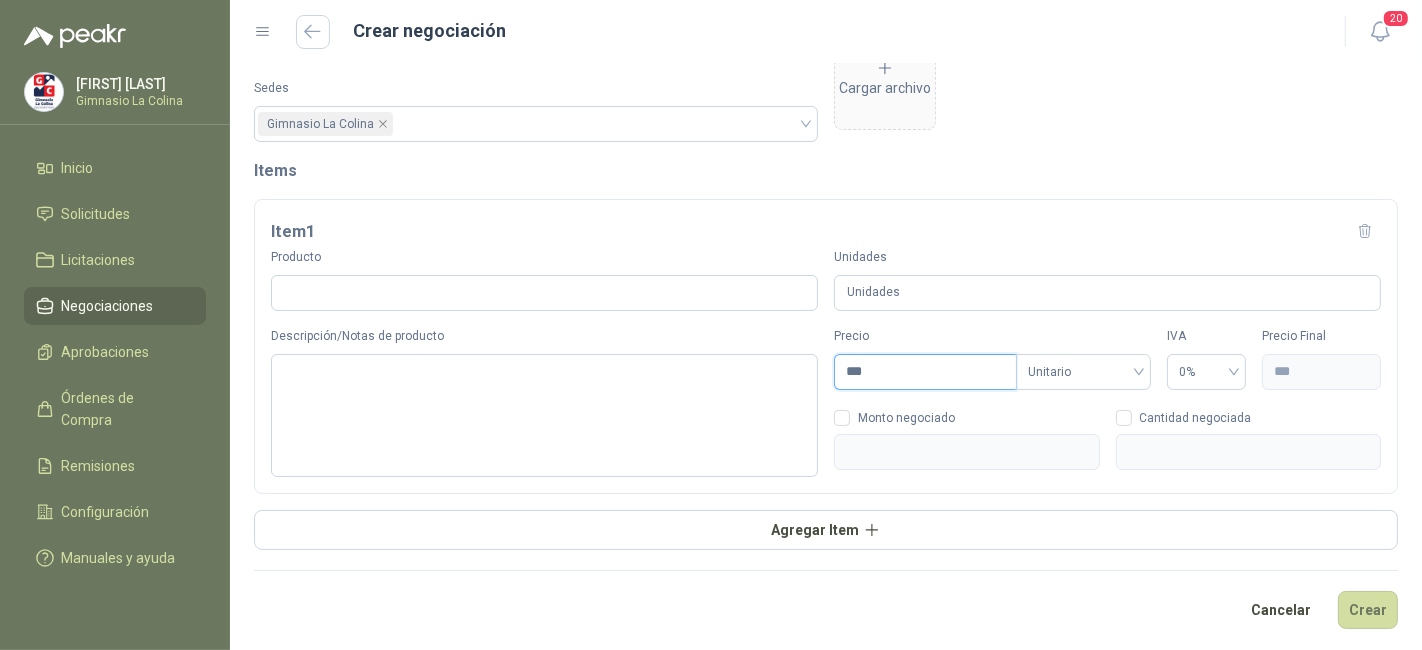 type on "****" 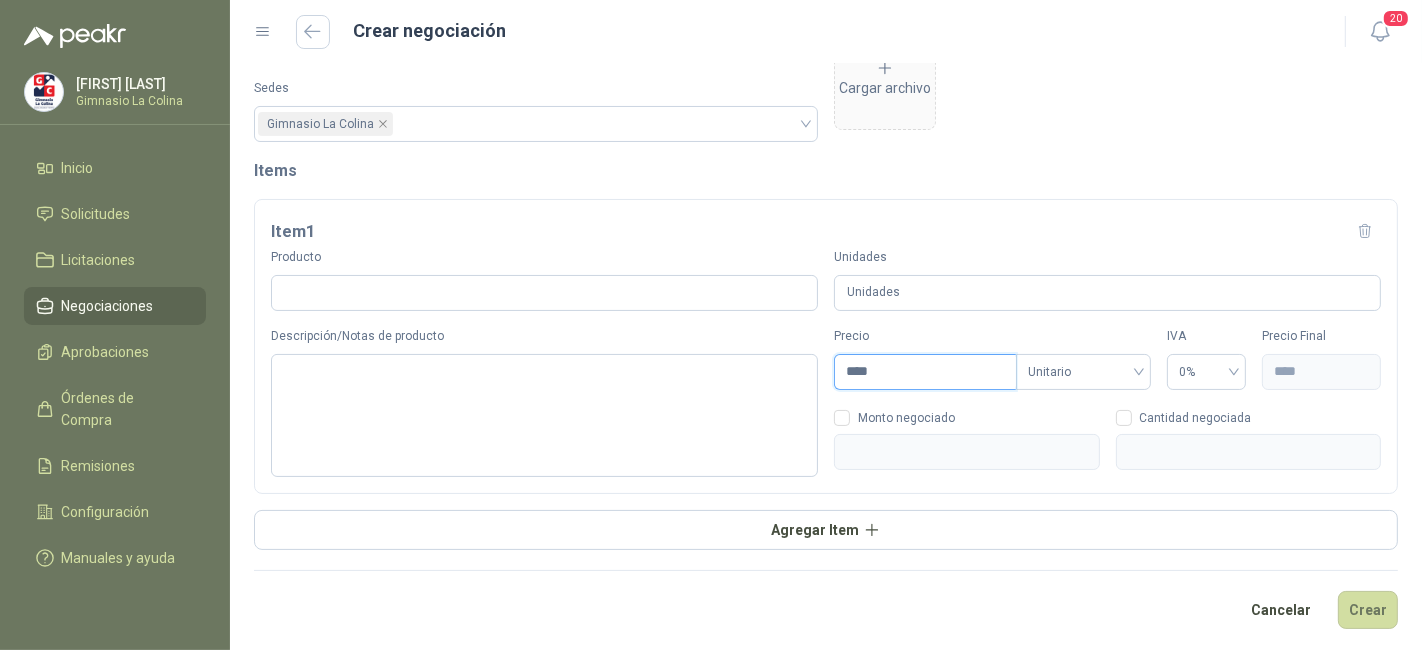 type on "*****" 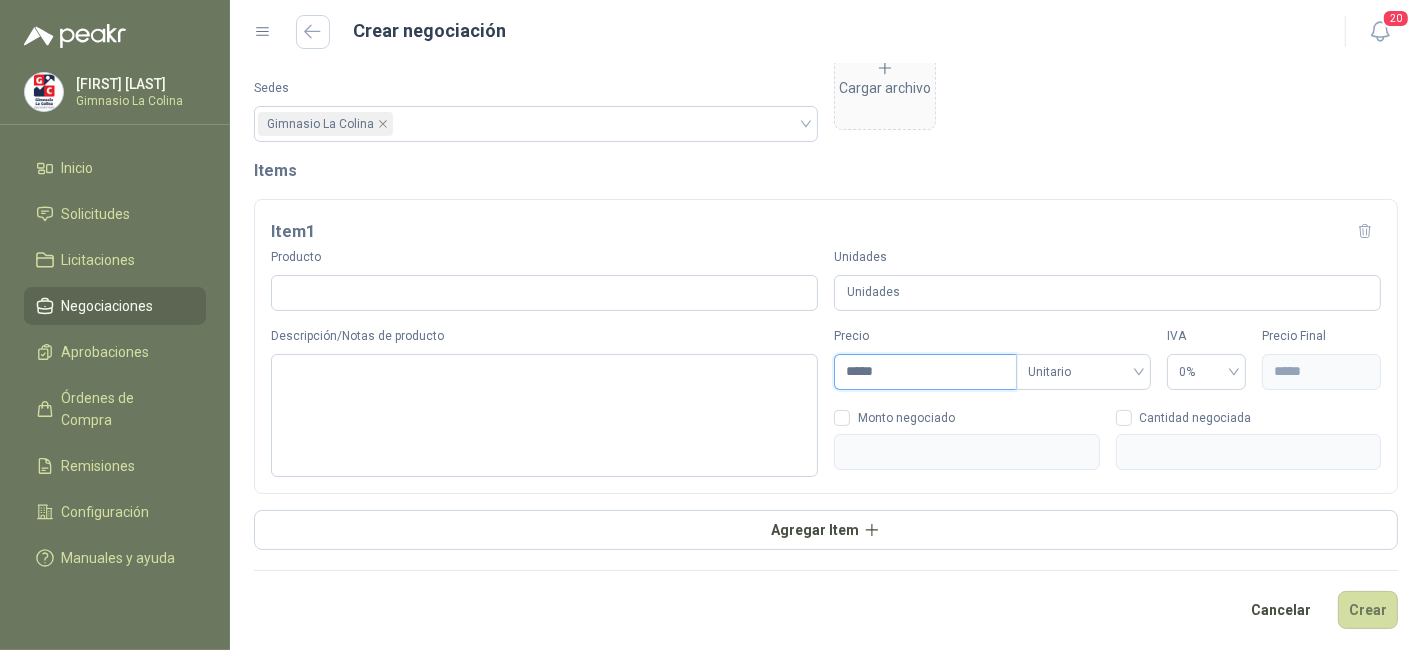 type on "*******" 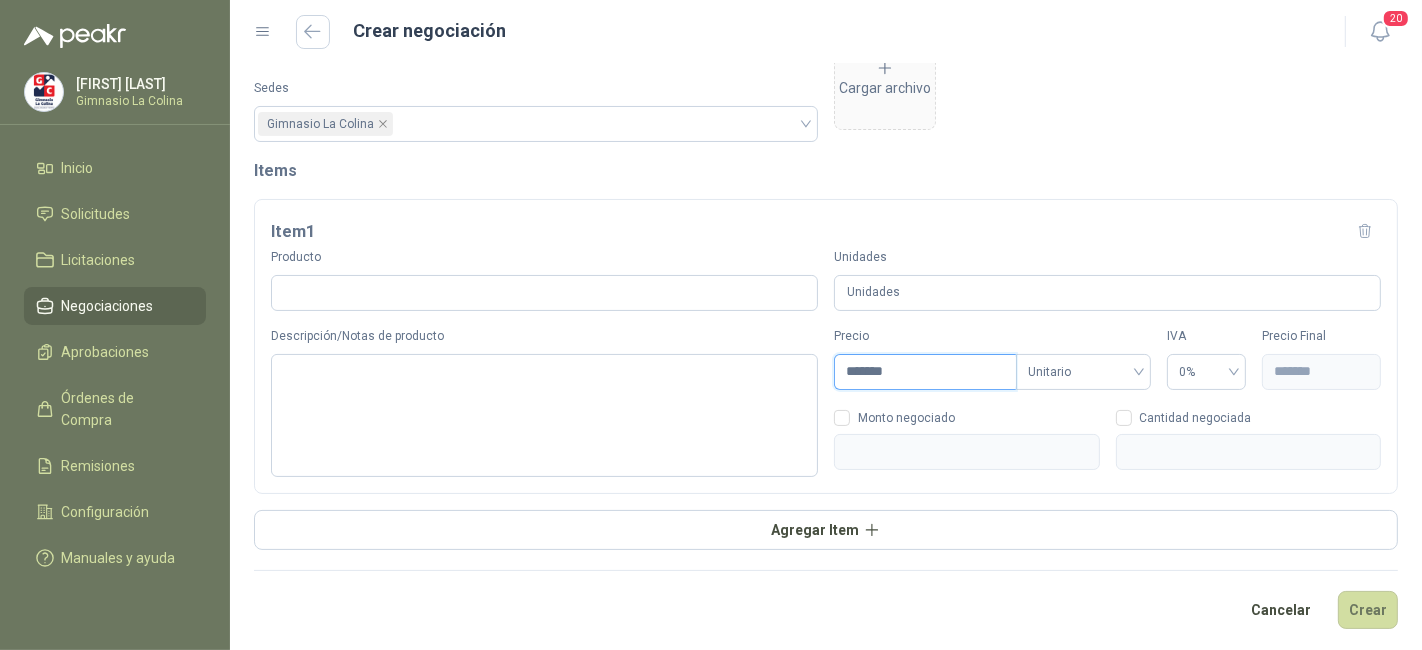 type on "********" 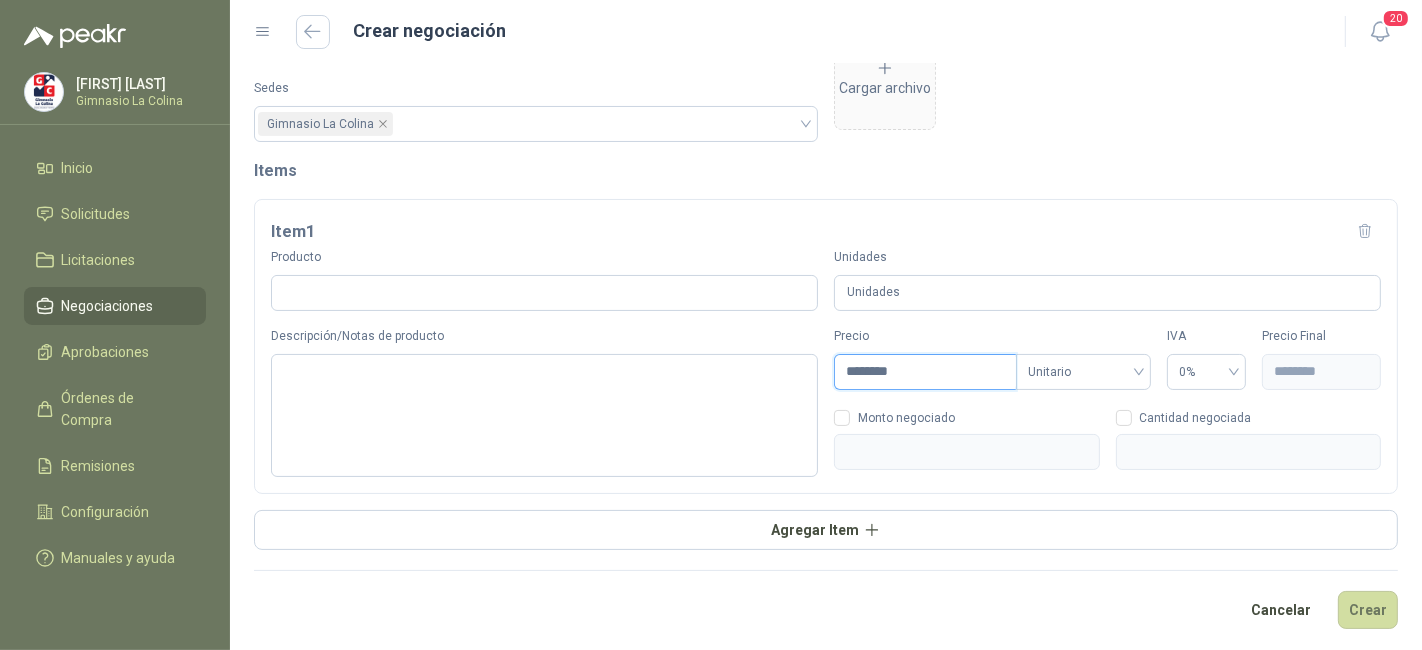 type on "*********" 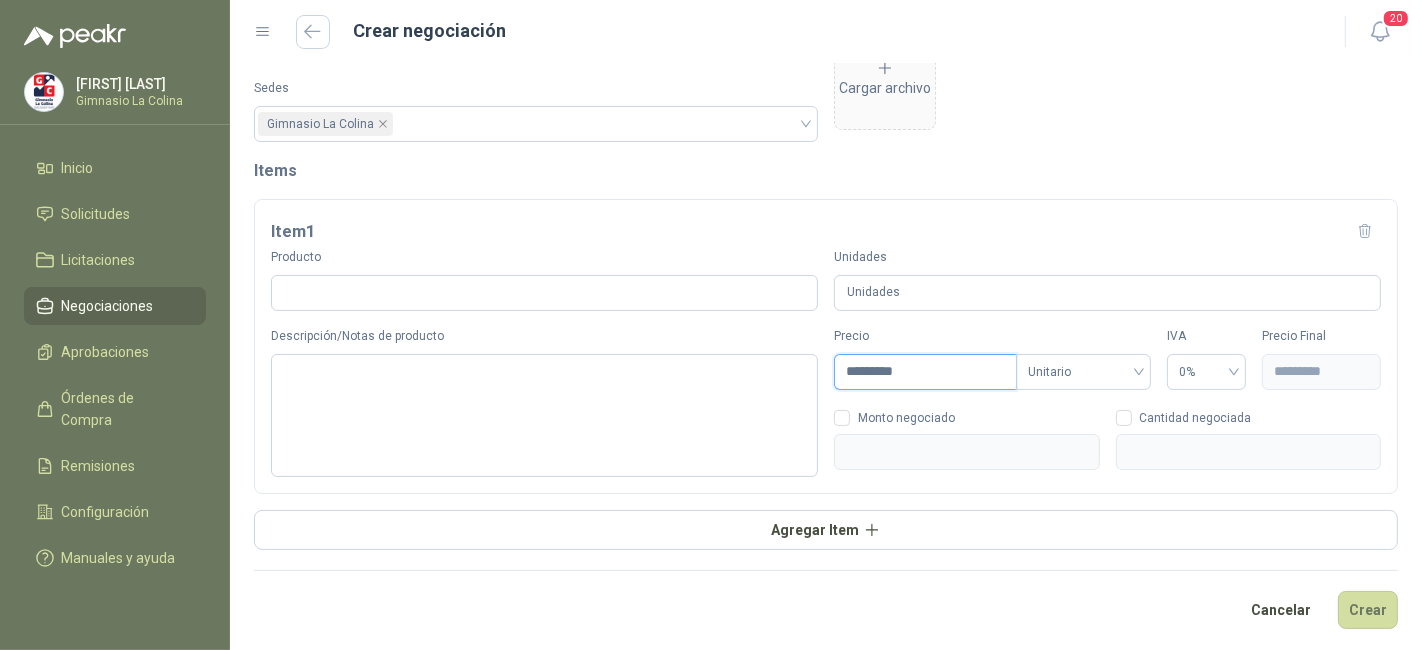 type on "**********" 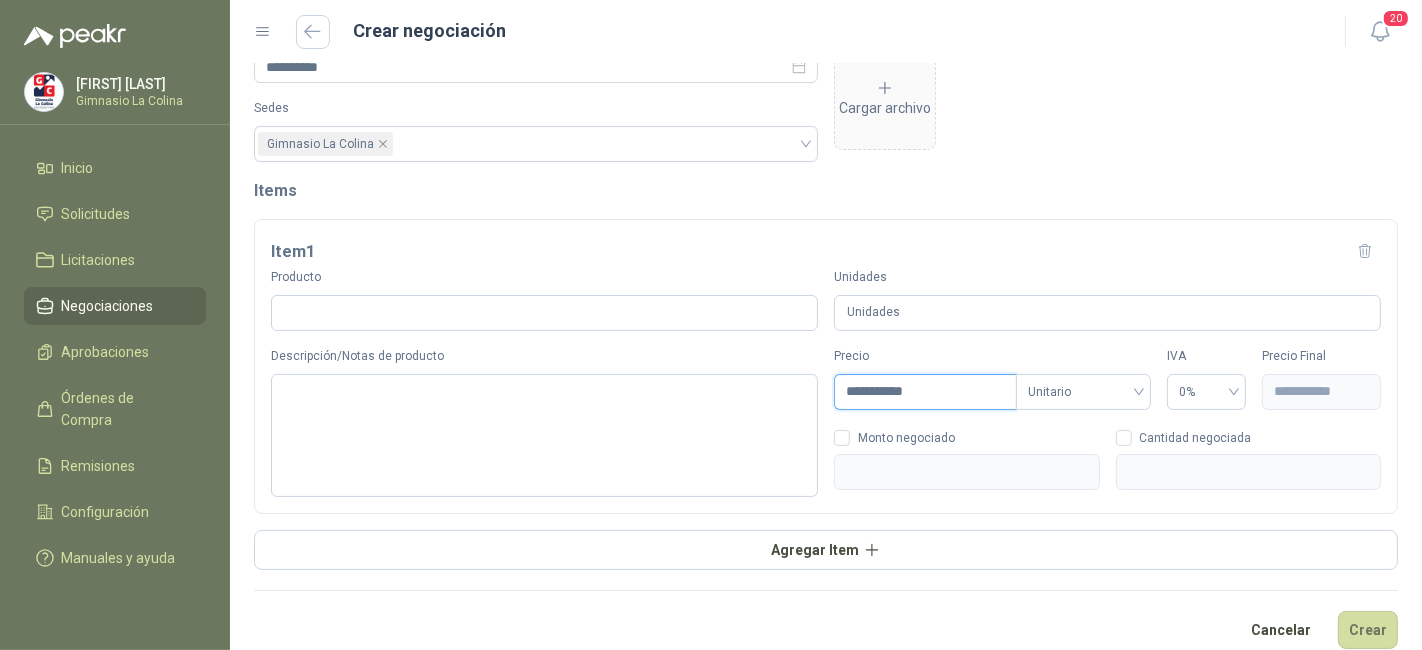 scroll, scrollTop: 141, scrollLeft: 0, axis: vertical 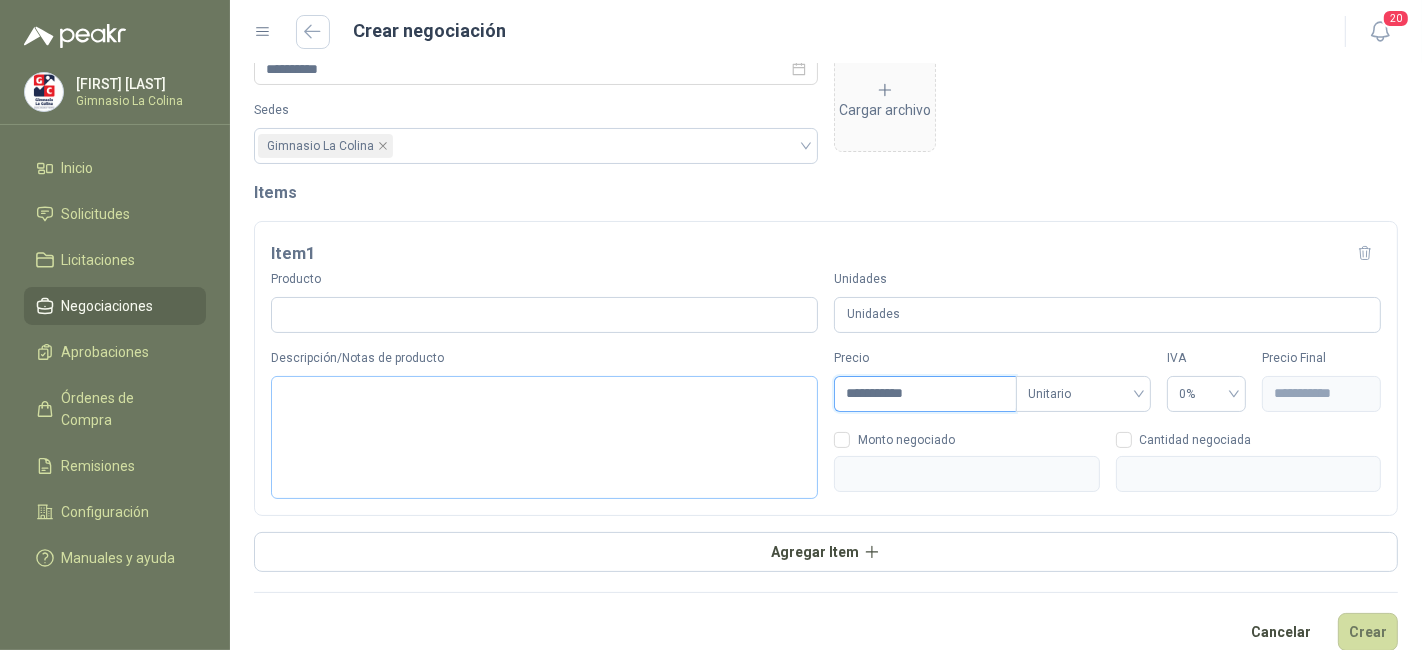 type on "**********" 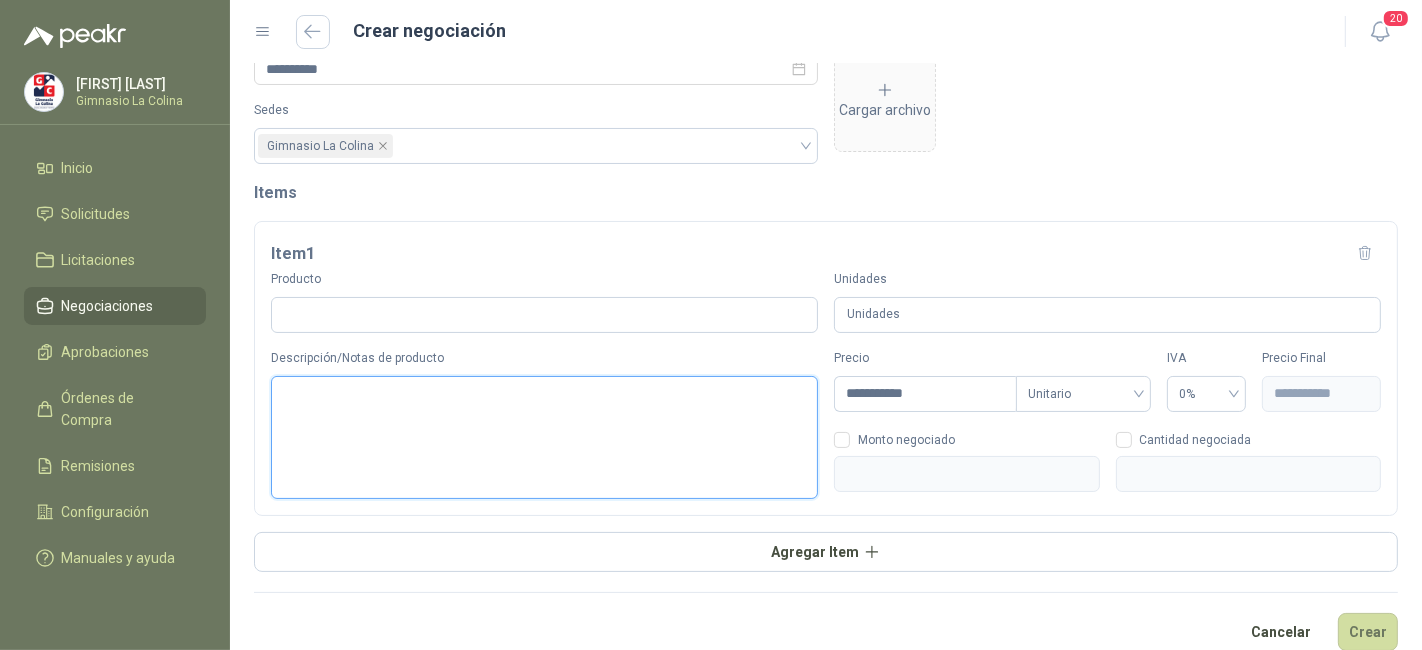 click on "Descripción/Notas de producto" at bounding box center (544, 437) 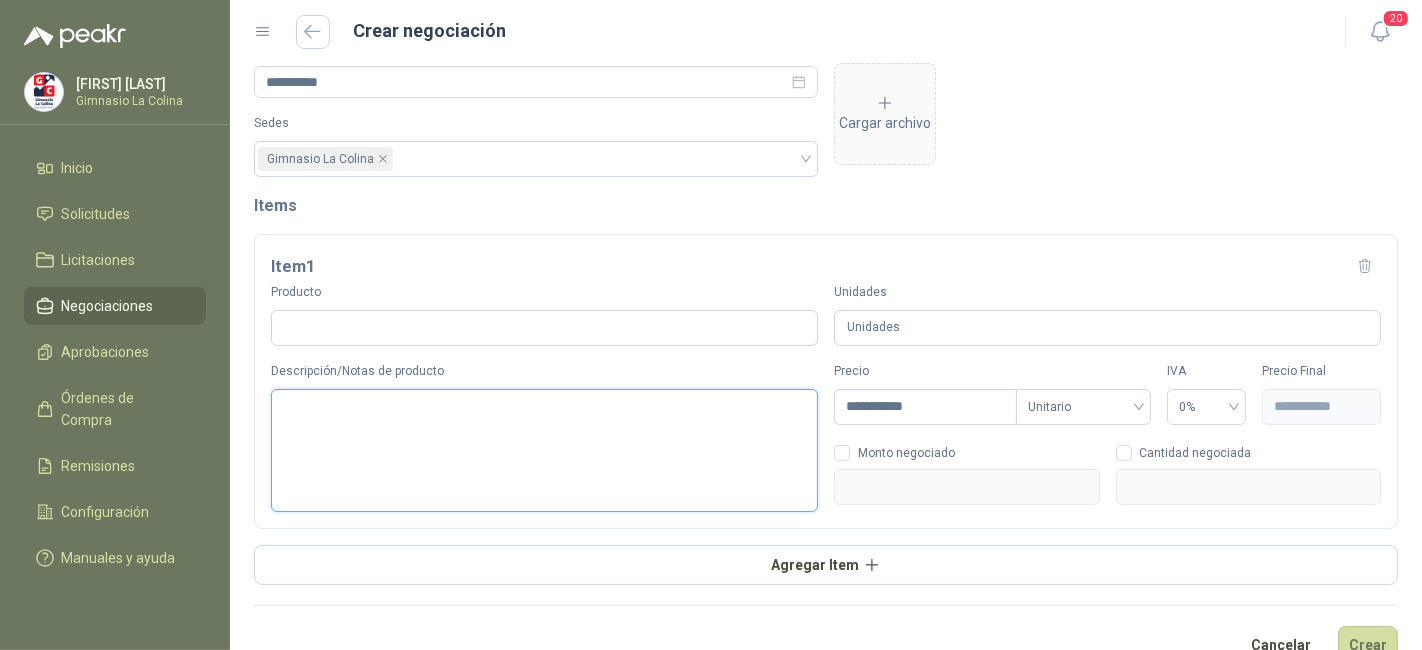 scroll, scrollTop: 123, scrollLeft: 0, axis: vertical 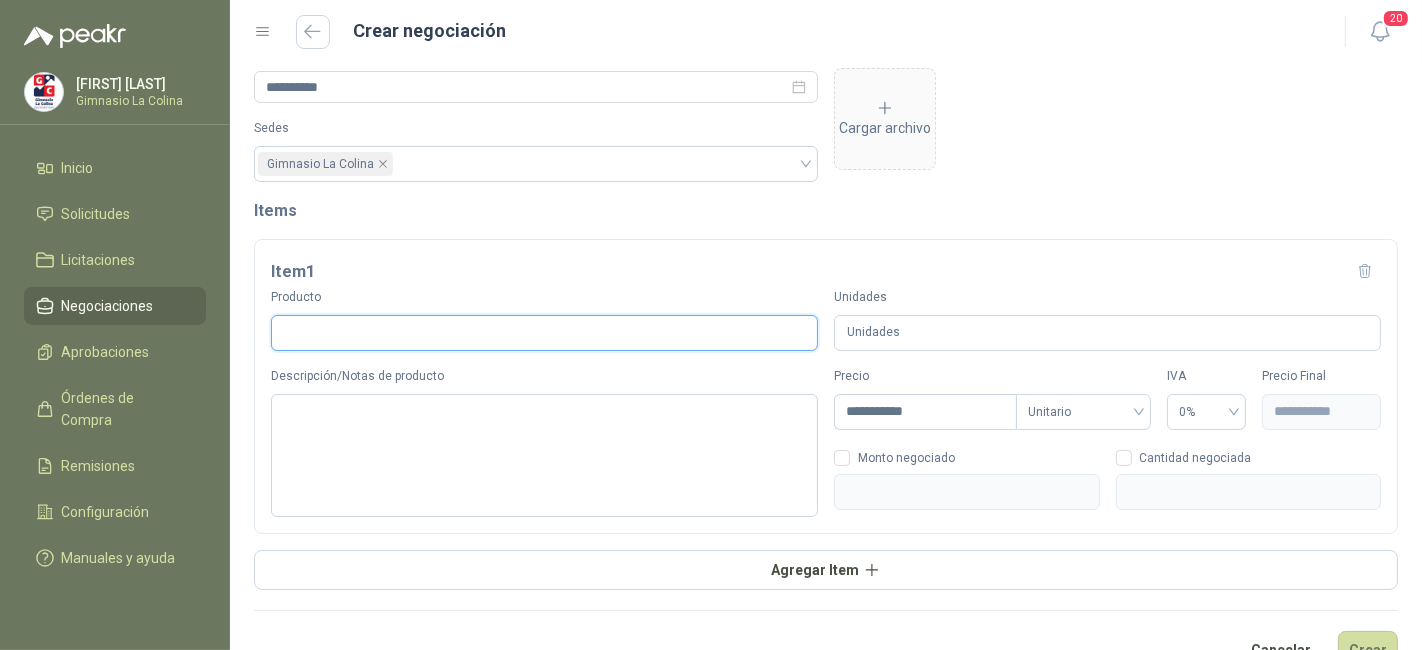 click on "Producto" at bounding box center [544, 333] 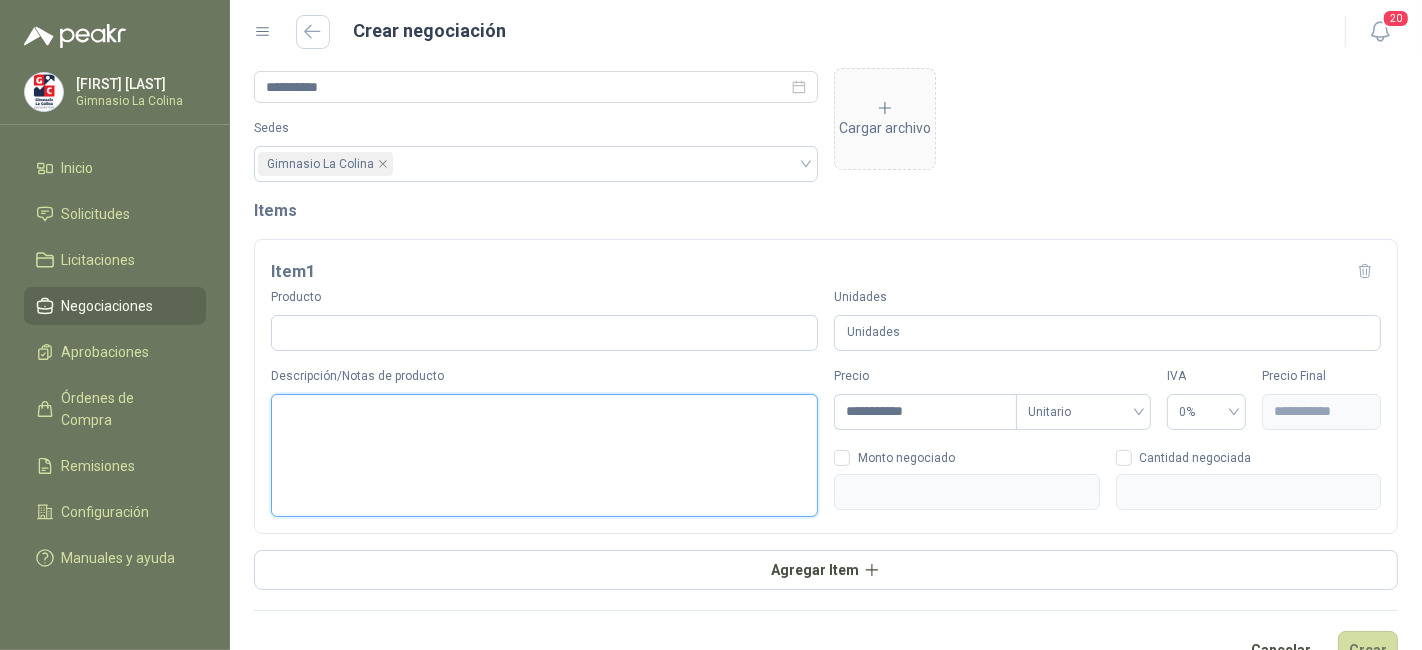 click on "Descripción/Notas de producto" at bounding box center (544, 455) 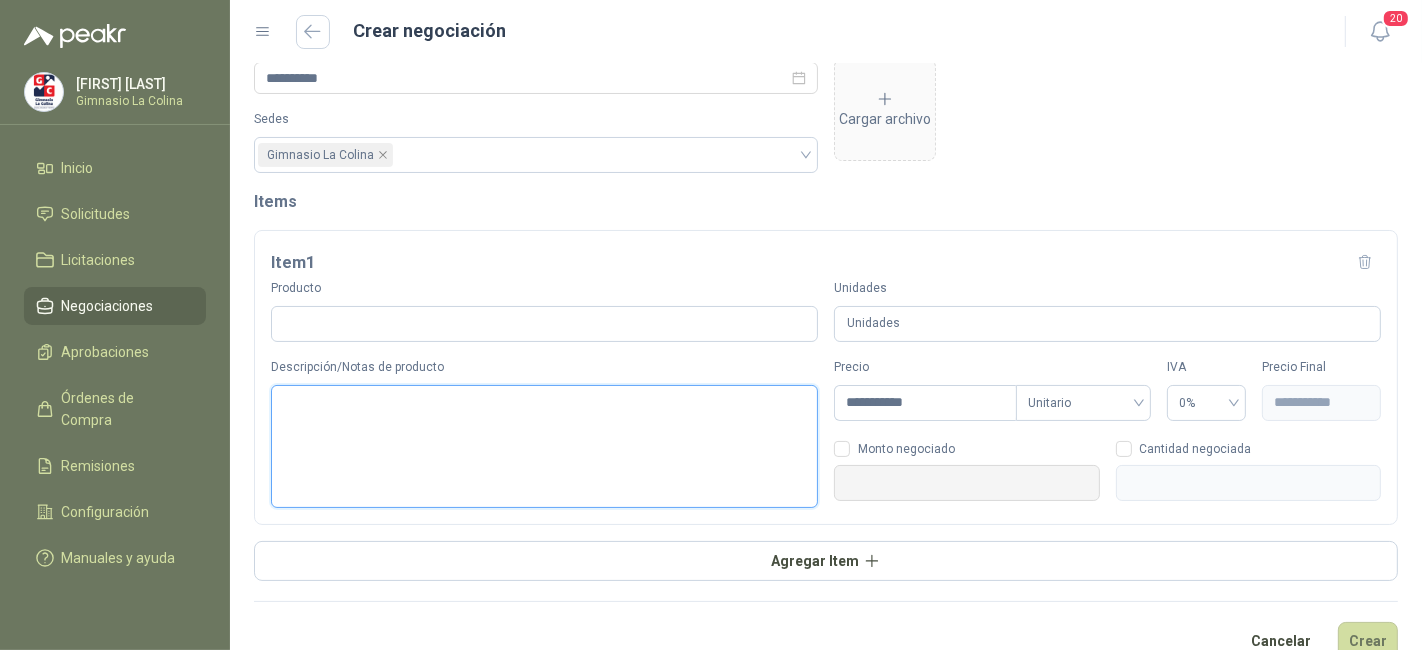 scroll, scrollTop: 163, scrollLeft: 0, axis: vertical 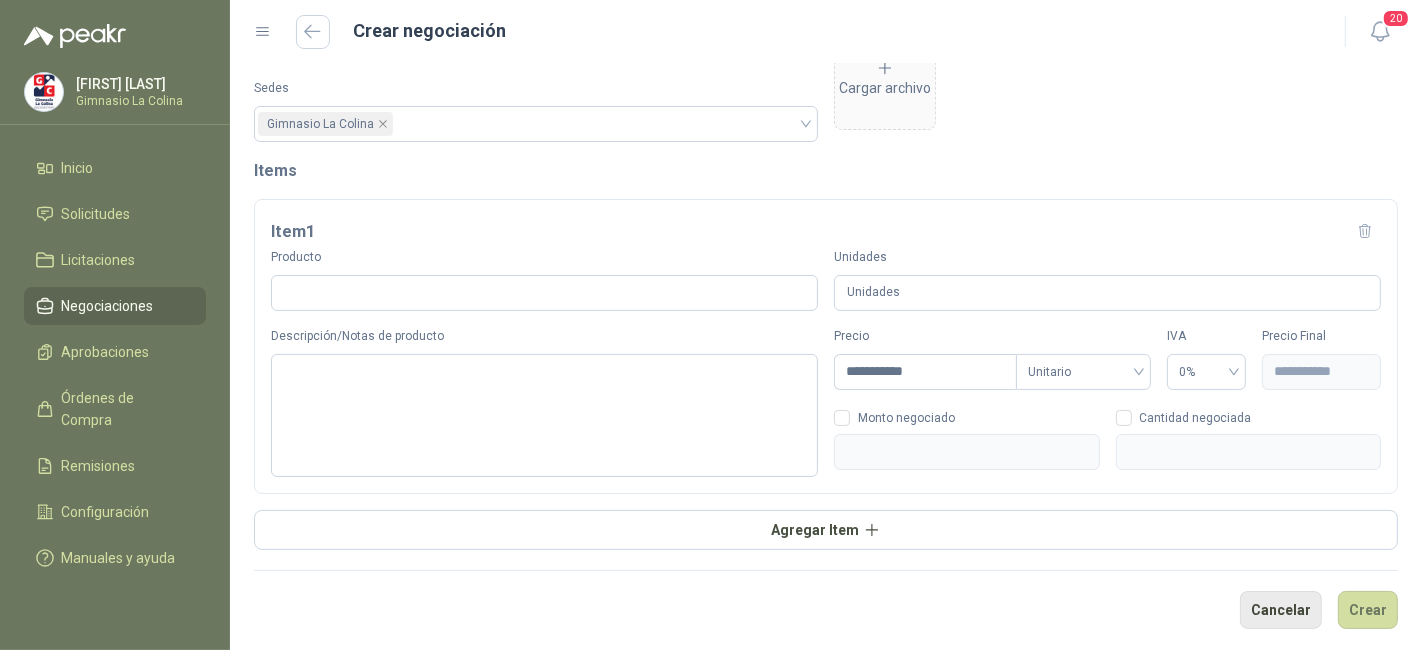 click on "Cancelar" at bounding box center (1281, 610) 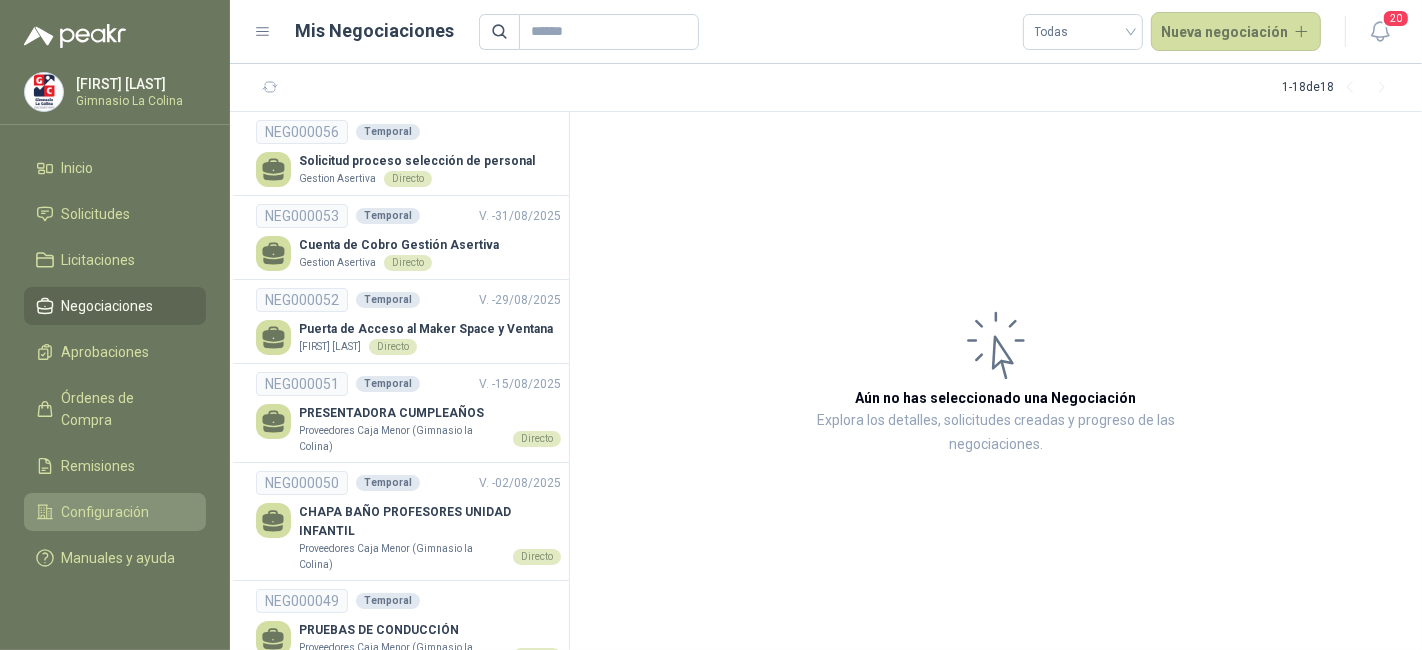 click on "Configuración" at bounding box center [106, 512] 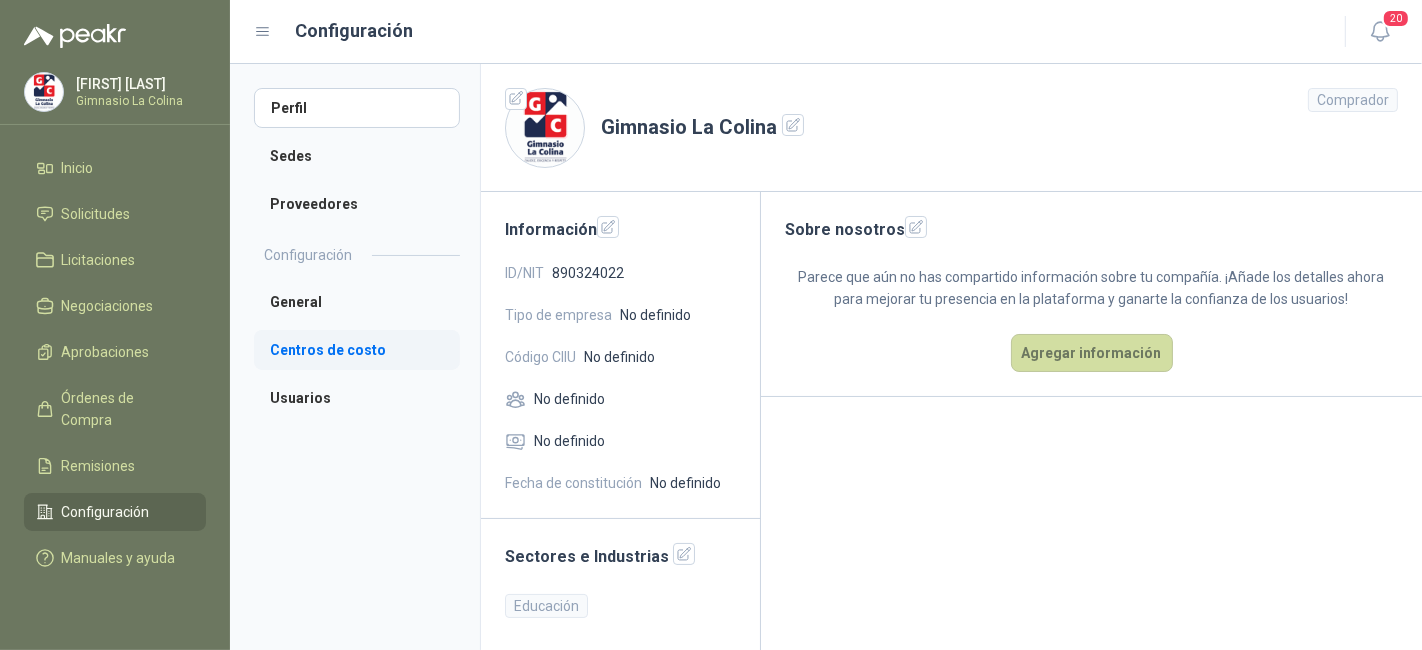 click on "Centros de costo" at bounding box center [357, 350] 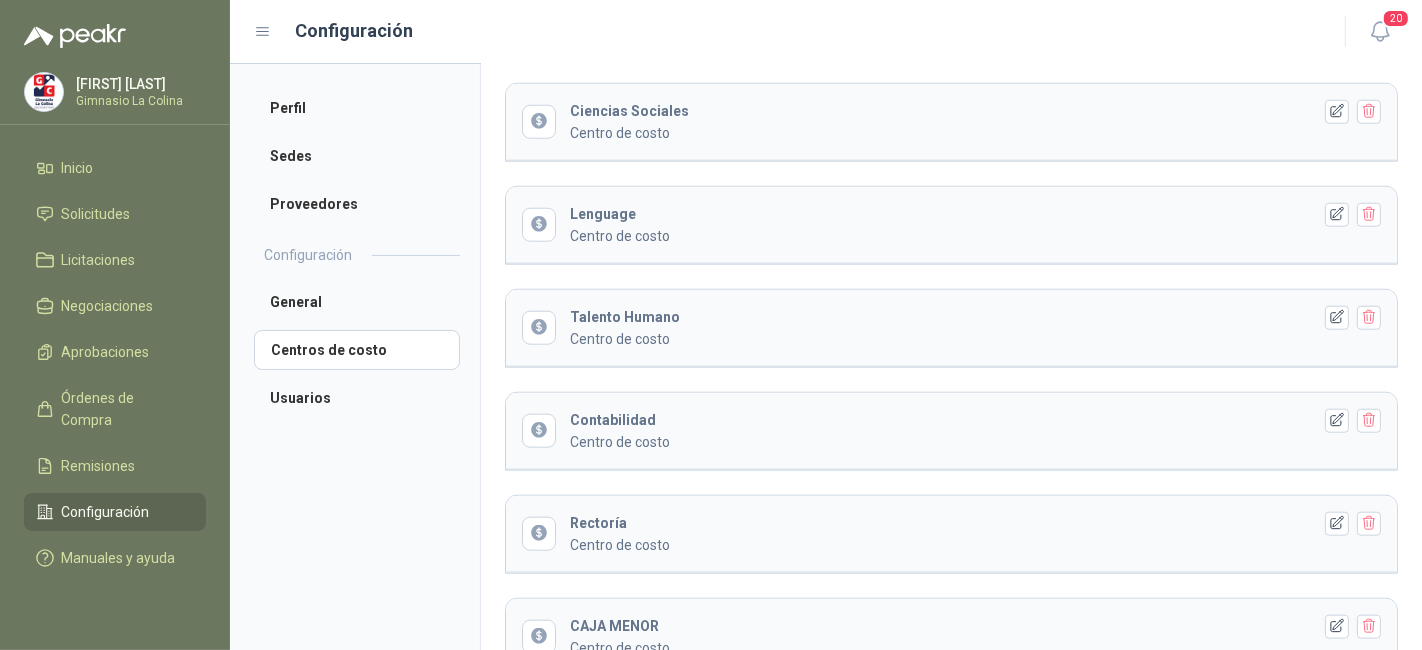 scroll, scrollTop: 1738, scrollLeft: 0, axis: vertical 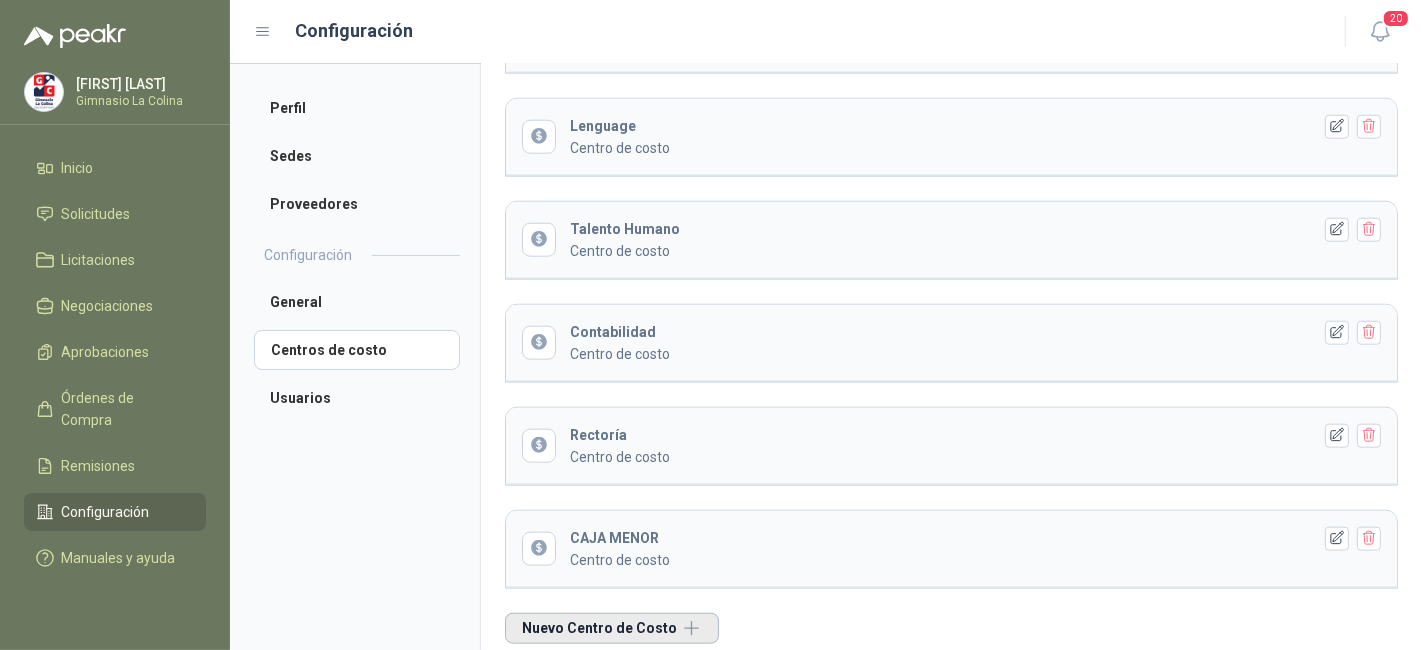 click on "Nuevo Centro de Costo" at bounding box center (612, 628) 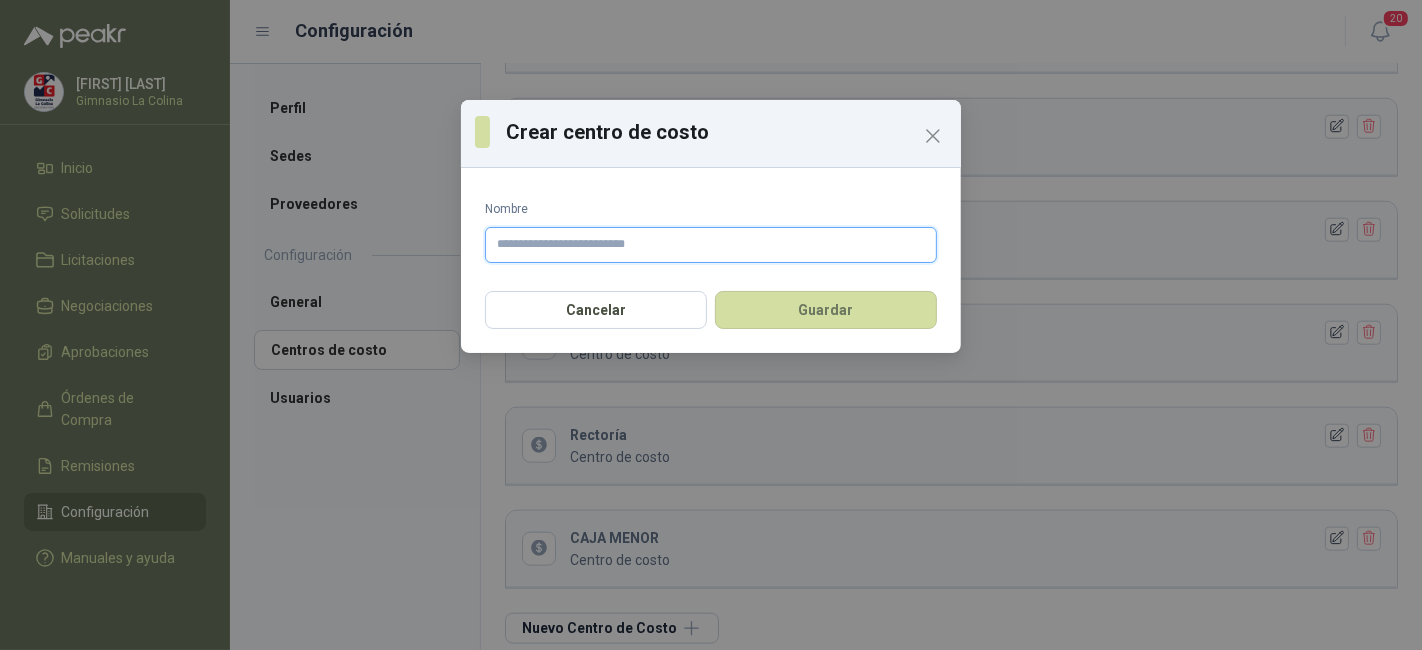 click on "Nombre" at bounding box center [711, 245] 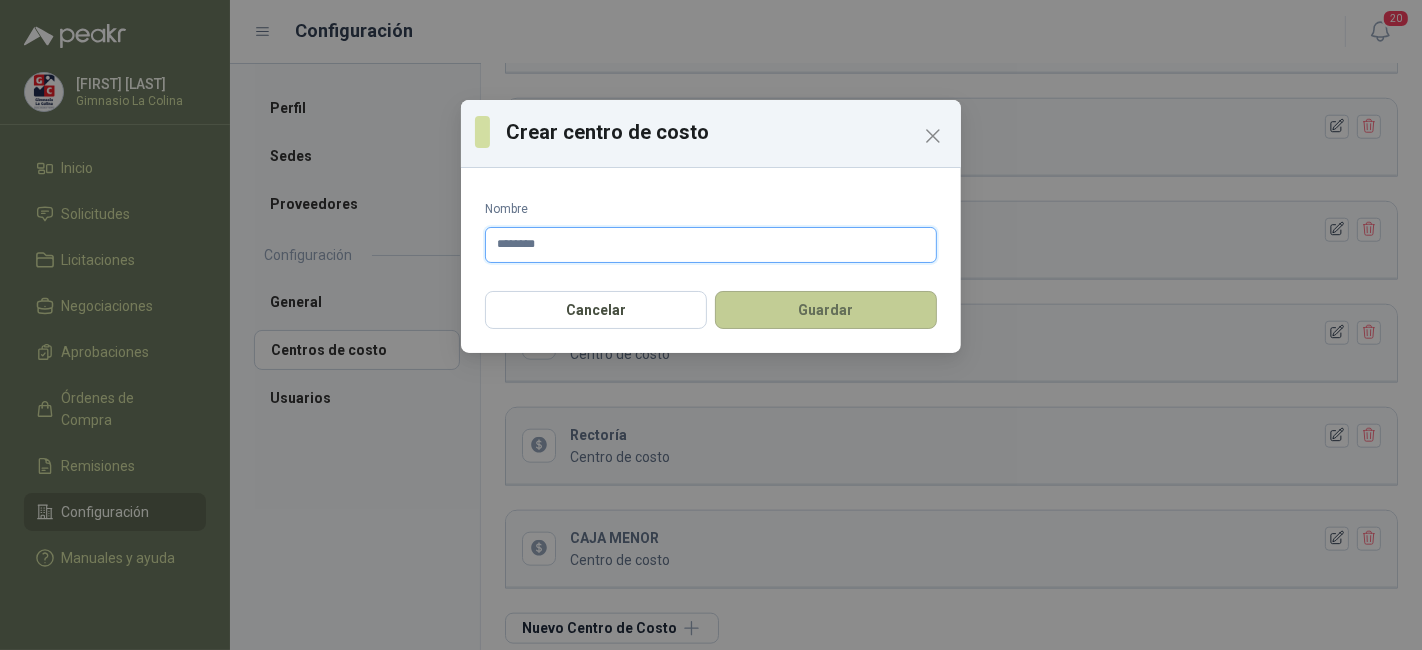 type on "********" 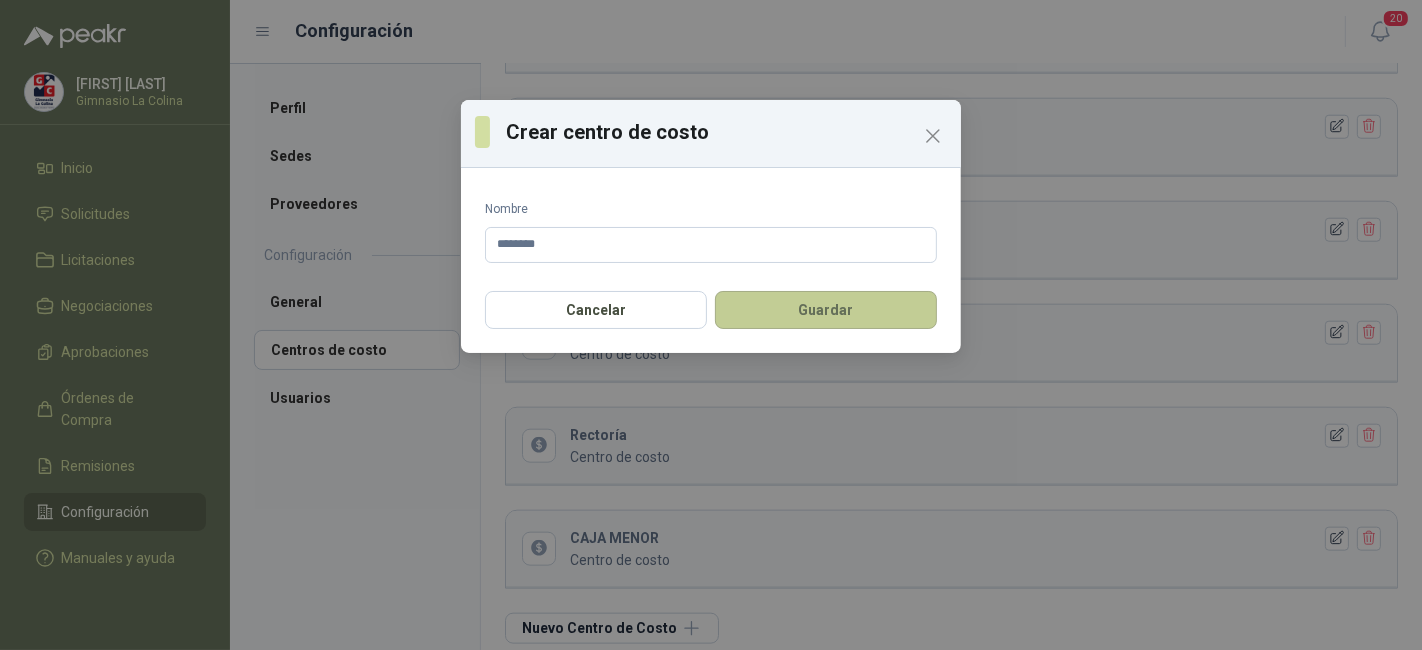 click on "Guardar" at bounding box center (826, 310) 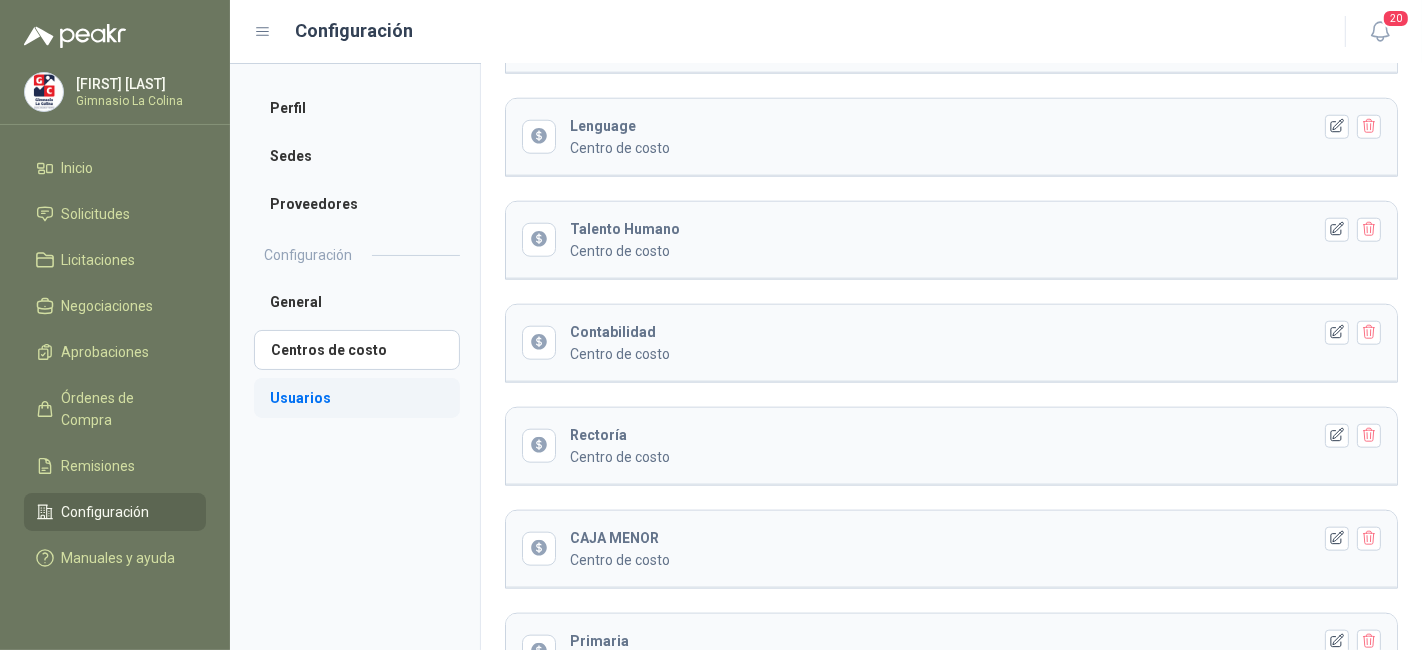 click on "Usuarios" at bounding box center (357, 398) 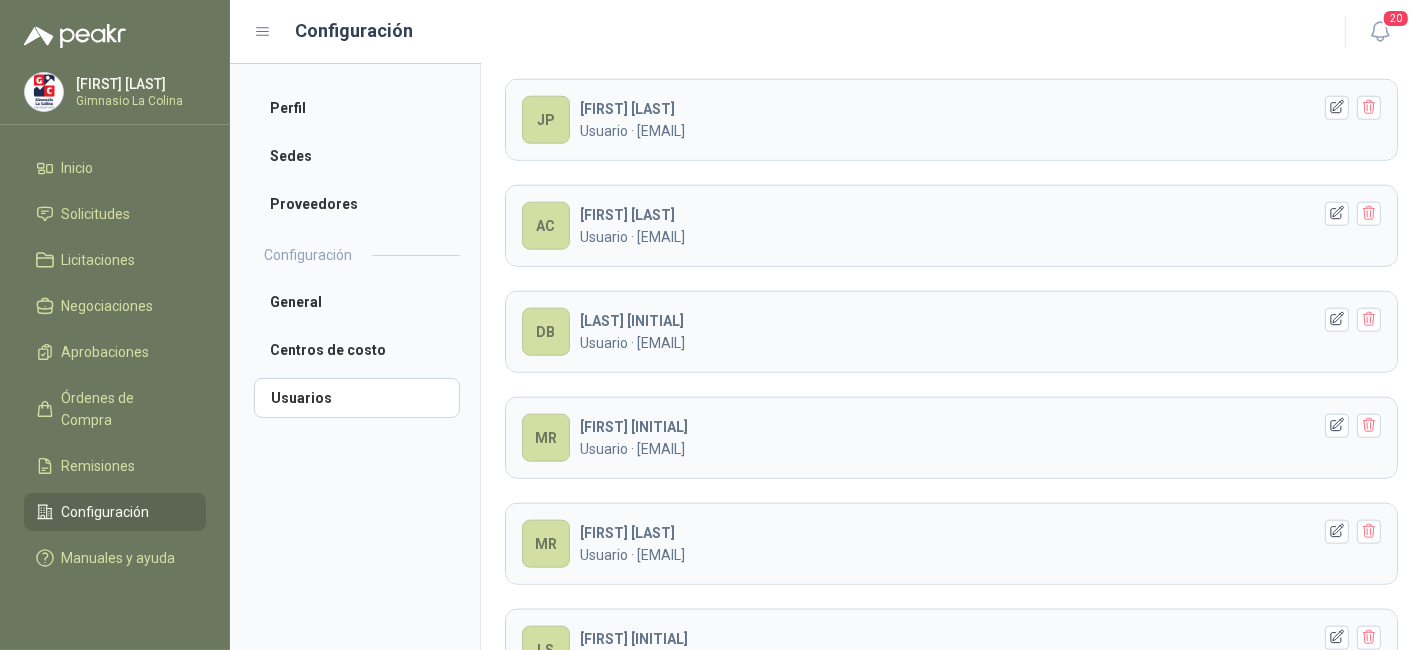 scroll, scrollTop: 1989, scrollLeft: 0, axis: vertical 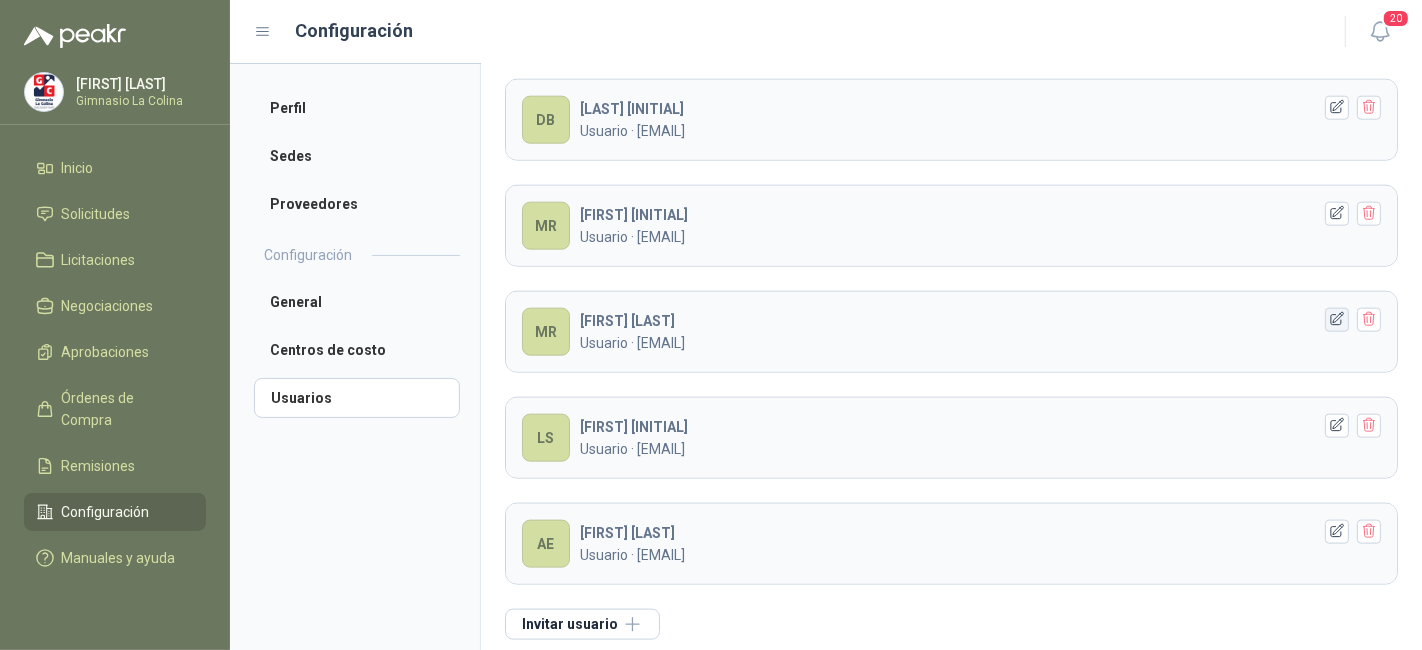 click 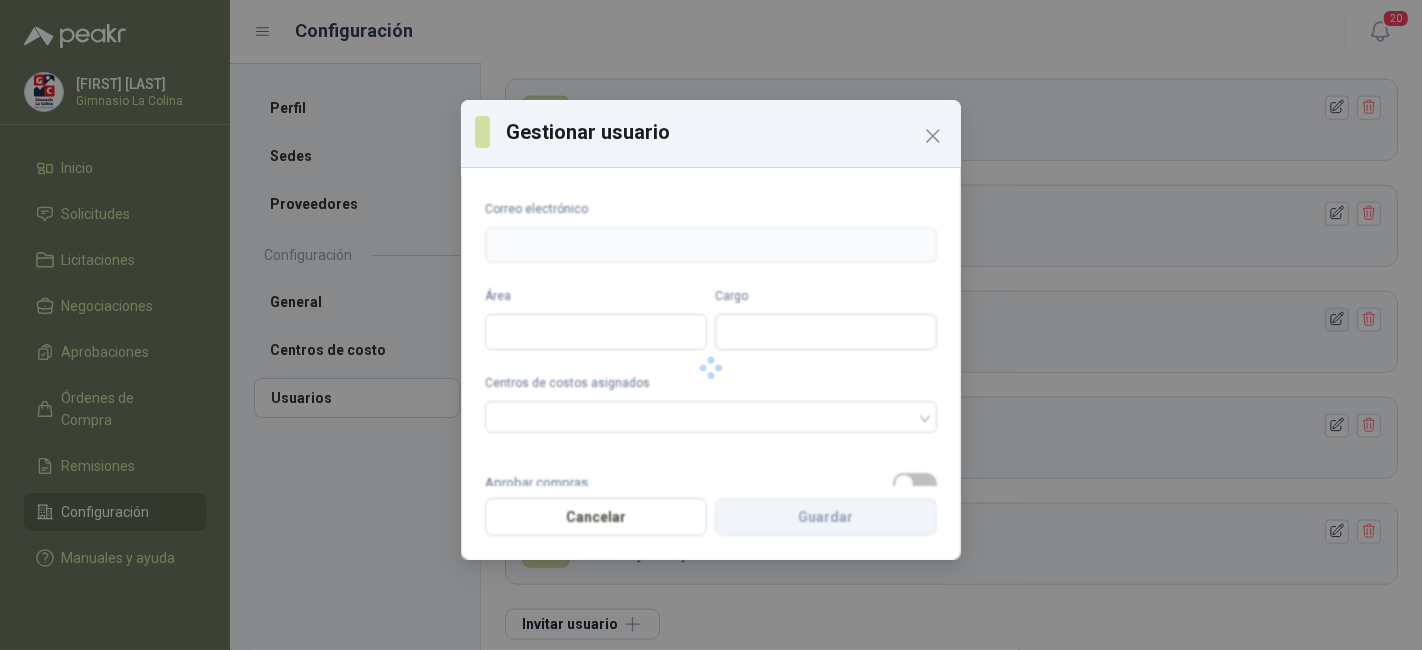 type on "**********" 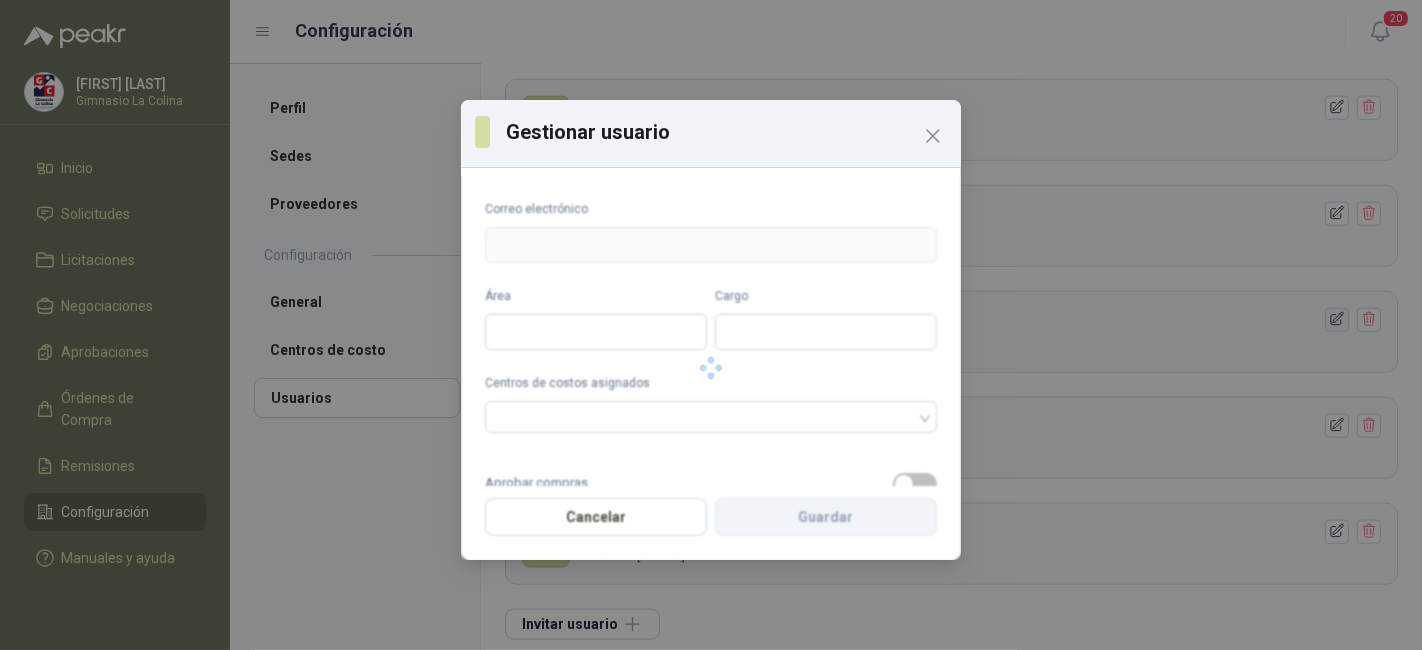 type on "**********" 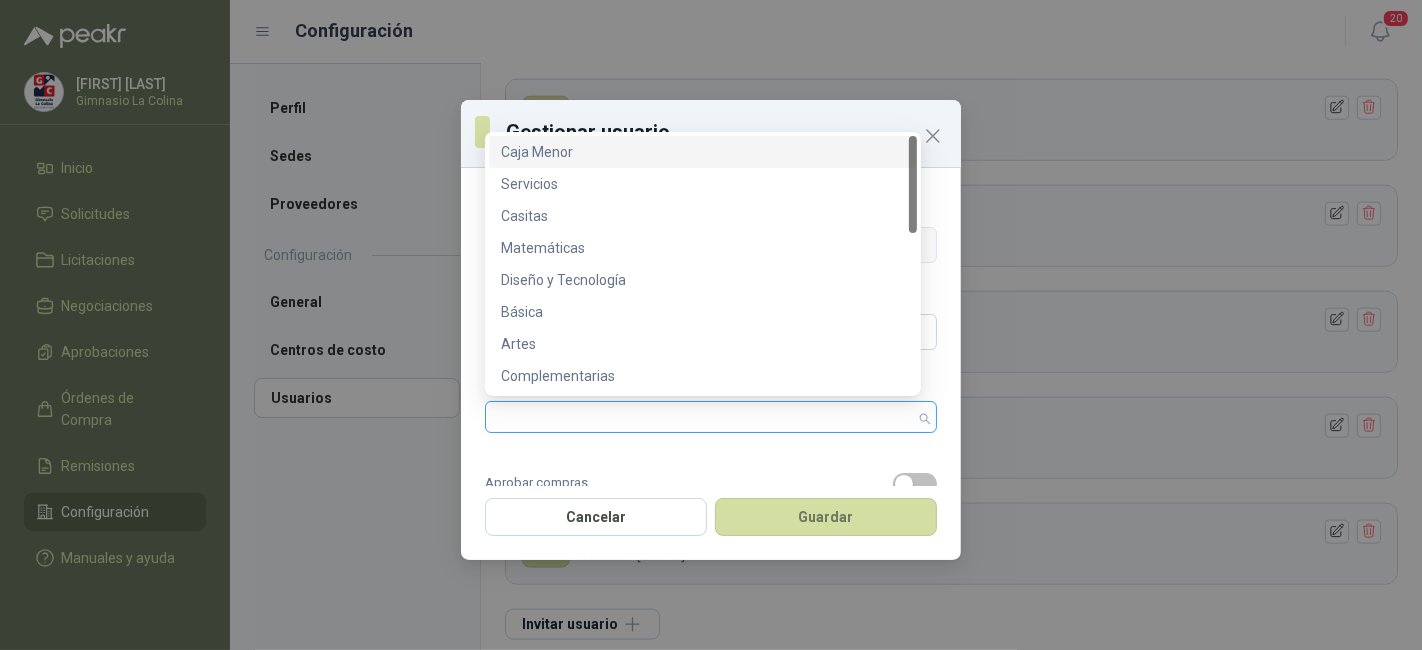 click at bounding box center [700, 417] 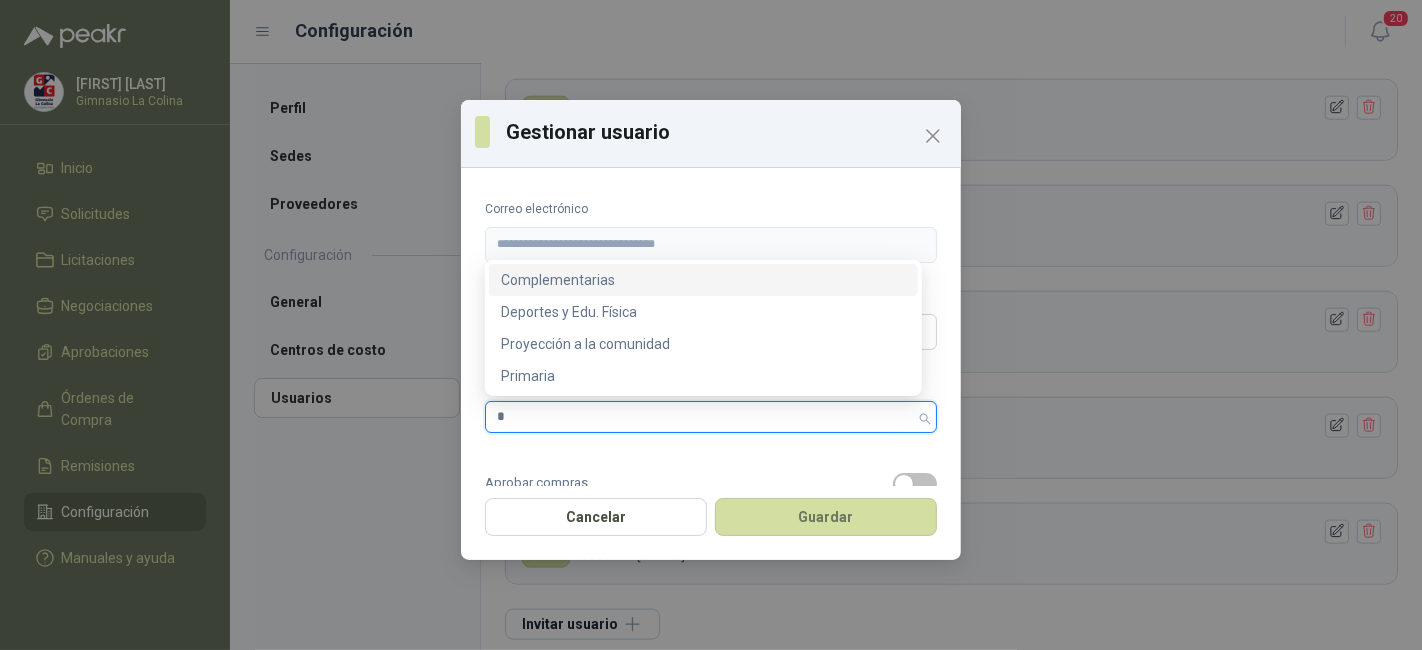 type on "**" 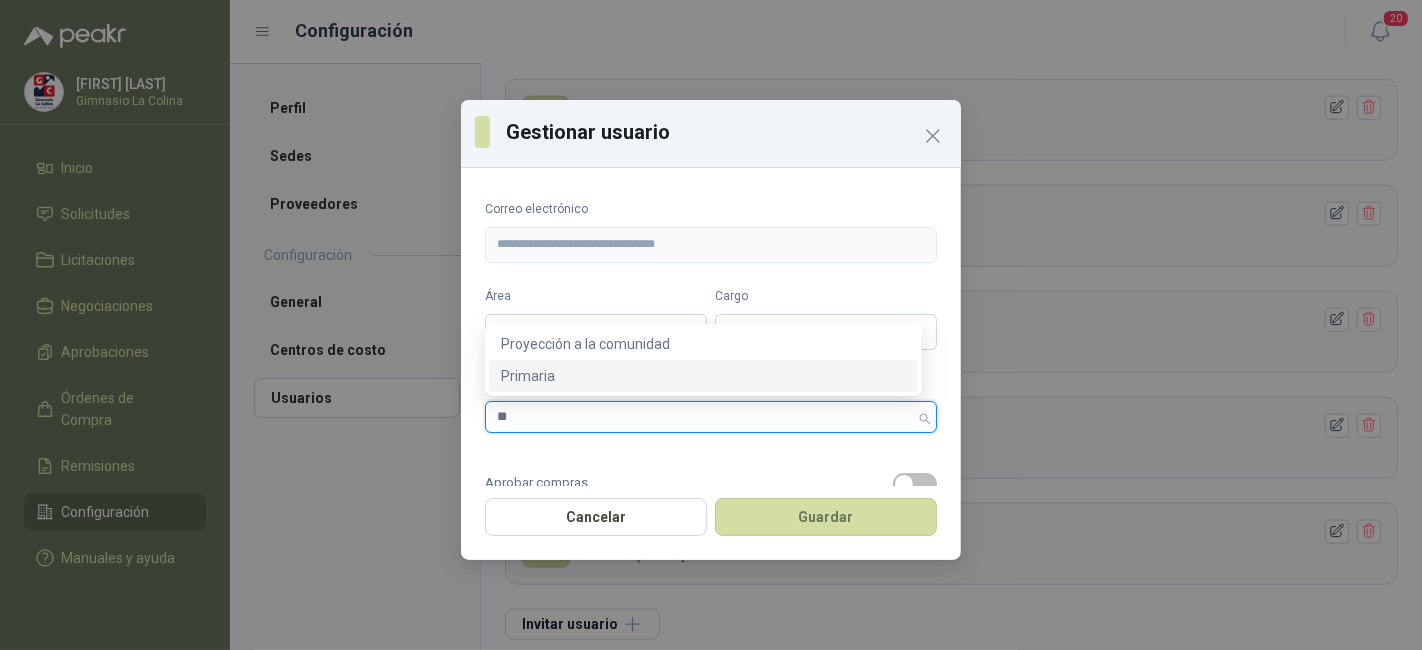click on "Primaria" at bounding box center (703, 376) 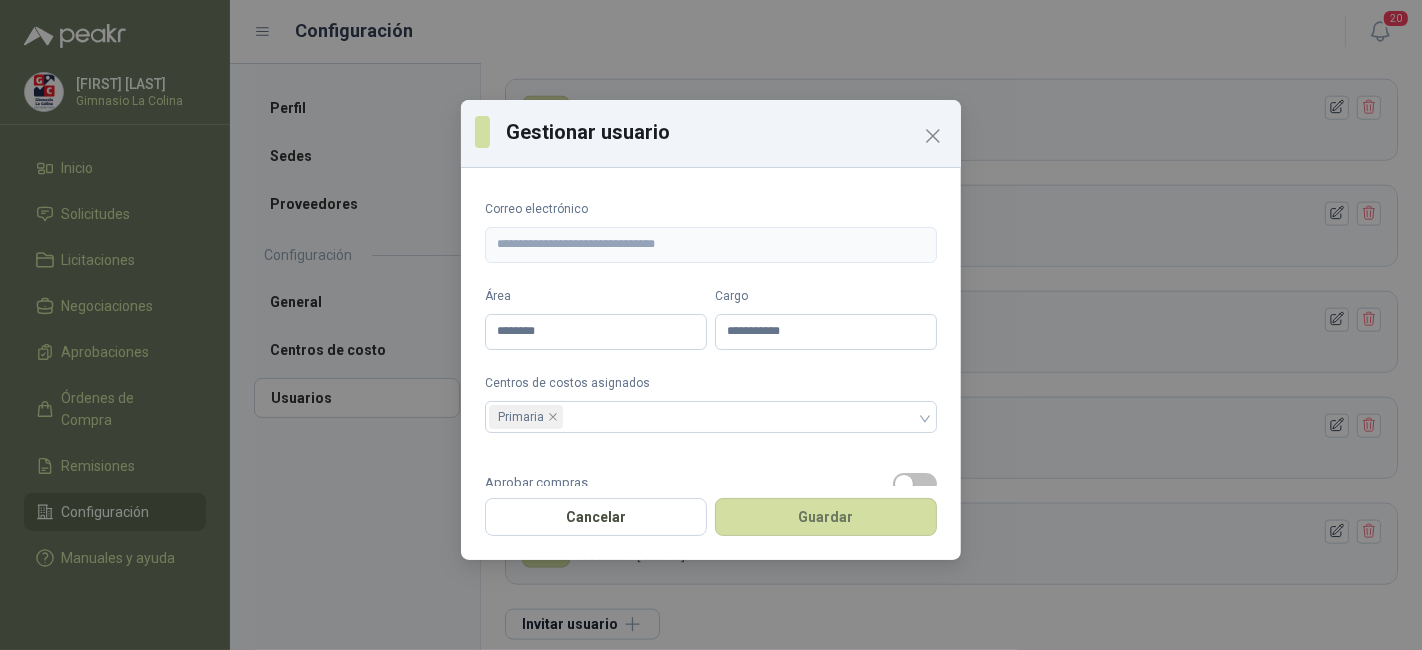 click on "Aprobar compras" at bounding box center (711, 484) 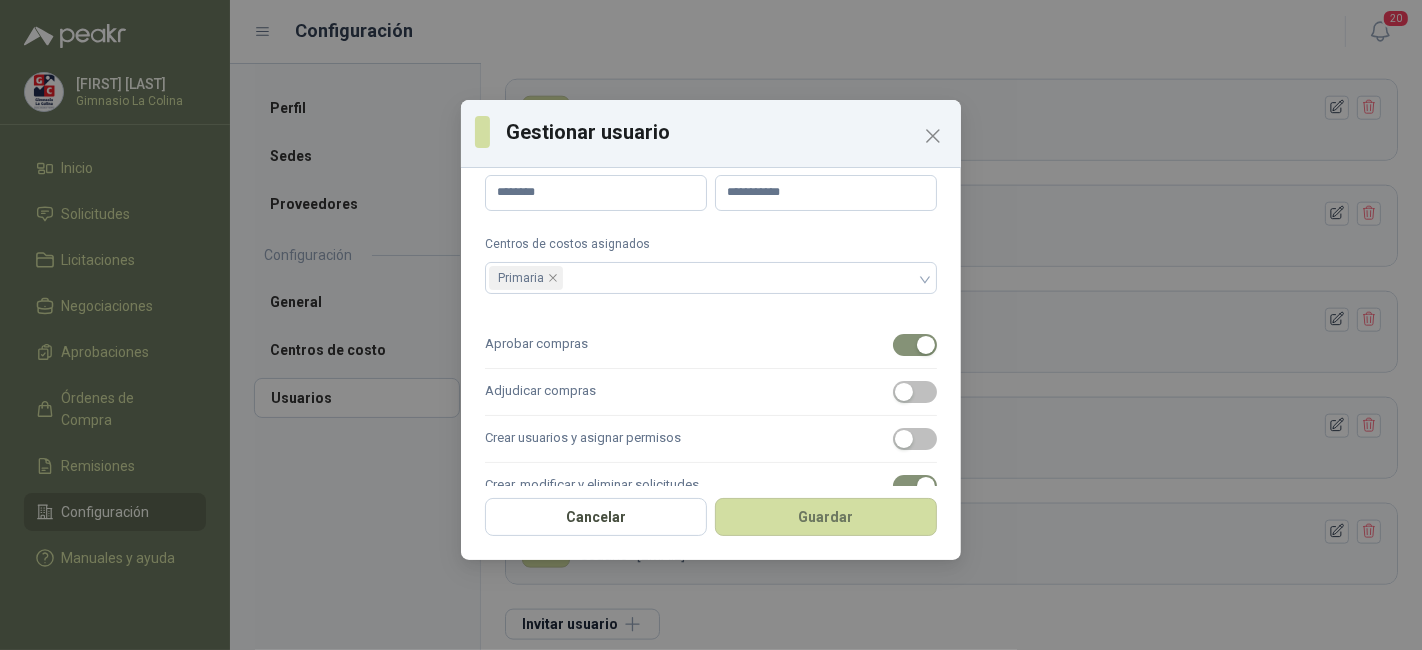 scroll, scrollTop: 141, scrollLeft: 0, axis: vertical 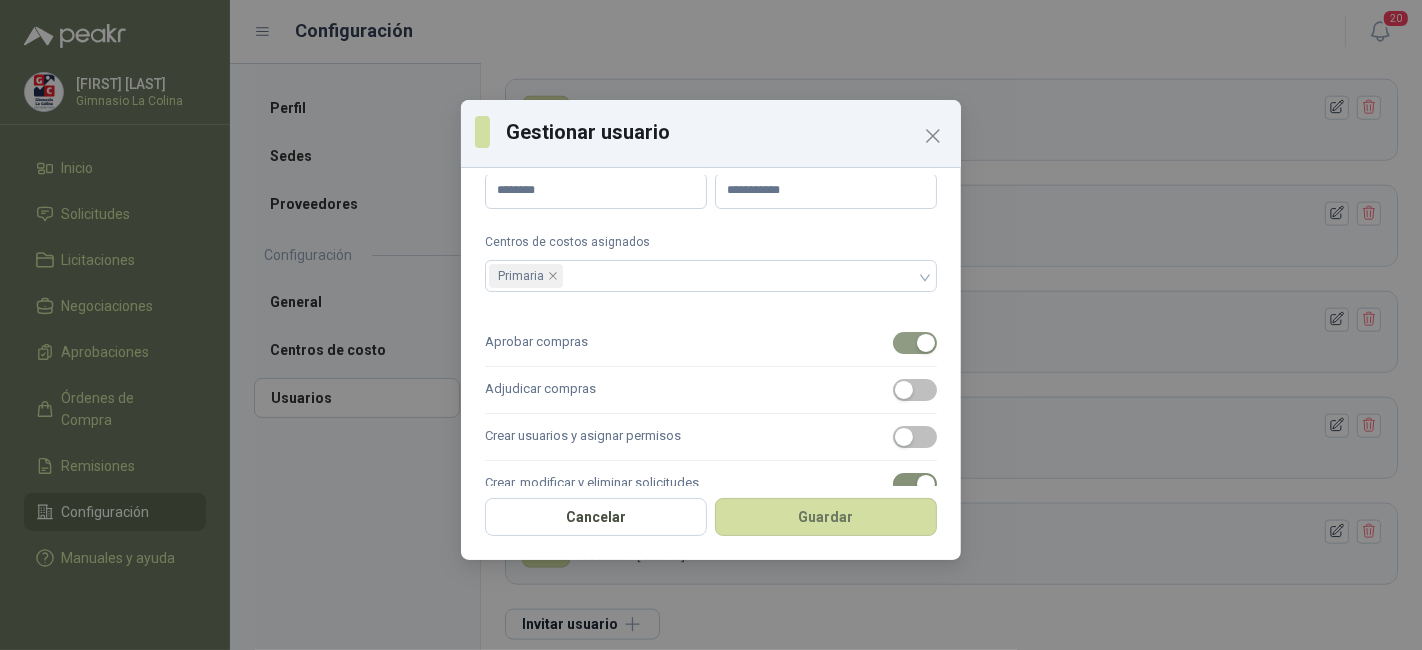 click at bounding box center (915, 343) 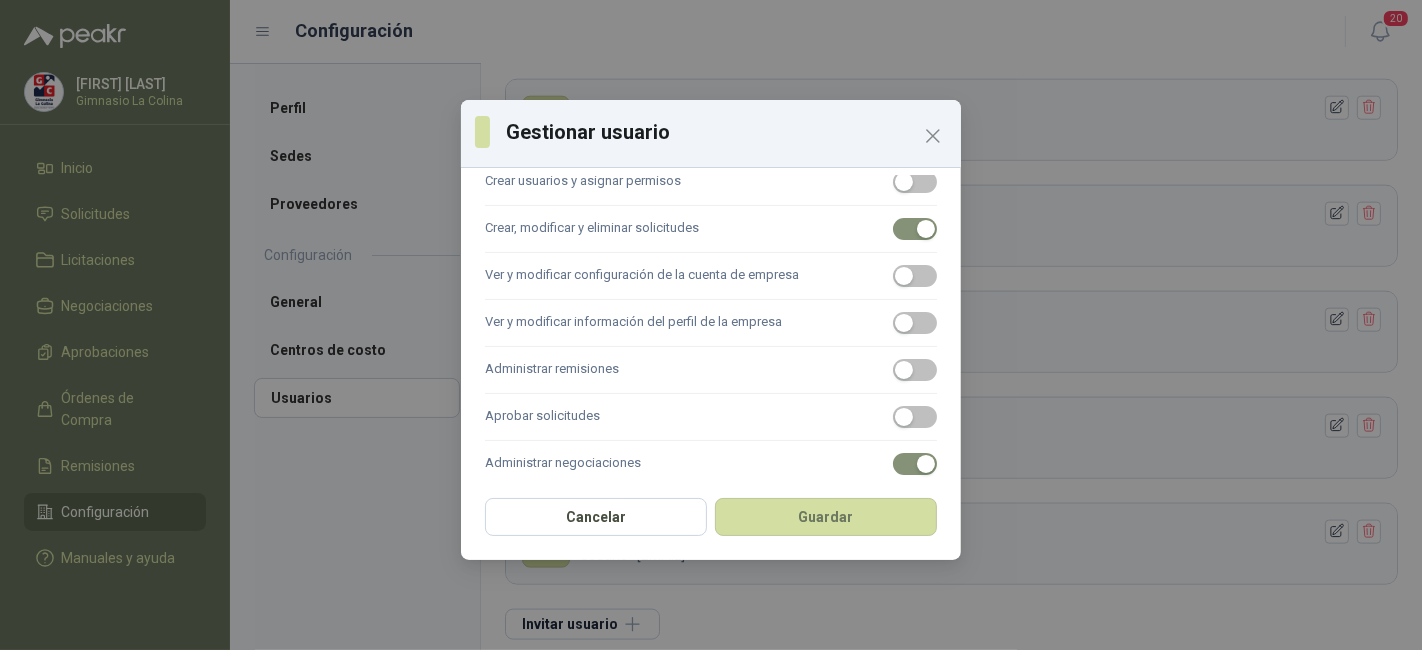 scroll, scrollTop: 399, scrollLeft: 0, axis: vertical 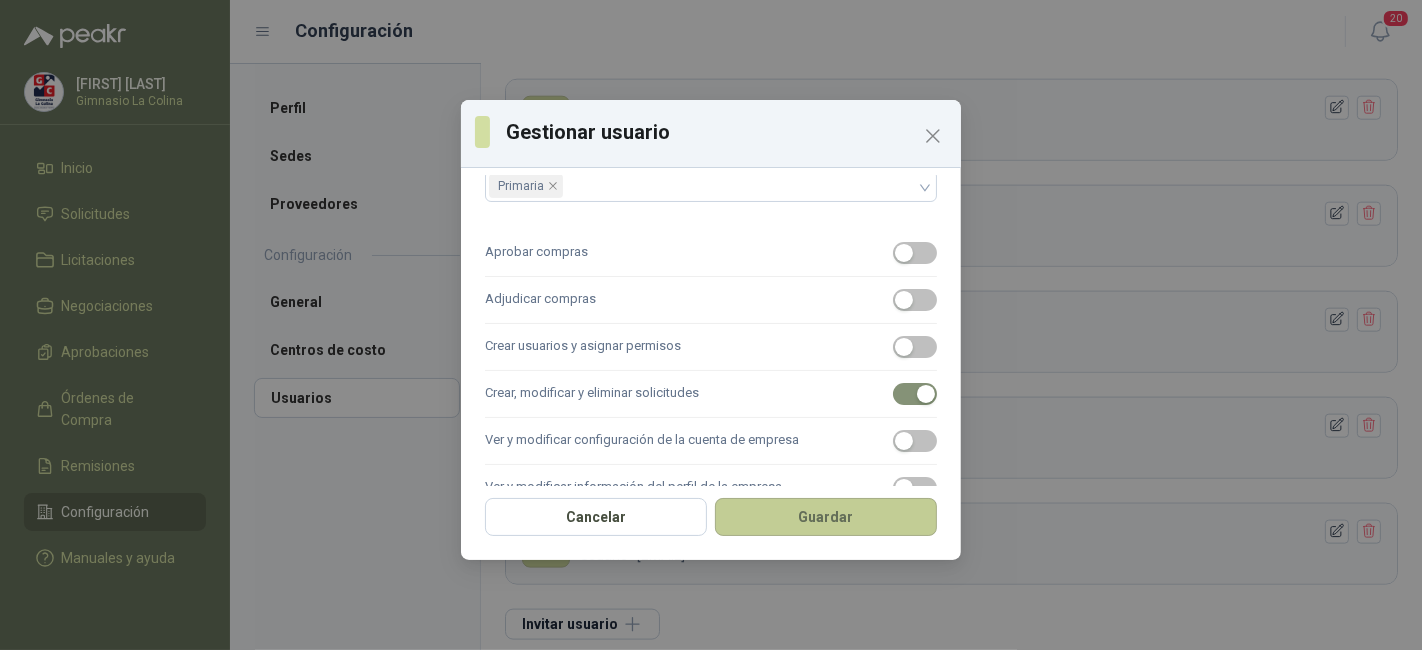 click on "Guardar" at bounding box center [826, 517] 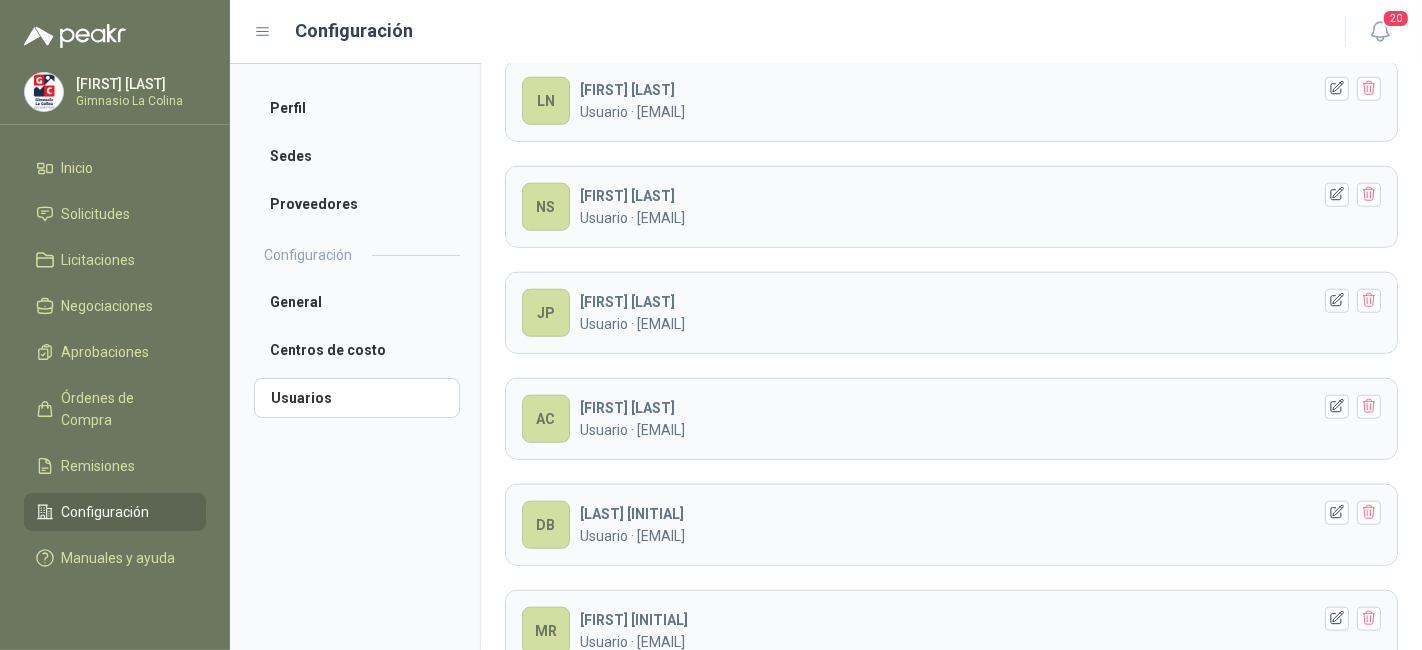 scroll, scrollTop: 1582, scrollLeft: 0, axis: vertical 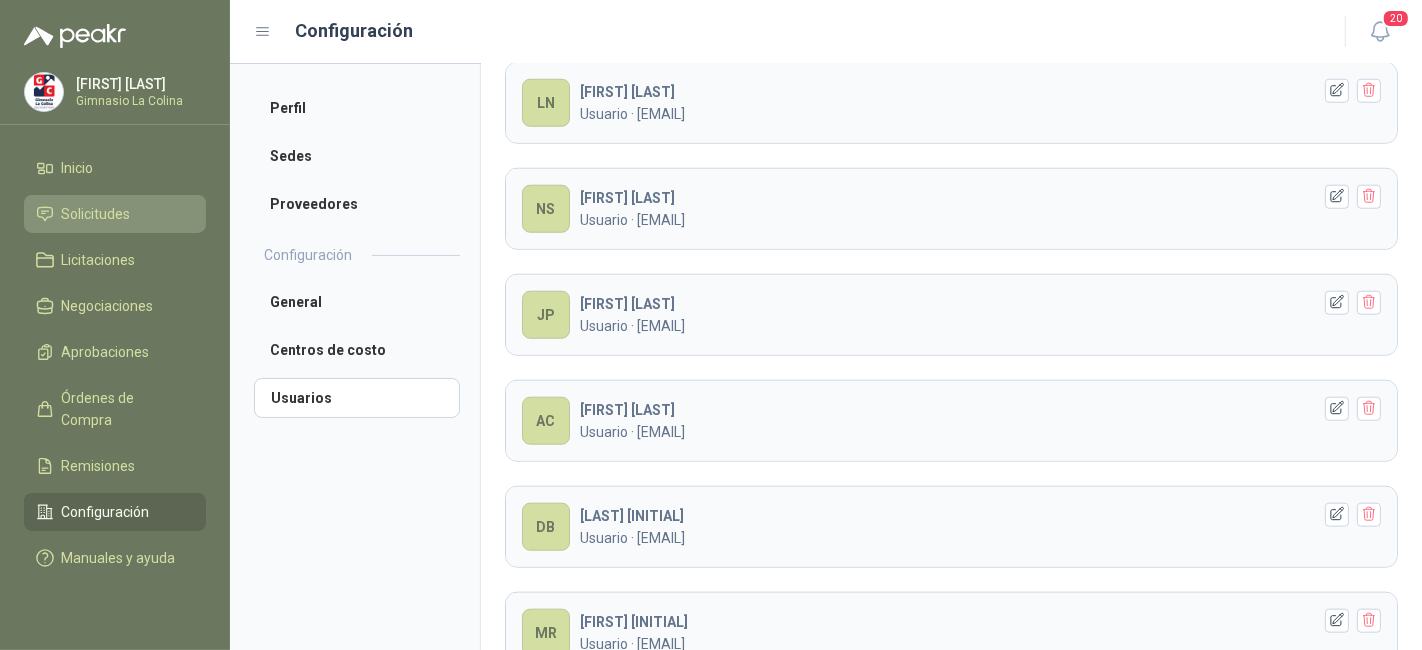 click on "Solicitudes" at bounding box center [96, 214] 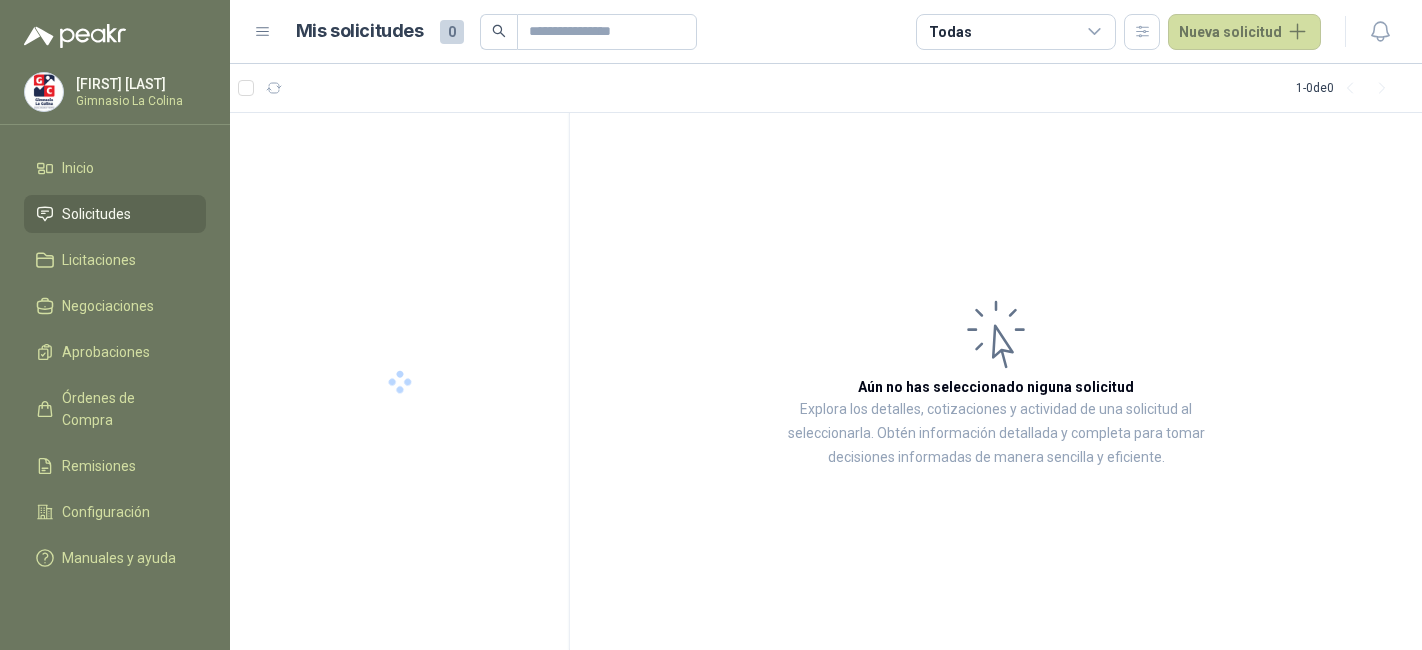 scroll, scrollTop: 0, scrollLeft: 0, axis: both 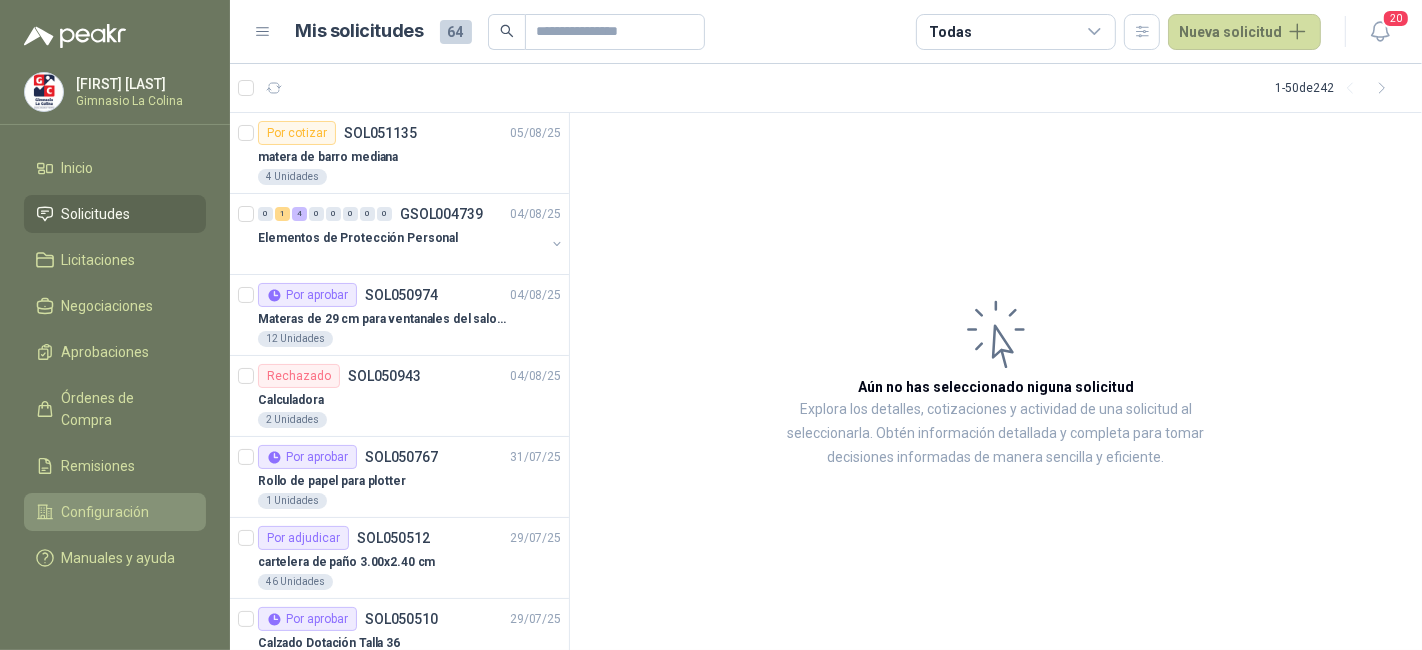 click on "Configuración" at bounding box center [106, 512] 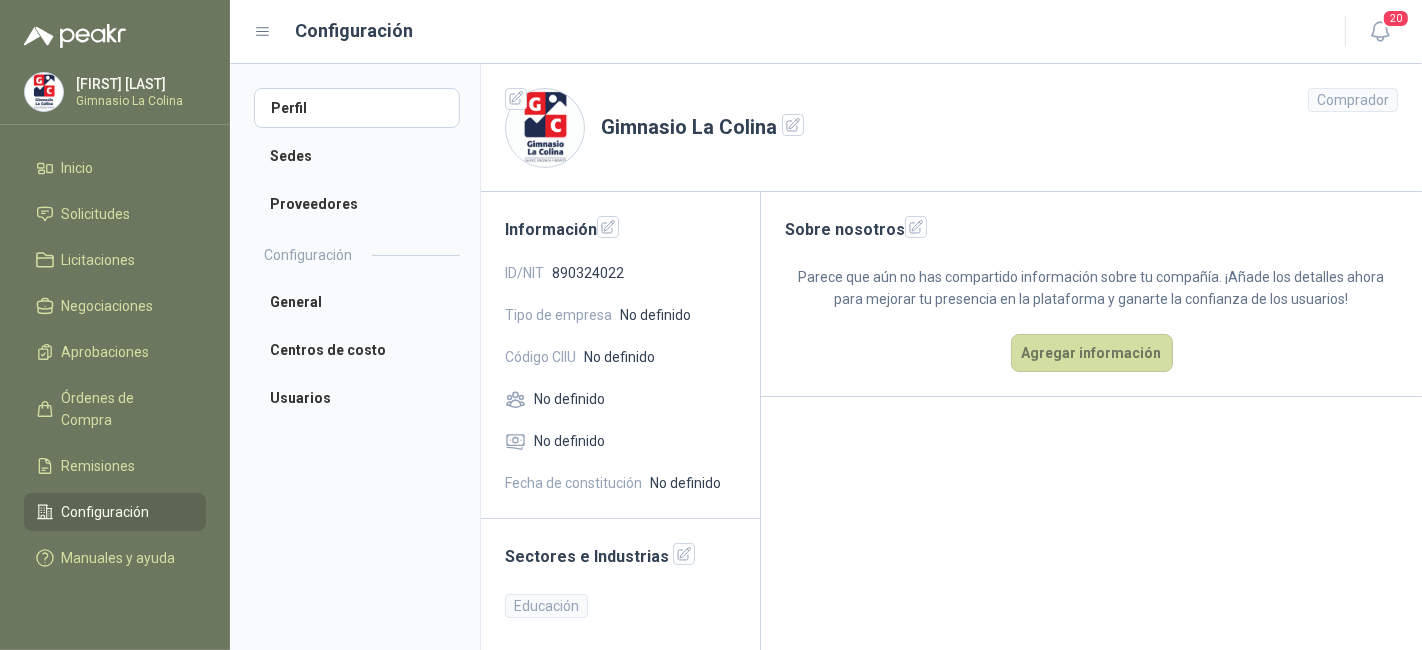 scroll, scrollTop: 2, scrollLeft: 0, axis: vertical 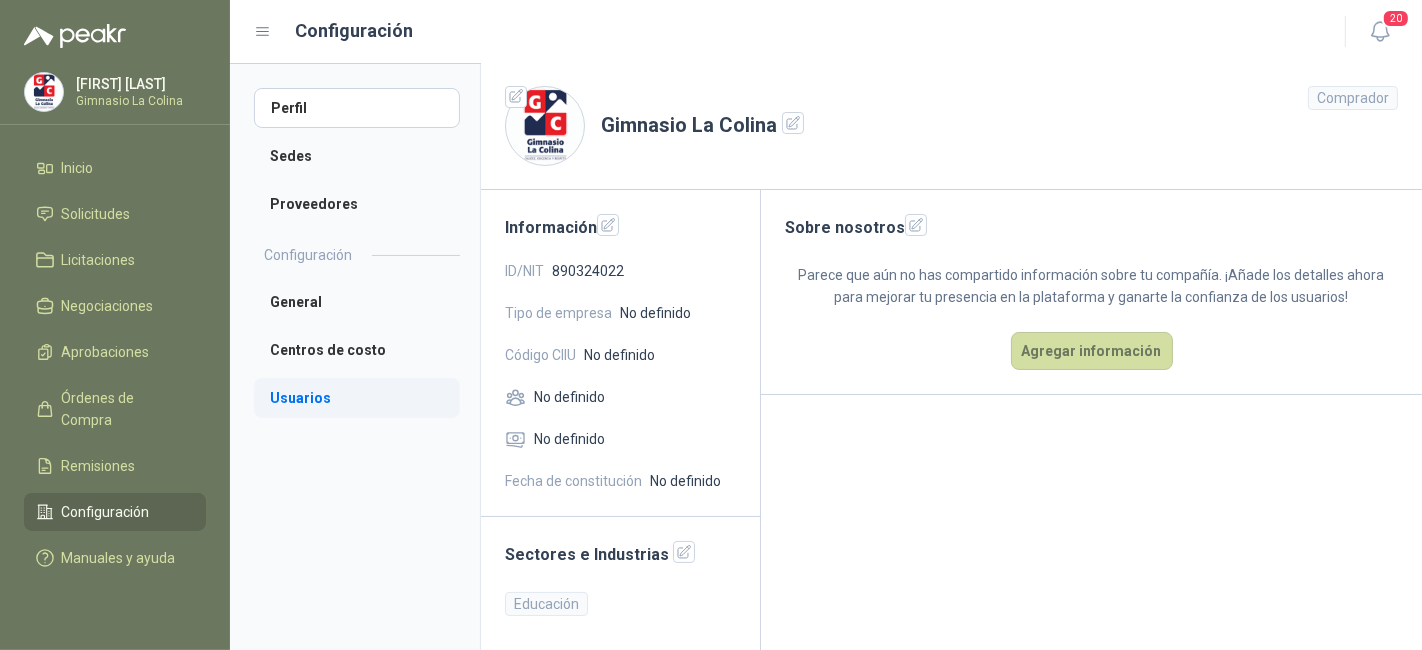 click on "Usuarios" at bounding box center (357, 398) 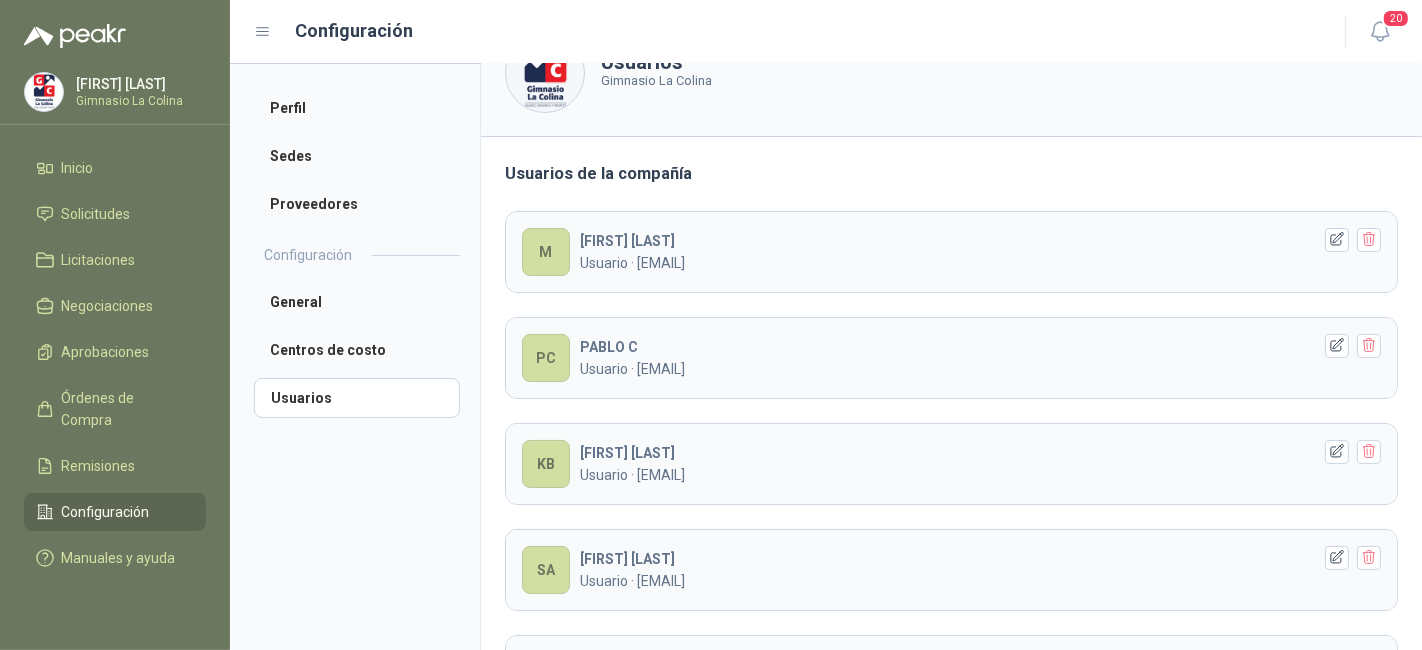 scroll, scrollTop: 0, scrollLeft: 0, axis: both 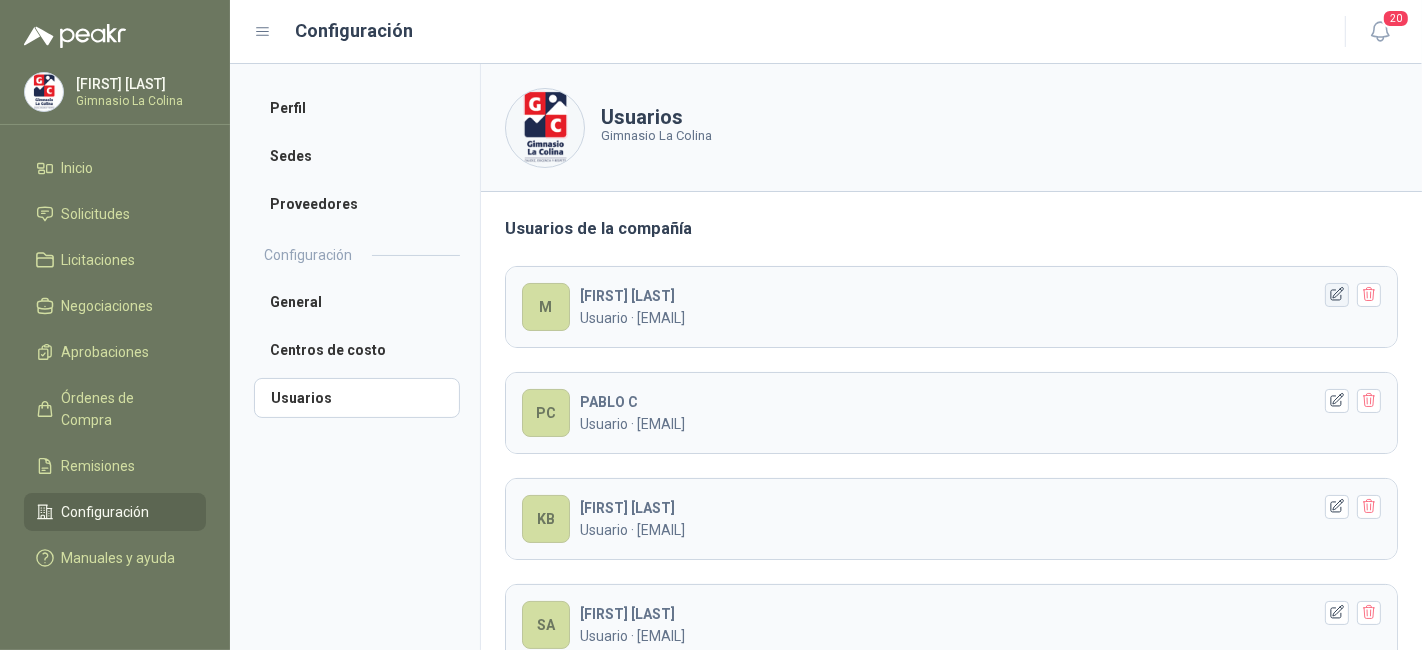 click 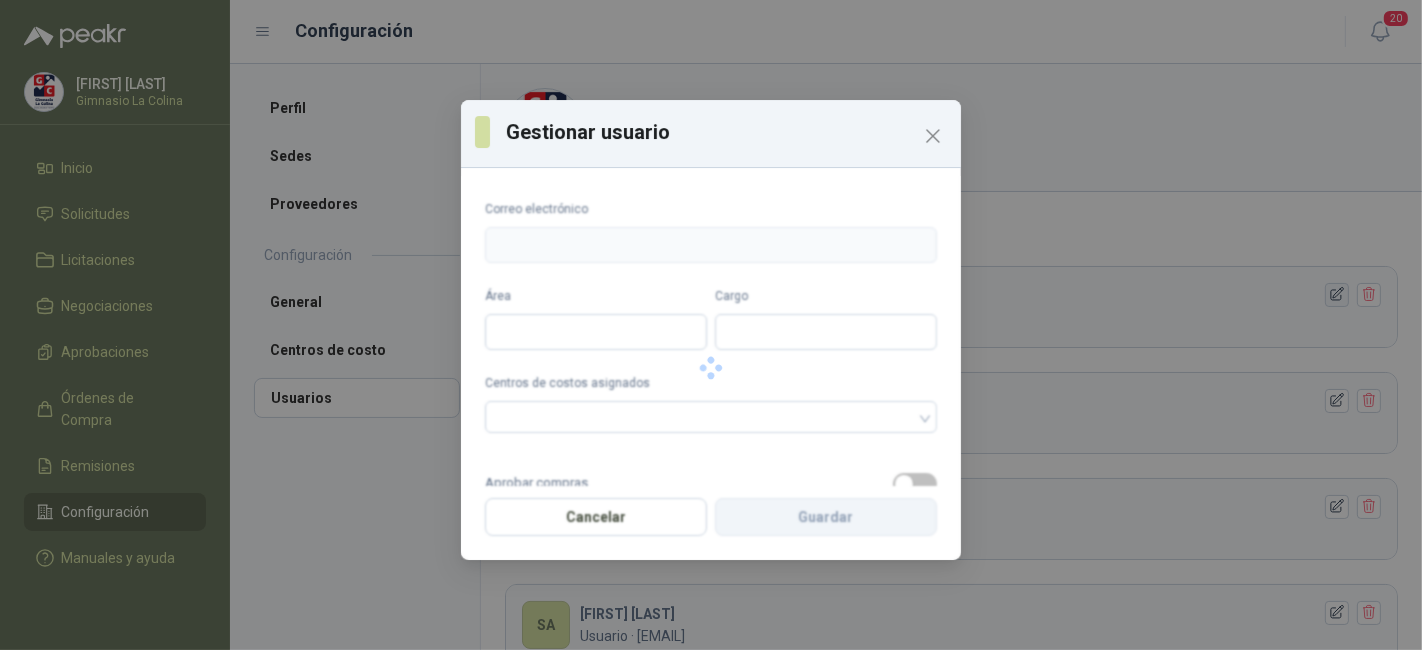 type on "**********" 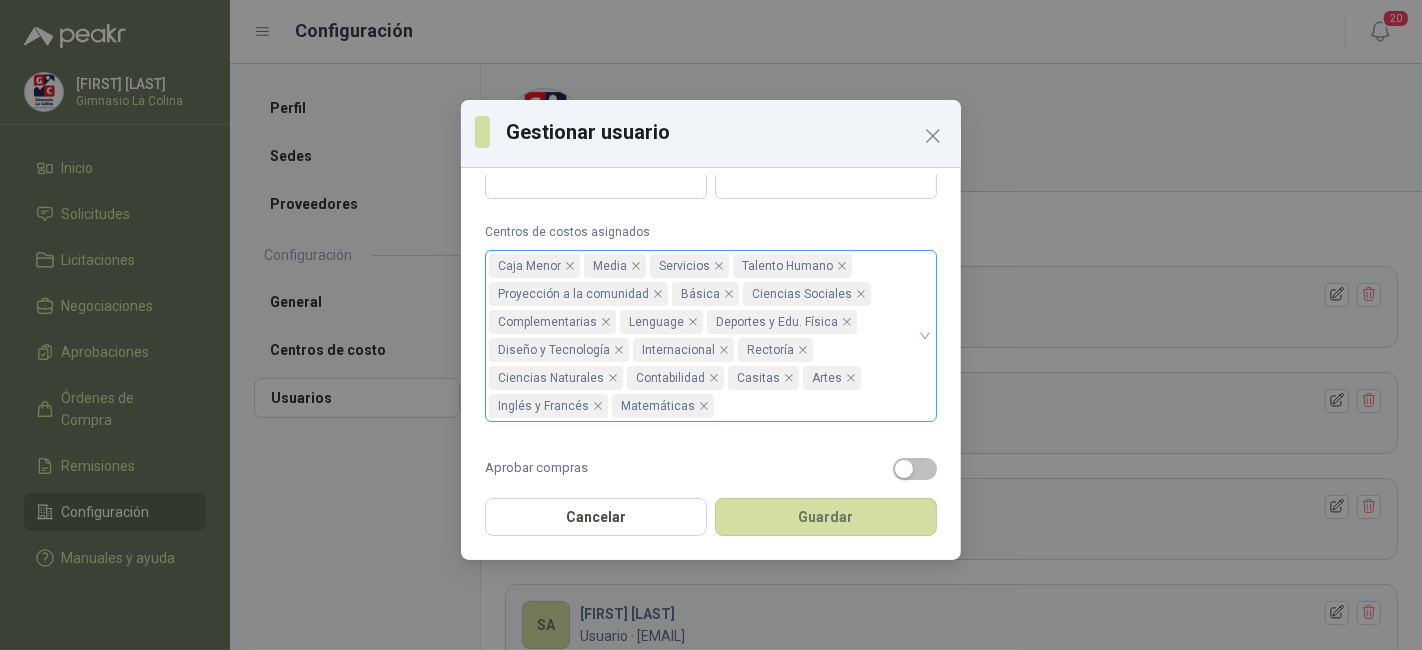 scroll, scrollTop: 152, scrollLeft: 0, axis: vertical 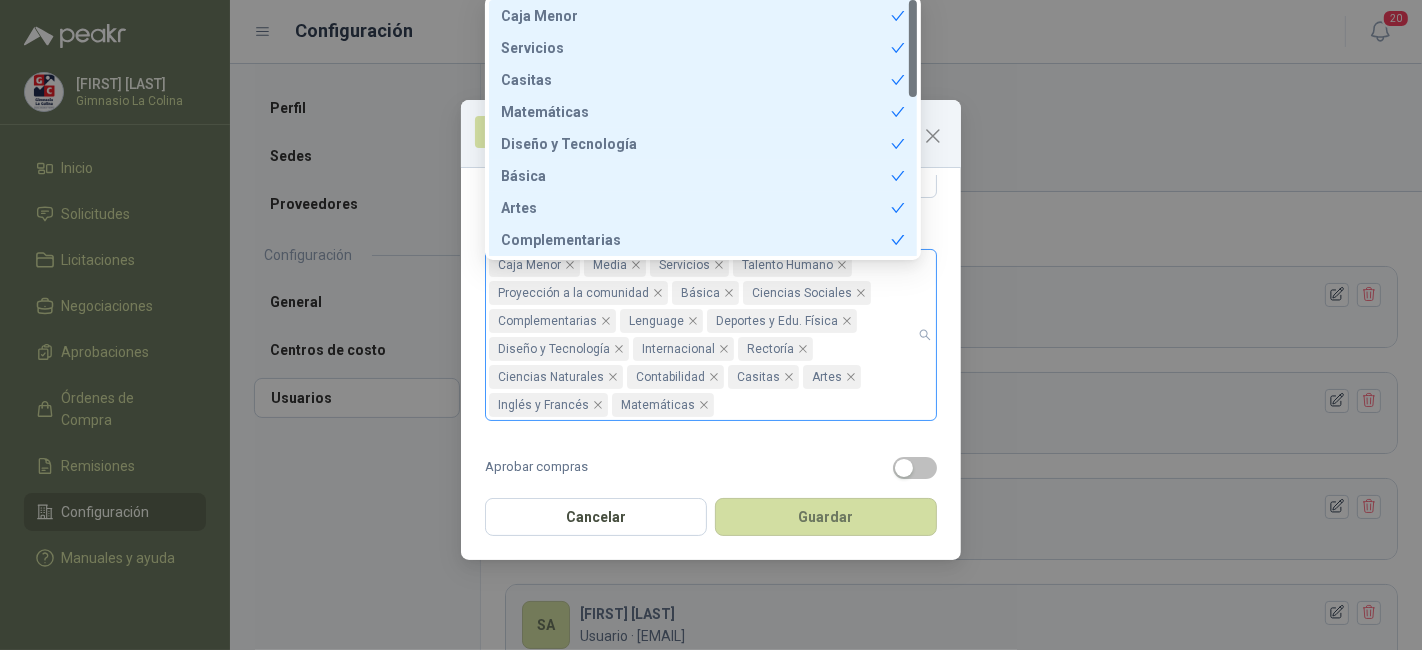 click on "Caja Menor Media Servicios Talento Humano Proyección a la comunidad Básica Ciencias Sociales Complementarias Lenguage Deportes y Edu. Física Diseño y Tecnología Internacional Rectoría Ciencias Naturales Contabilidad Casitas Artes Inglés y Francés Matemáticas" at bounding box center [700, 335] 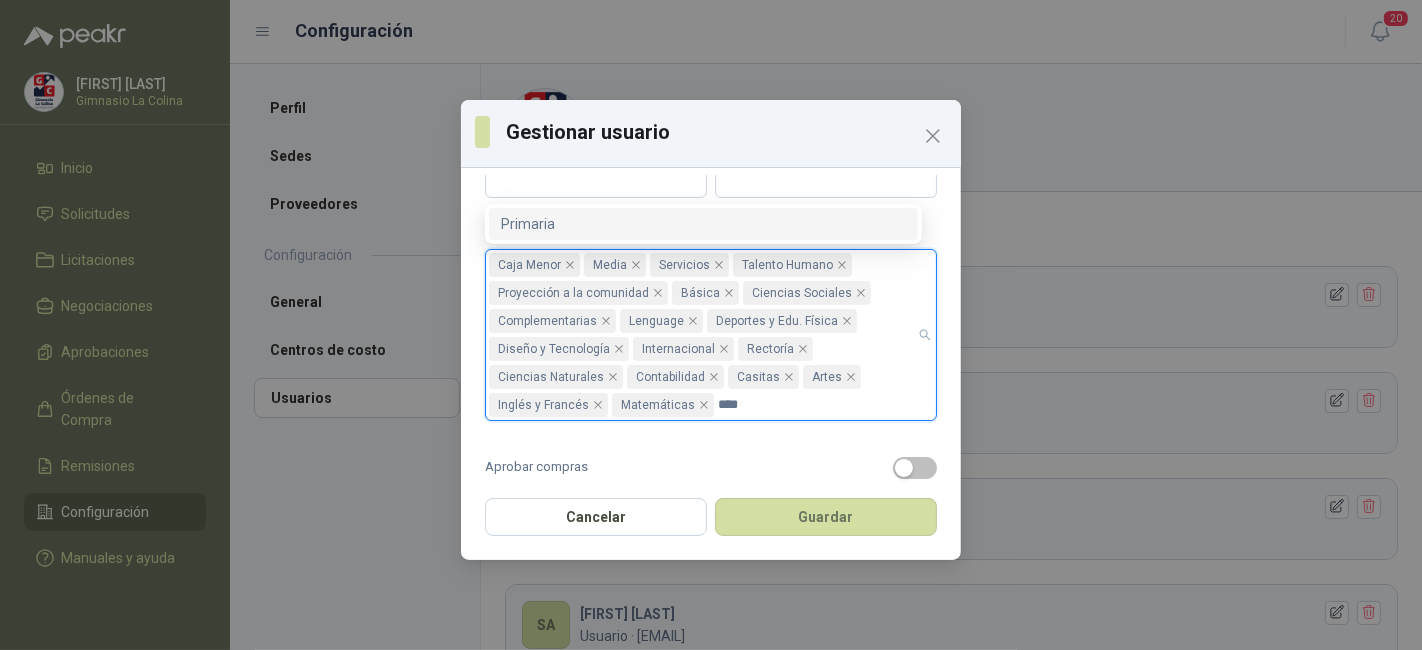 type on "*****" 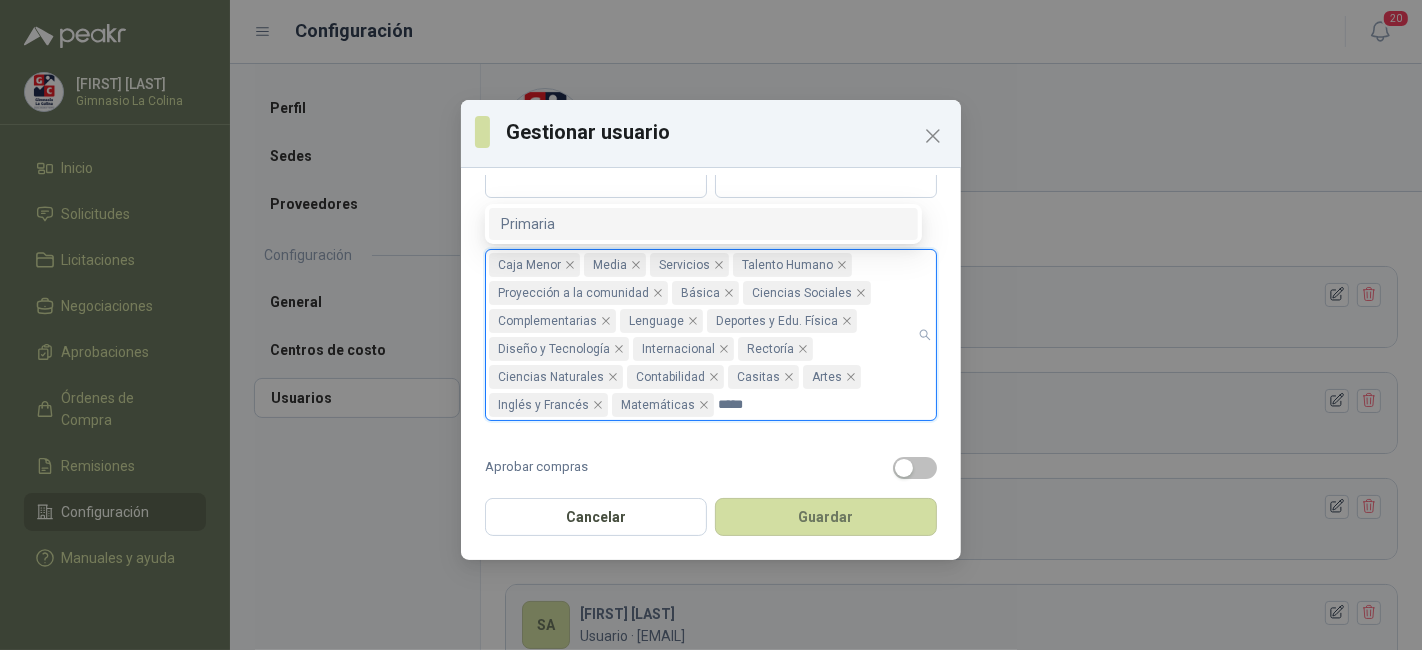 click on "Primaria" at bounding box center (703, 224) 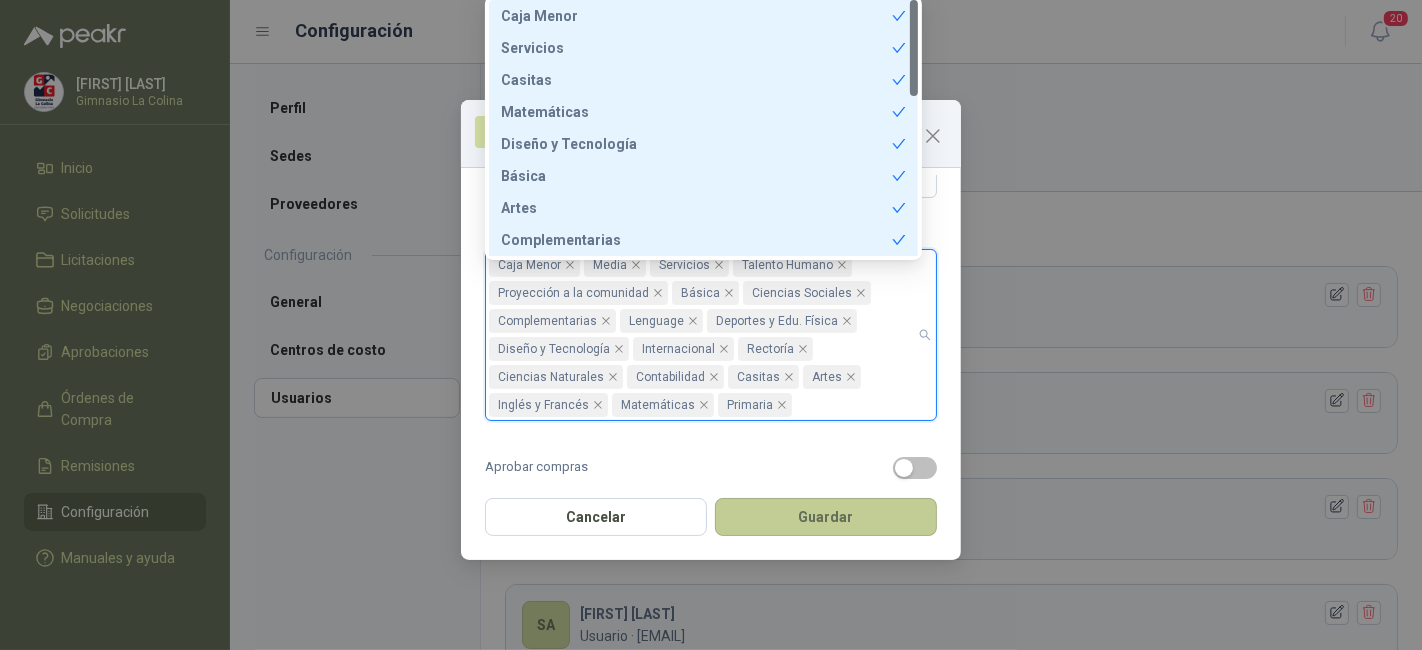 click on "Guardar" at bounding box center [826, 517] 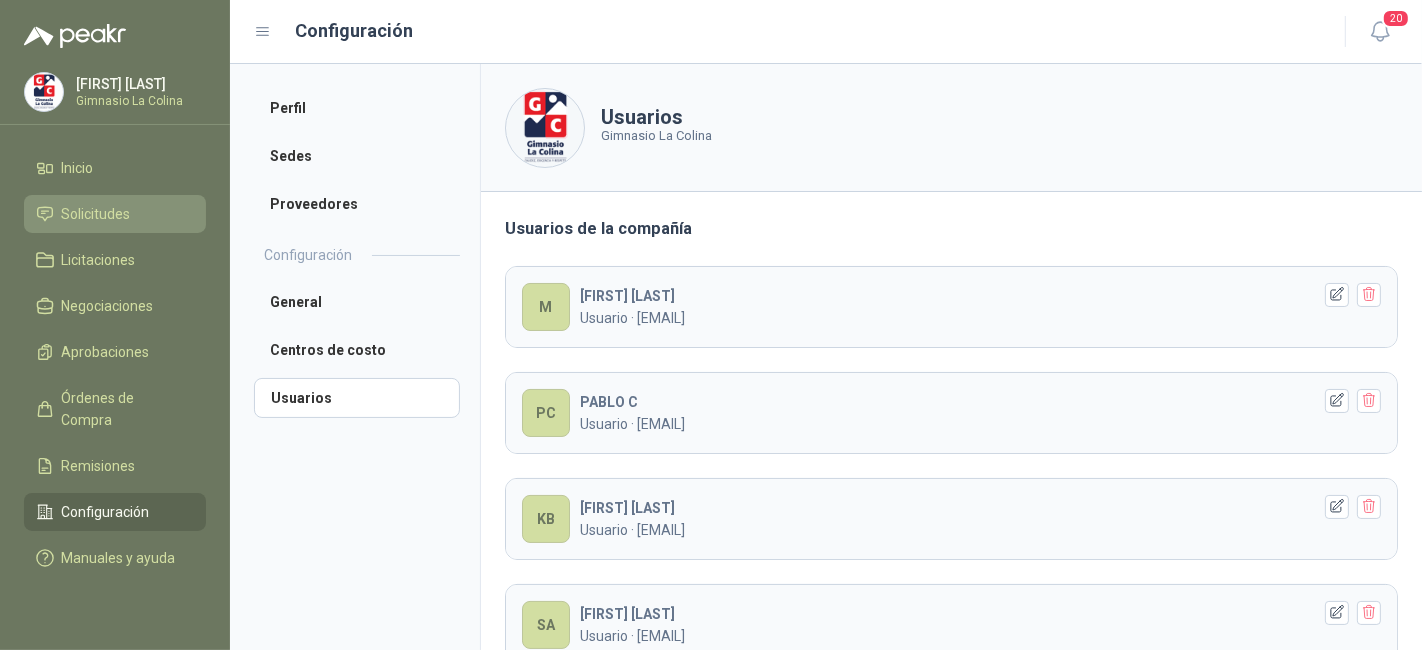 click on "Solicitudes" at bounding box center (115, 214) 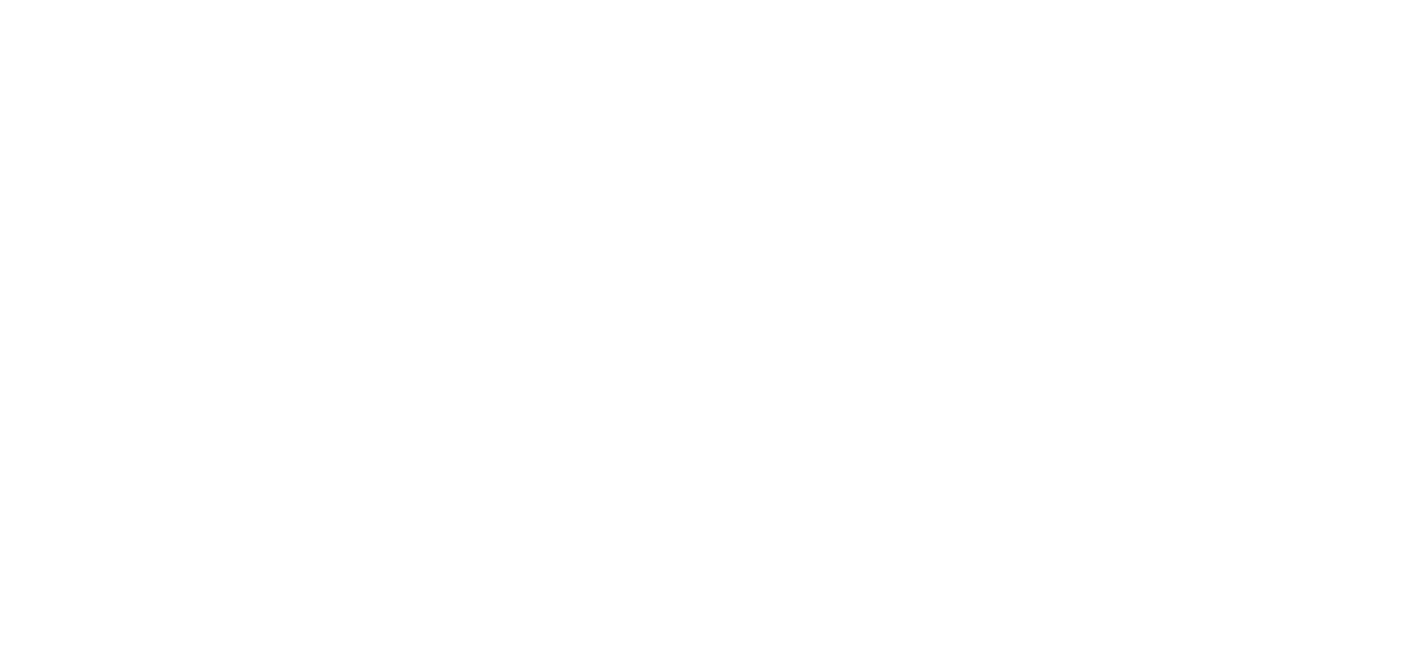 scroll, scrollTop: 0, scrollLeft: 0, axis: both 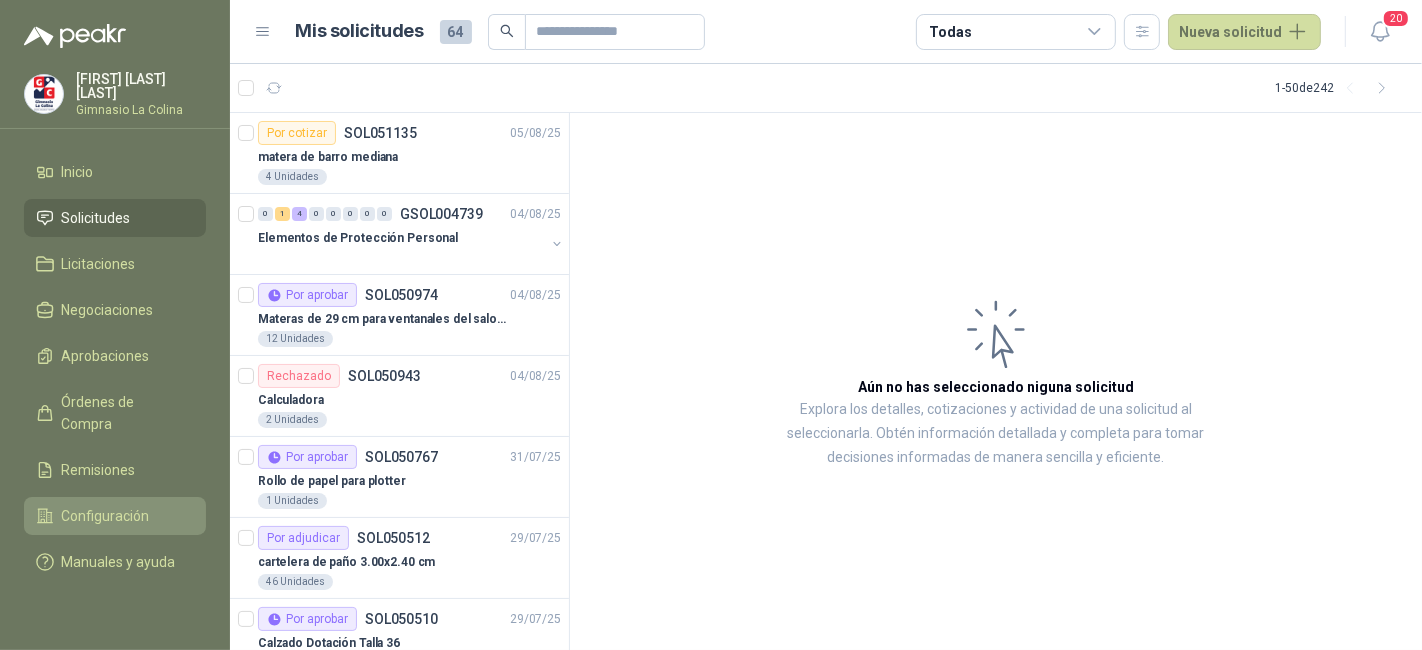 click on "Configuración" at bounding box center [106, 516] 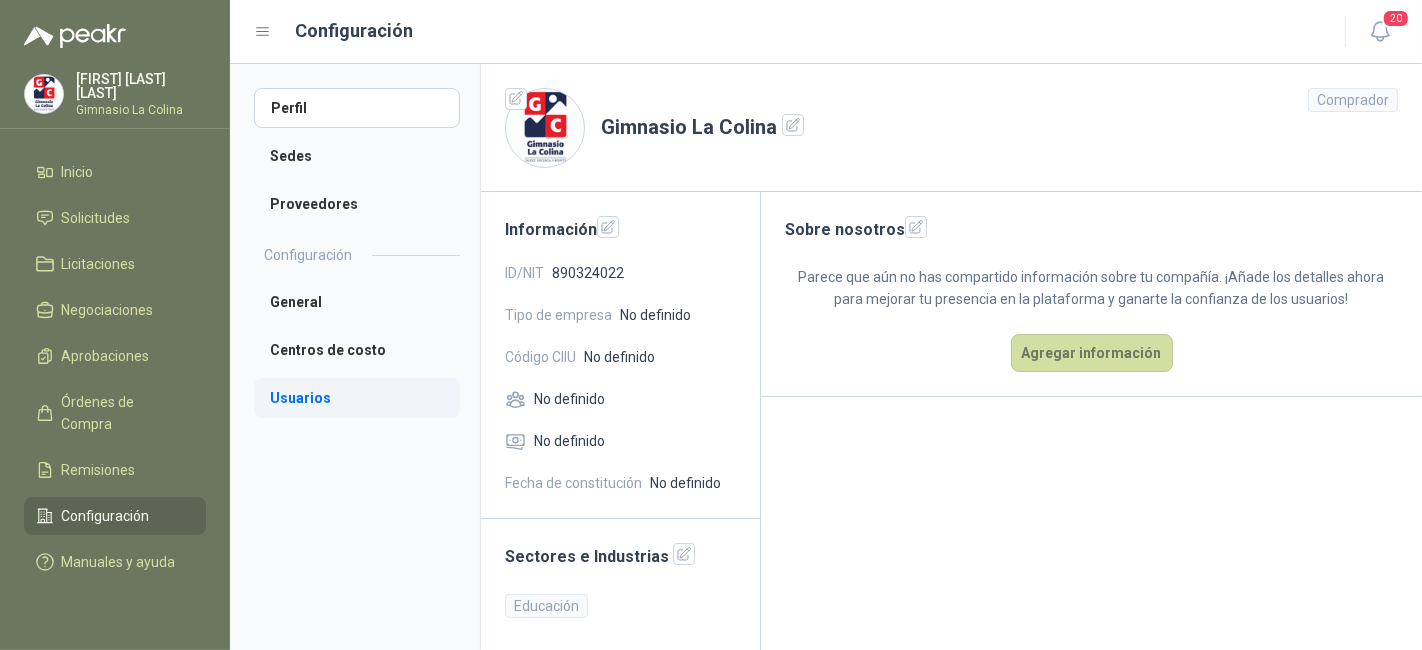 click on "Usuarios" at bounding box center (357, 398) 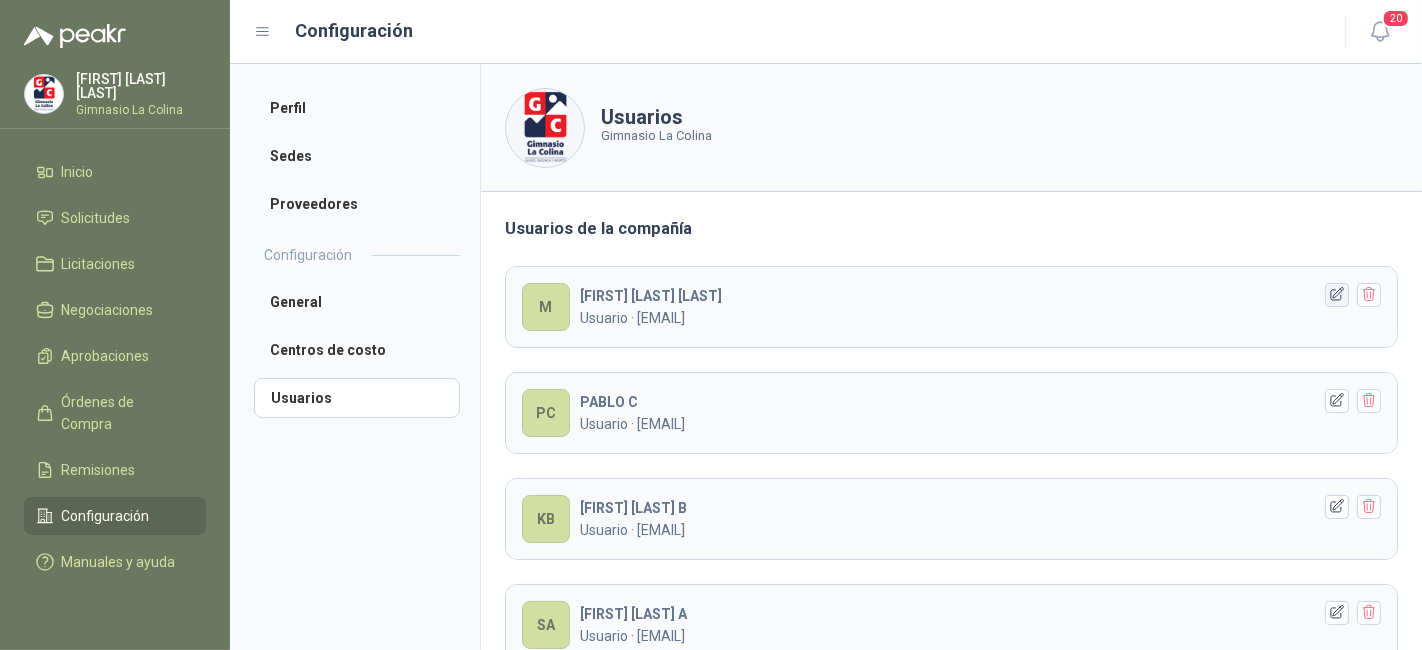 click 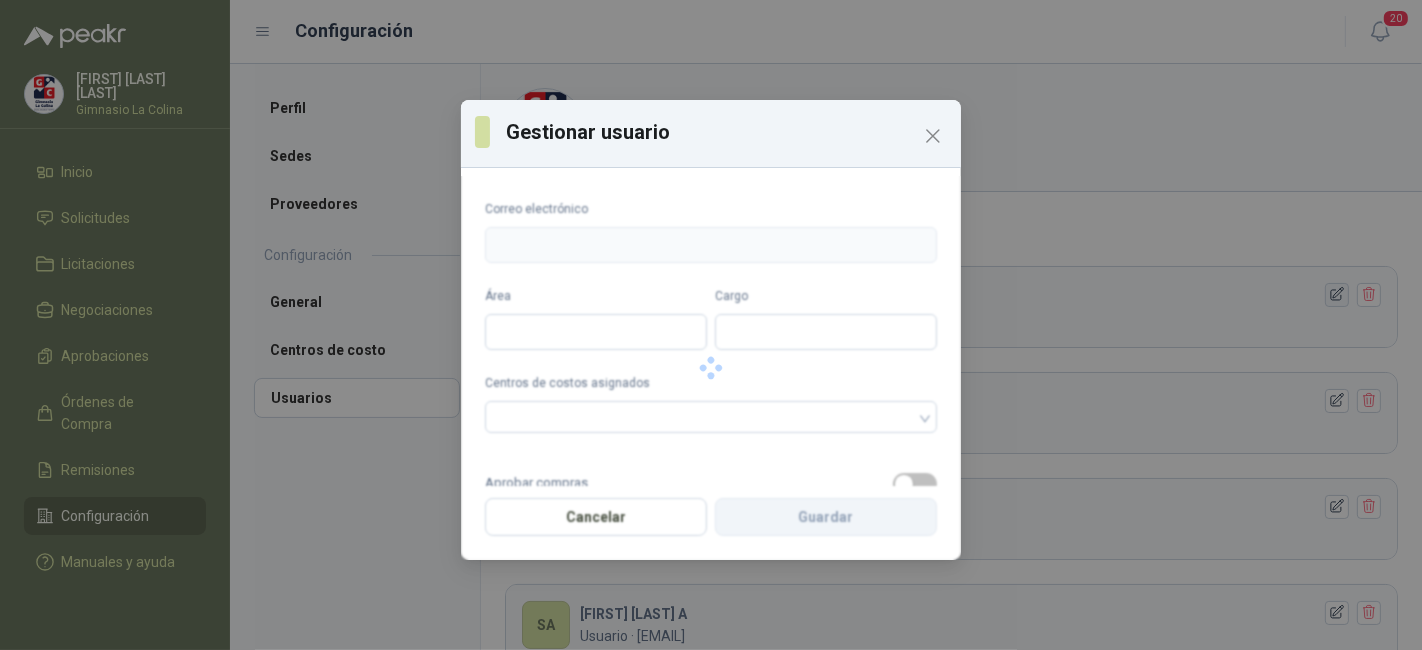 type on "**********" 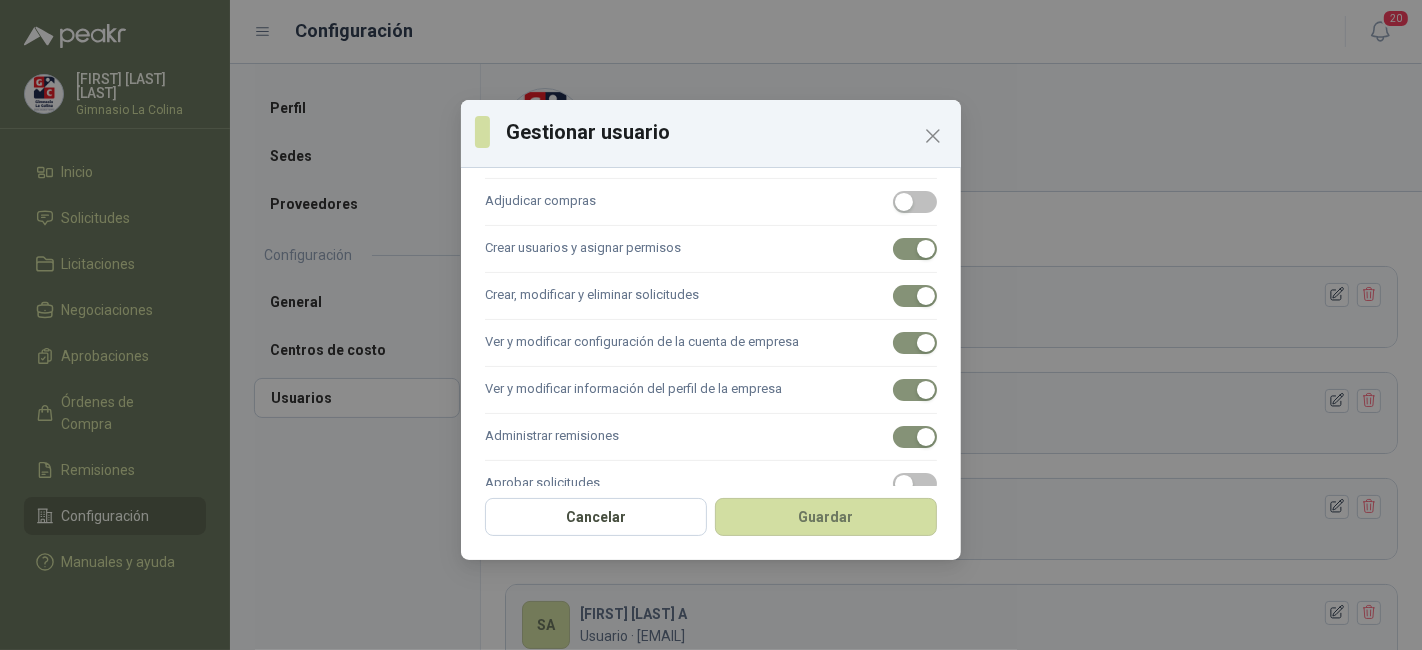 scroll, scrollTop: 490, scrollLeft: 0, axis: vertical 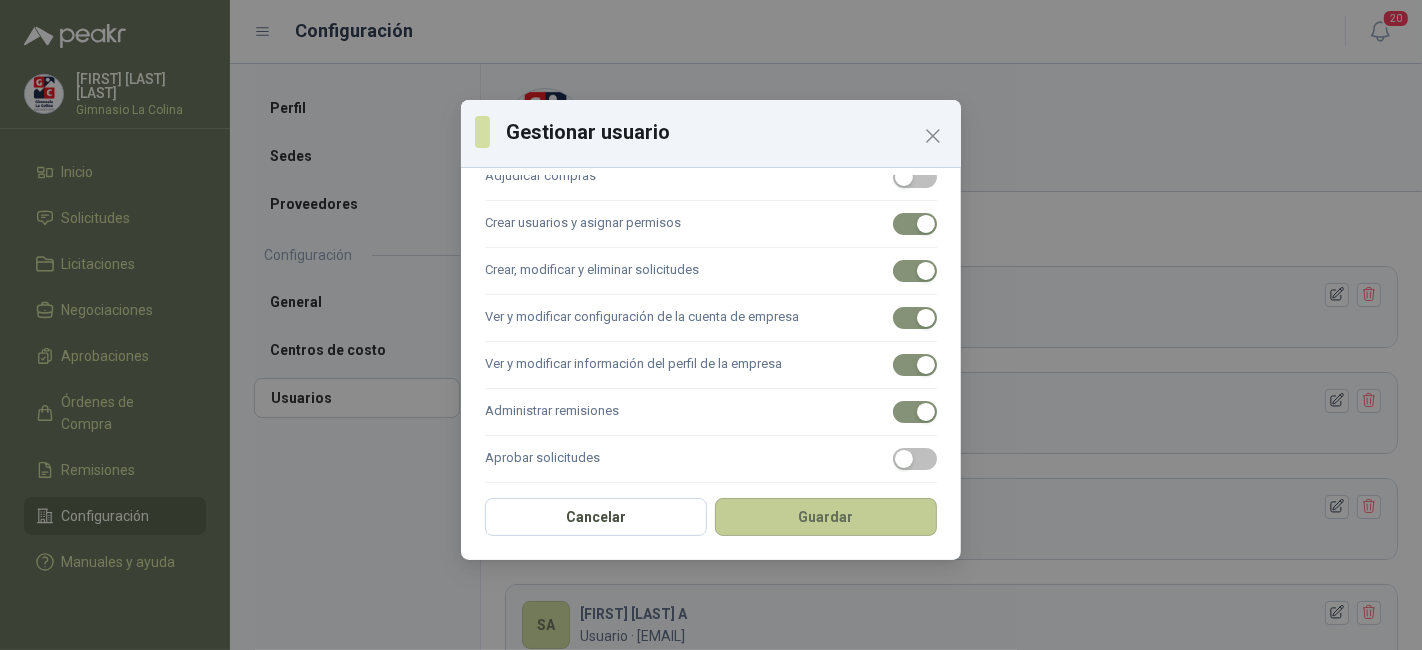 click on "Guardar" at bounding box center [826, 517] 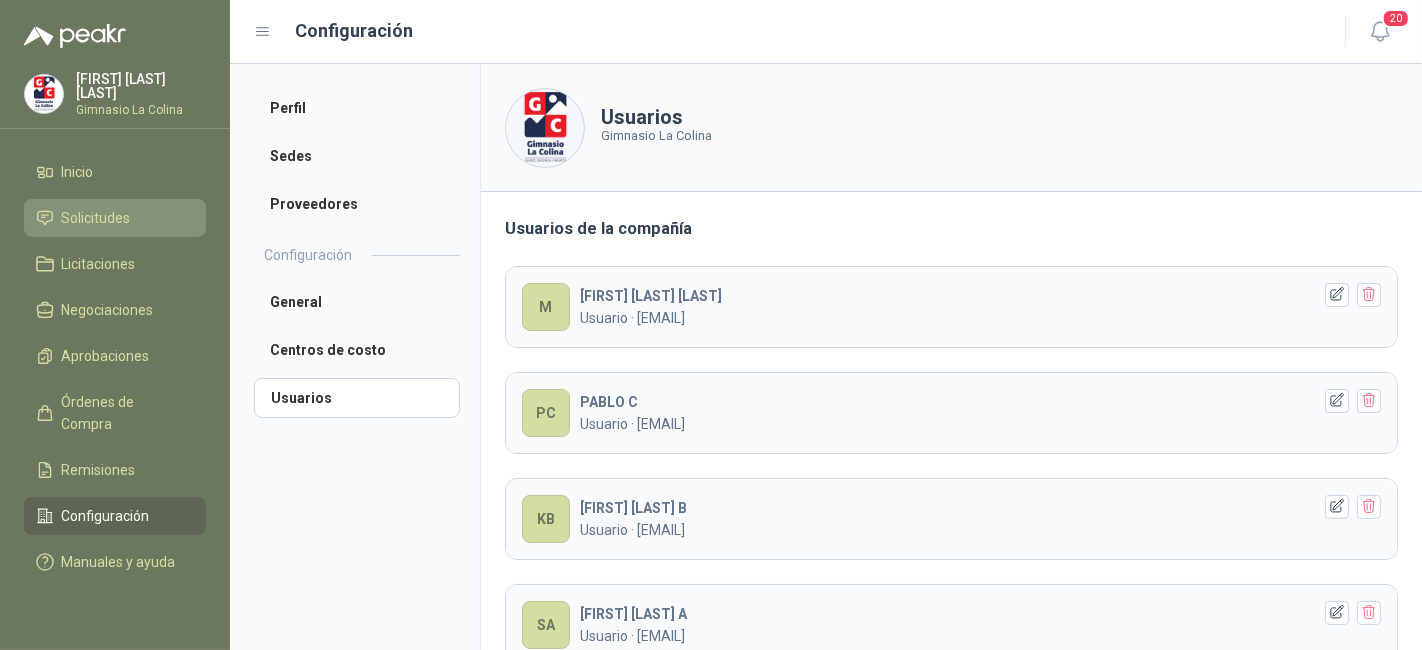 click on "Solicitudes" at bounding box center (115, 218) 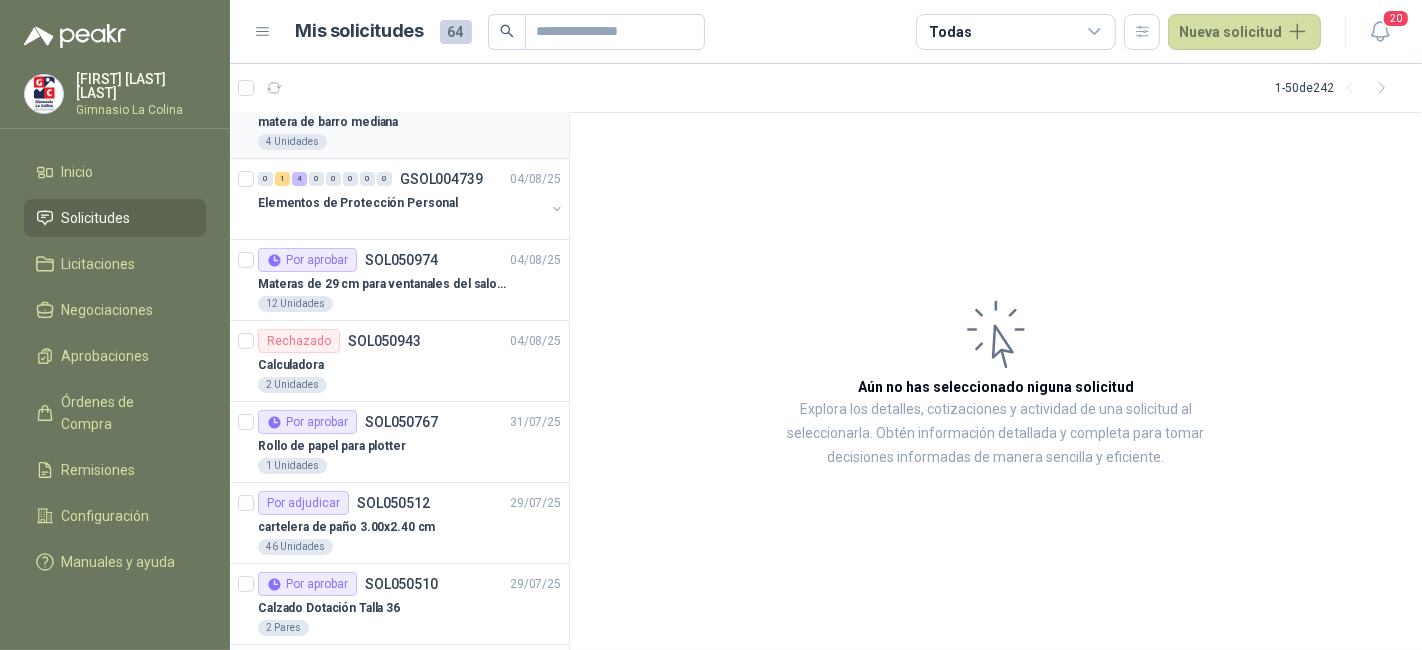 scroll, scrollTop: 0, scrollLeft: 0, axis: both 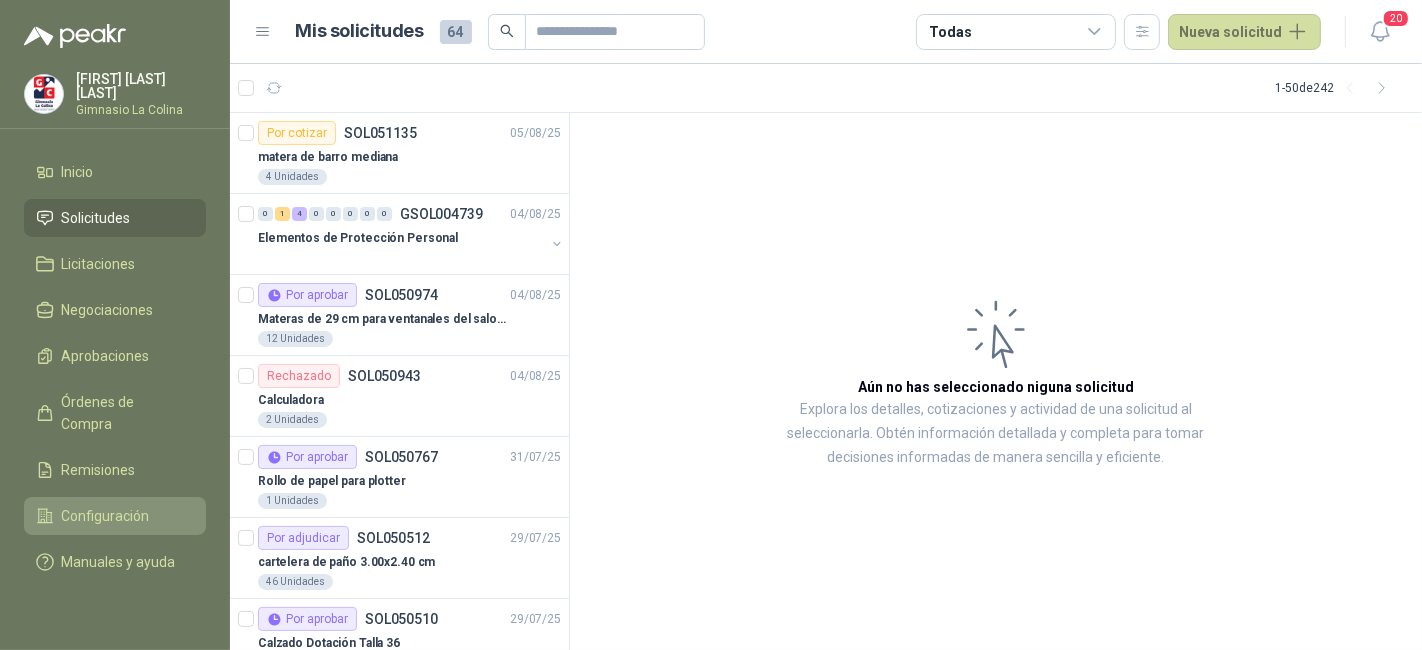 click on "Configuración" at bounding box center [106, 516] 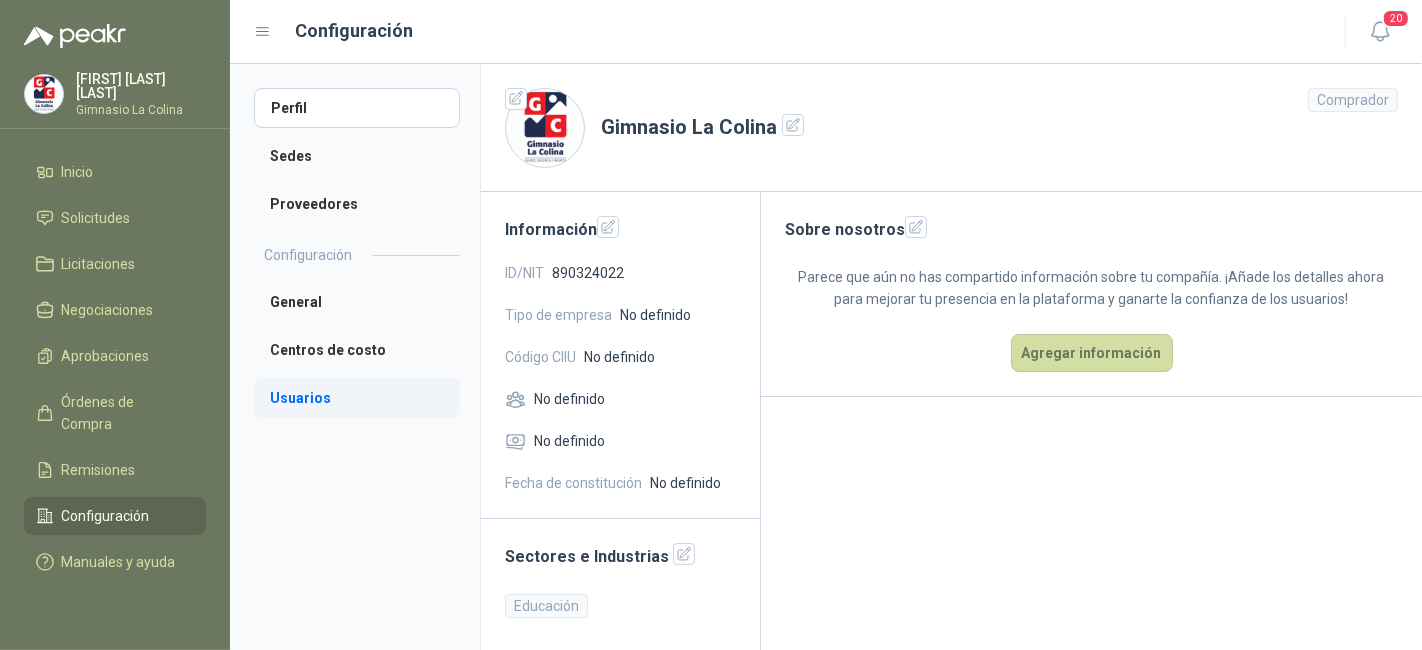 click on "Usuarios" at bounding box center (357, 398) 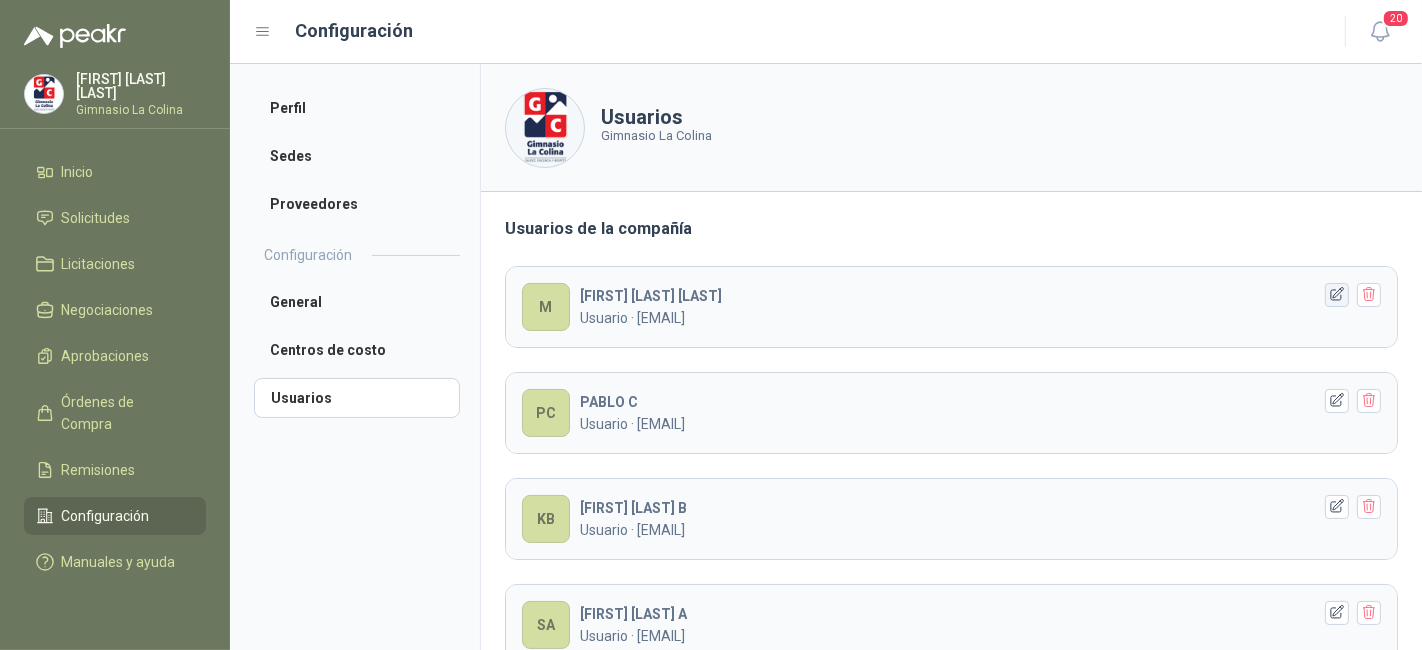 click 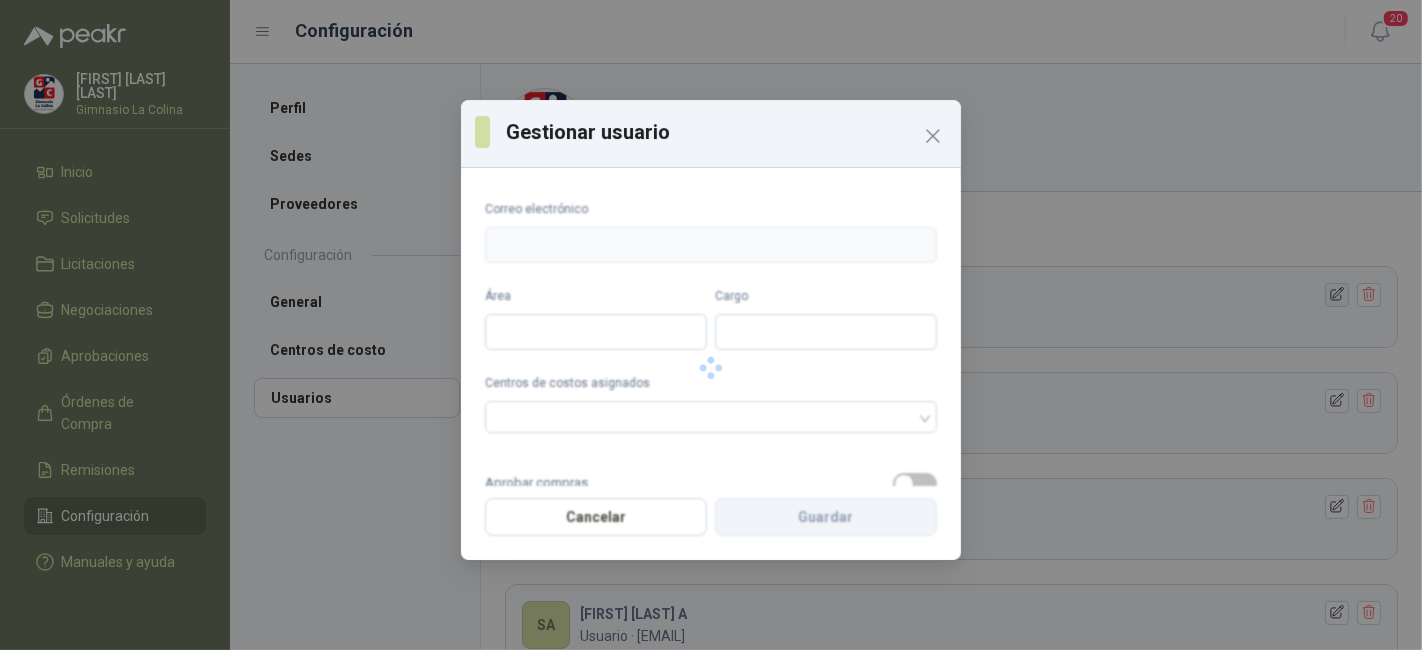 type on "**********" 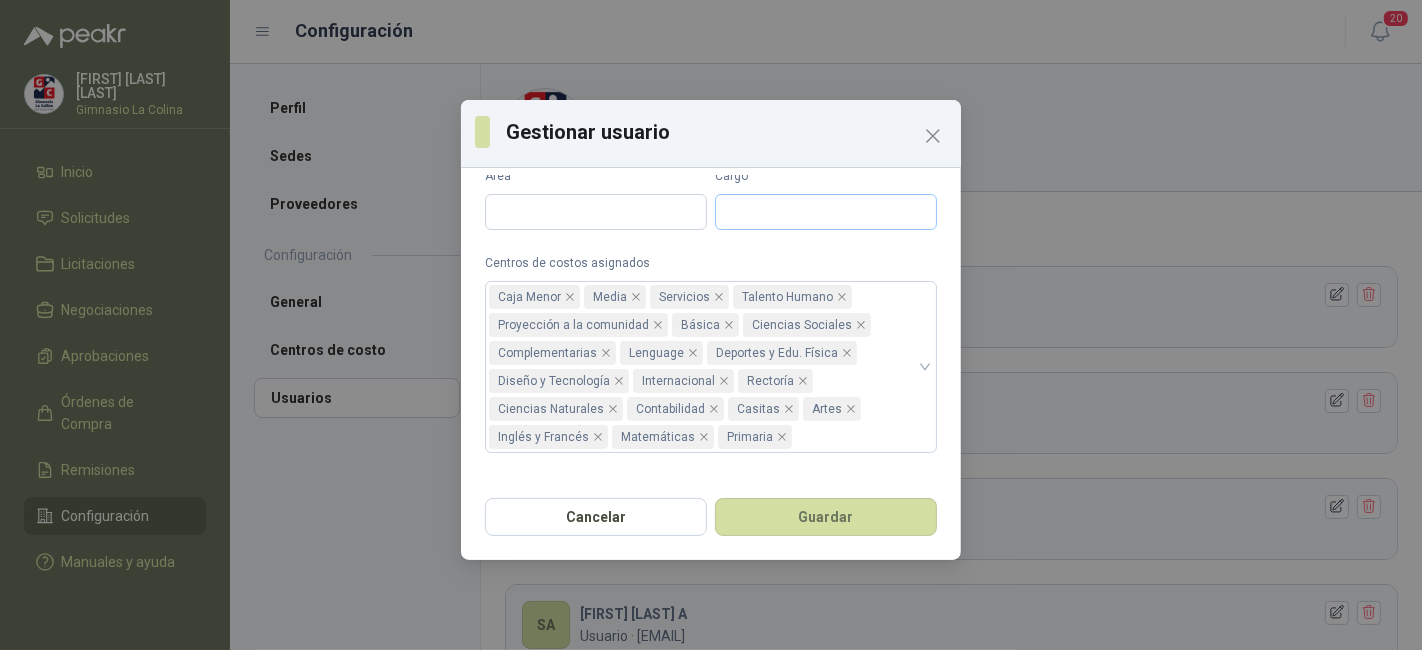 scroll, scrollTop: 0, scrollLeft: 0, axis: both 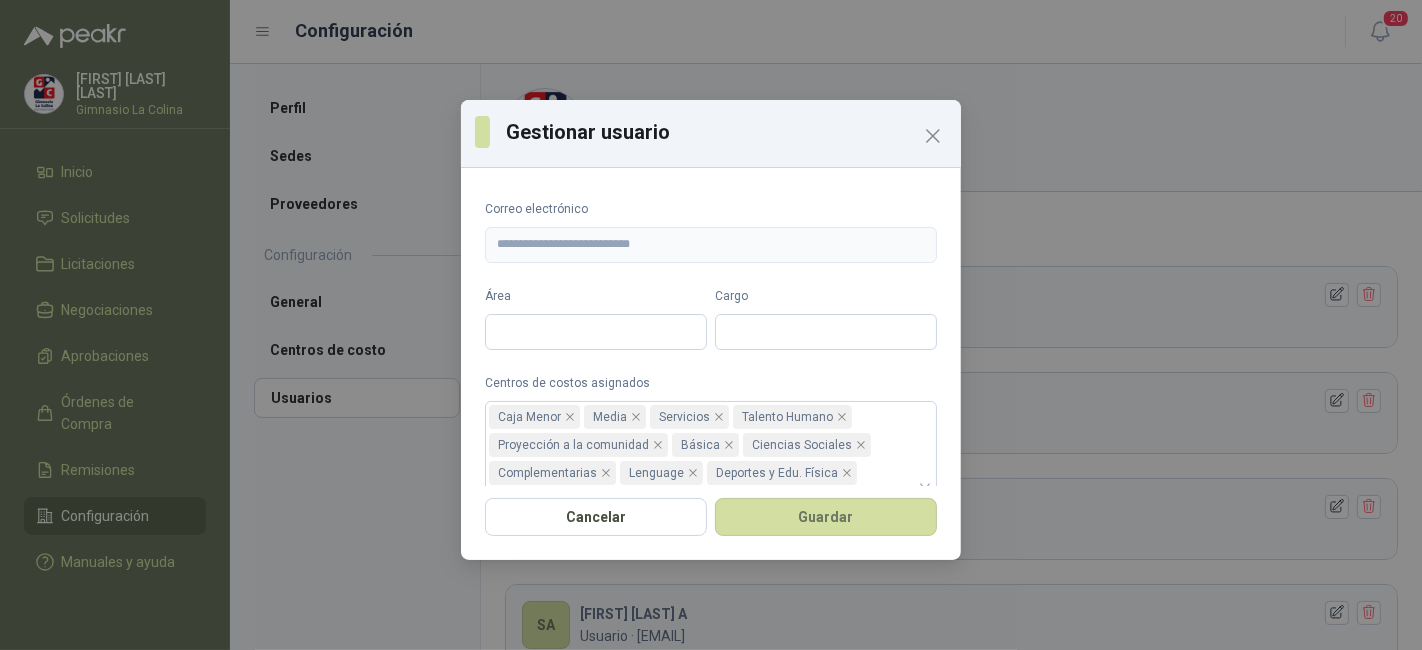 click on "Área" at bounding box center [596, 318] 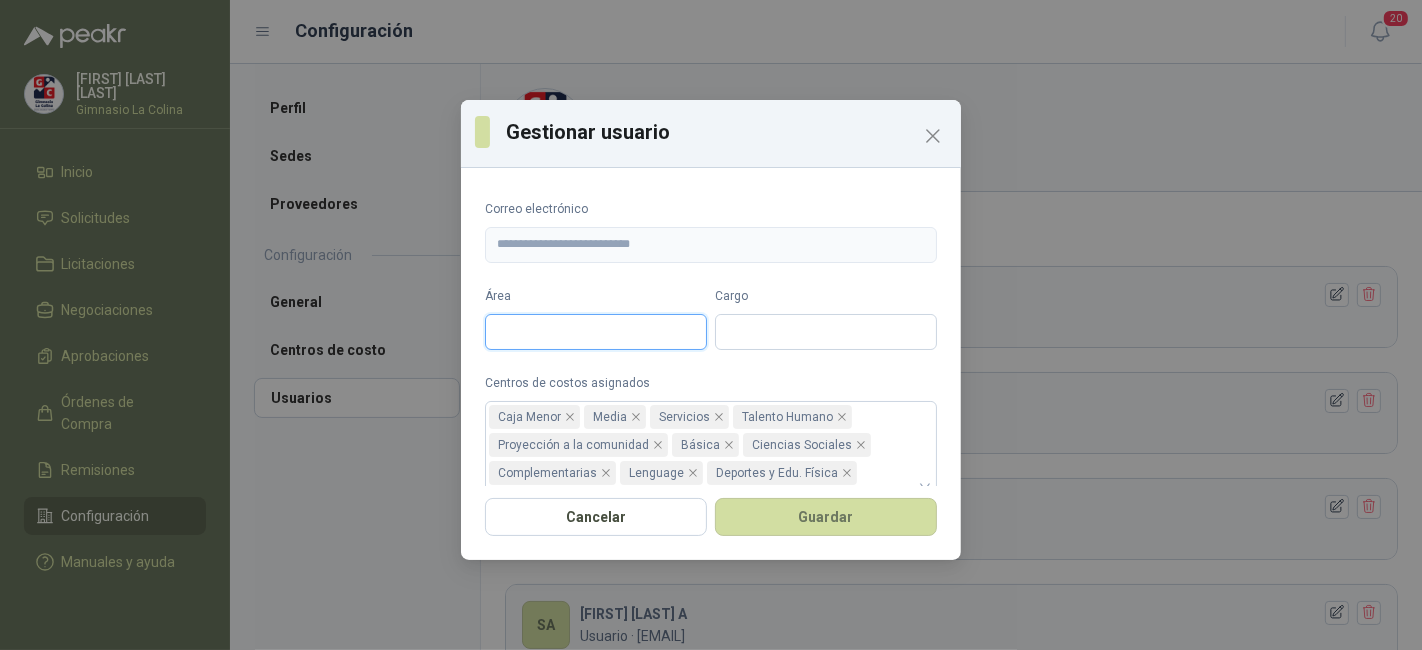 click on "Área" at bounding box center [596, 332] 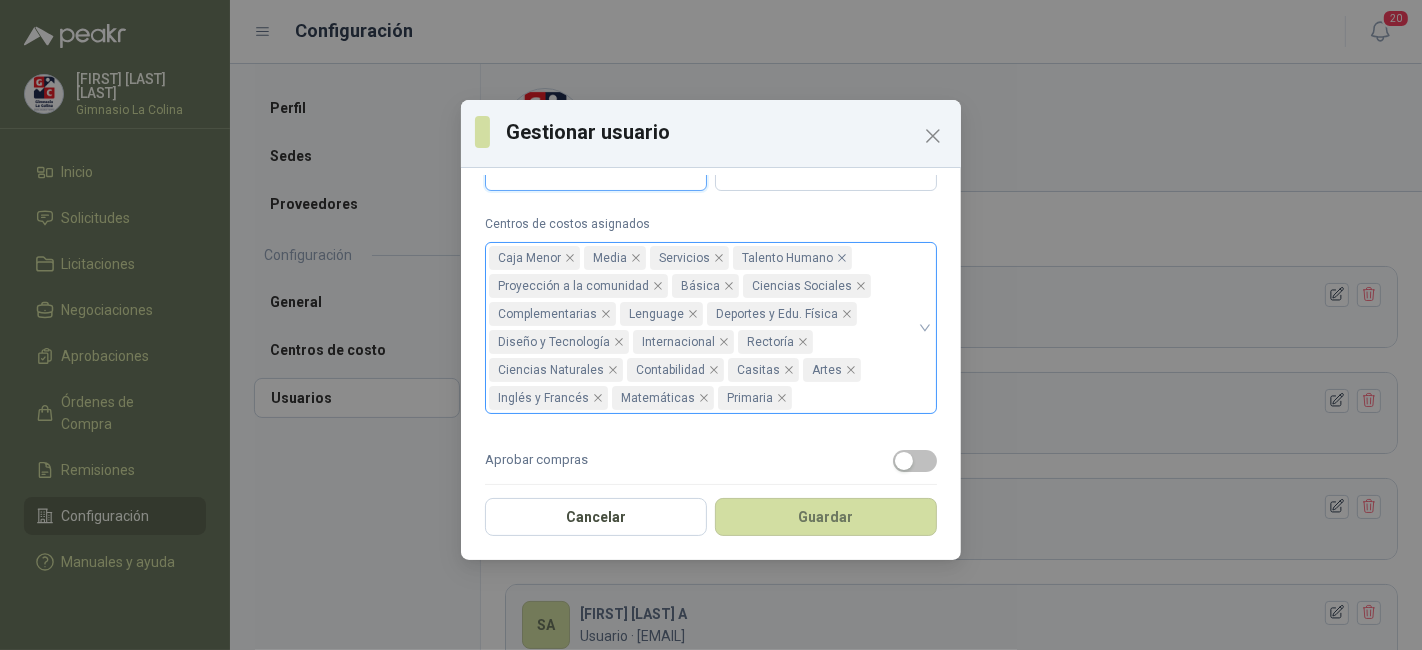 scroll, scrollTop: 160, scrollLeft: 0, axis: vertical 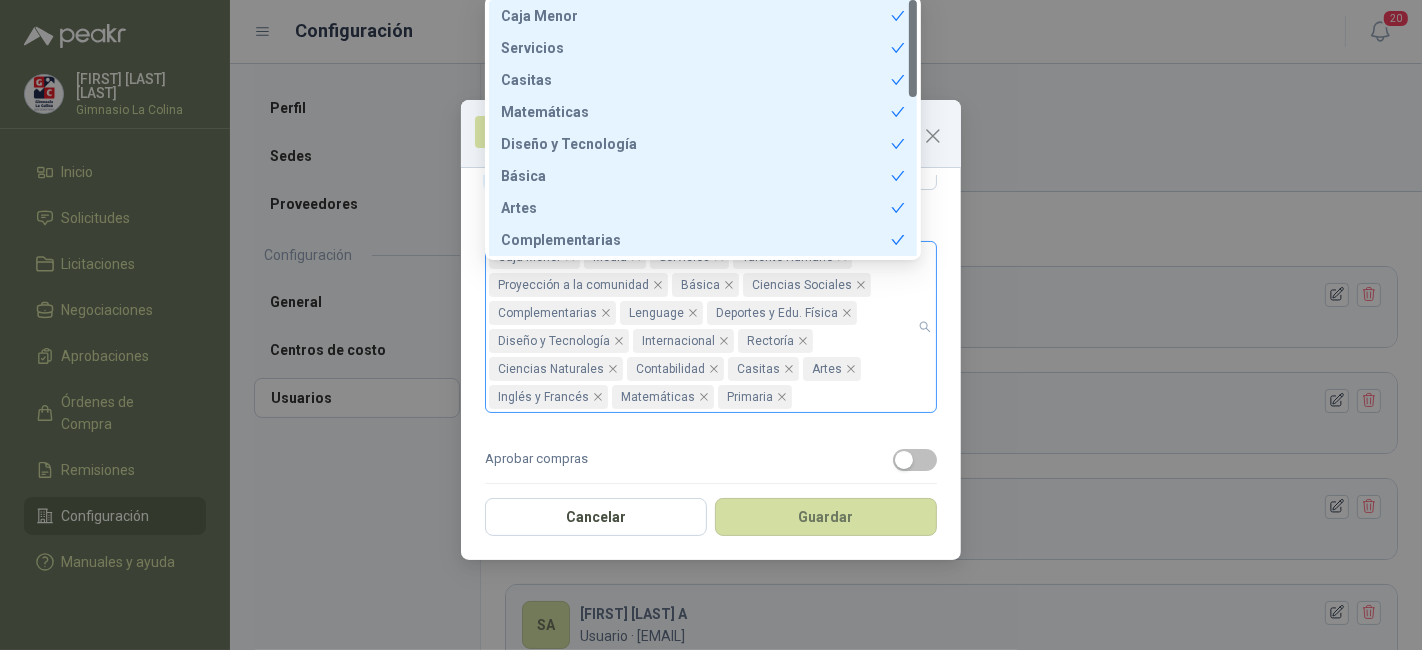 click on "Caja Menor Media Servicios Talento Humano Proyección a la comunidad Básica Ciencias Sociales Complementarias Lenguage Deportes y Edu. Física Diseño y Tecnología Internacional Rectoría Ciencias Naturales Contabilidad Casitas Artes Inglés y Francés Matemáticas Primaria" at bounding box center [711, 327] 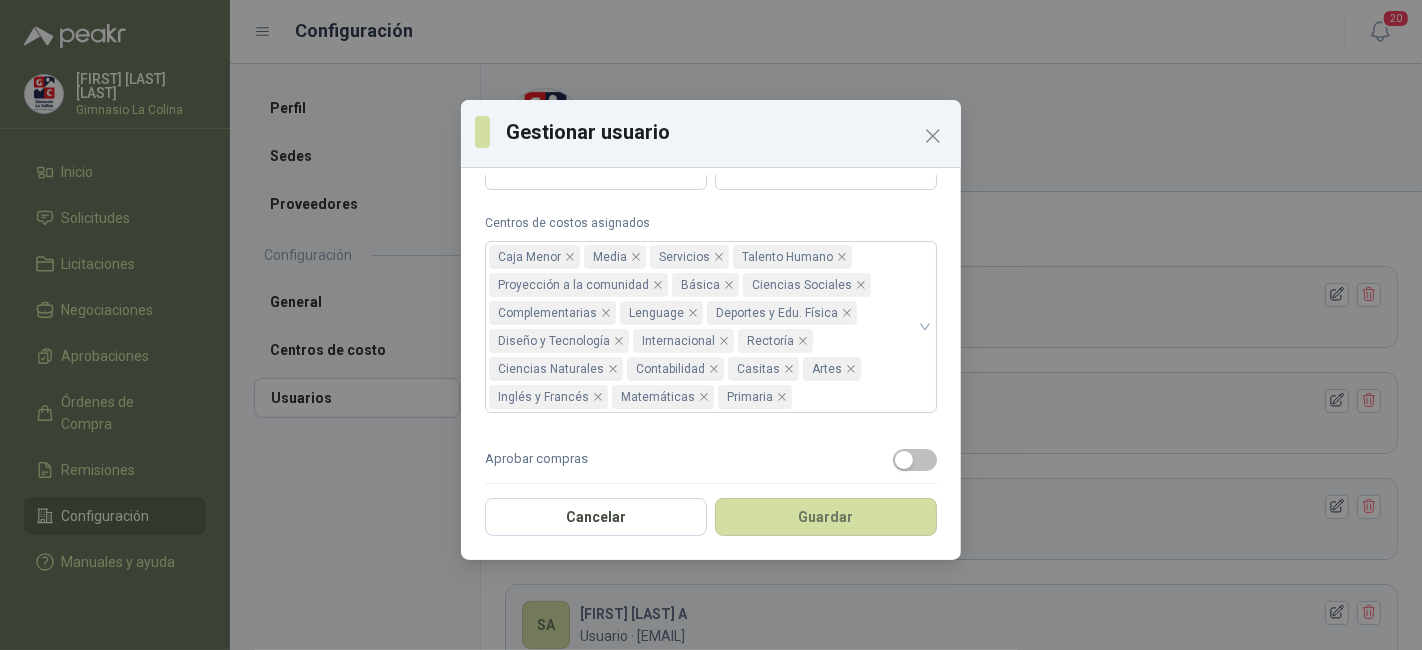 click on "**********" at bounding box center (711, 325) 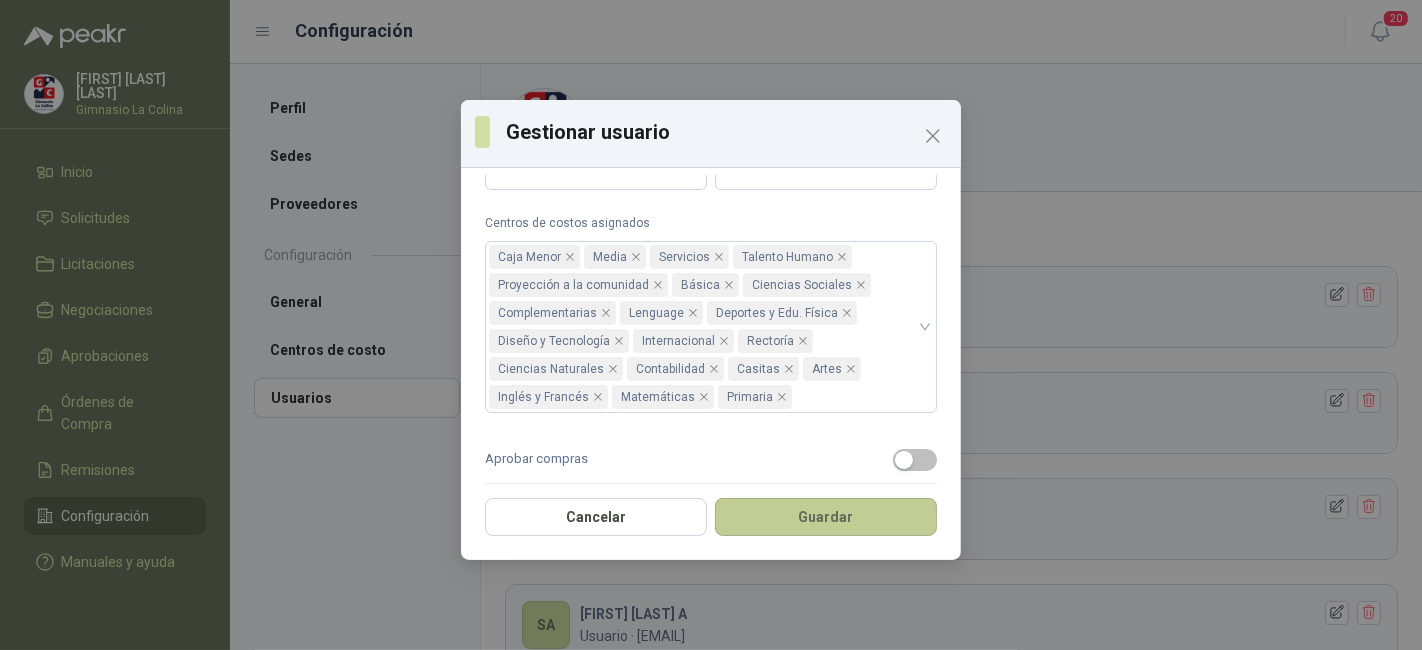 click on "Guardar" at bounding box center (826, 517) 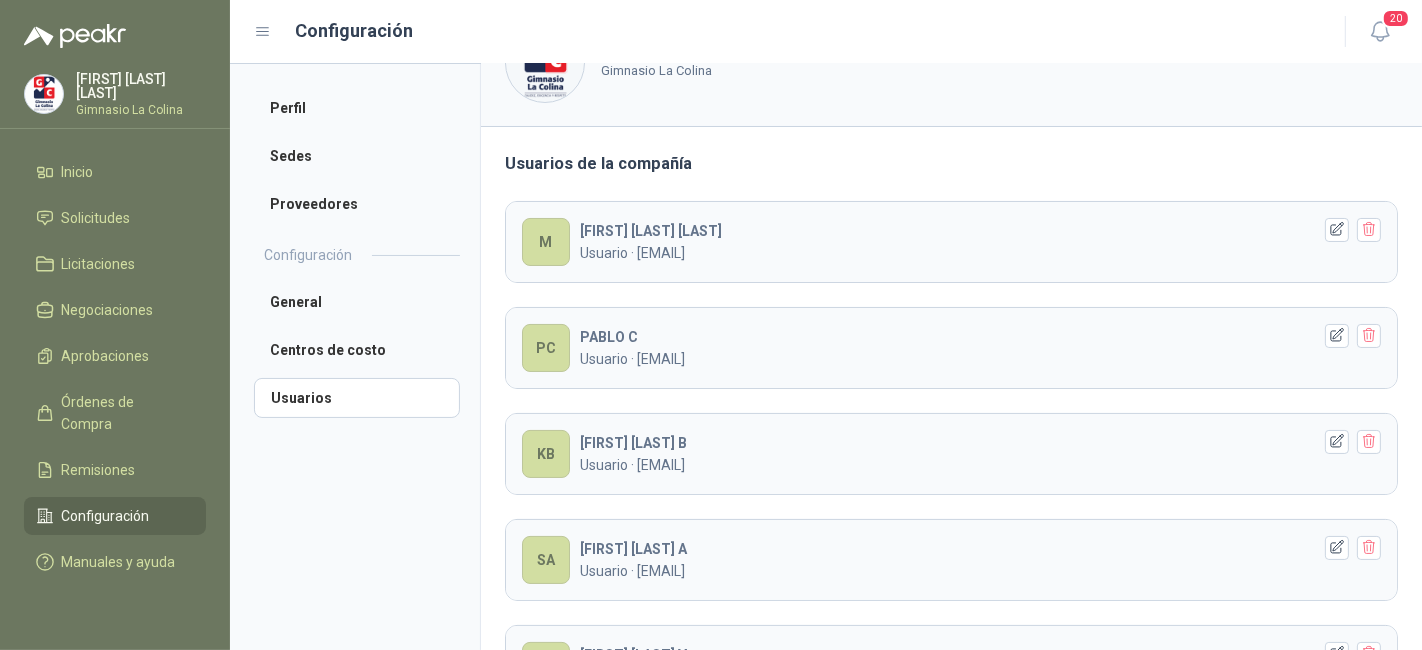 scroll, scrollTop: 0, scrollLeft: 0, axis: both 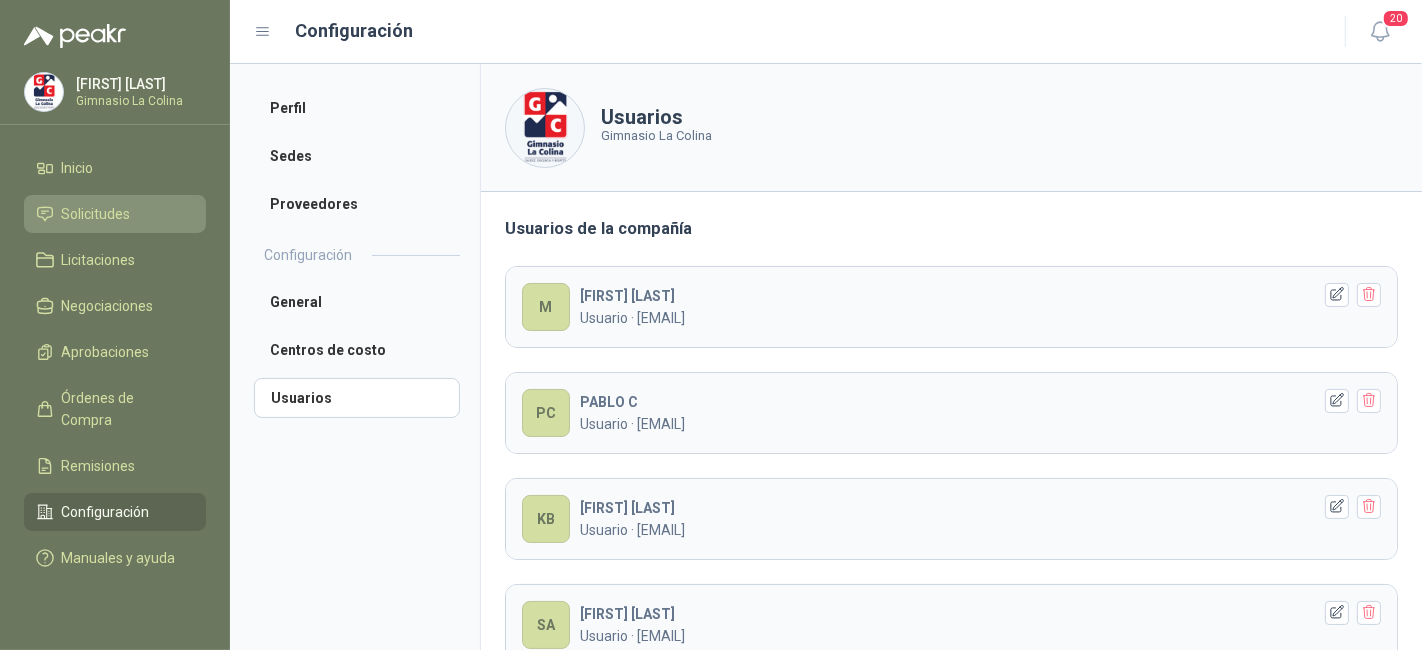 click on "Solicitudes" at bounding box center [115, 214] 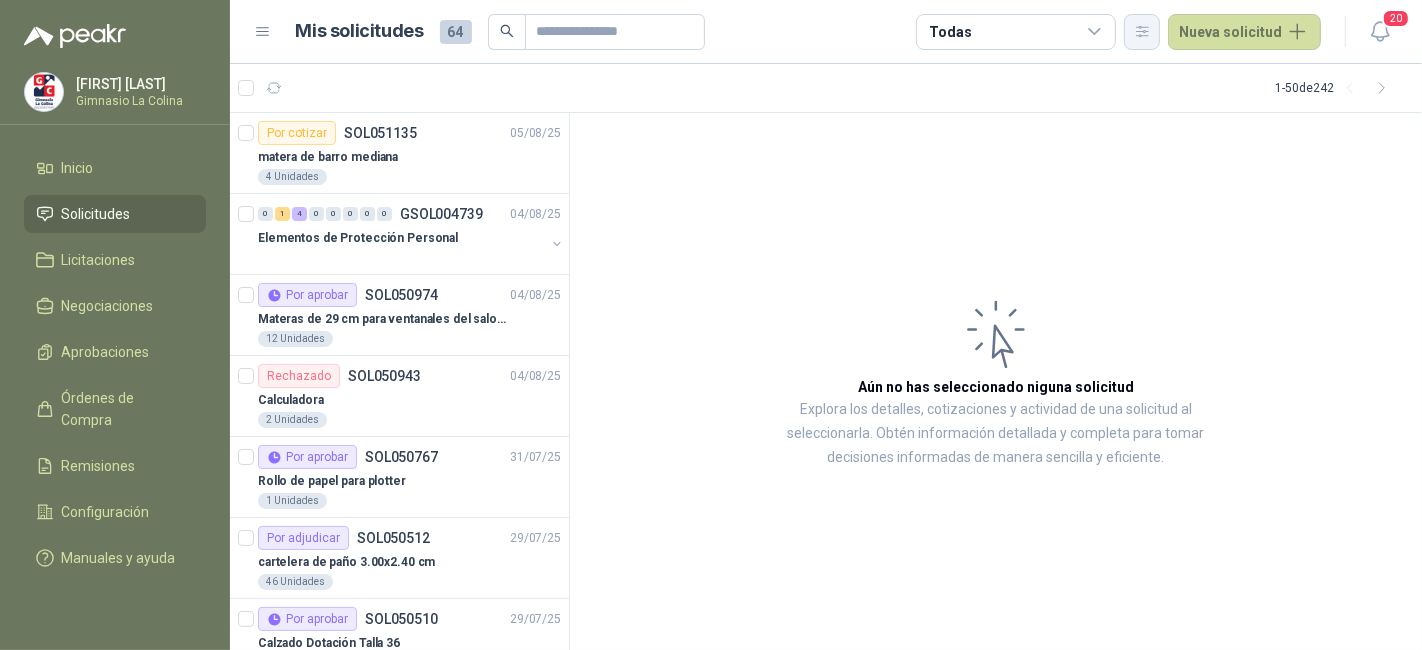 click at bounding box center (1142, 32) 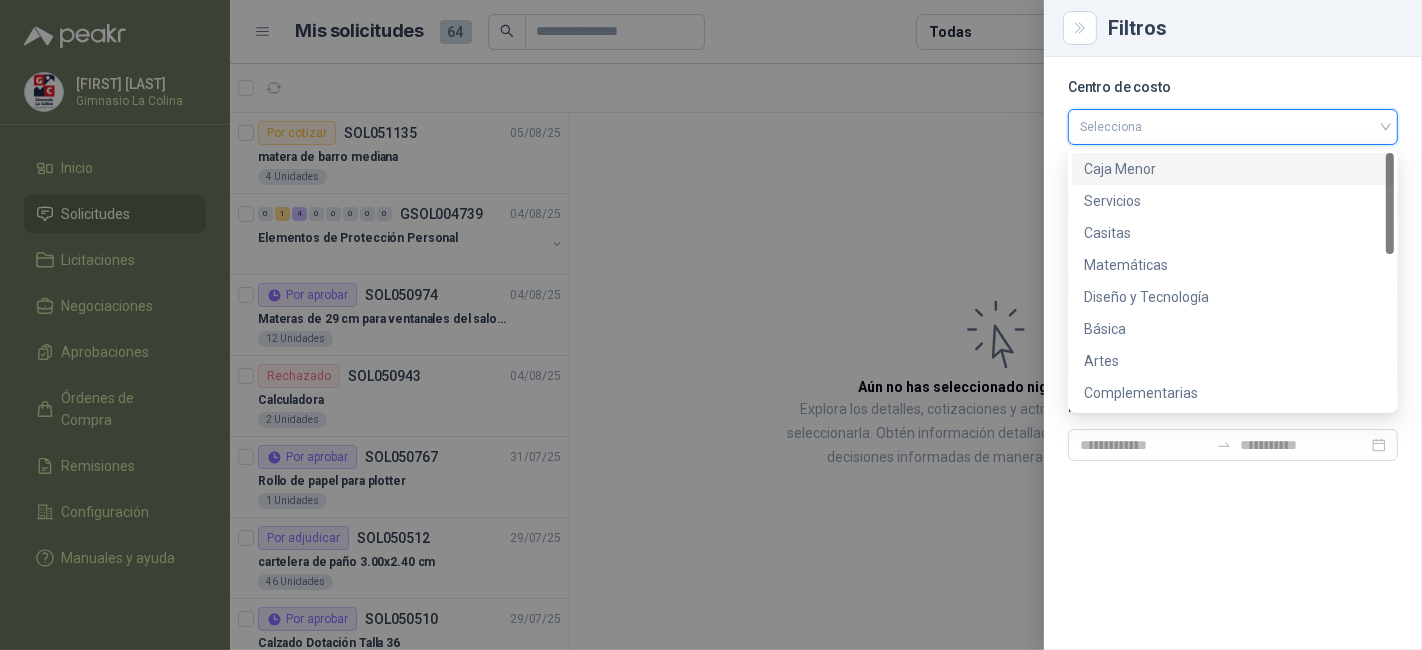 click at bounding box center [1233, 125] 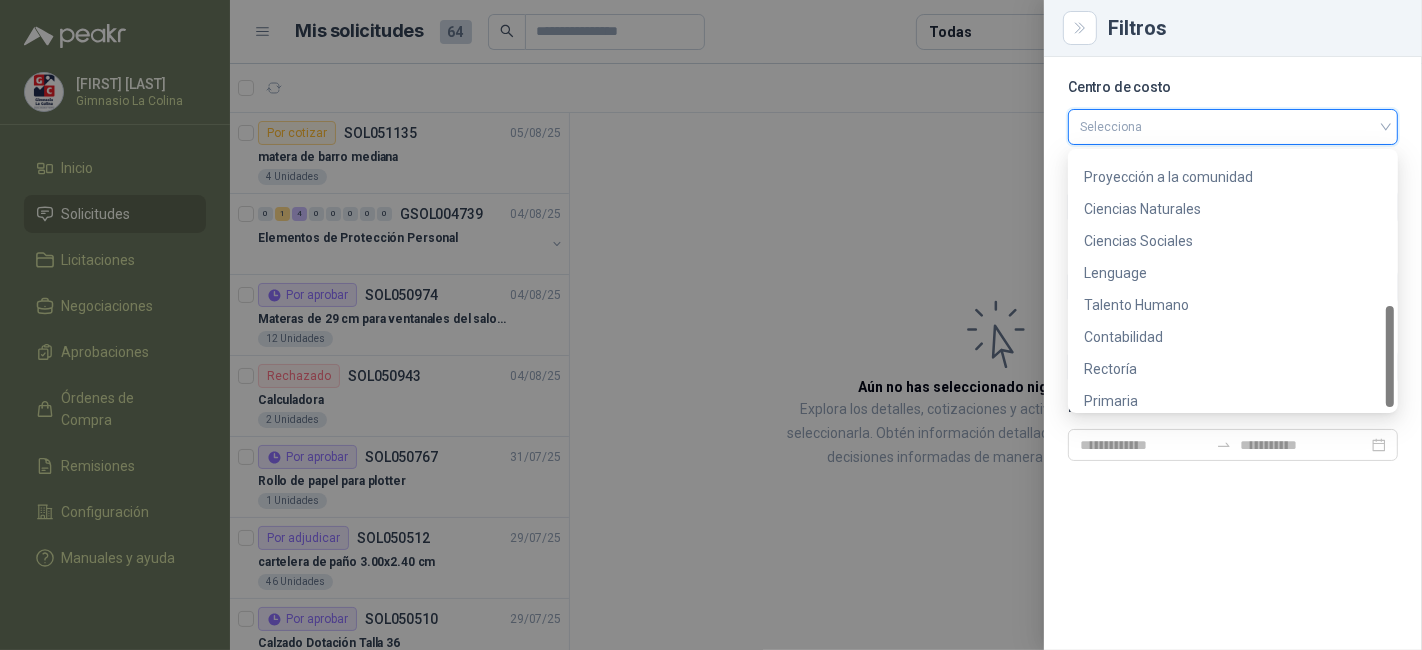 scroll, scrollTop: 383, scrollLeft: 0, axis: vertical 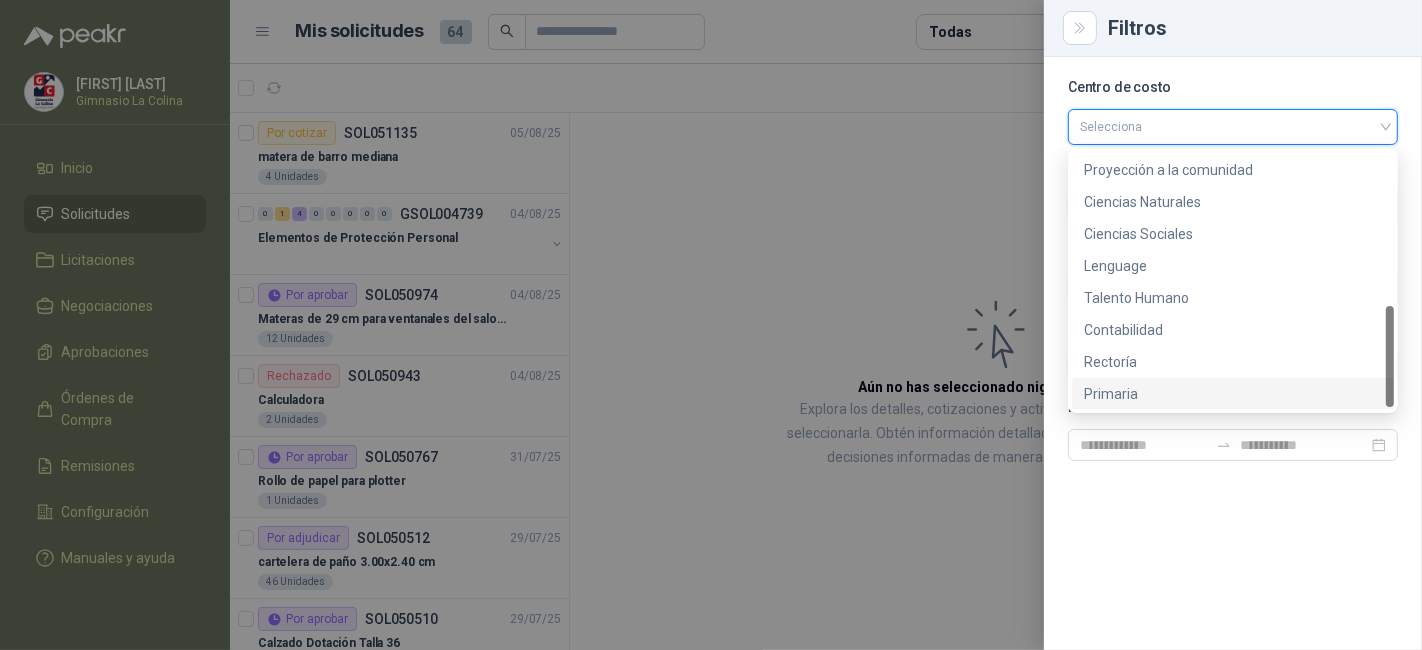 click on "Primaria" at bounding box center (1233, 394) 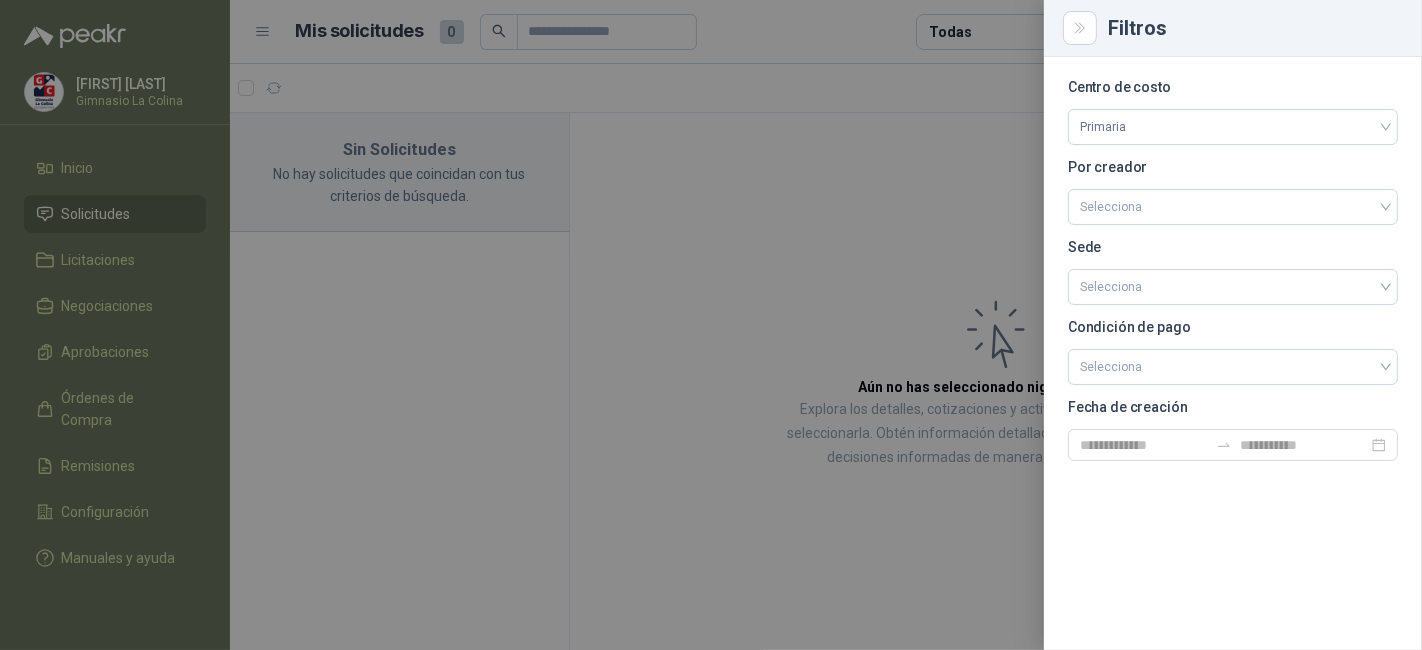 click at bounding box center [711, 325] 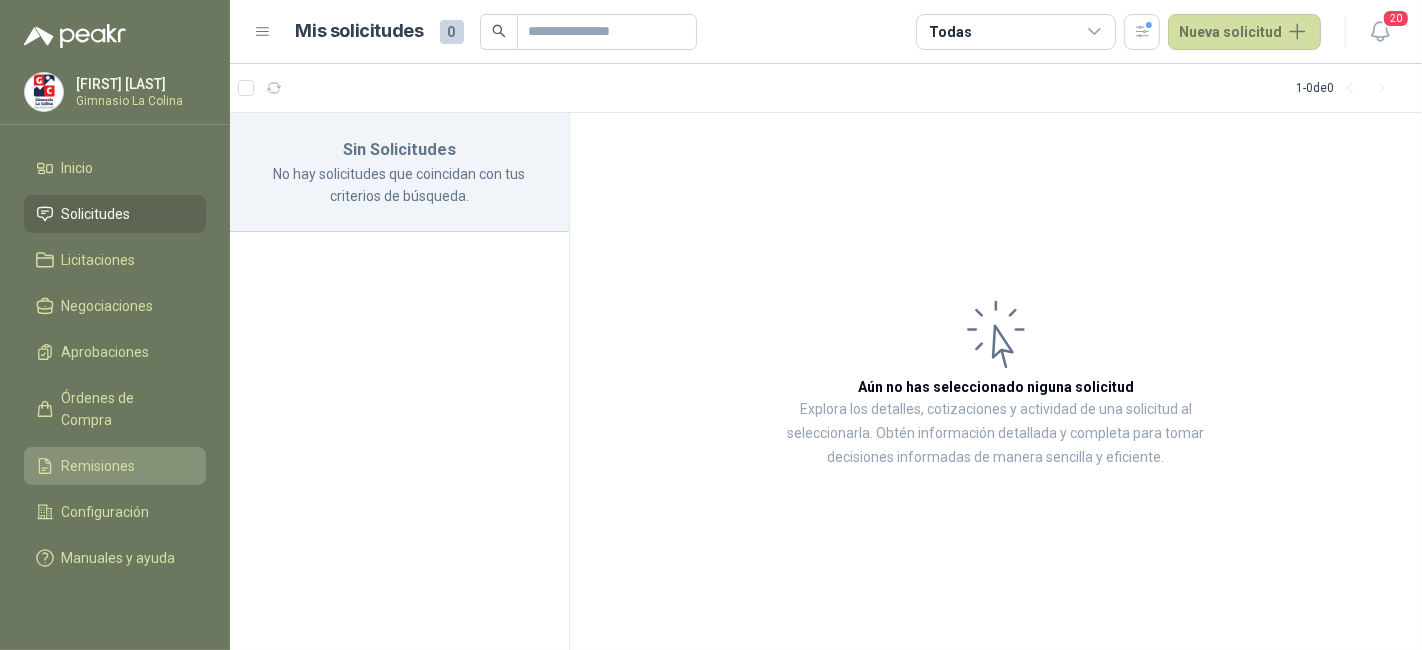 click on "Remisiones" at bounding box center (115, 466) 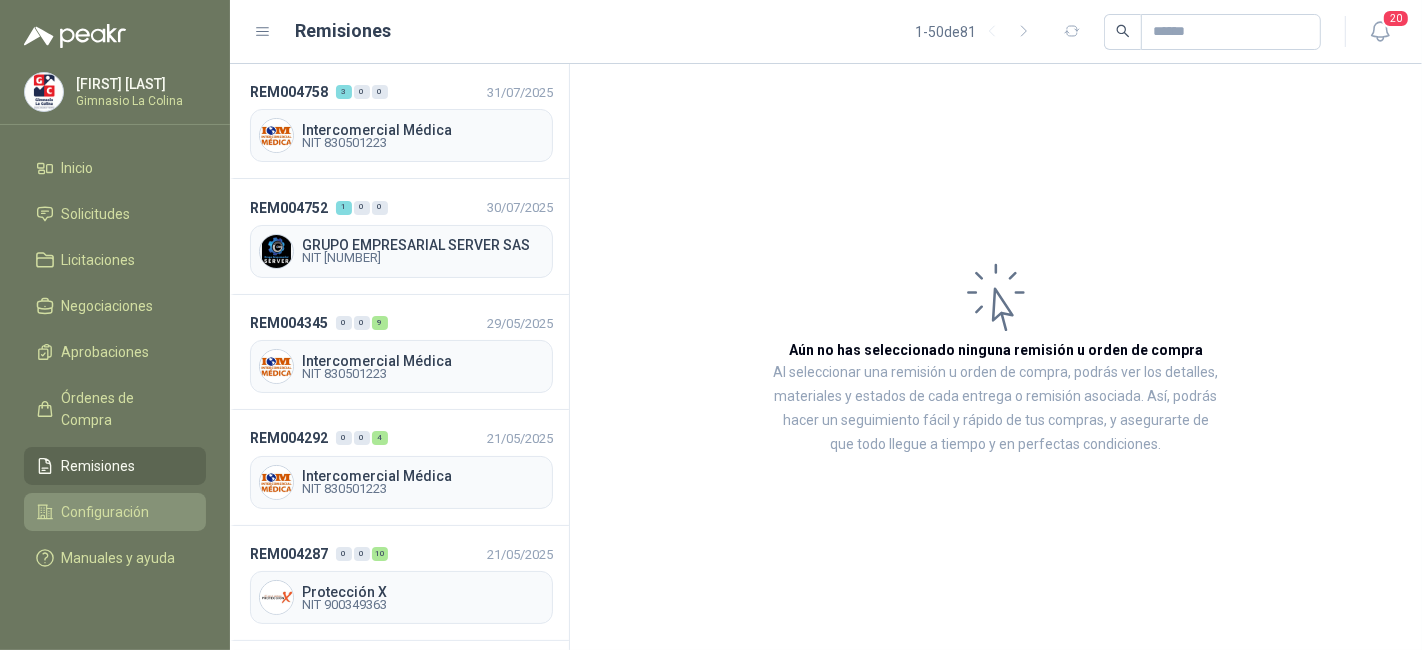 click on "Configuración" at bounding box center [106, 512] 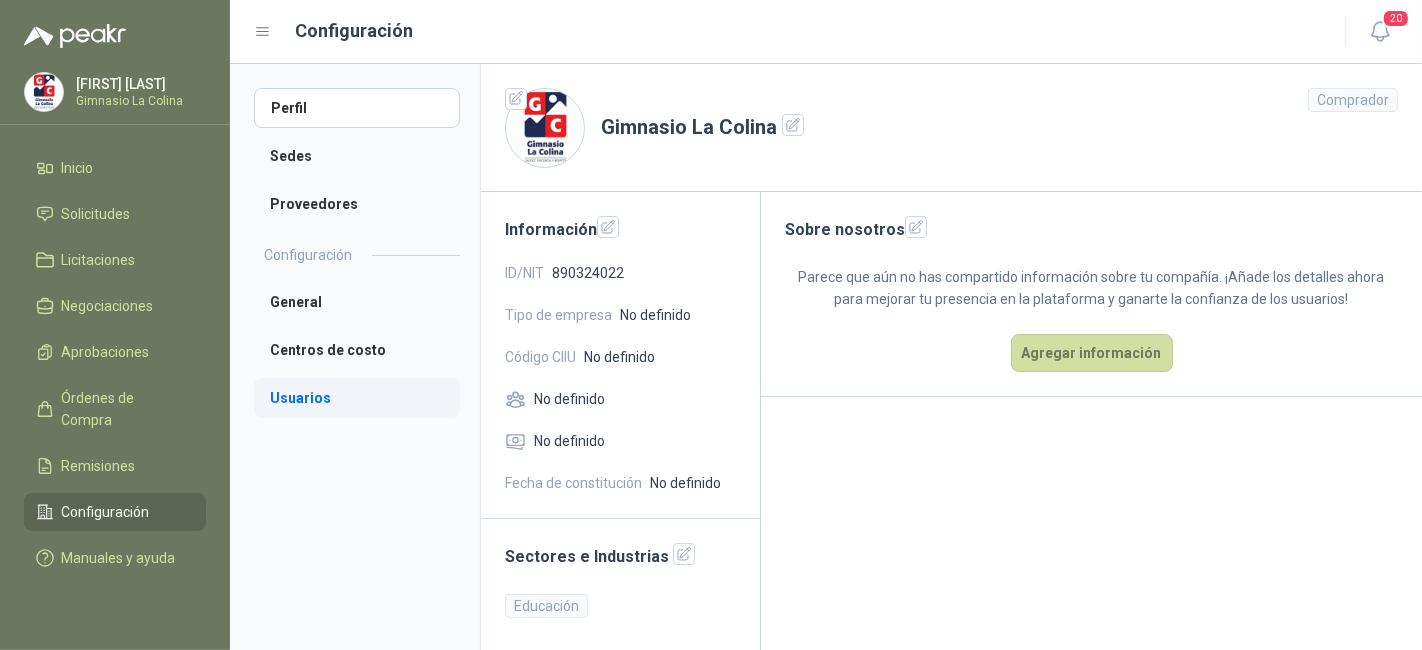 click on "Usuarios" at bounding box center (357, 398) 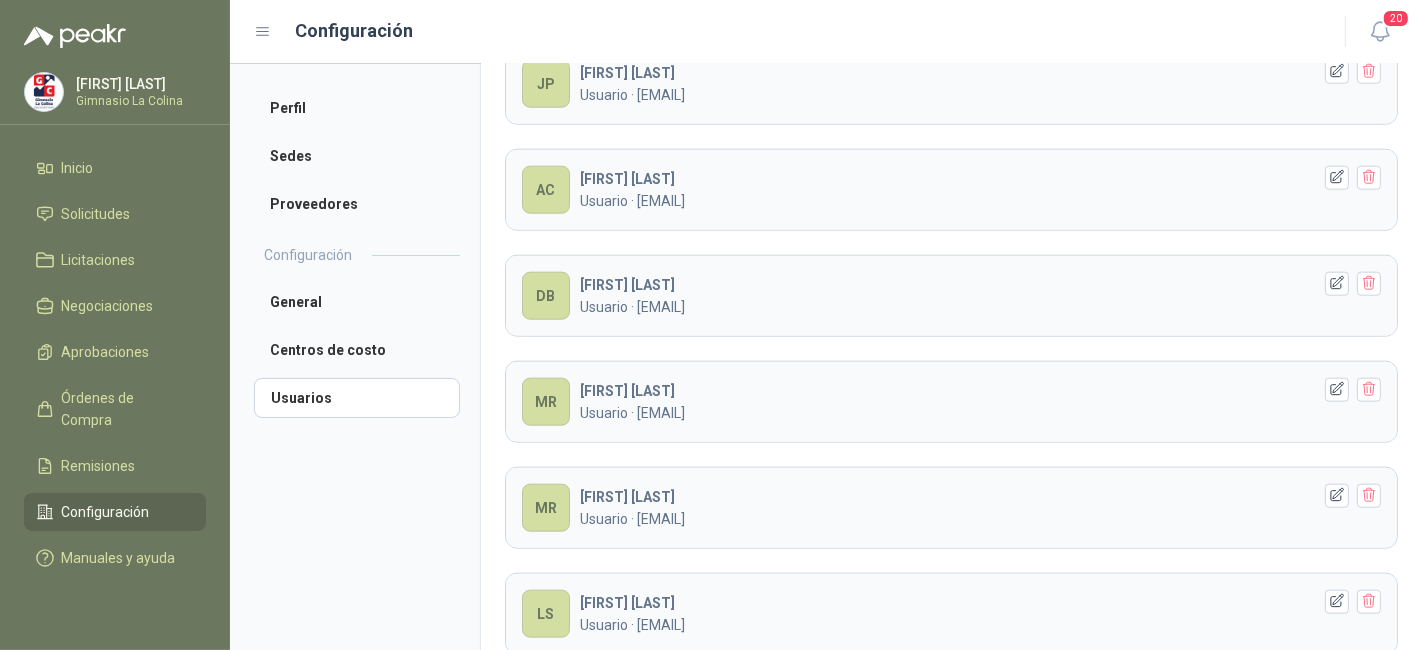 scroll, scrollTop: 1989, scrollLeft: 0, axis: vertical 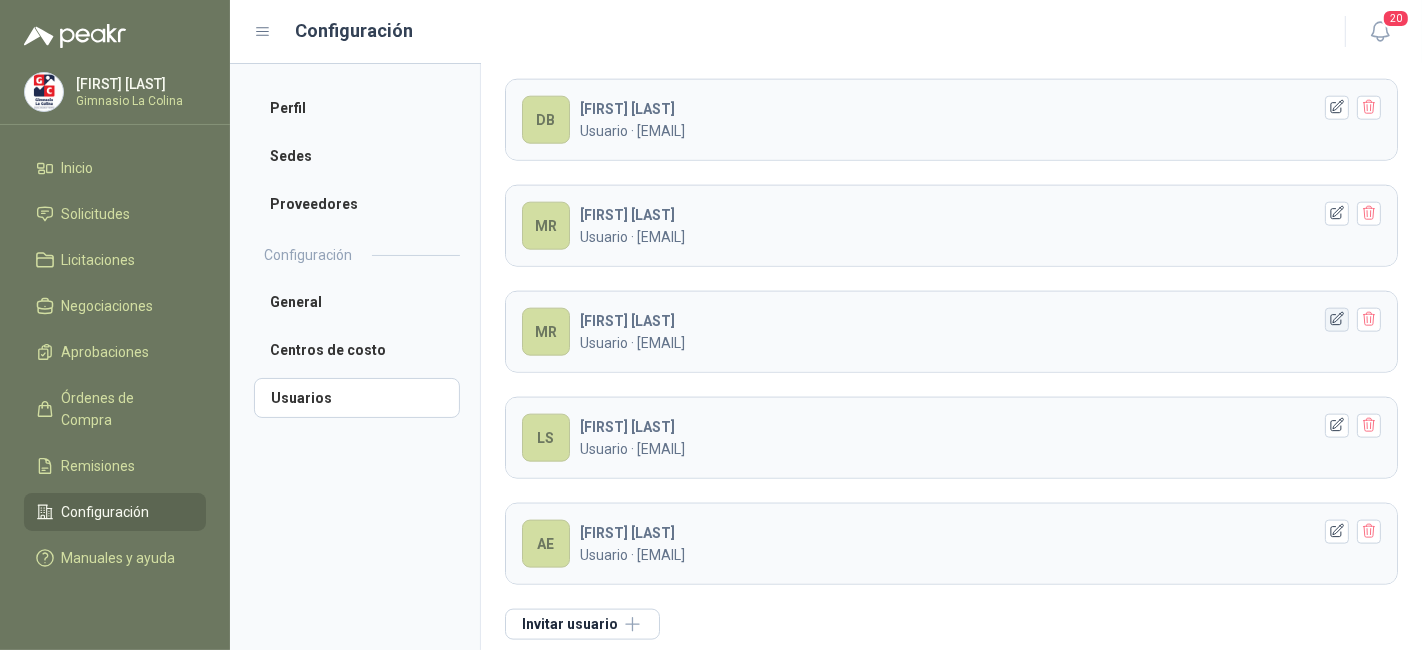 click 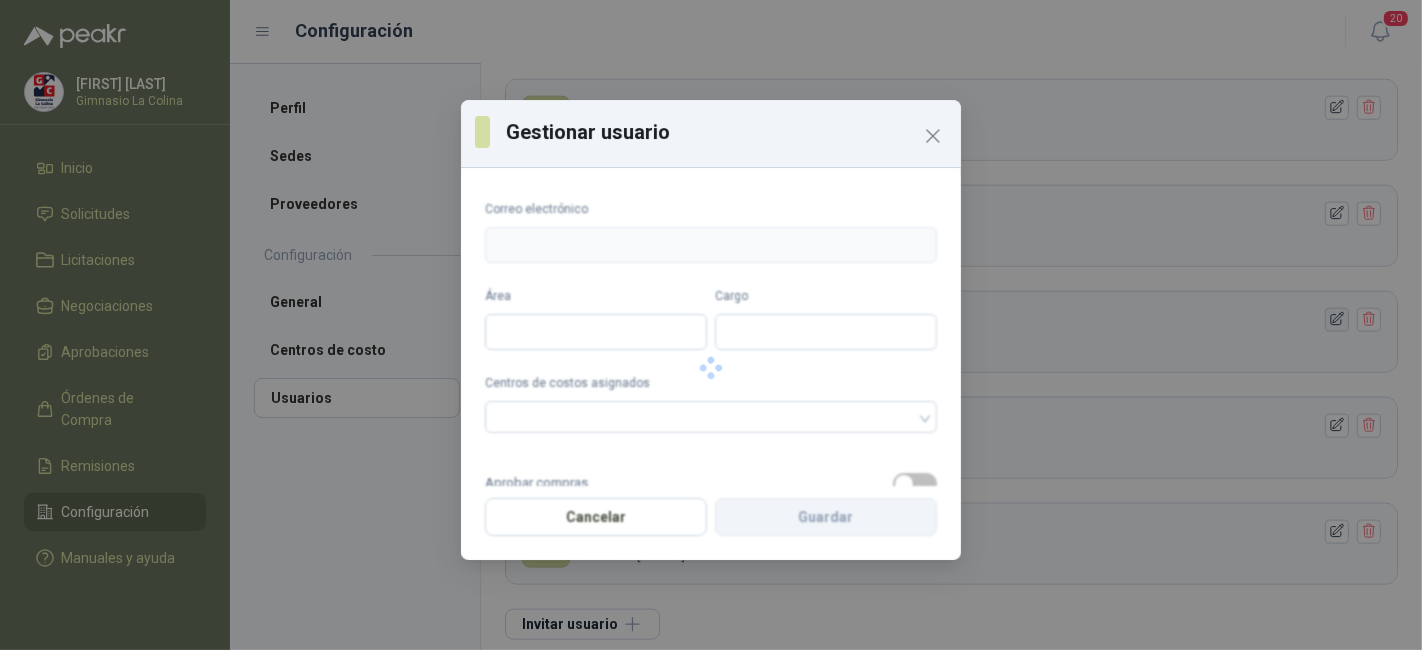 type on "**********" 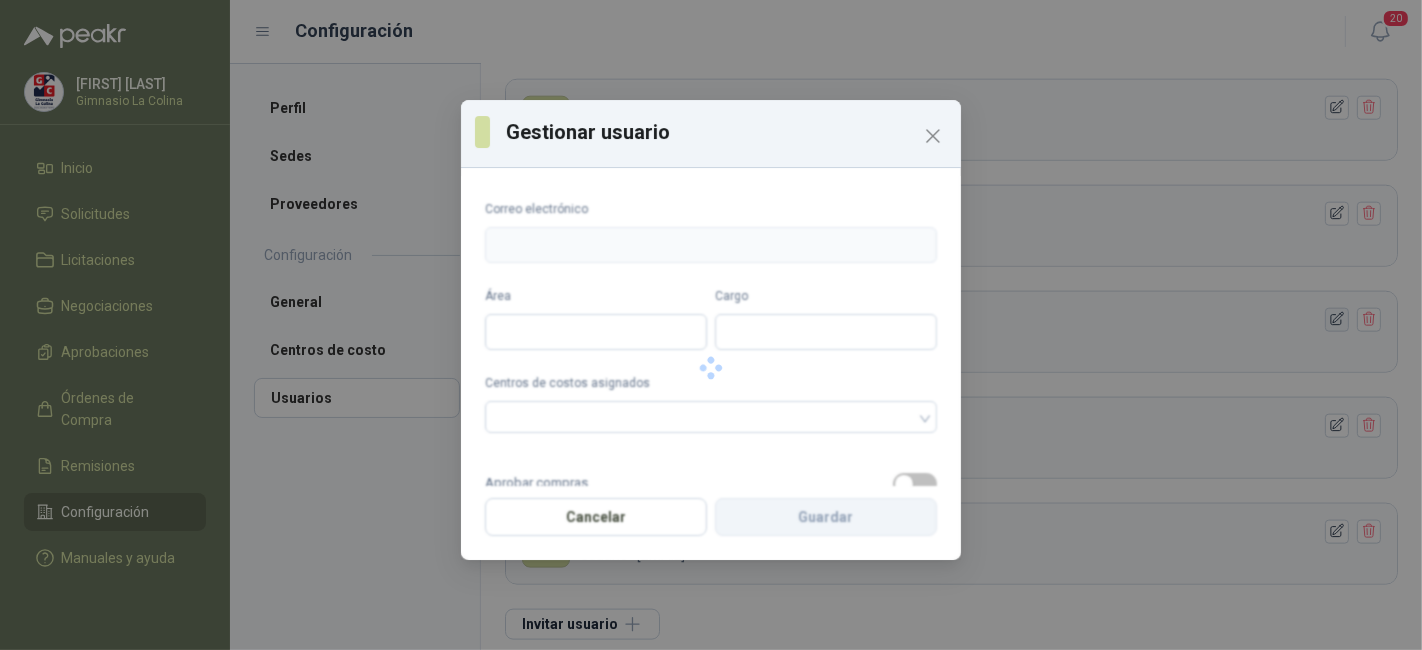 type on "********" 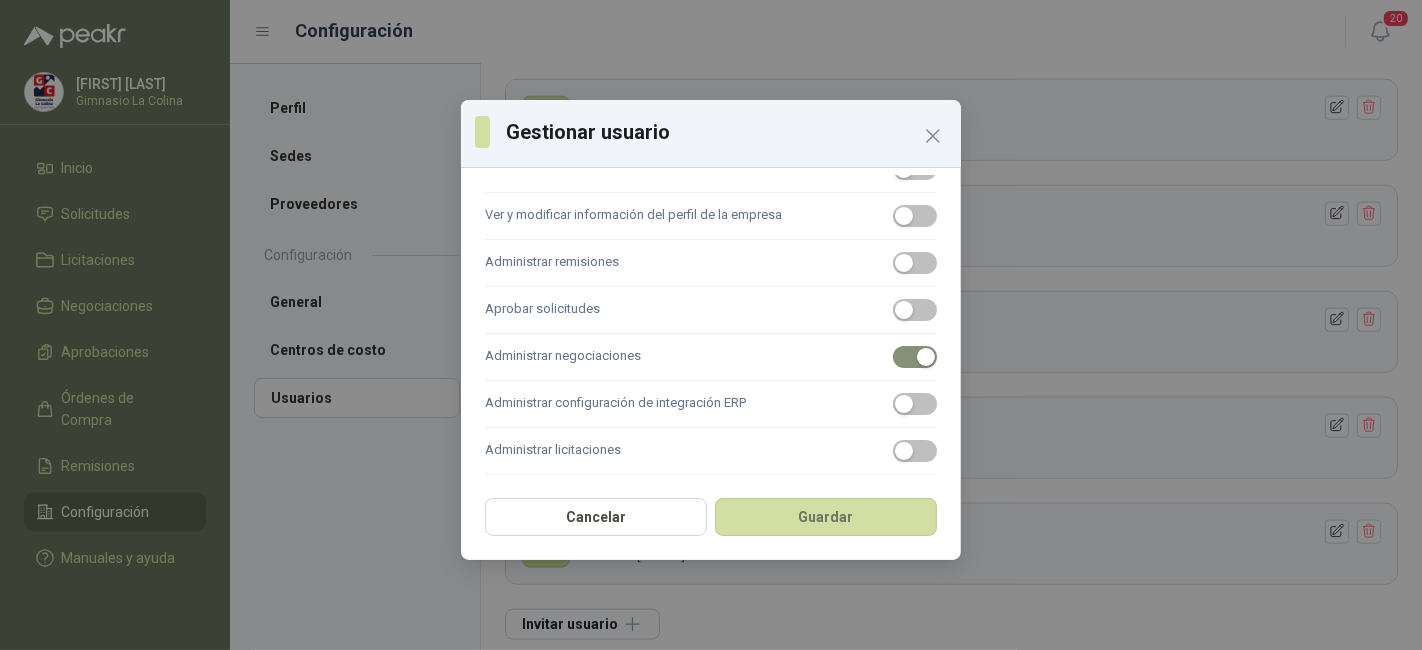 scroll, scrollTop: 0, scrollLeft: 0, axis: both 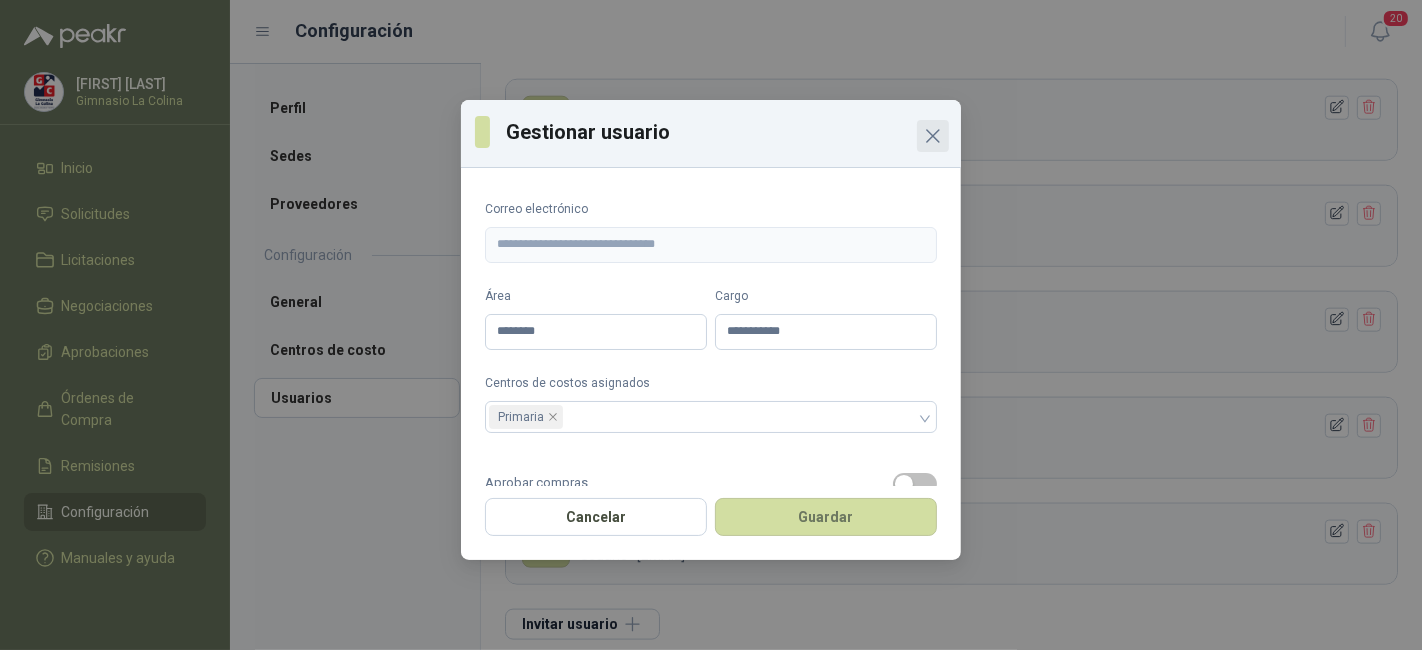 click 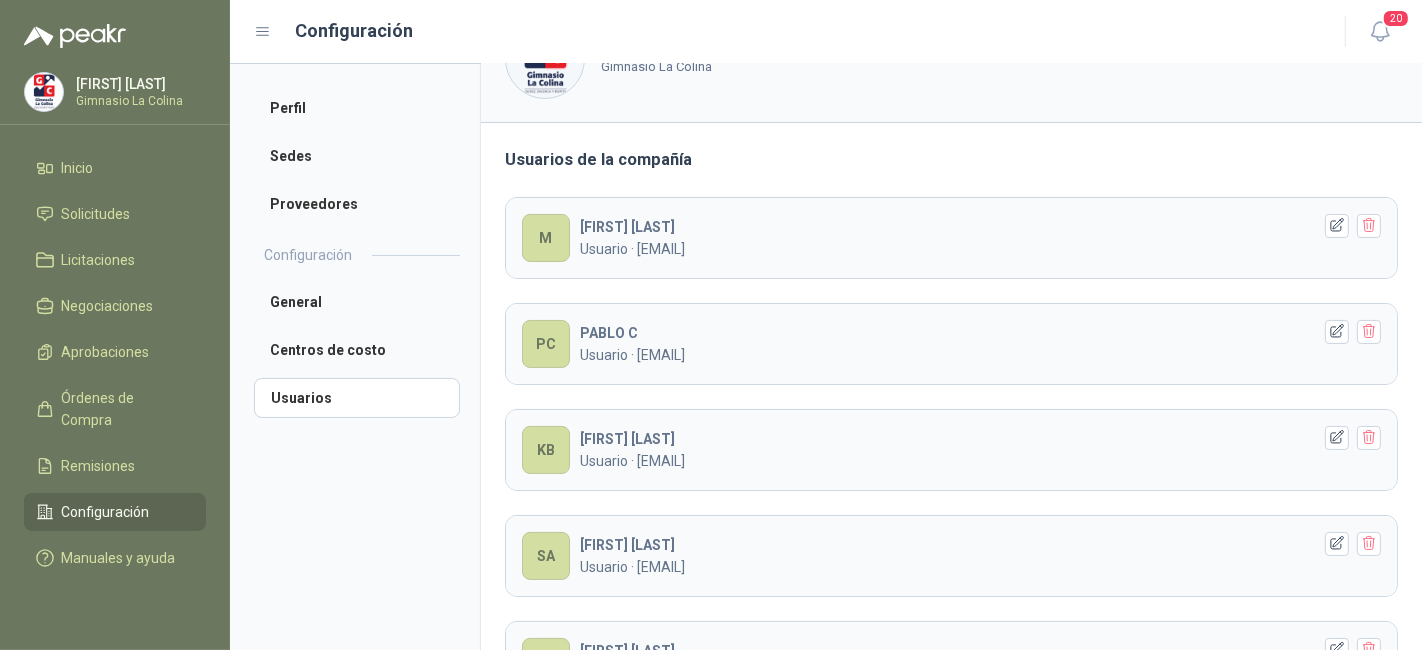 scroll, scrollTop: 0, scrollLeft: 0, axis: both 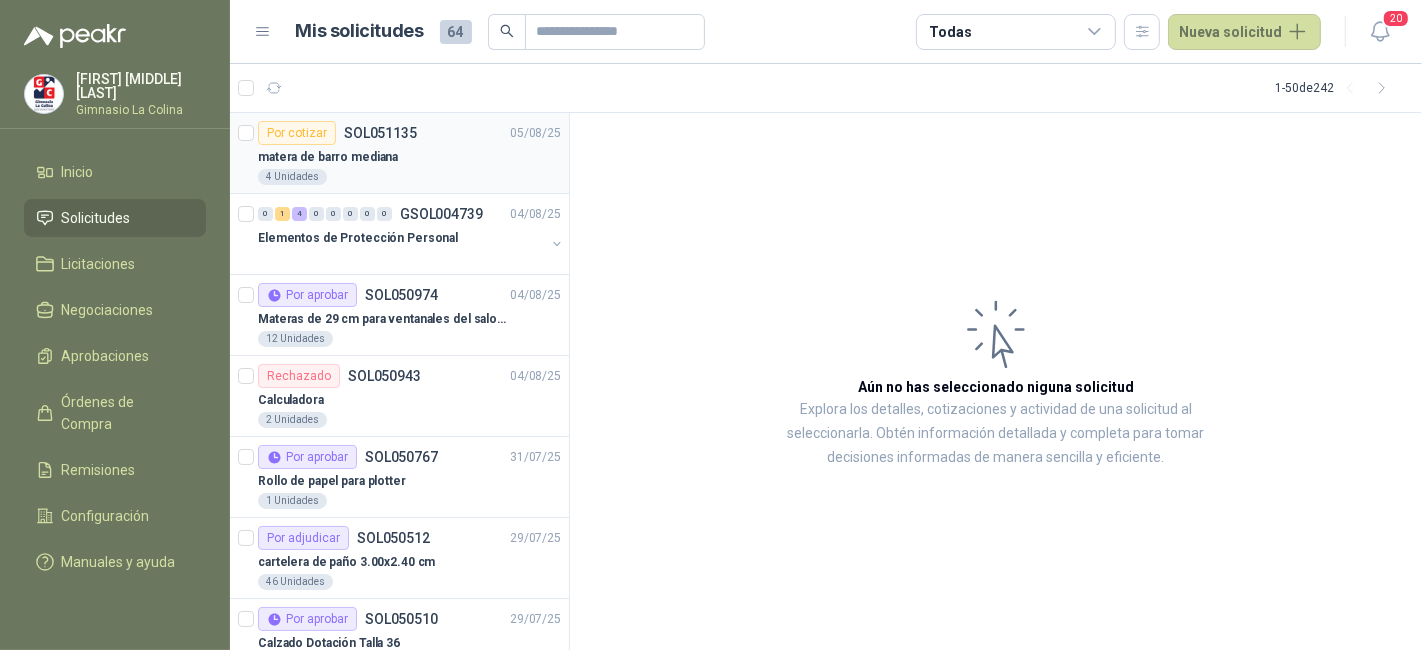 click on "matera de barro mediana" at bounding box center (409, 157) 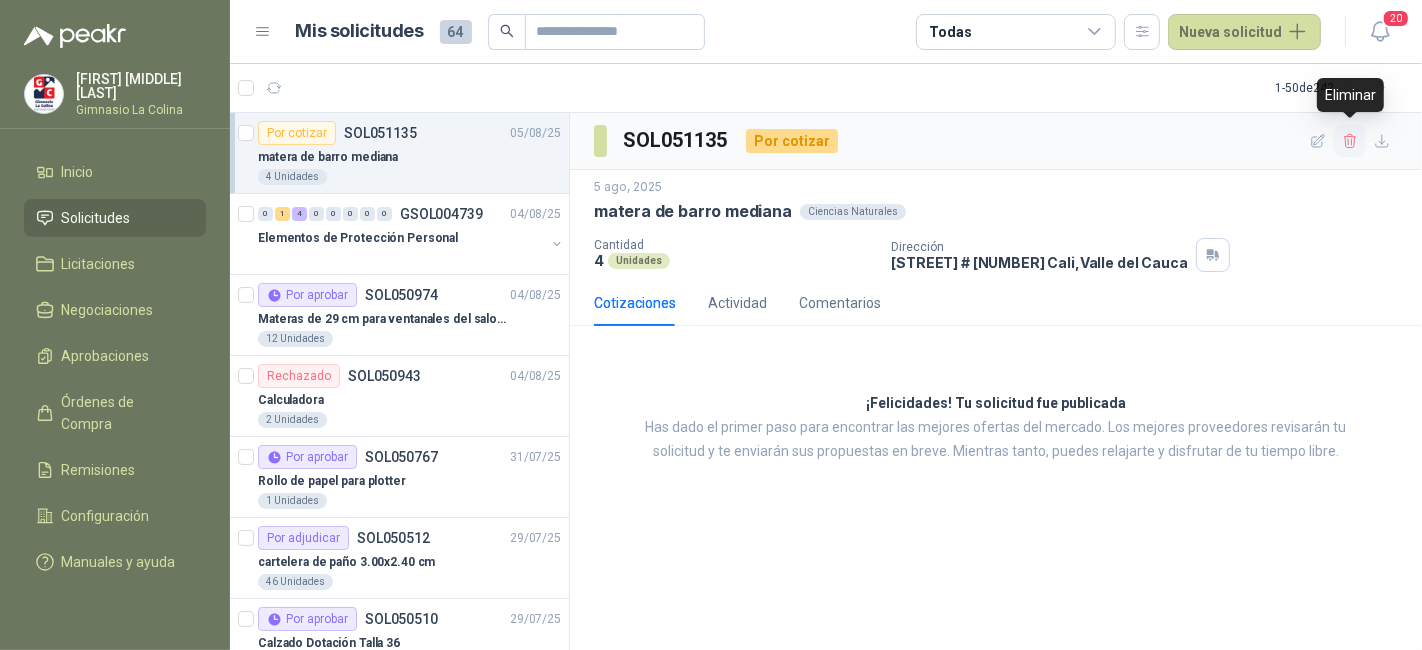 click 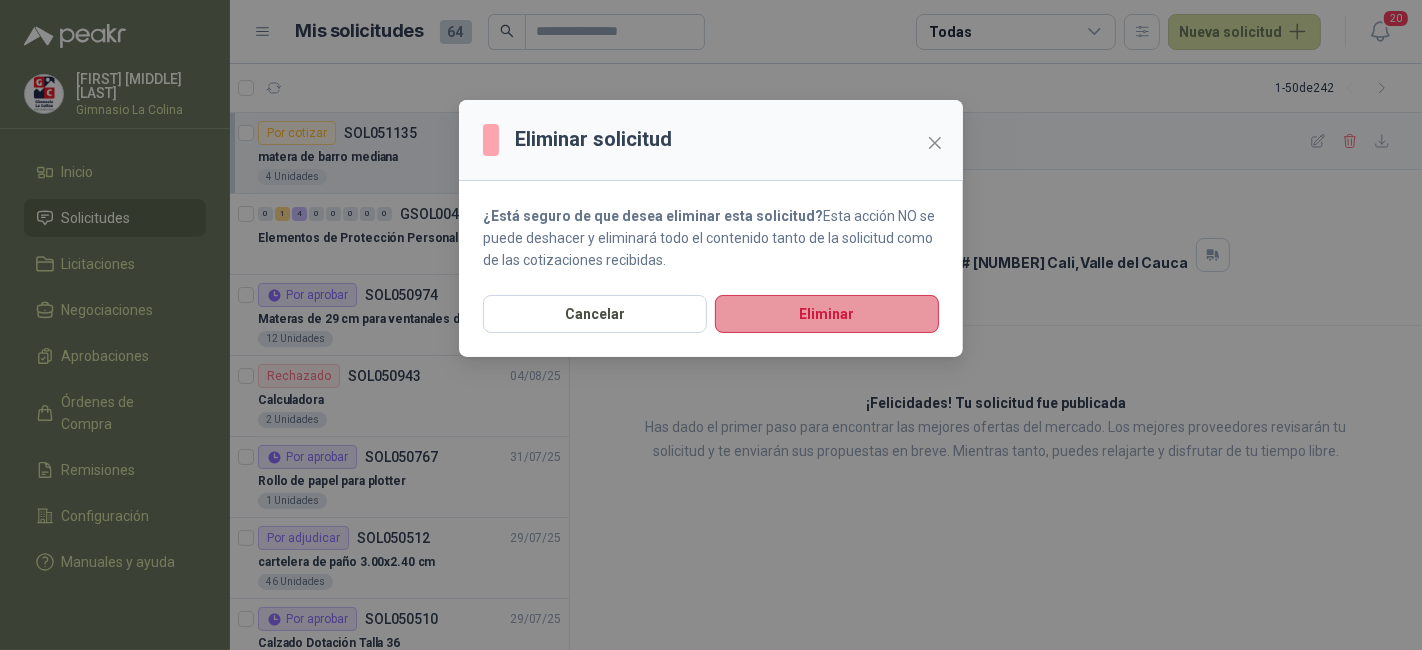 click on "Eliminar" at bounding box center [827, 314] 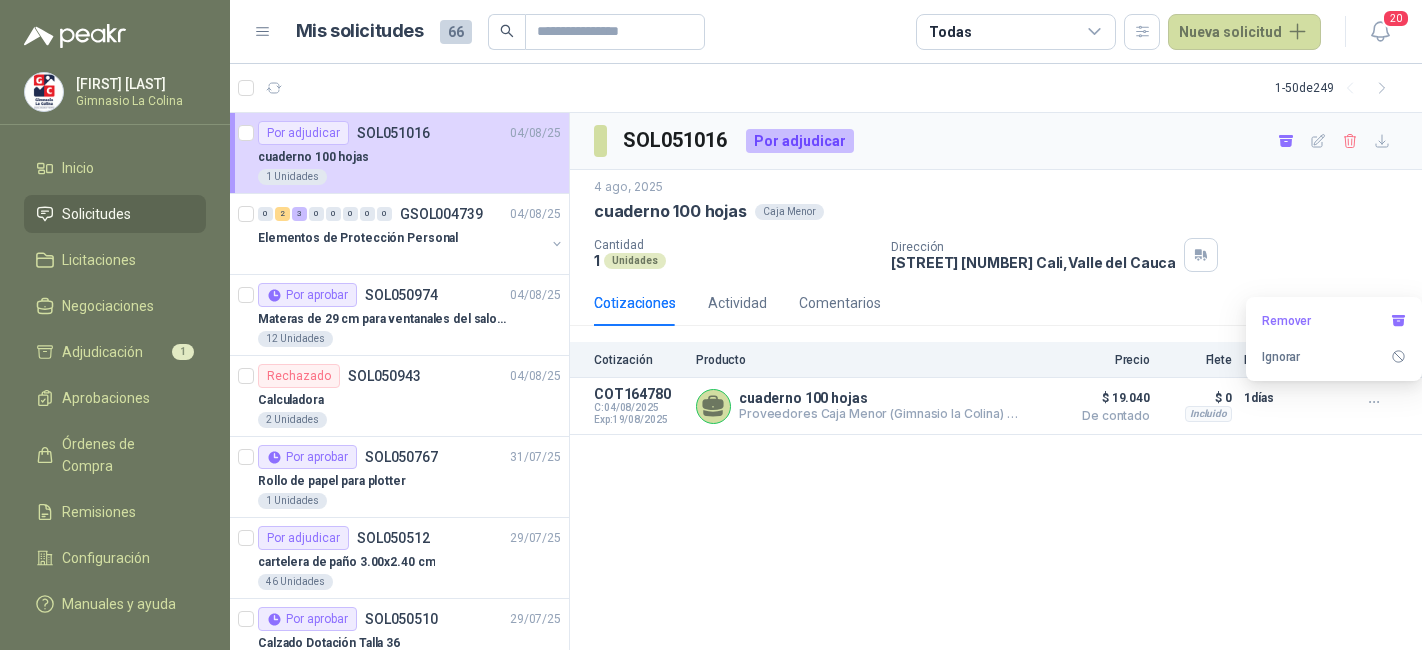 scroll, scrollTop: 0, scrollLeft: 0, axis: both 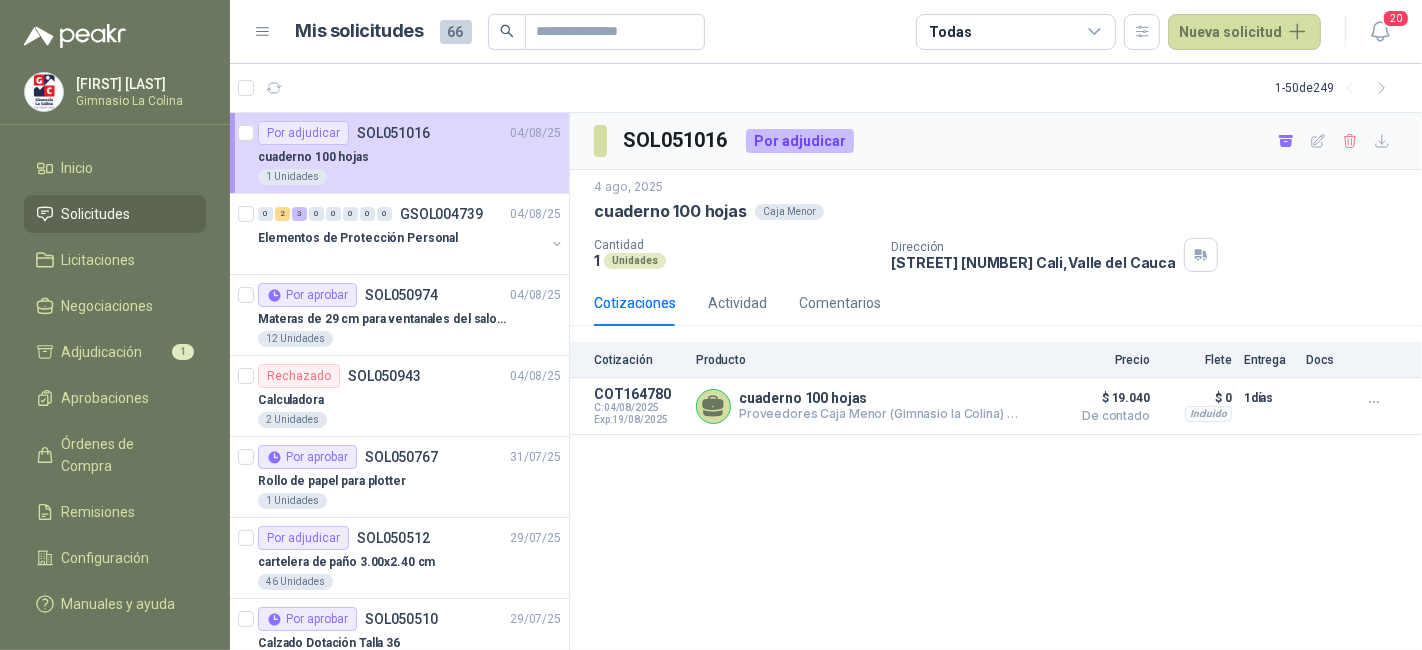 click on "Solicitudes" at bounding box center [115, 214] 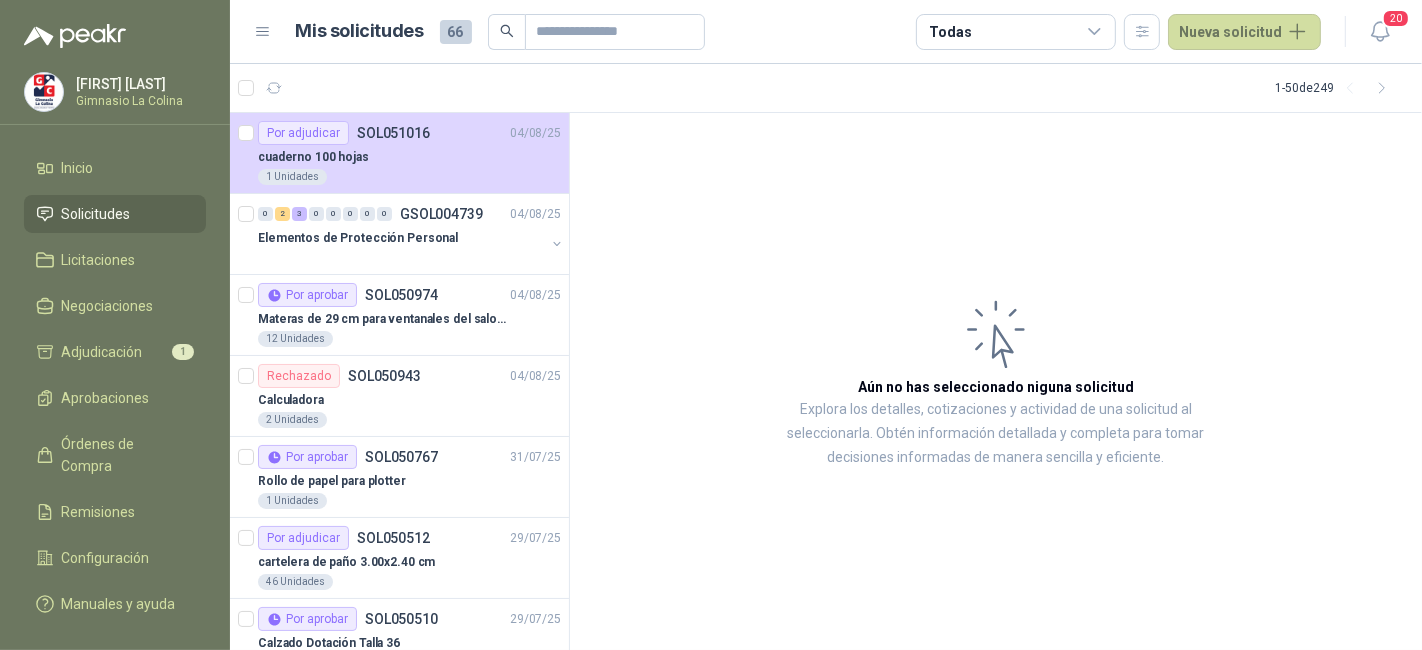 click on "Solicitudes" at bounding box center [115, 214] 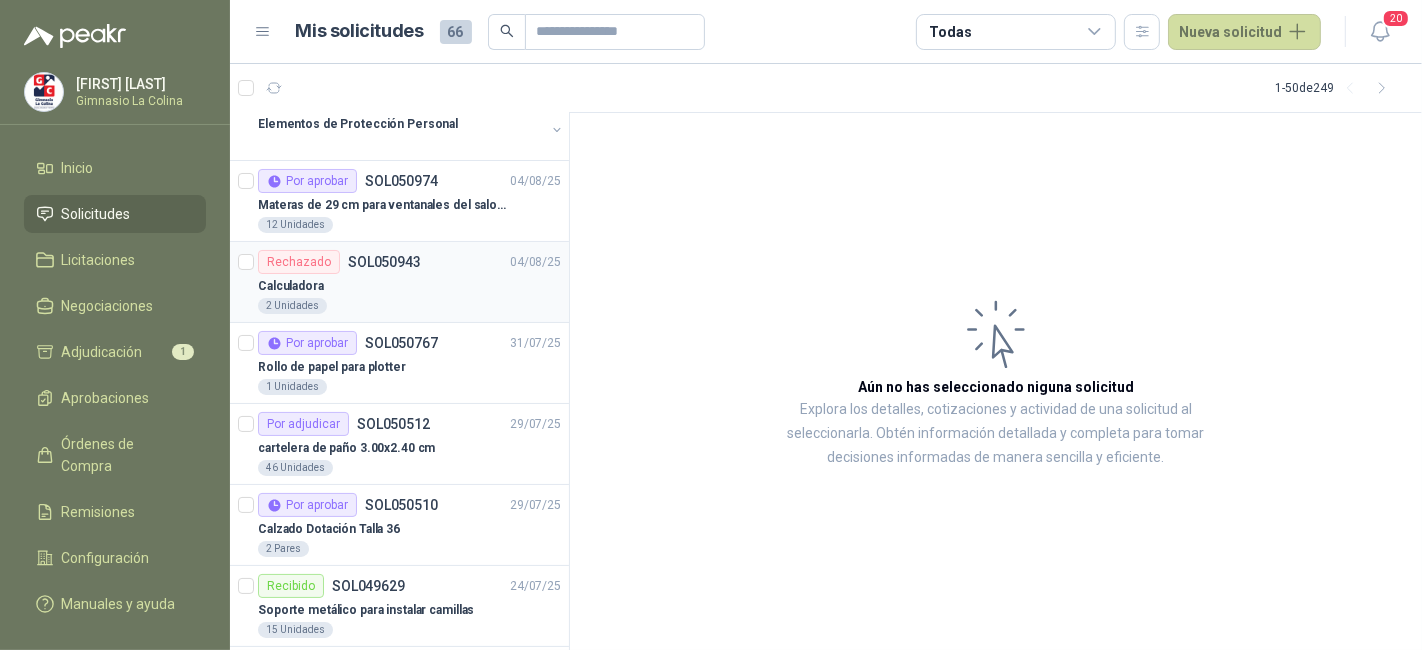 scroll, scrollTop: 0, scrollLeft: 0, axis: both 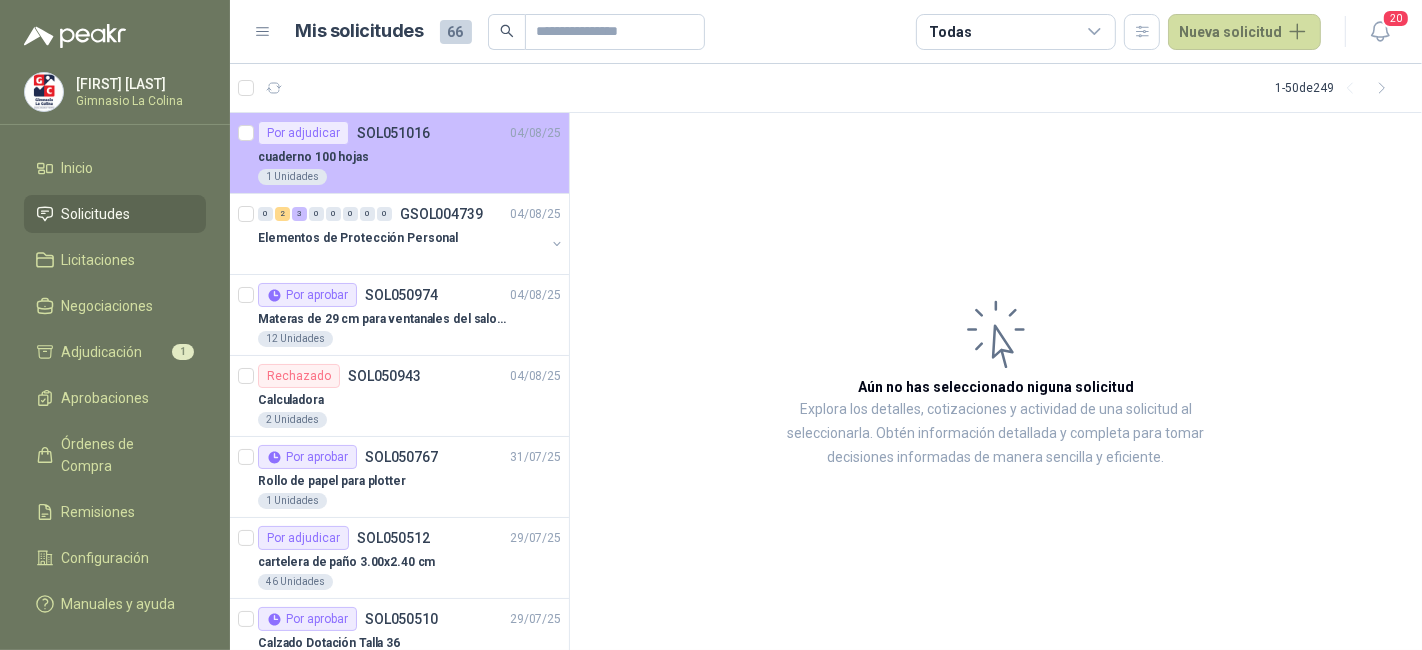 click on "1   Unidades" at bounding box center [409, 177] 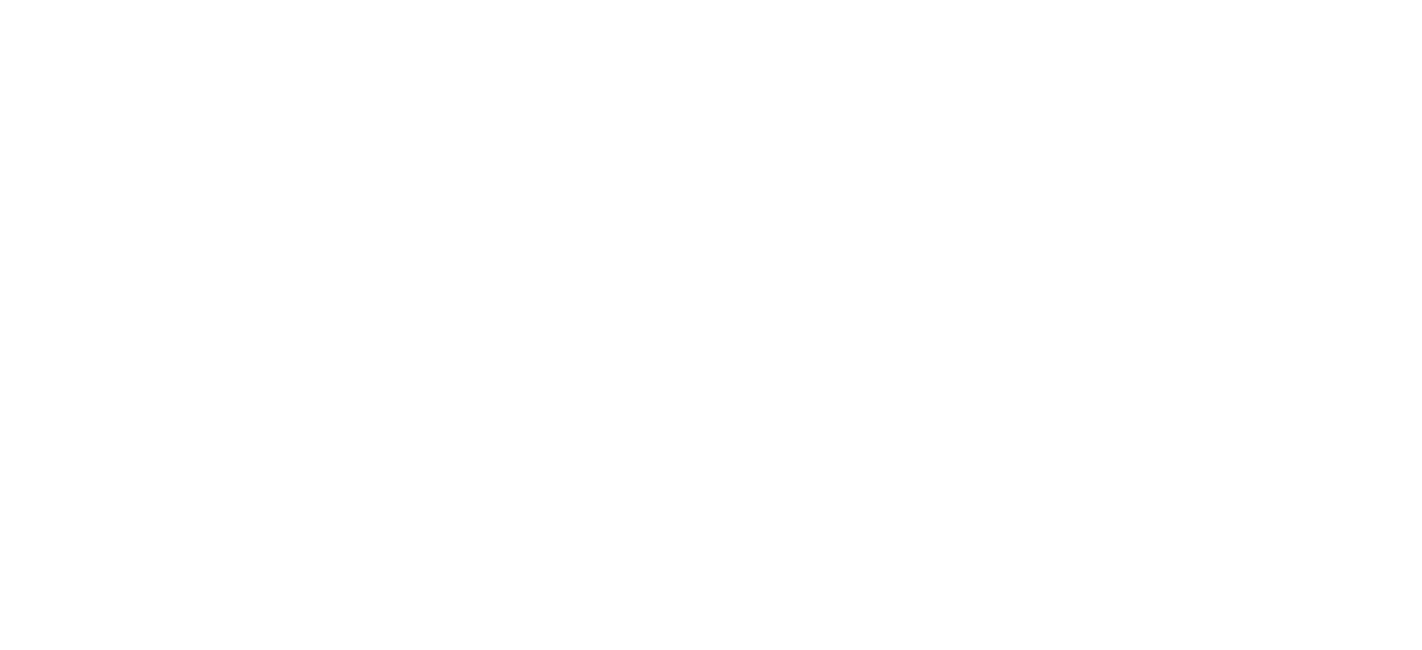 scroll, scrollTop: 0, scrollLeft: 0, axis: both 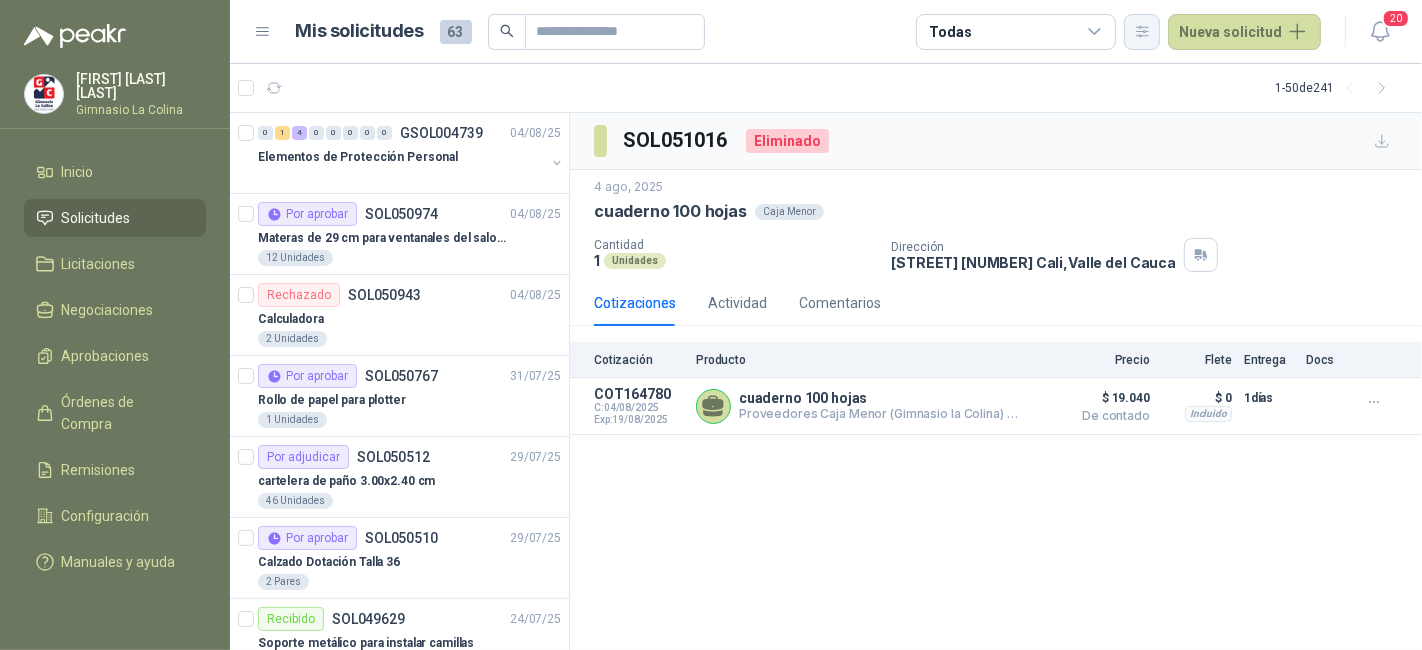 click 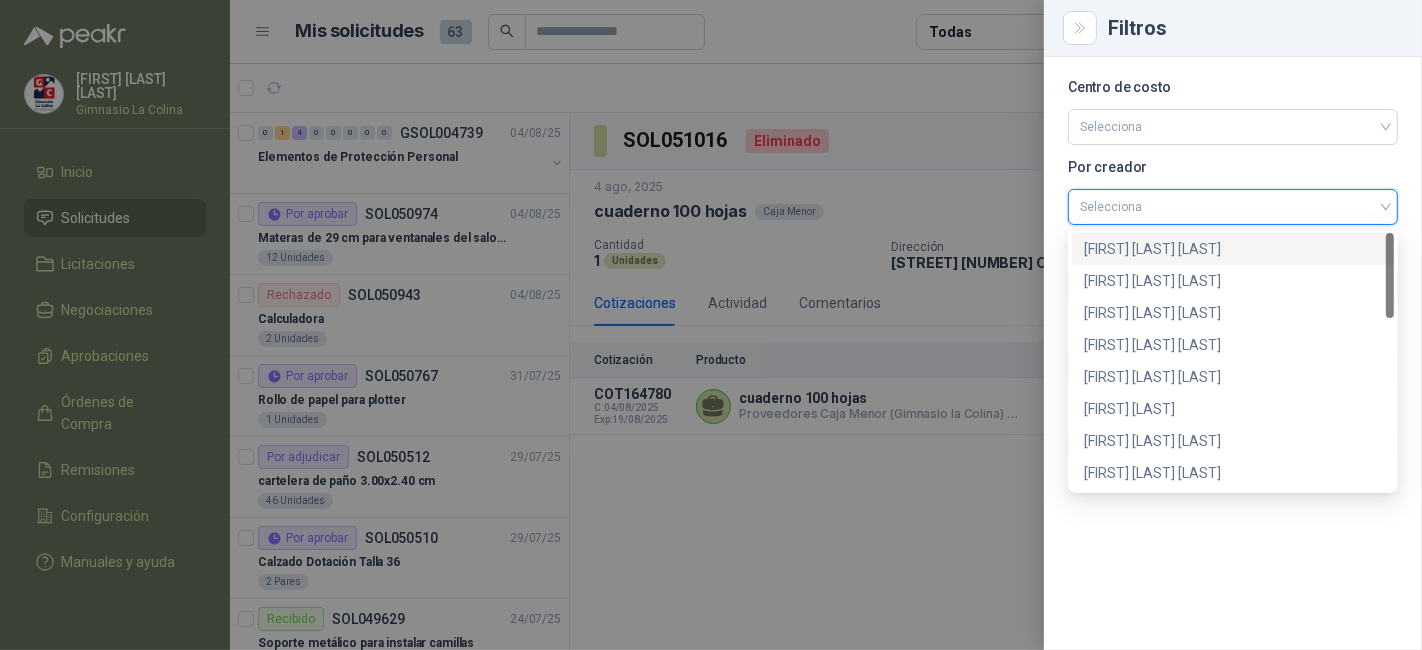 click at bounding box center (1233, 205) 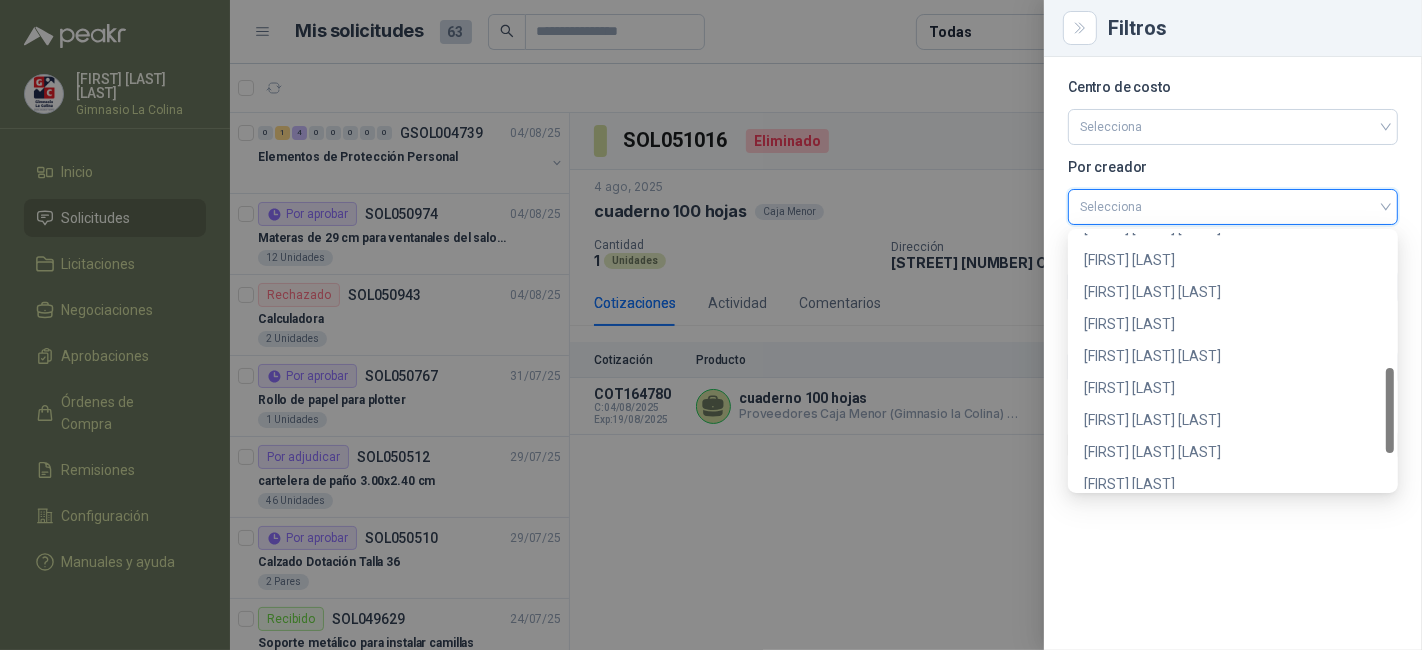 scroll, scrollTop: 511, scrollLeft: 0, axis: vertical 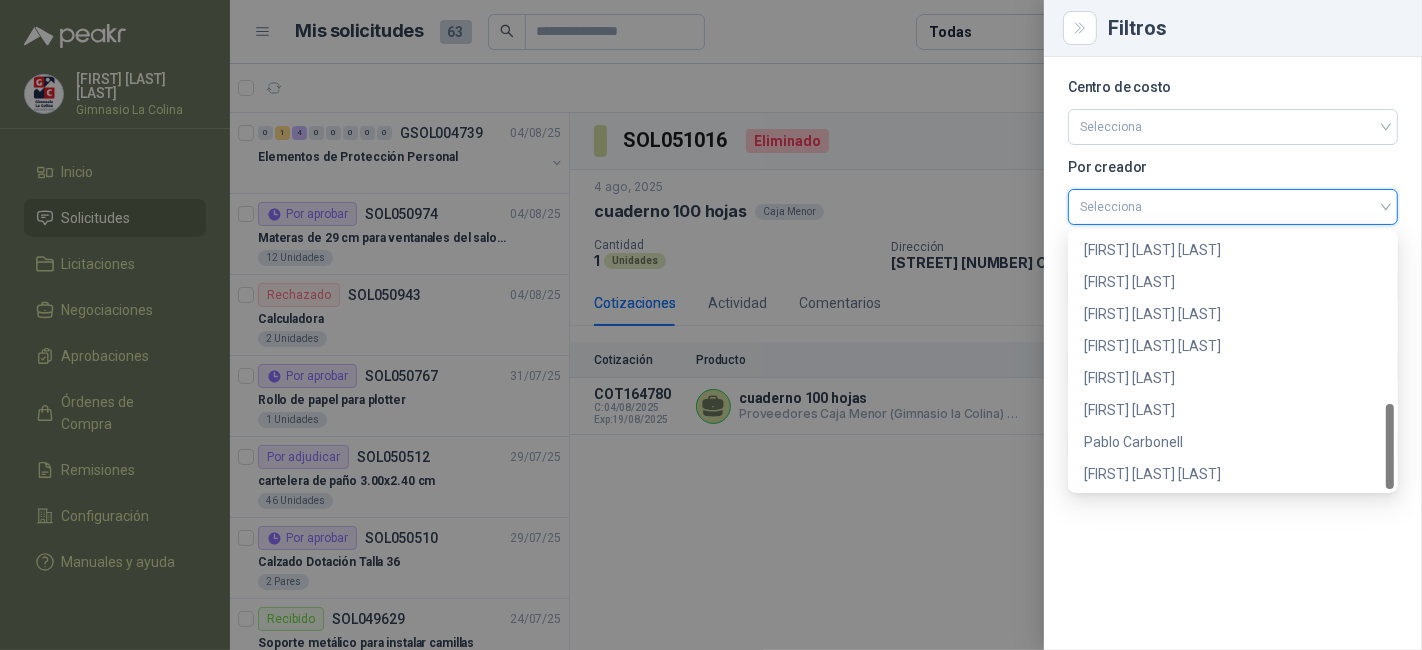 click on "[FIRST] [LAST] [LAST]" at bounding box center (1233, 346) 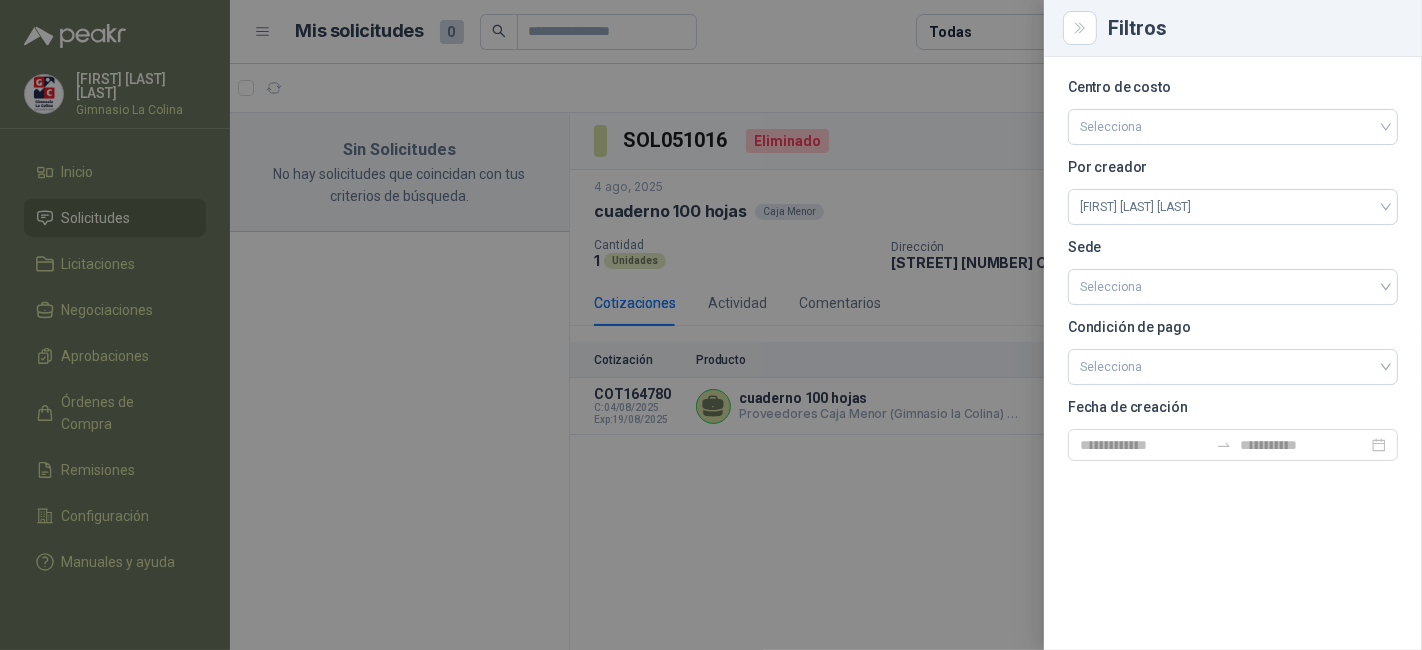 click at bounding box center [711, 325] 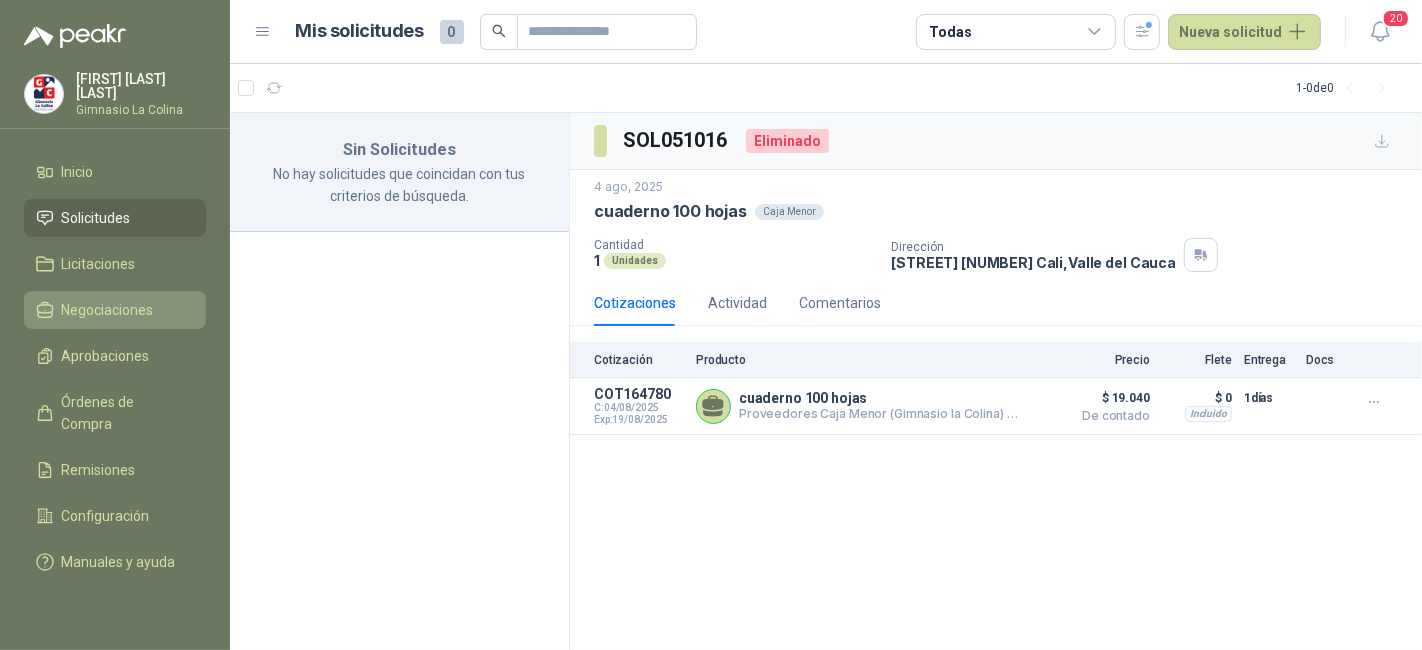 click on "Negociaciones" at bounding box center [108, 310] 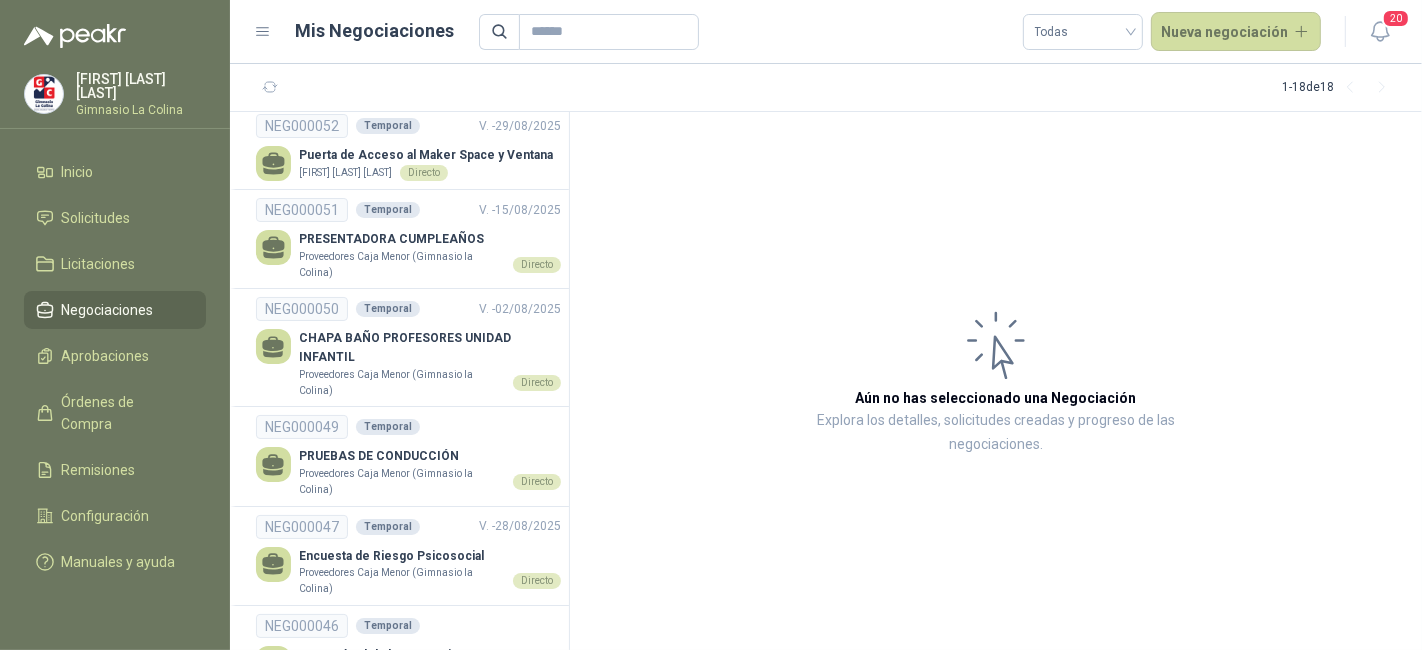 scroll, scrollTop: 0, scrollLeft: 0, axis: both 